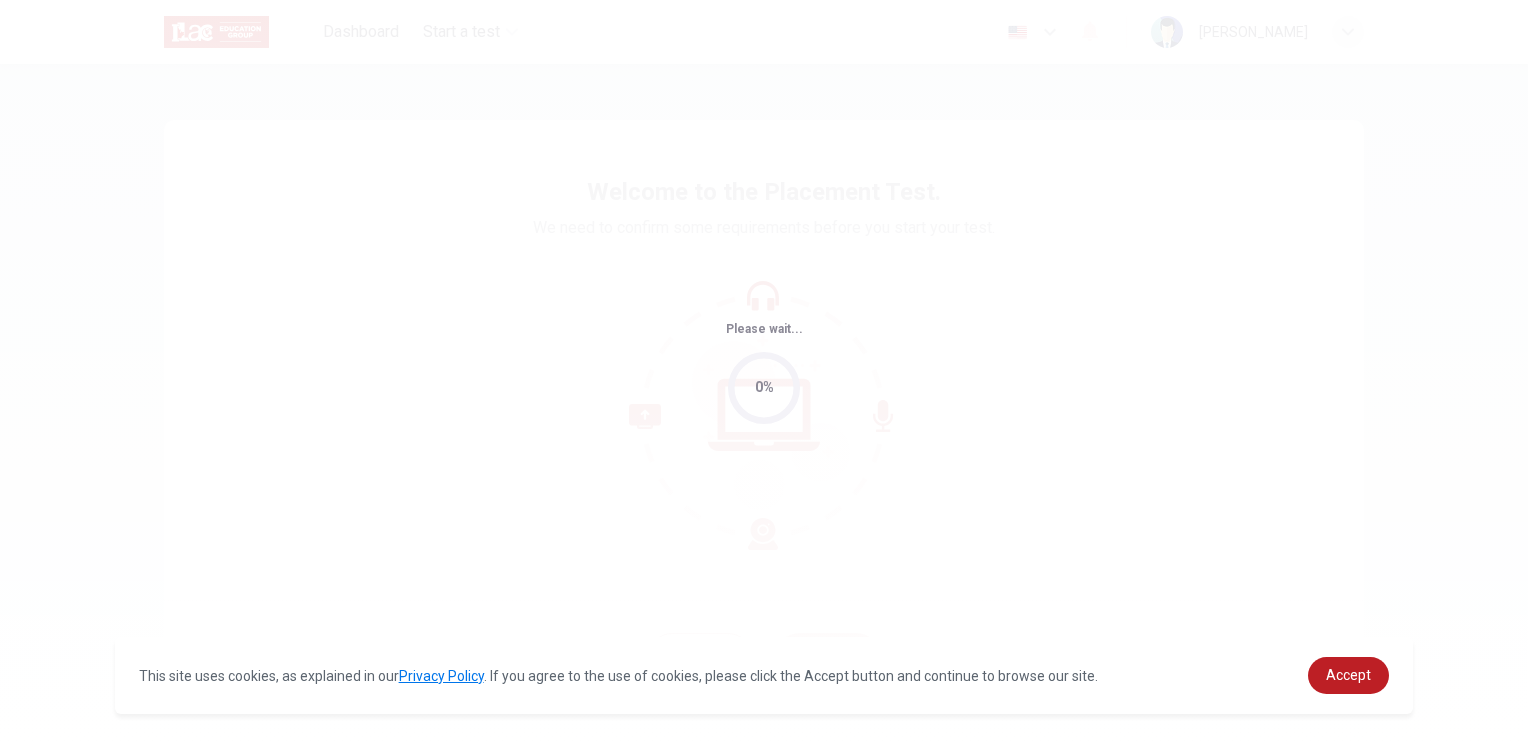 scroll, scrollTop: 0, scrollLeft: 0, axis: both 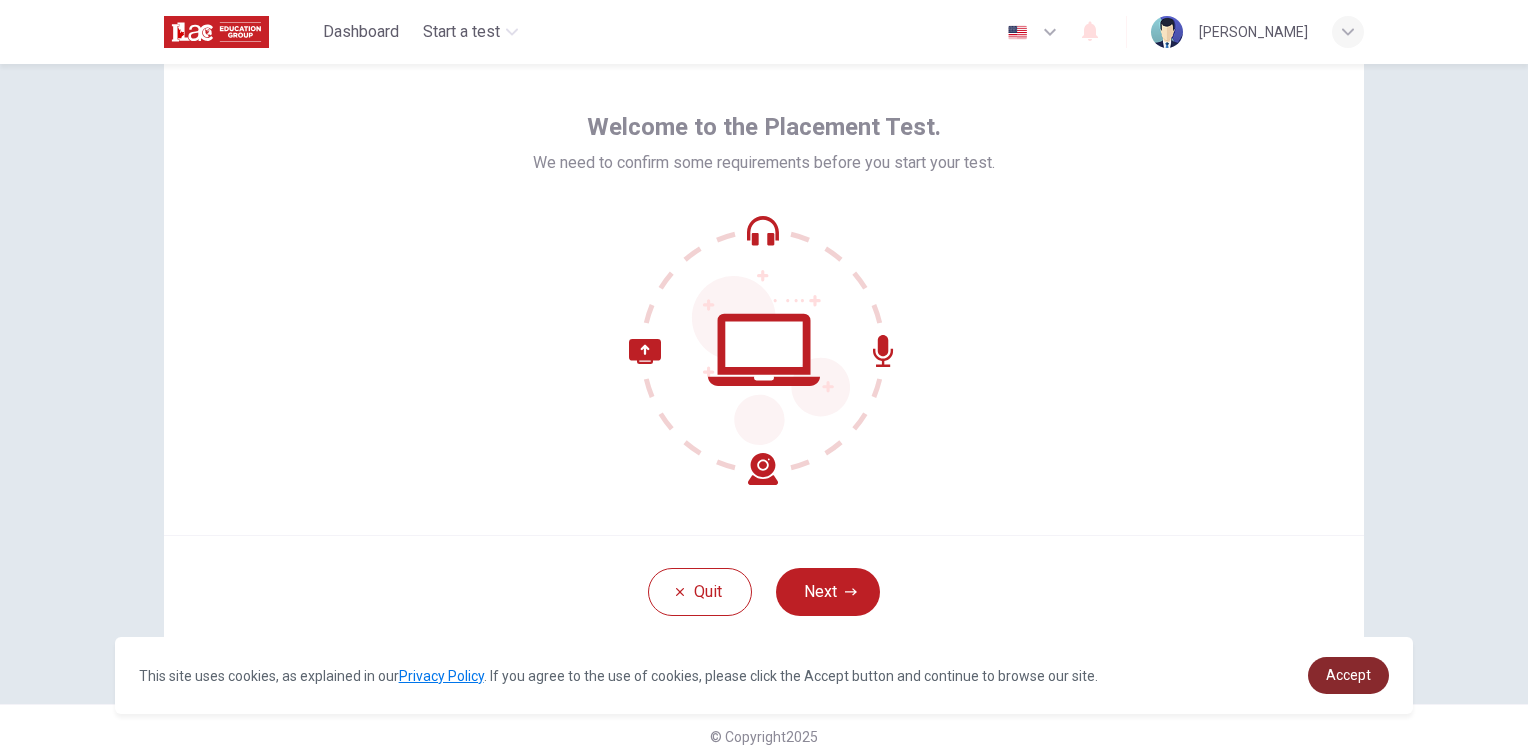 click on "Accept" at bounding box center (1348, 675) 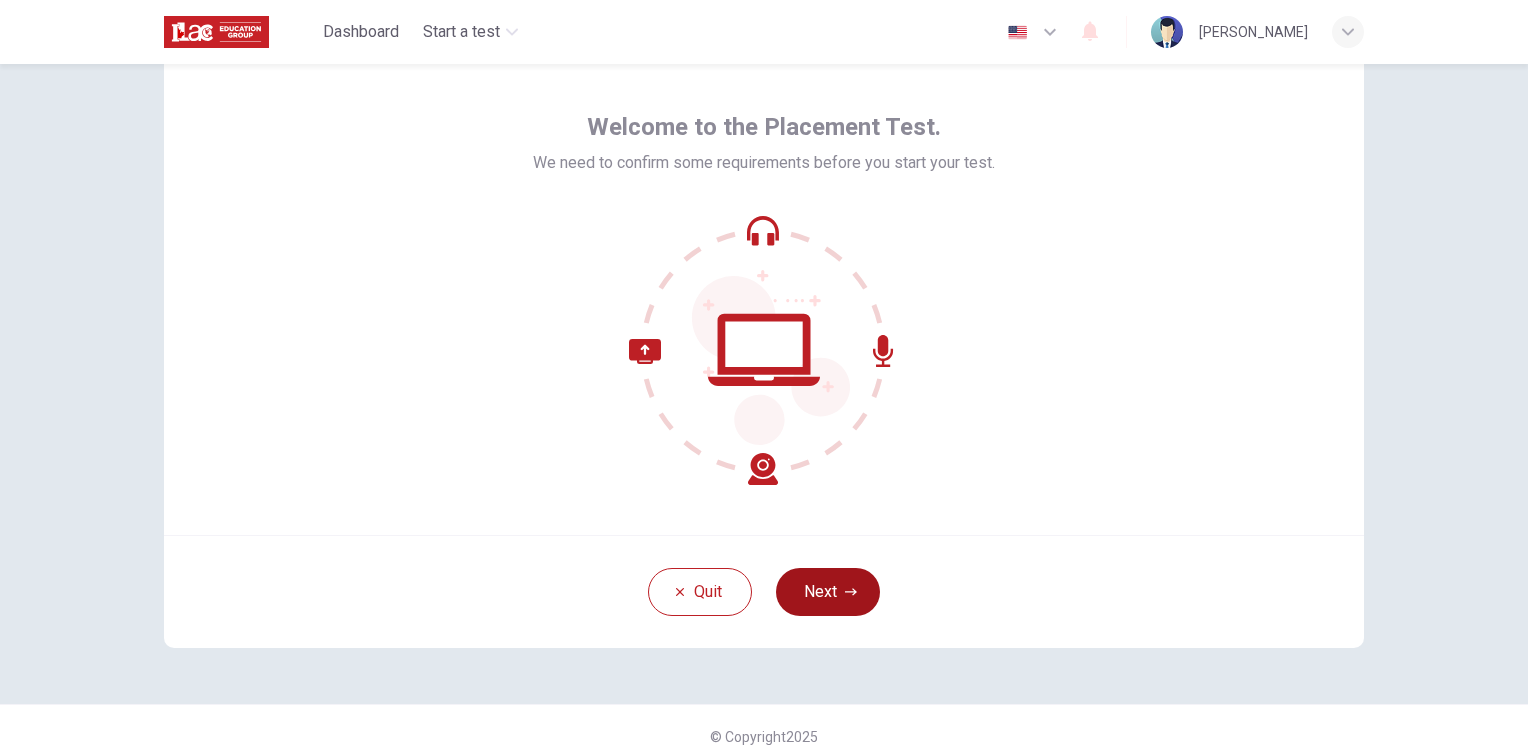 click 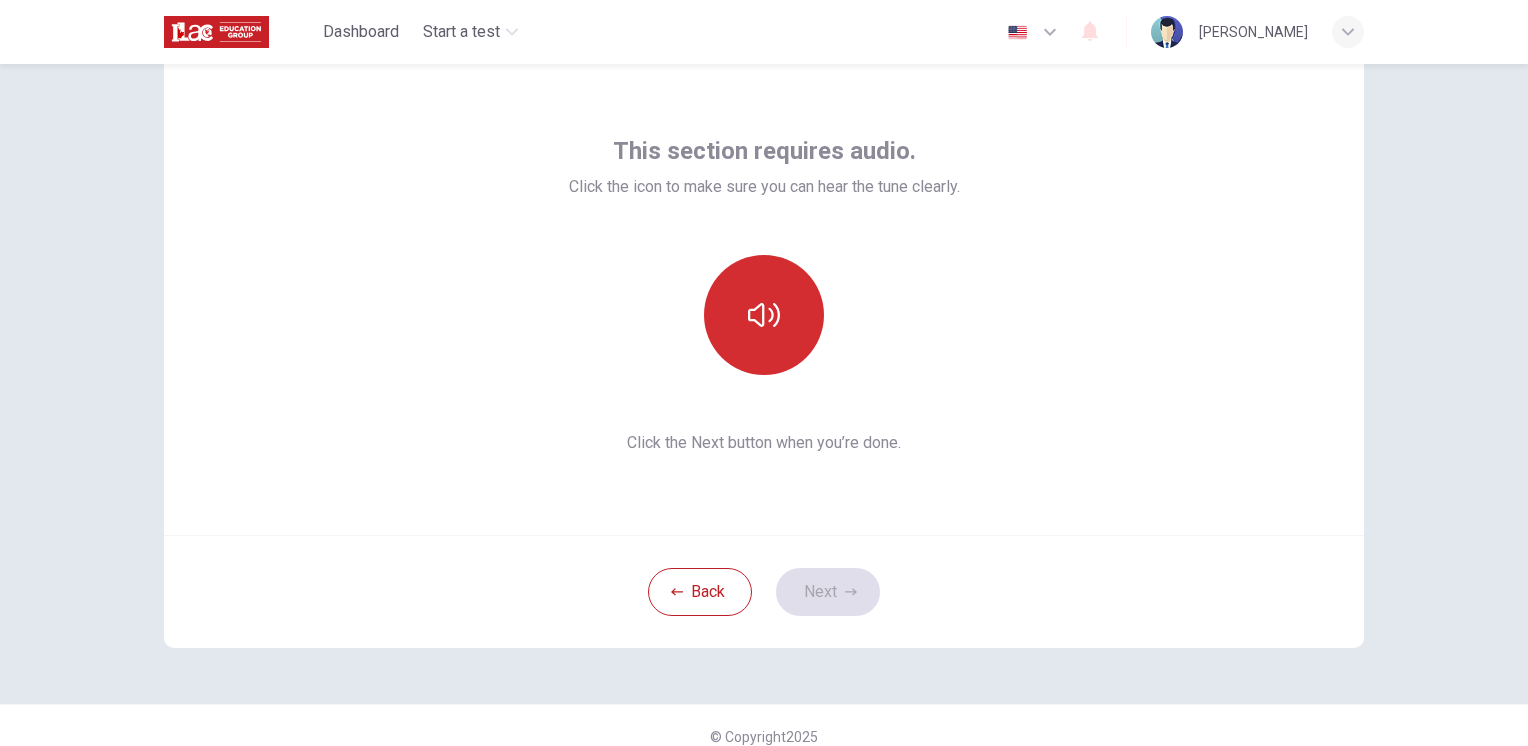 click 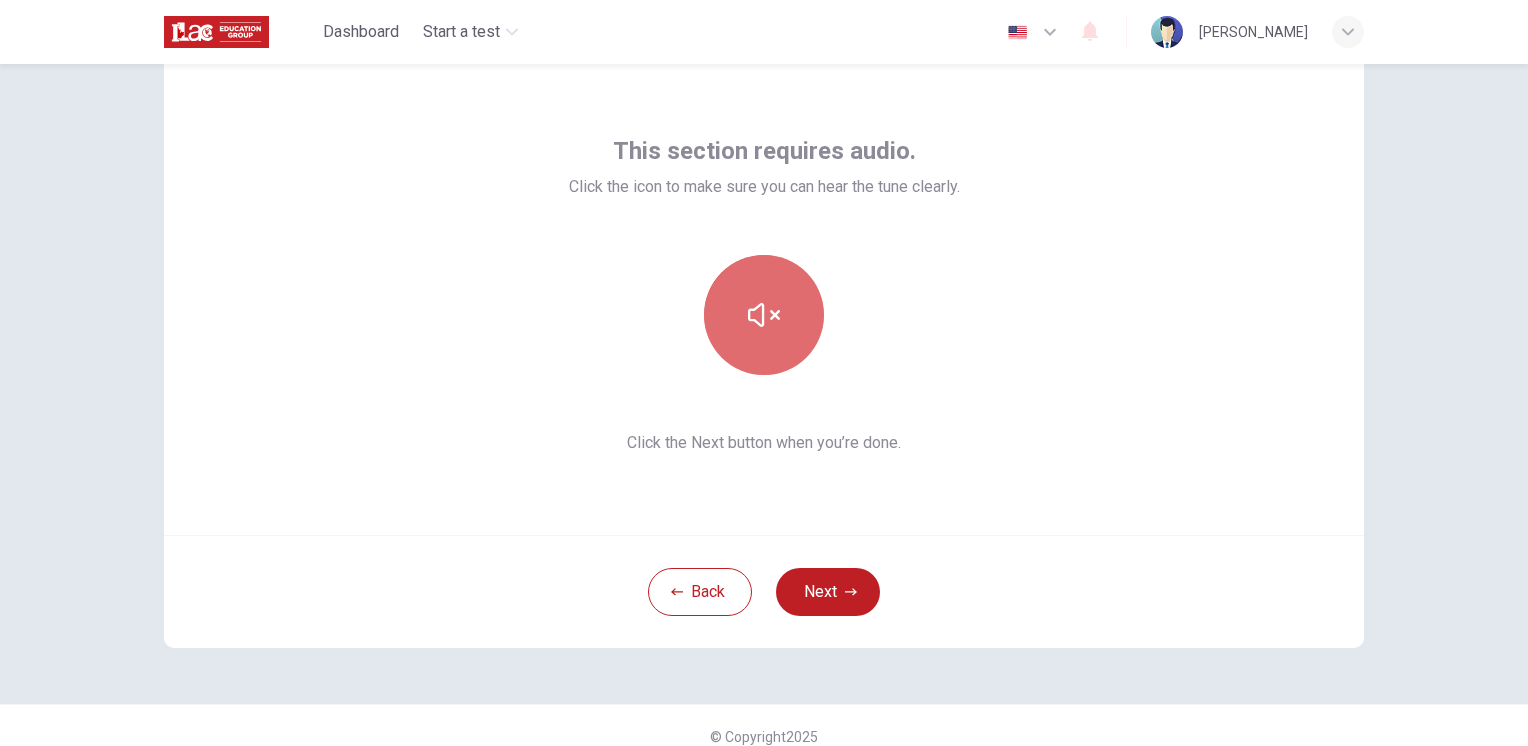 click 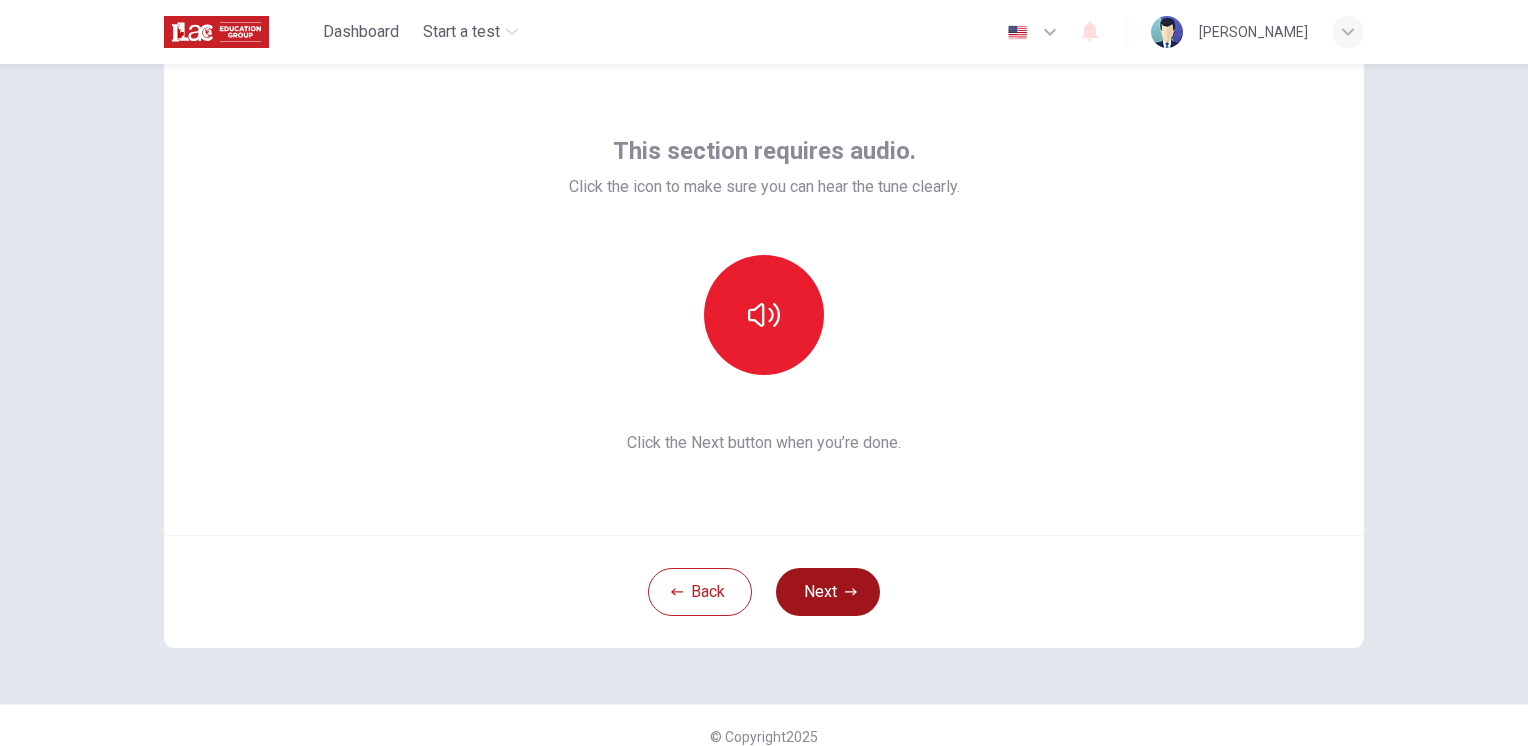 click on "Next" at bounding box center [828, 592] 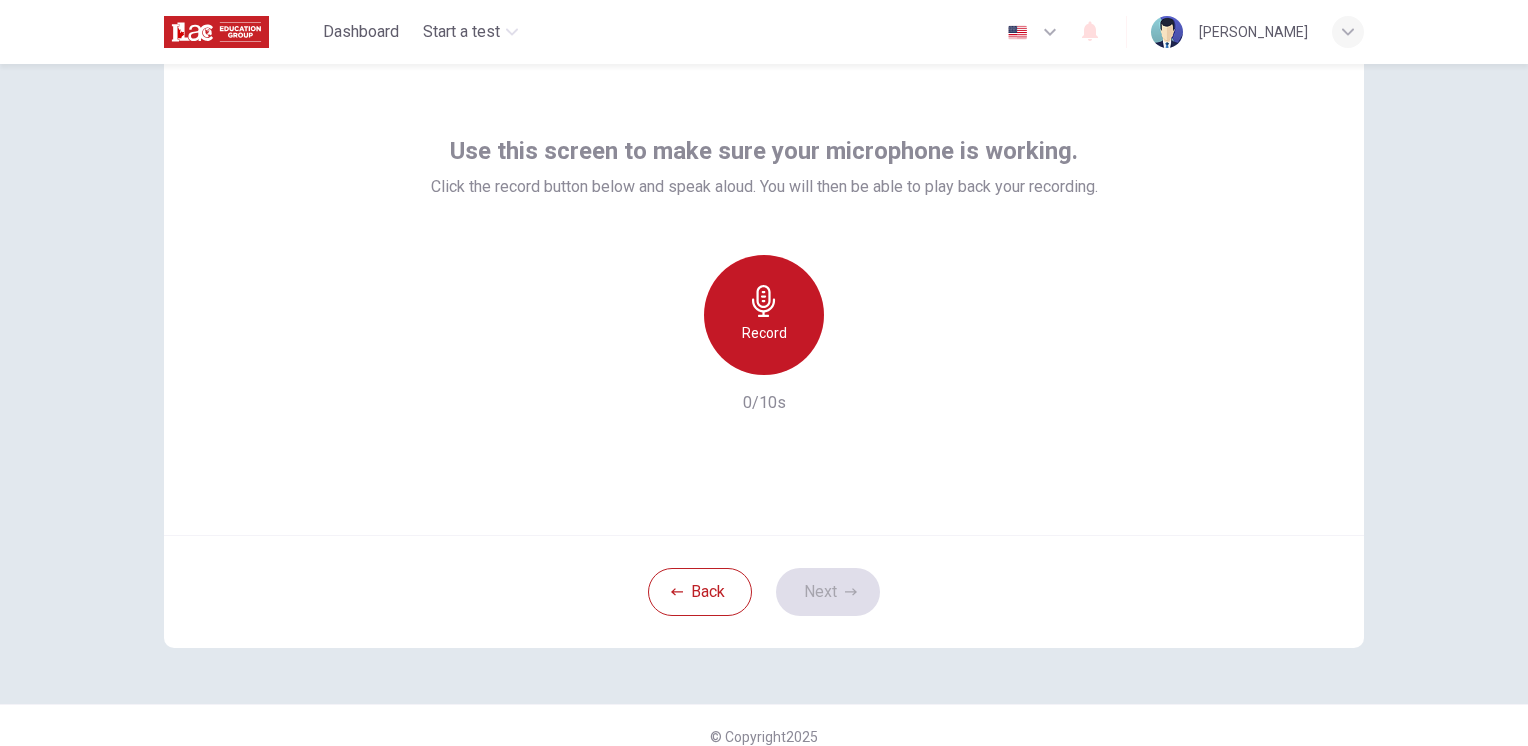 click on "Record" at bounding box center (764, 333) 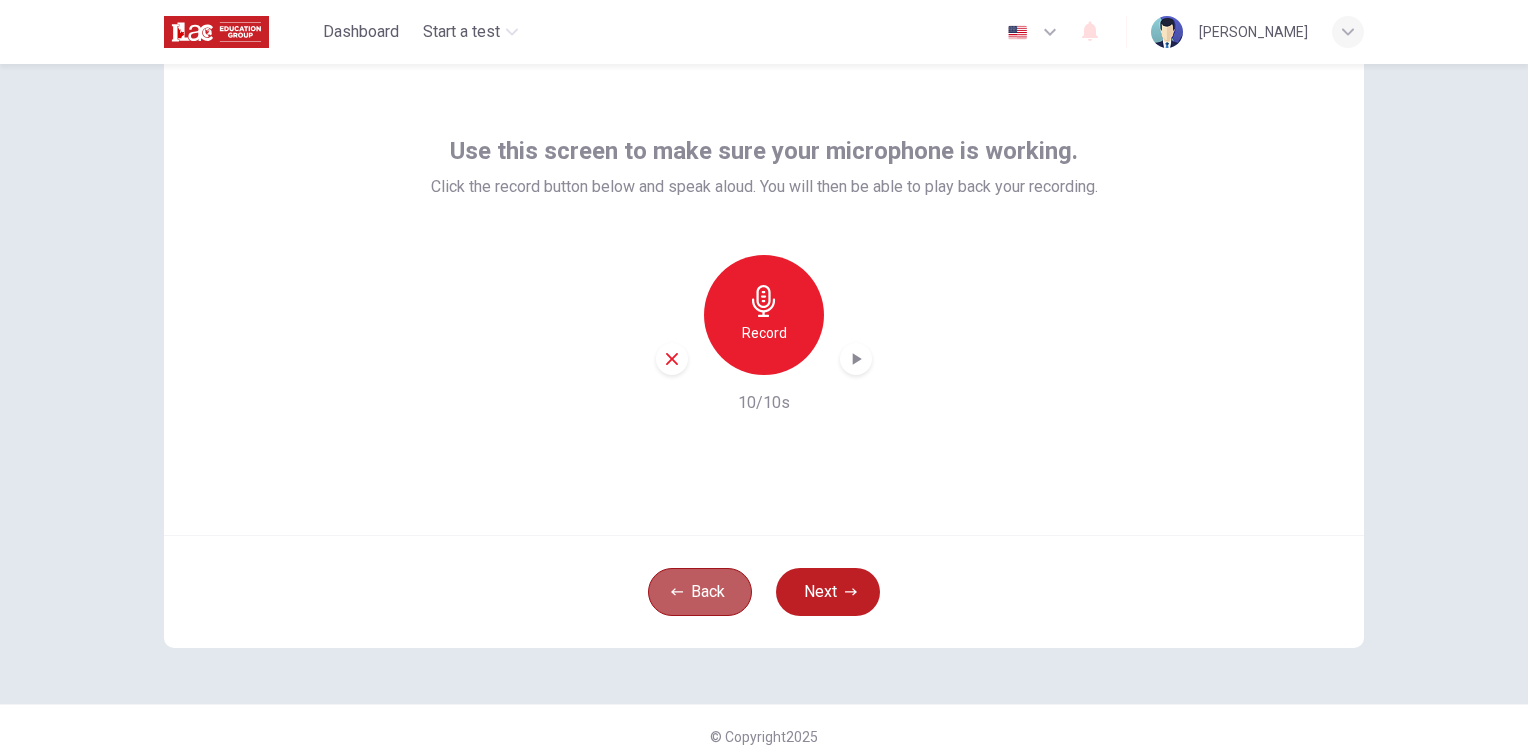 click on "Back" at bounding box center (700, 592) 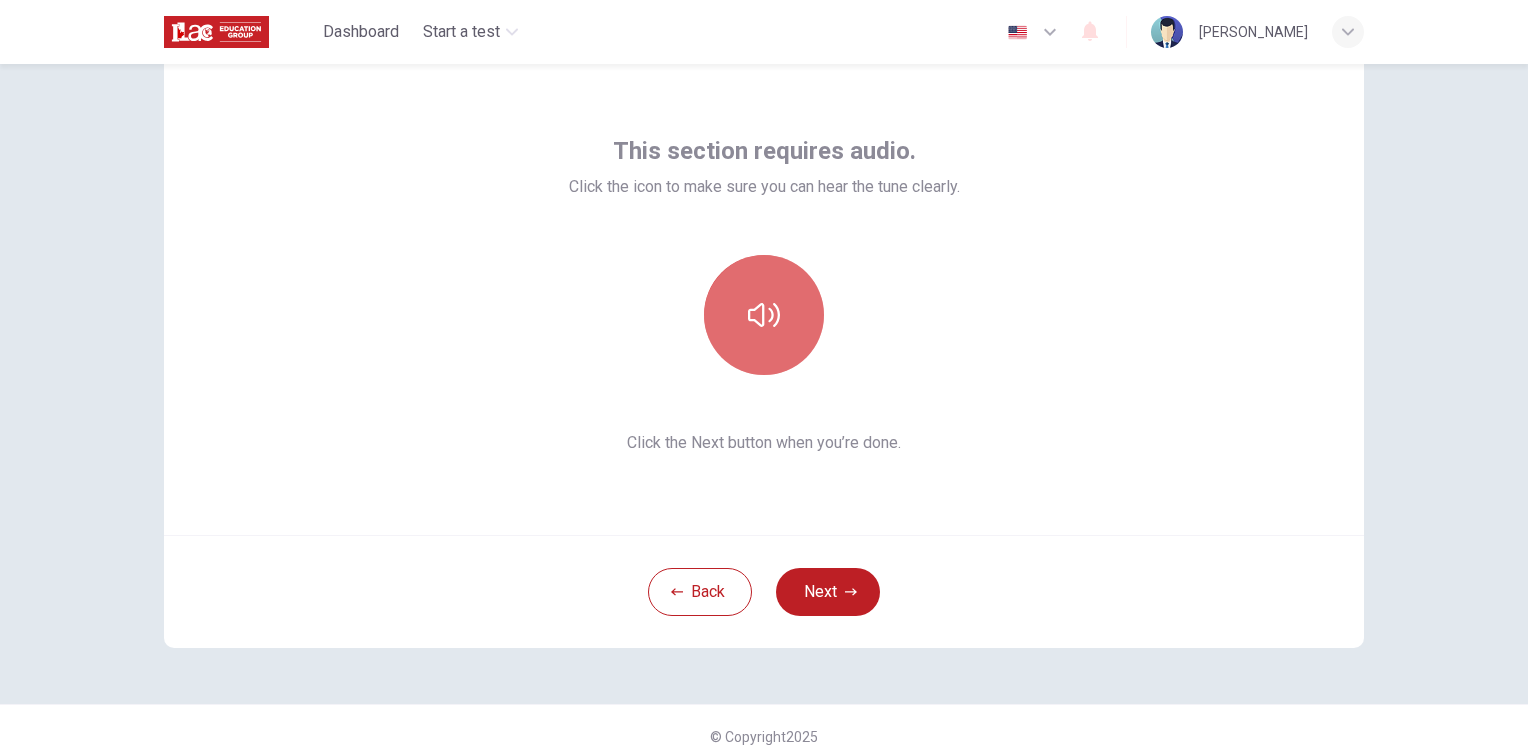 click at bounding box center (764, 315) 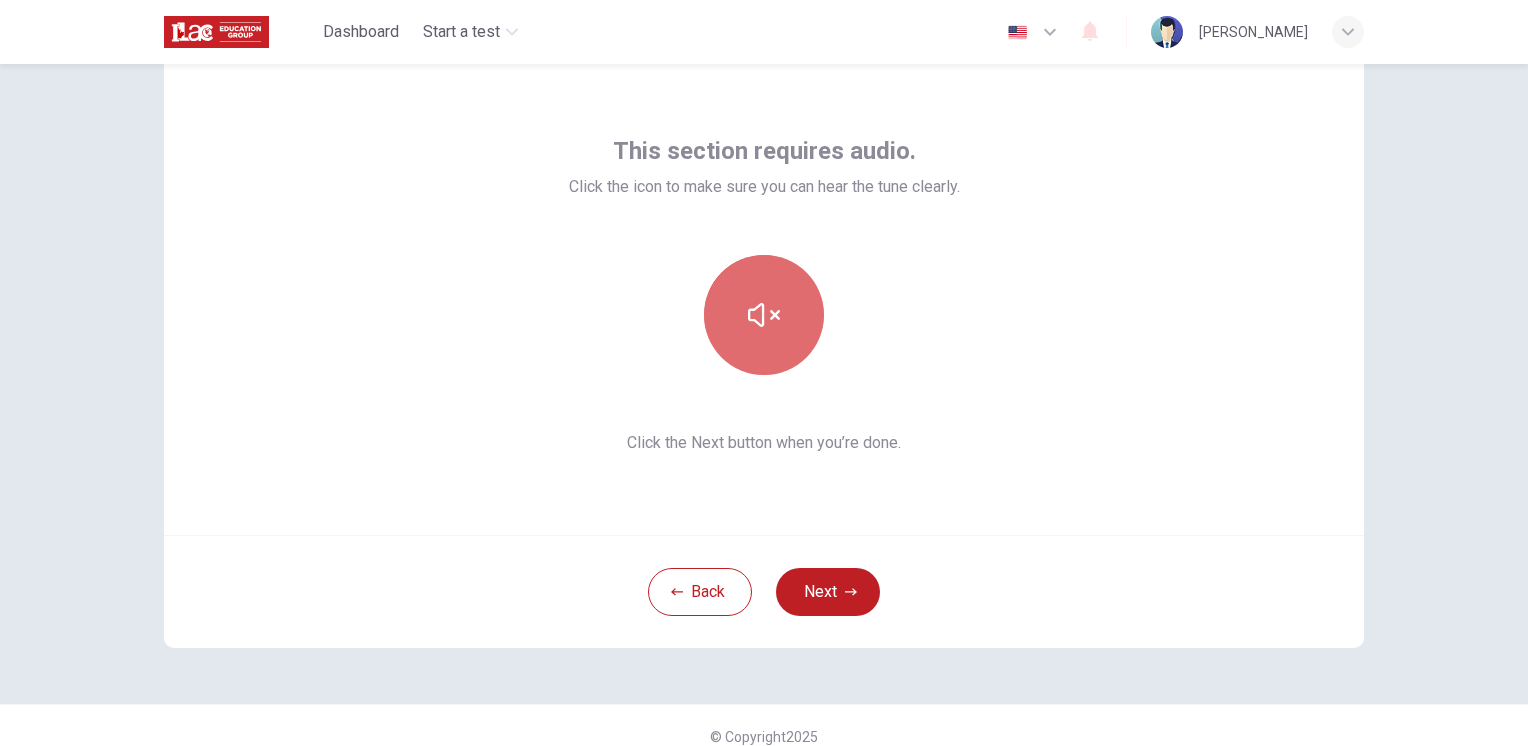 click at bounding box center (764, 315) 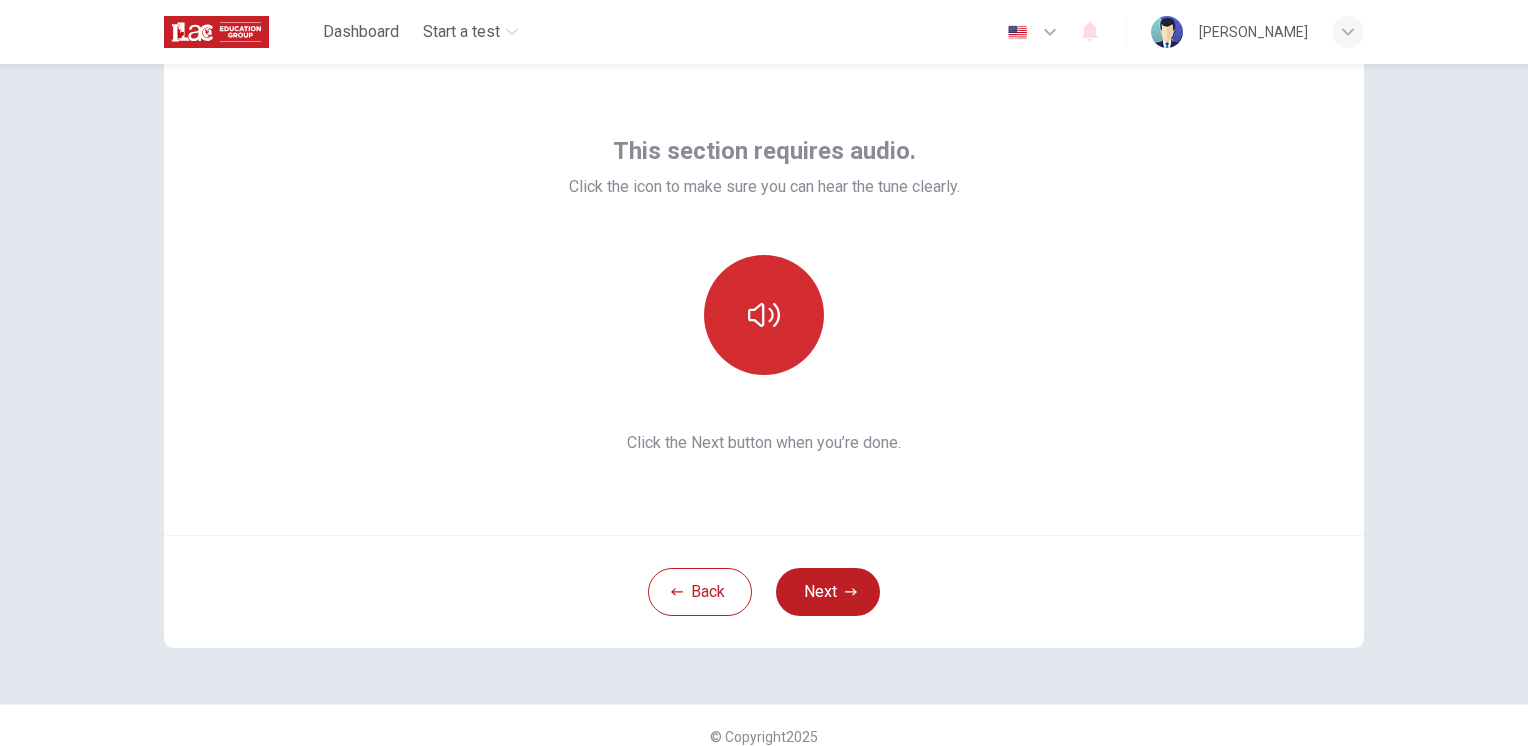 click at bounding box center [764, 315] 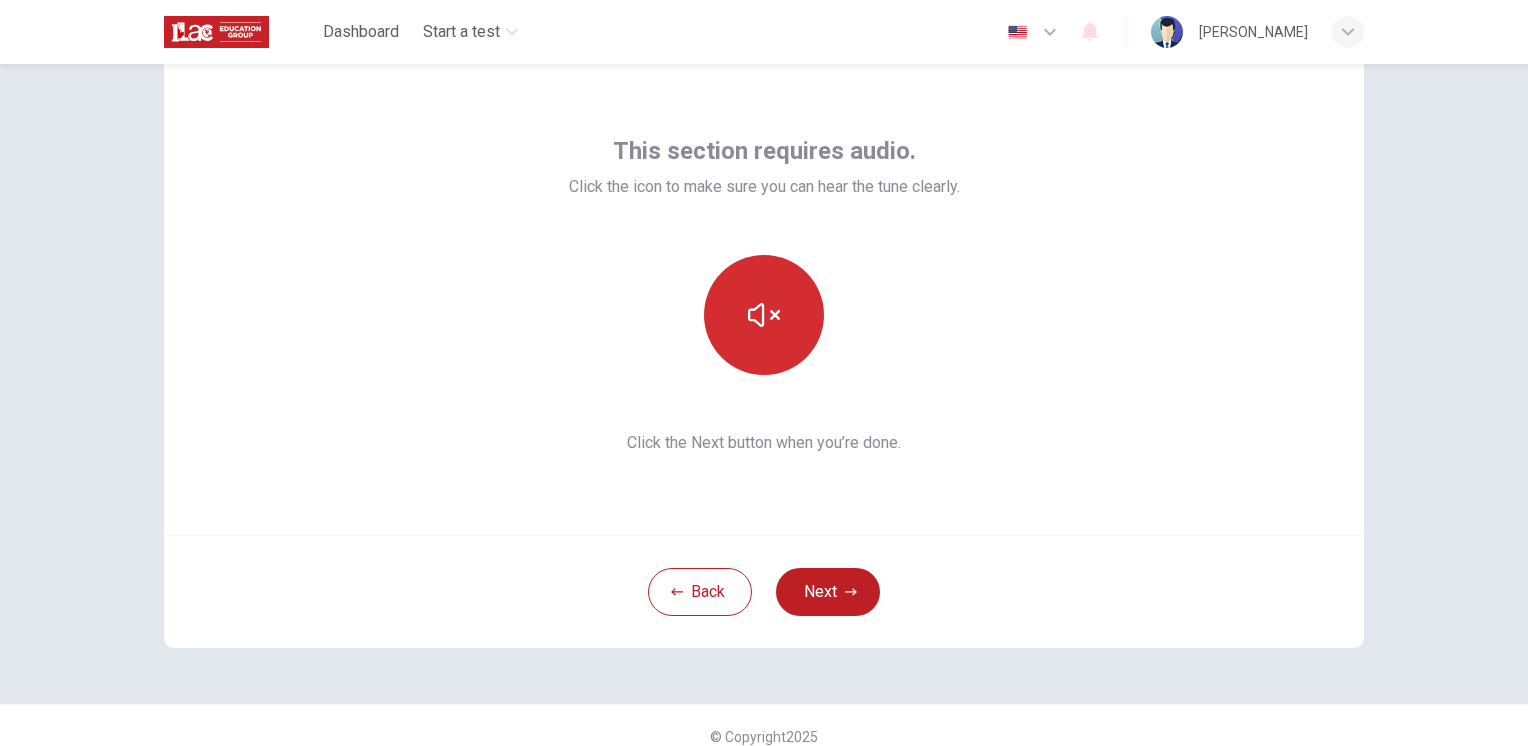 click at bounding box center (764, 315) 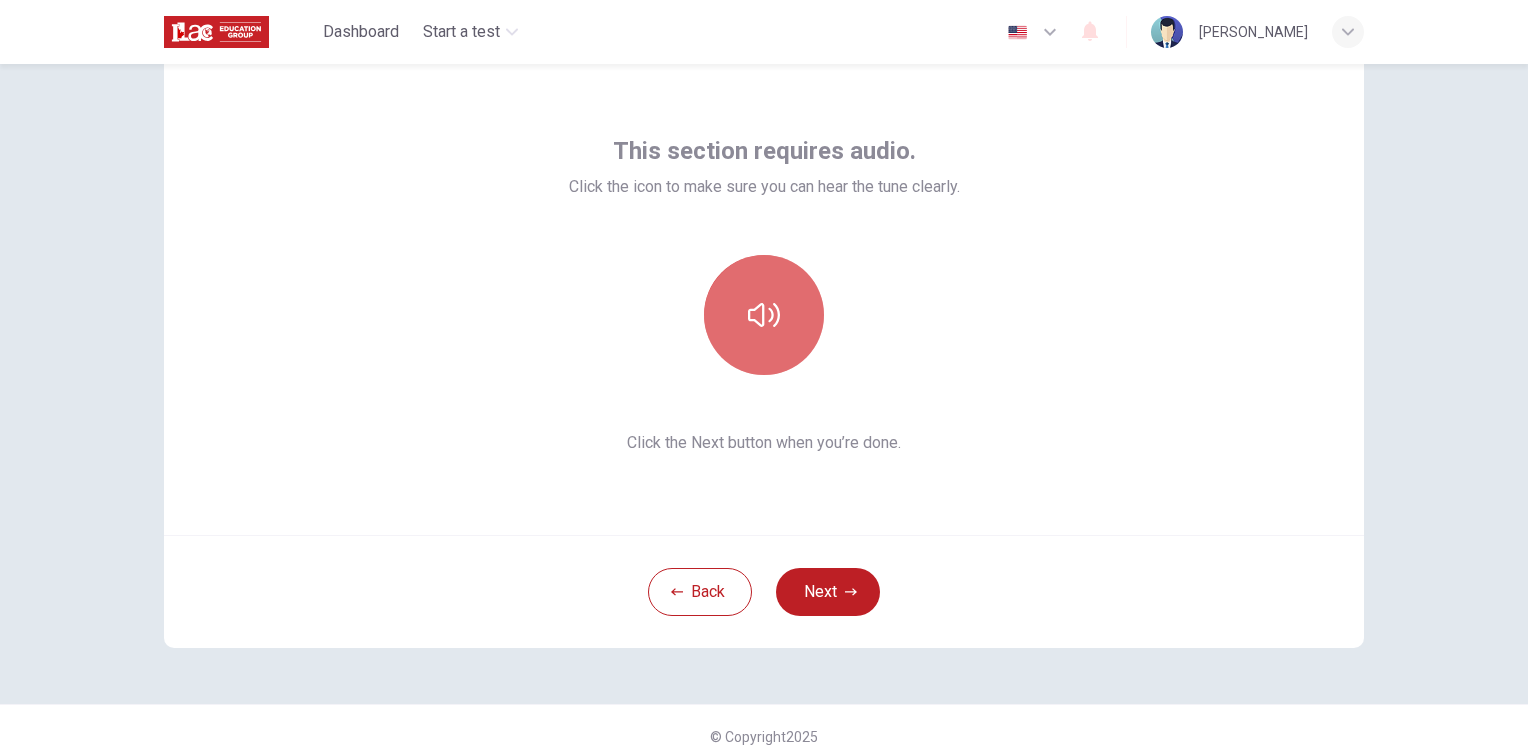 click at bounding box center (764, 315) 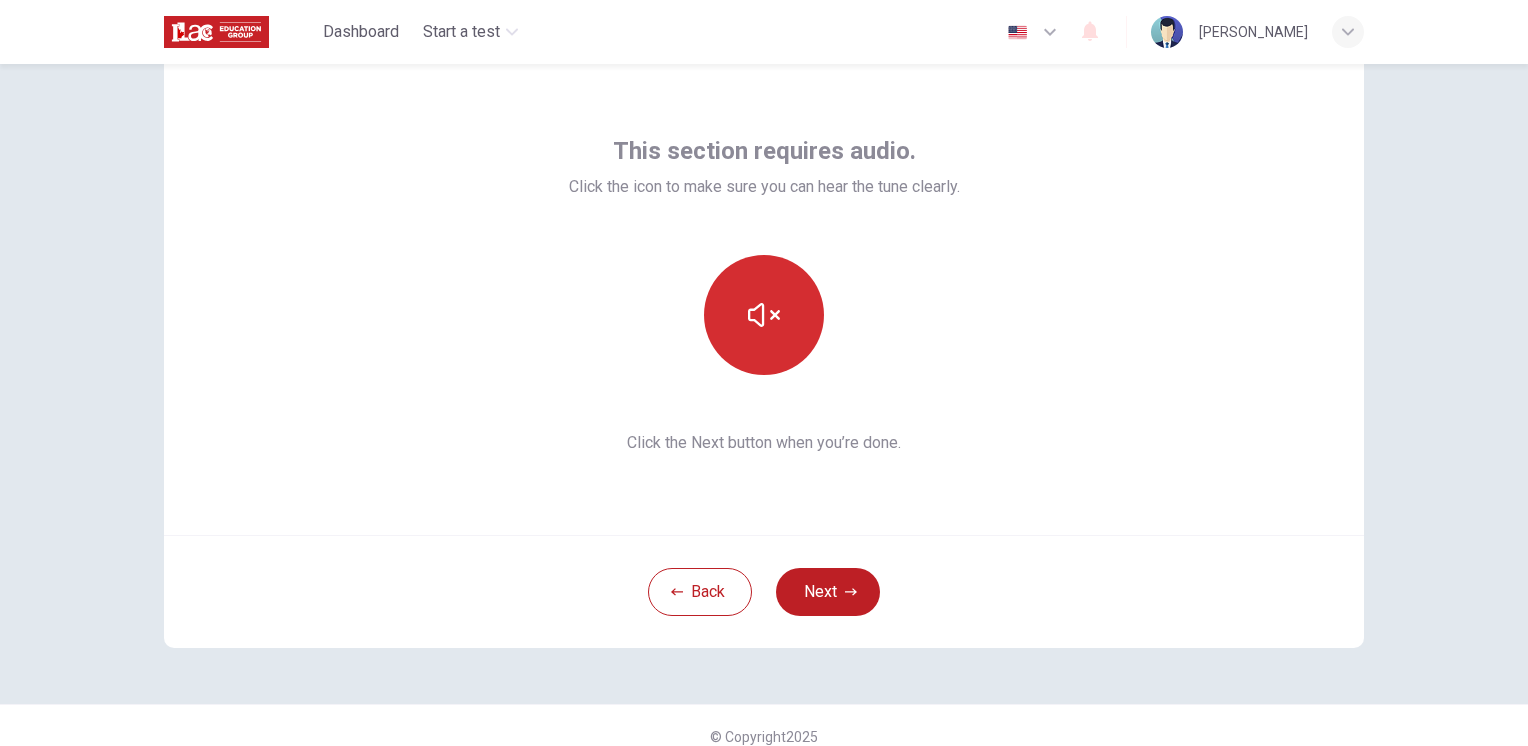 click at bounding box center (764, 315) 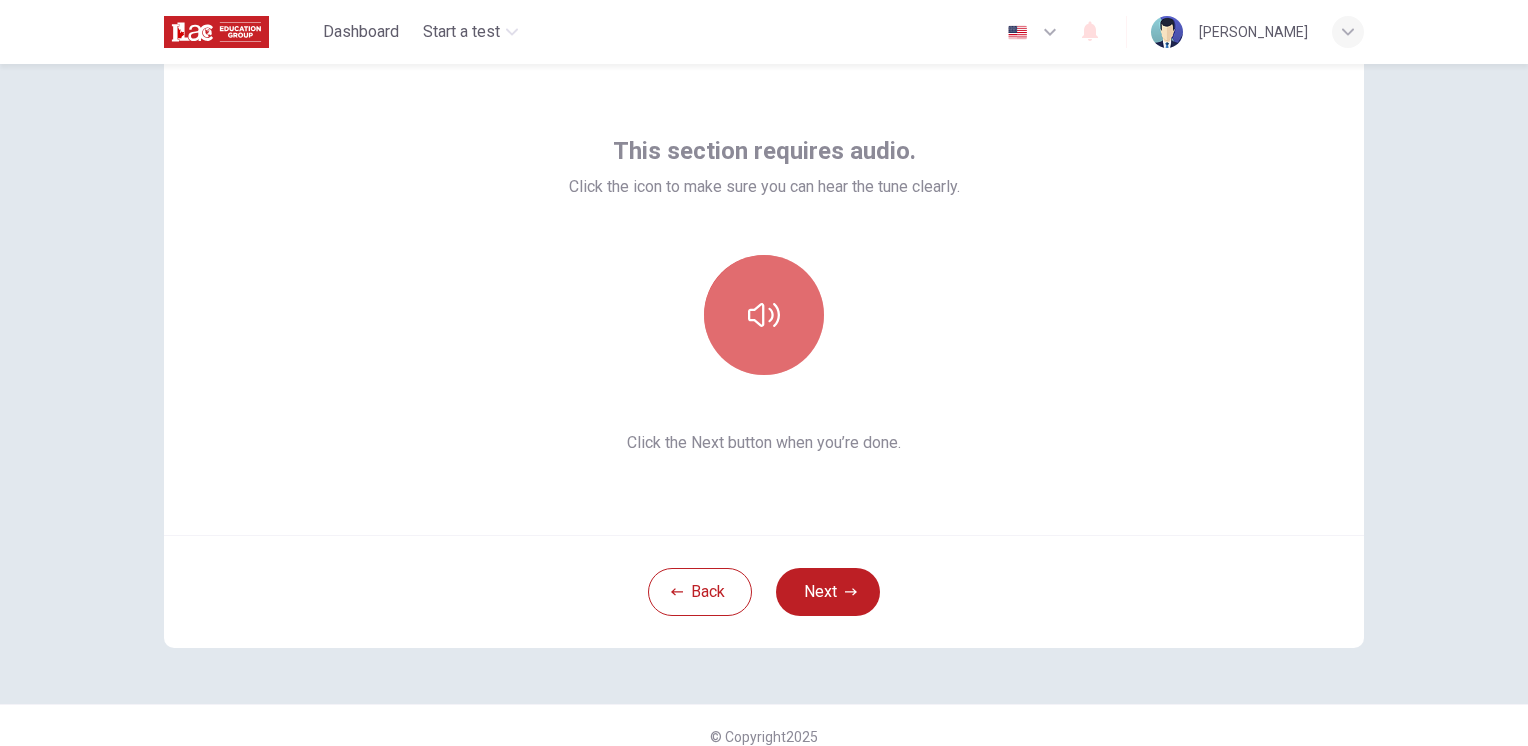 click at bounding box center [764, 315] 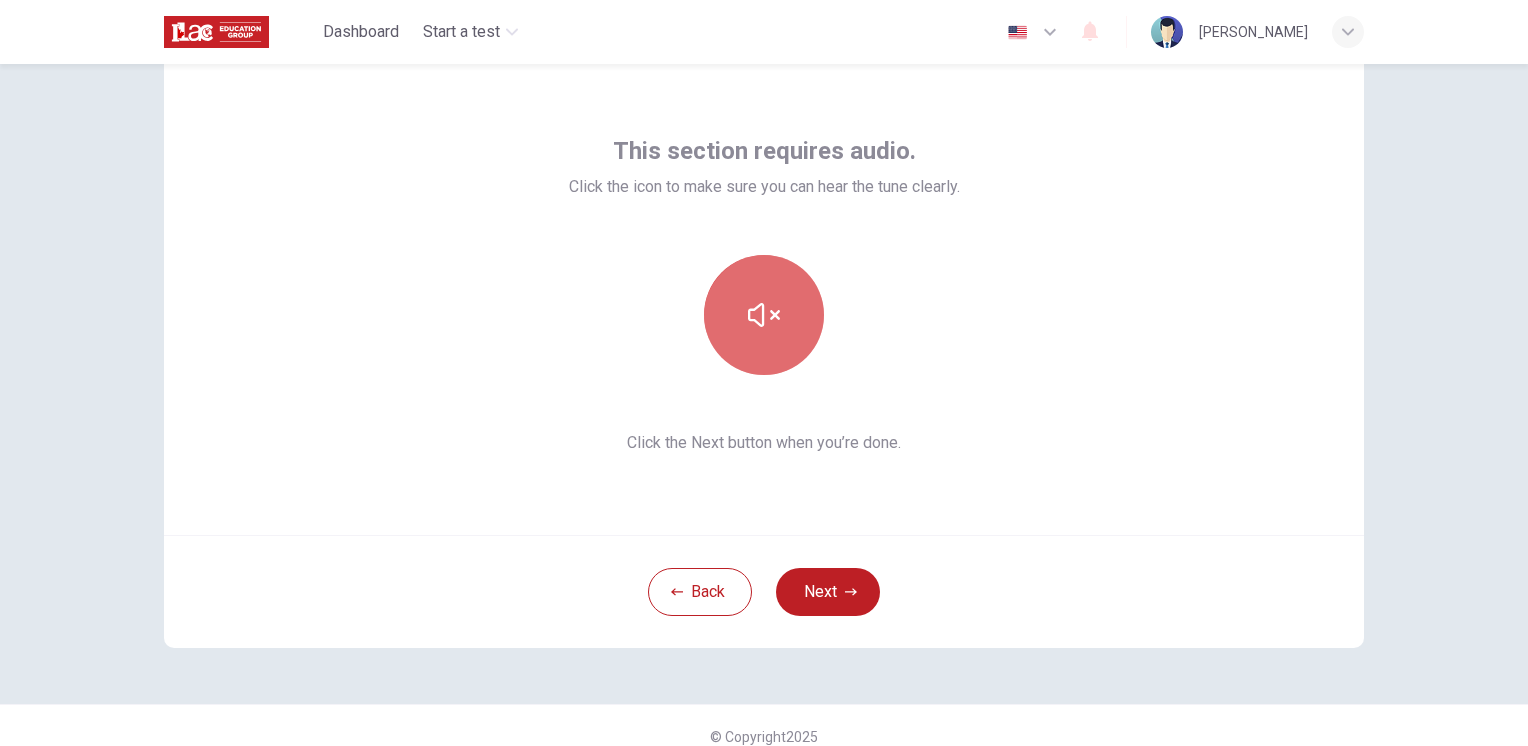 click at bounding box center [764, 315] 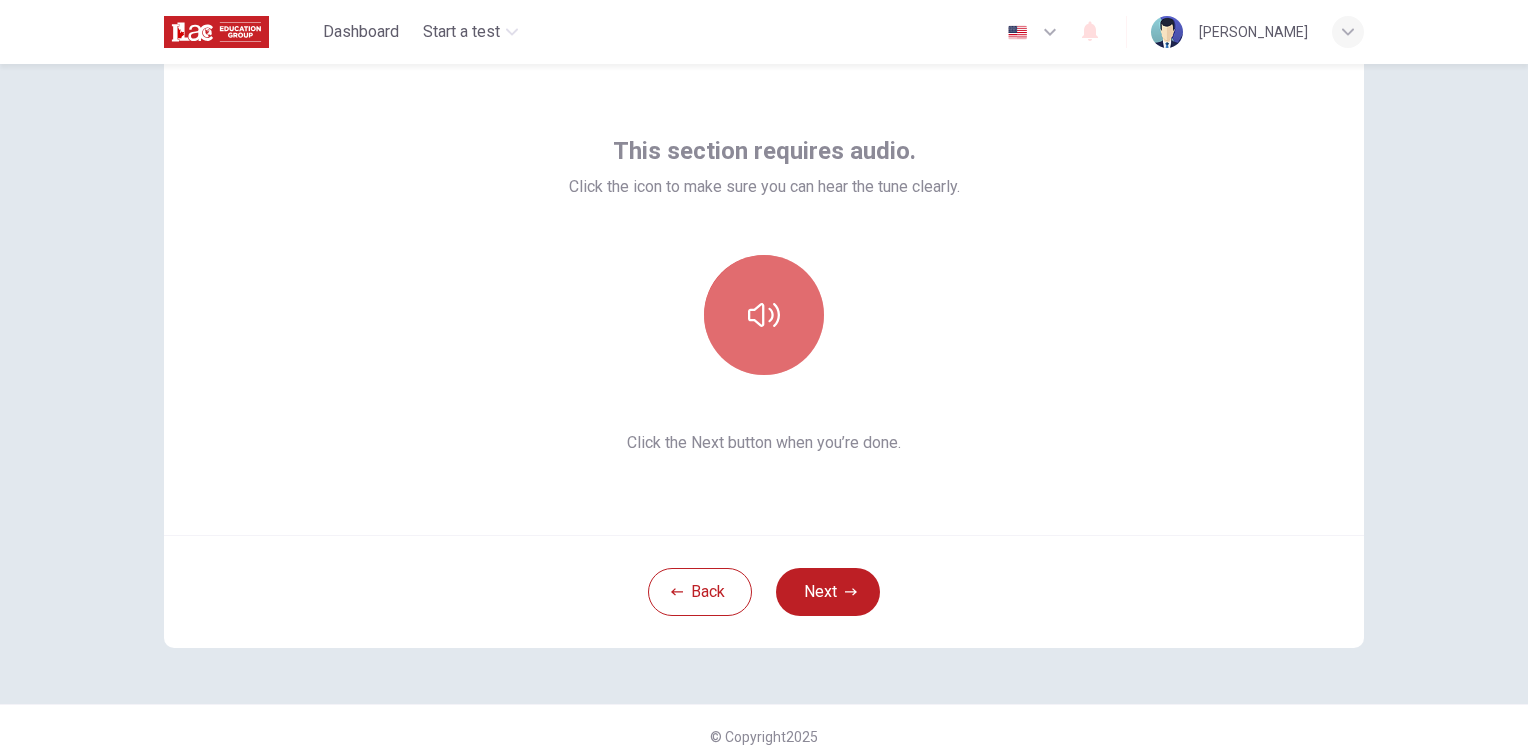 click 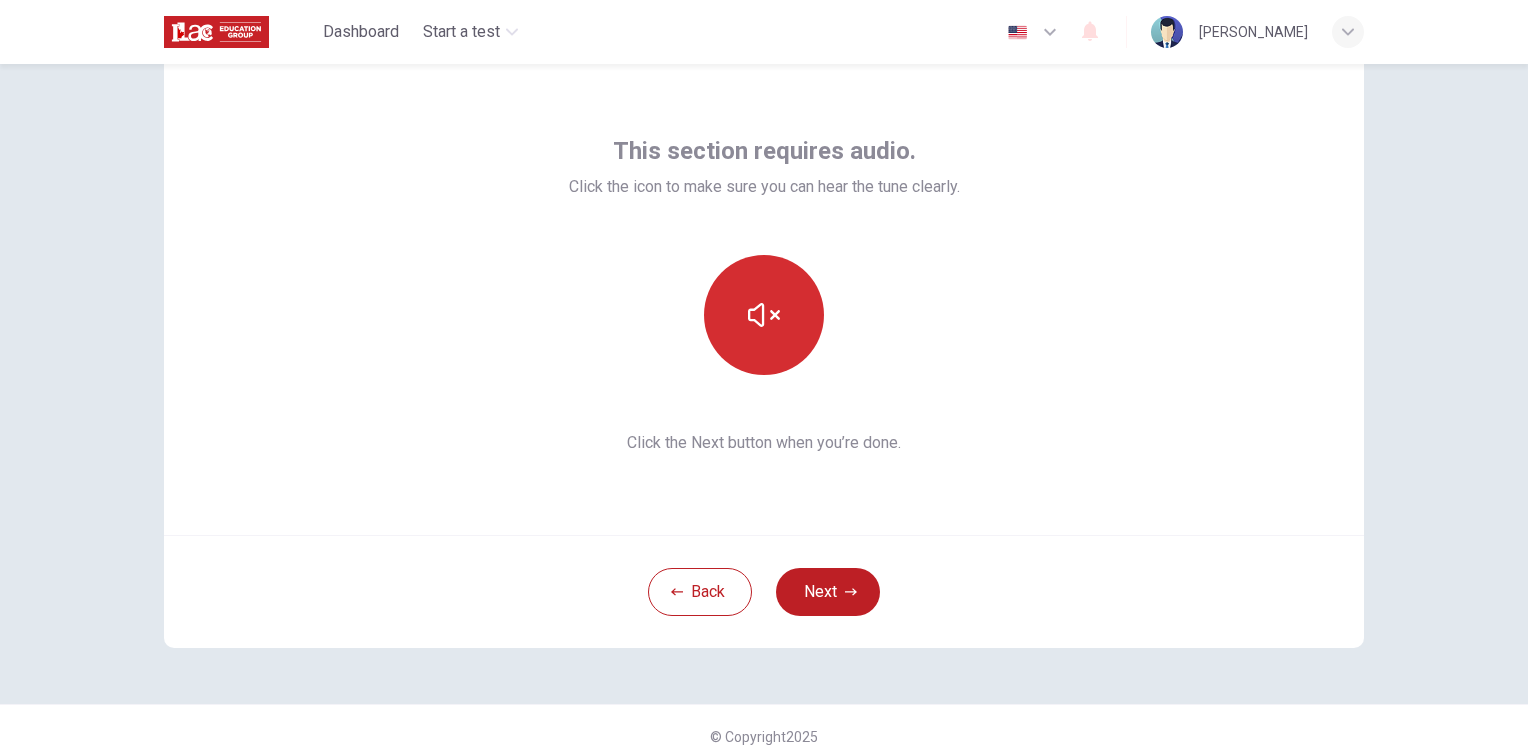 click 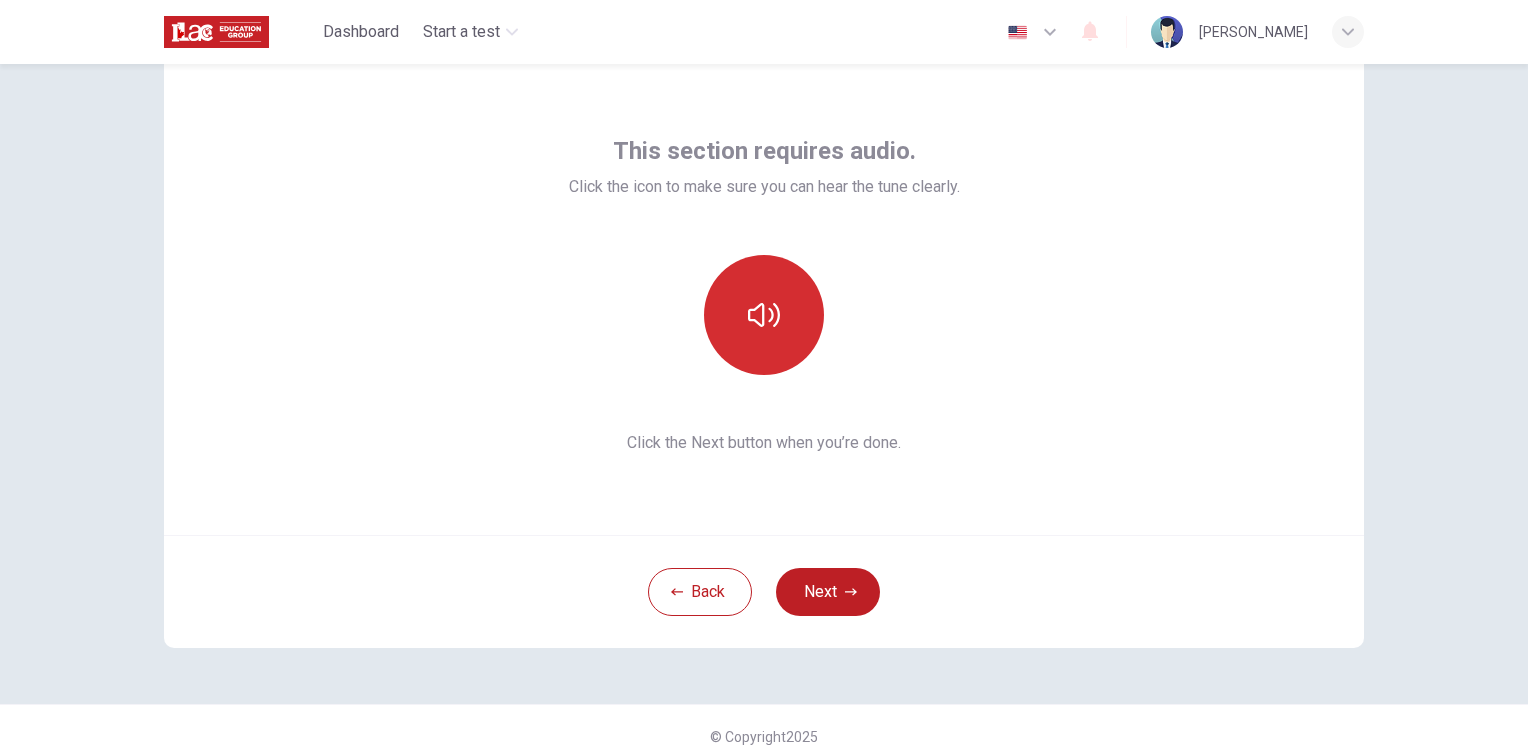 click 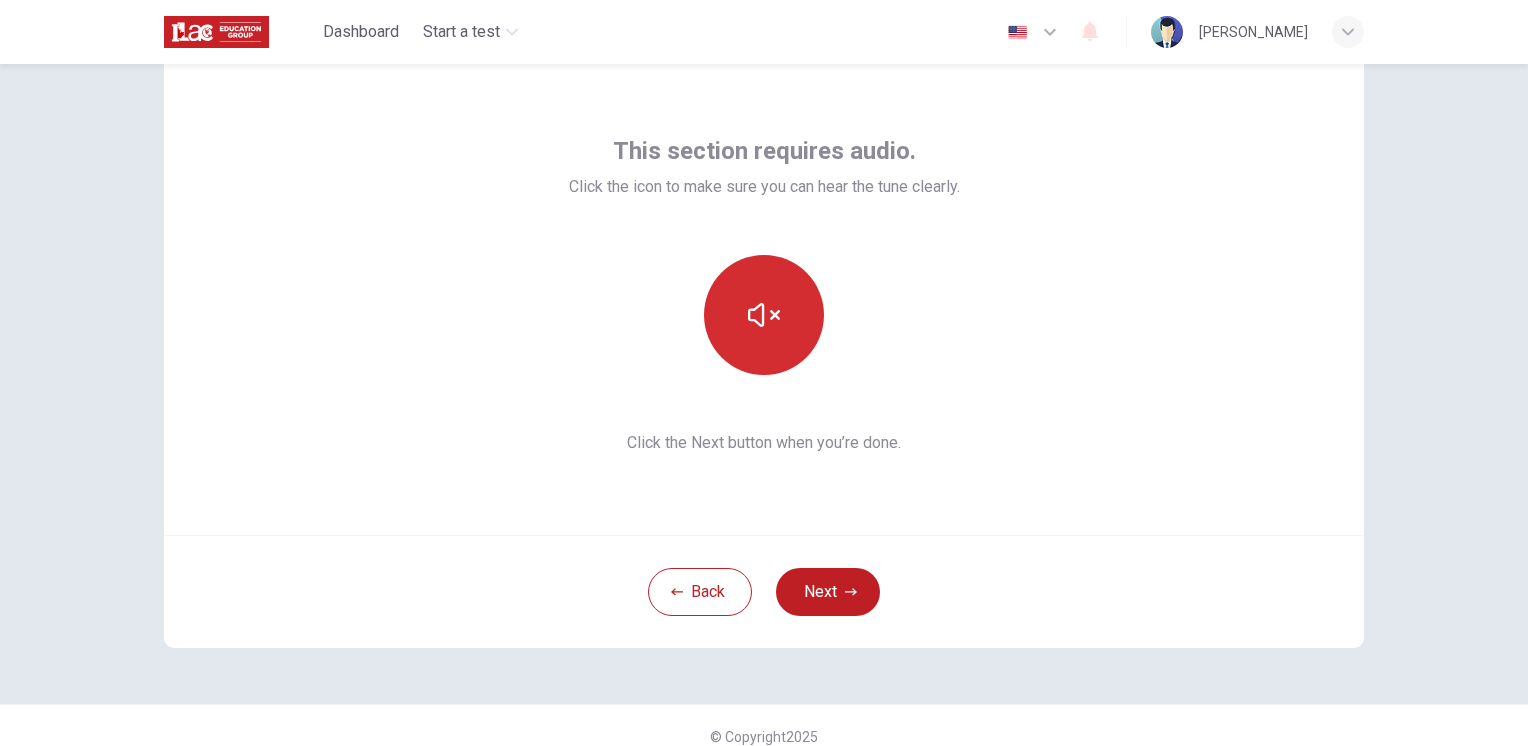 click 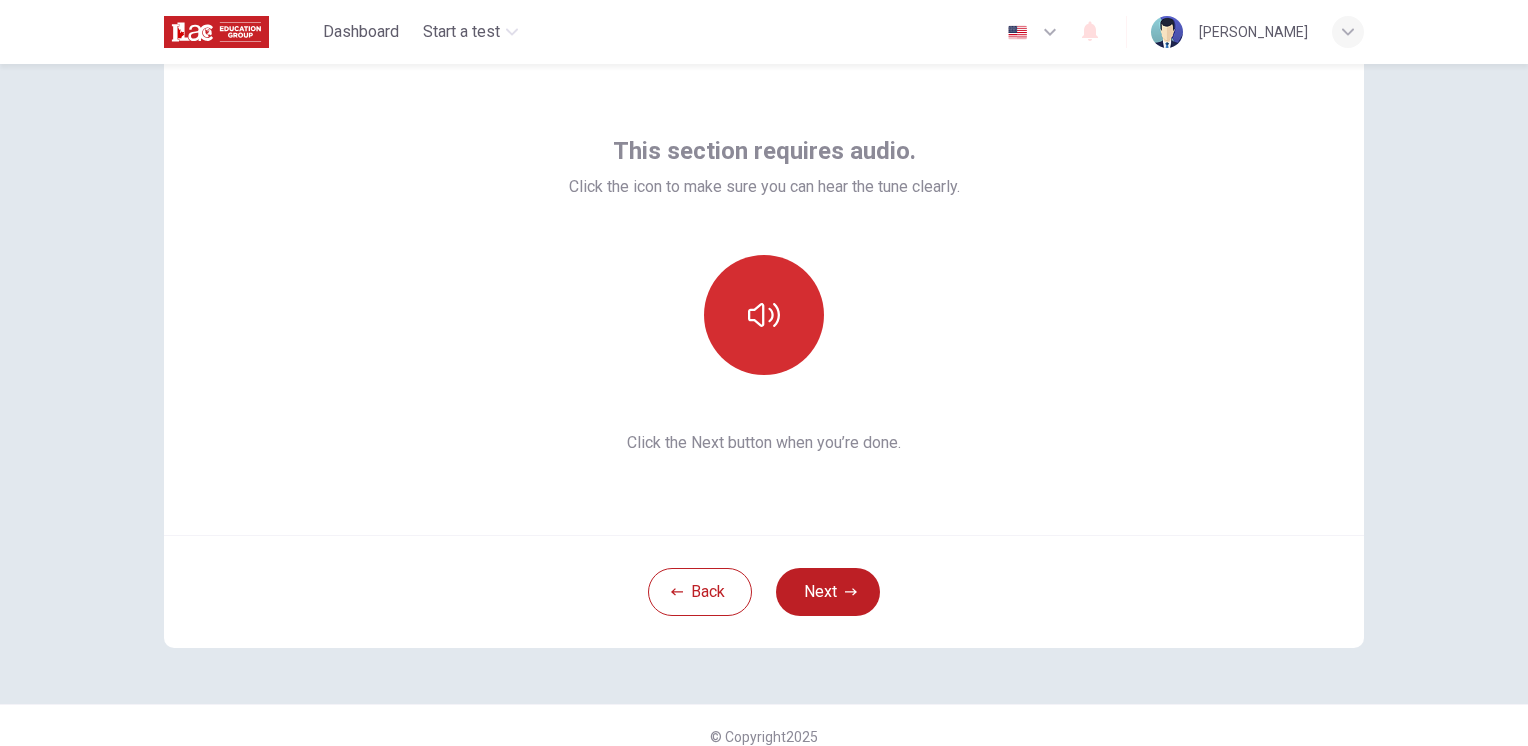 click at bounding box center [764, 315] 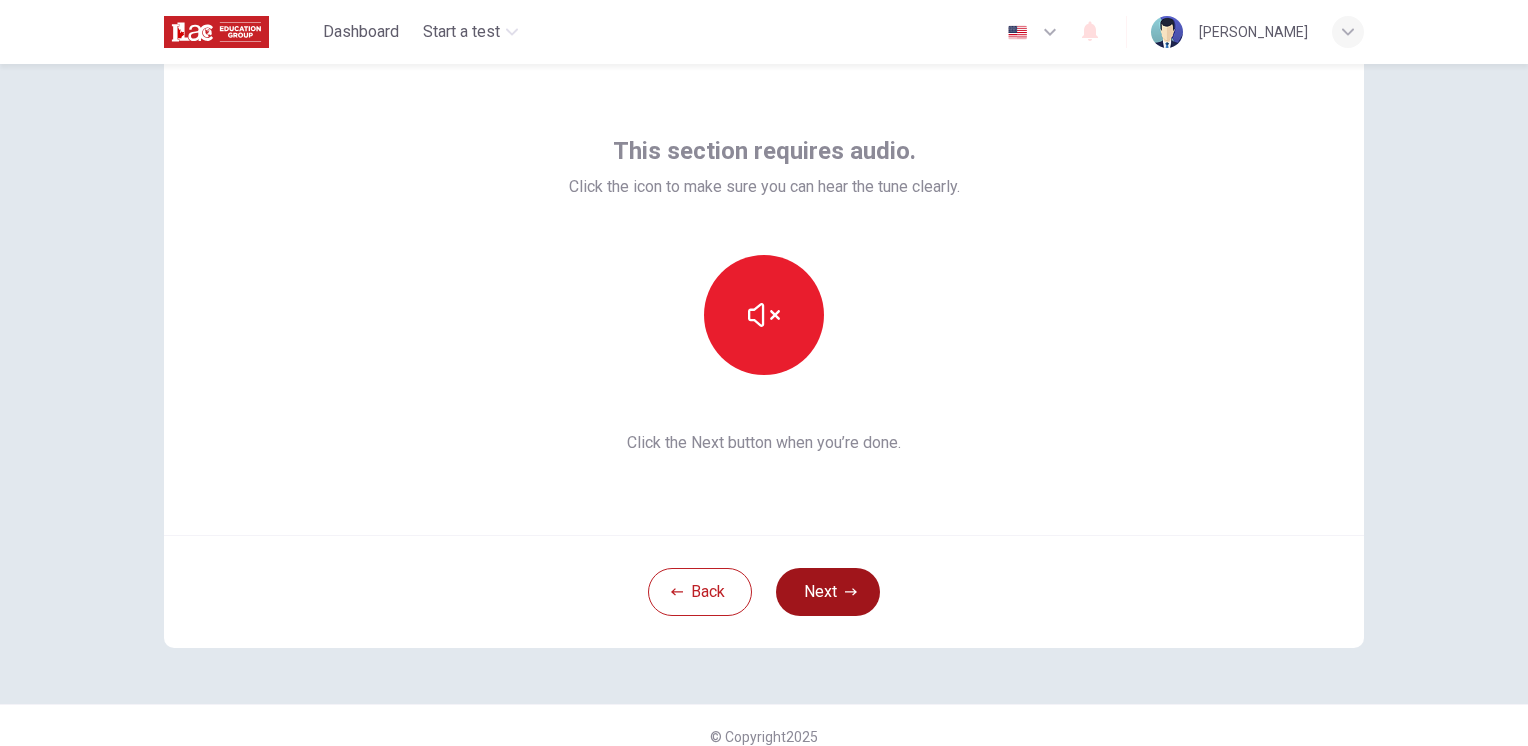 click on "Next" at bounding box center [828, 592] 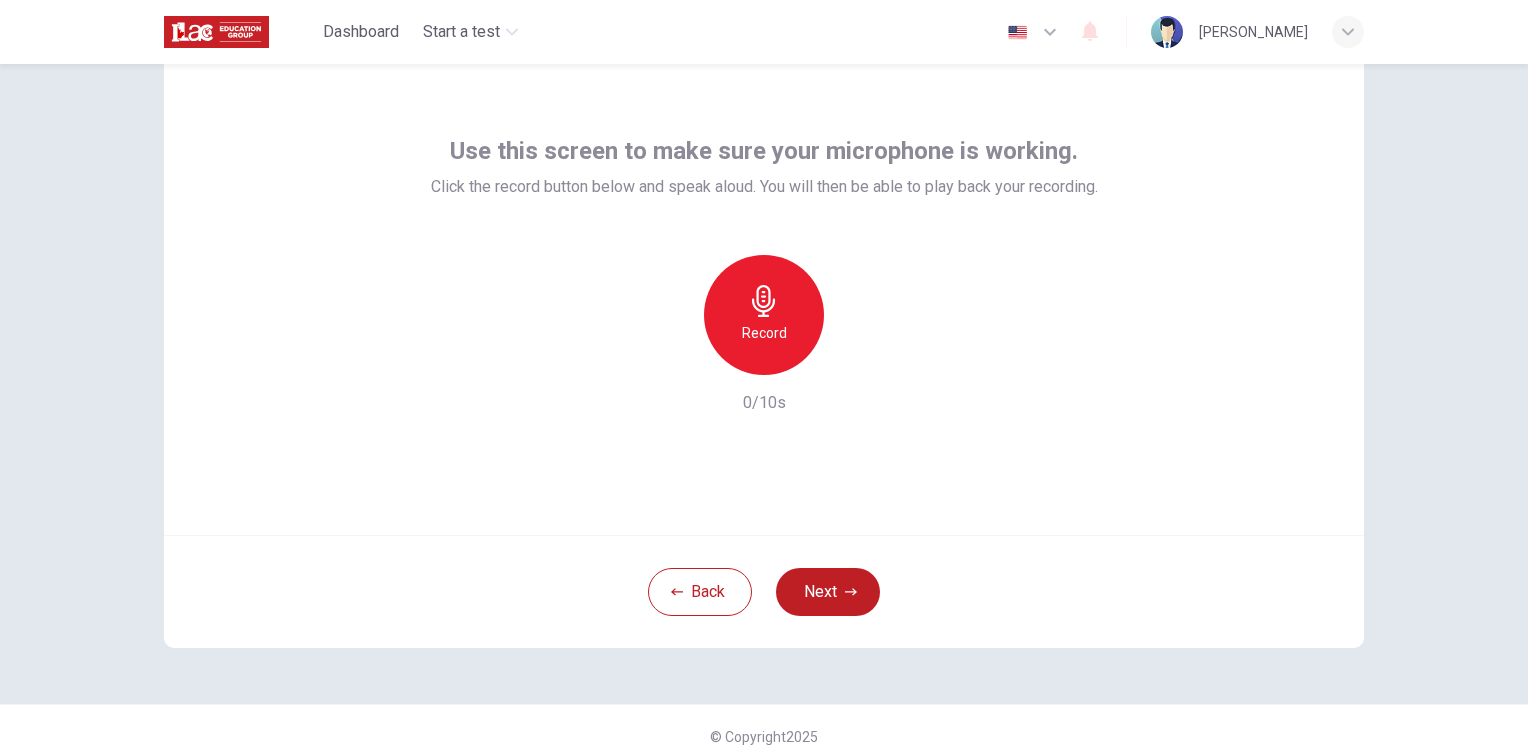 click on "Record" at bounding box center [764, 315] 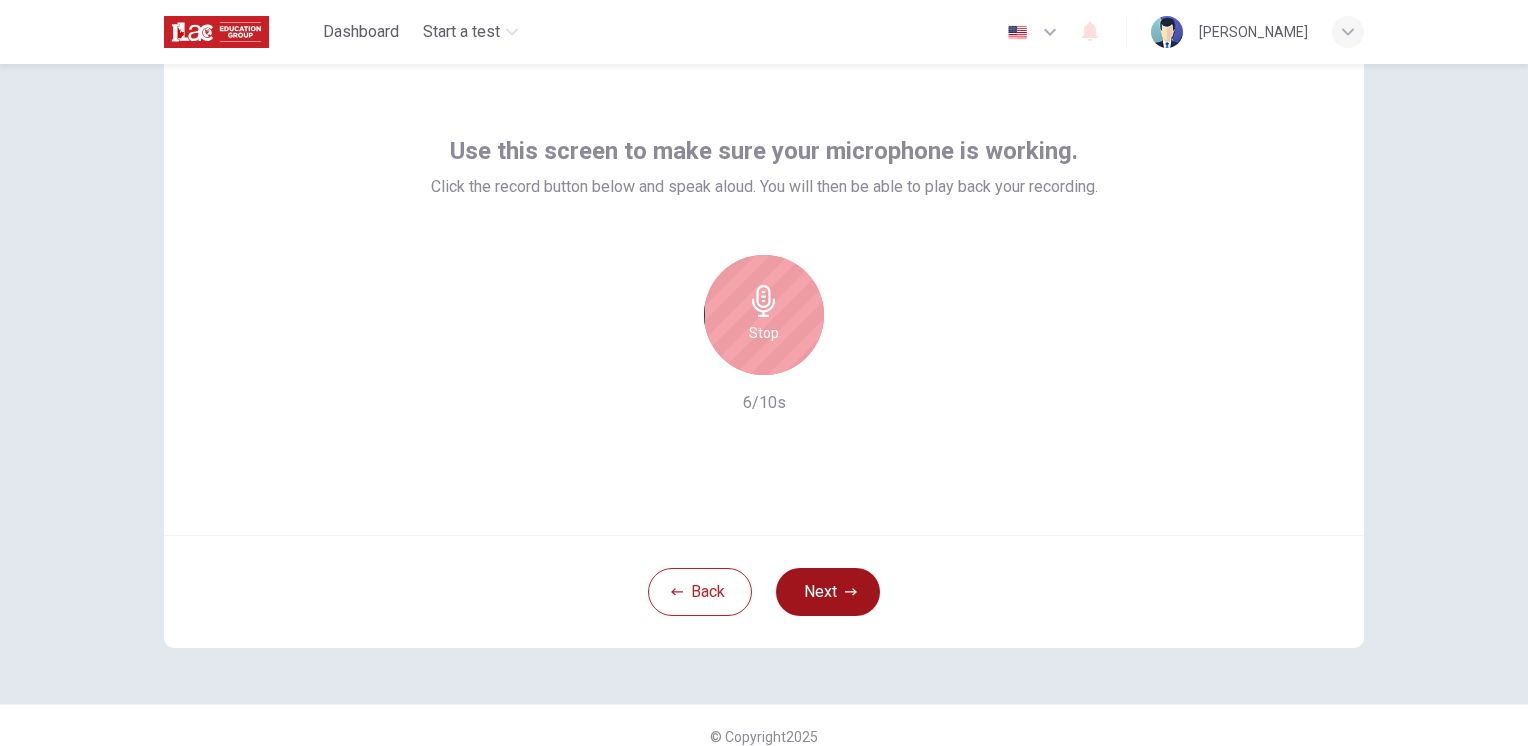 click on "Next" at bounding box center [828, 592] 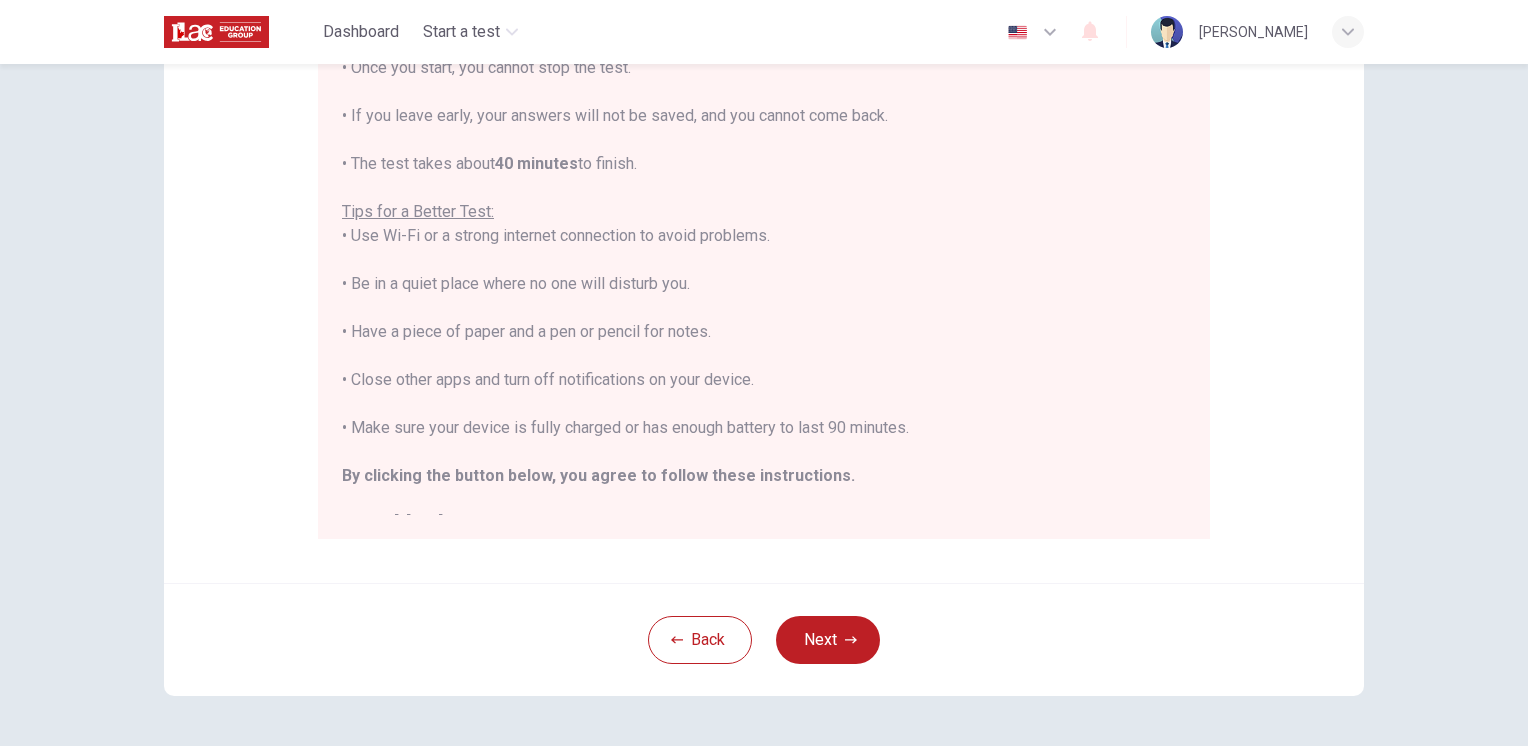 scroll, scrollTop: 300, scrollLeft: 0, axis: vertical 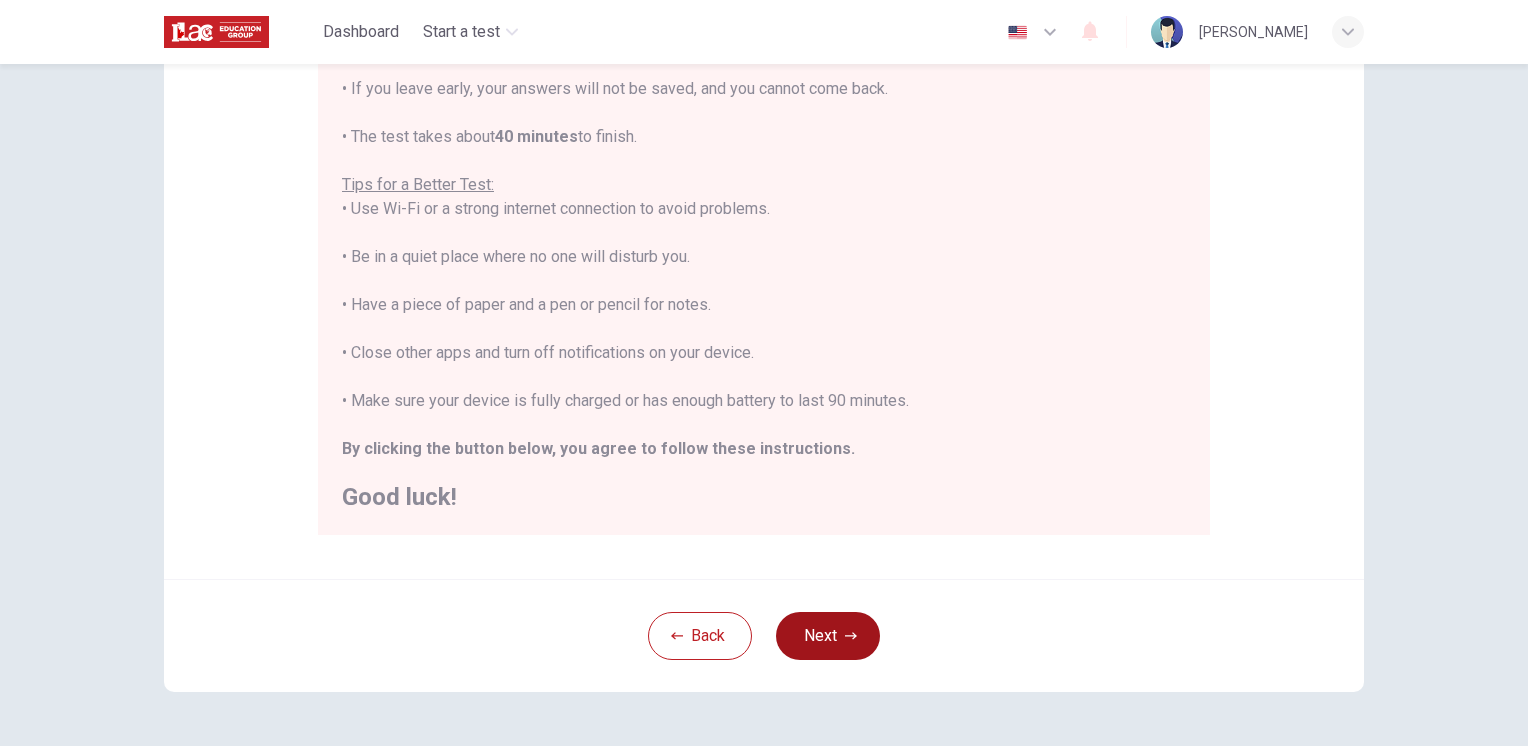 click on "Next" at bounding box center [828, 636] 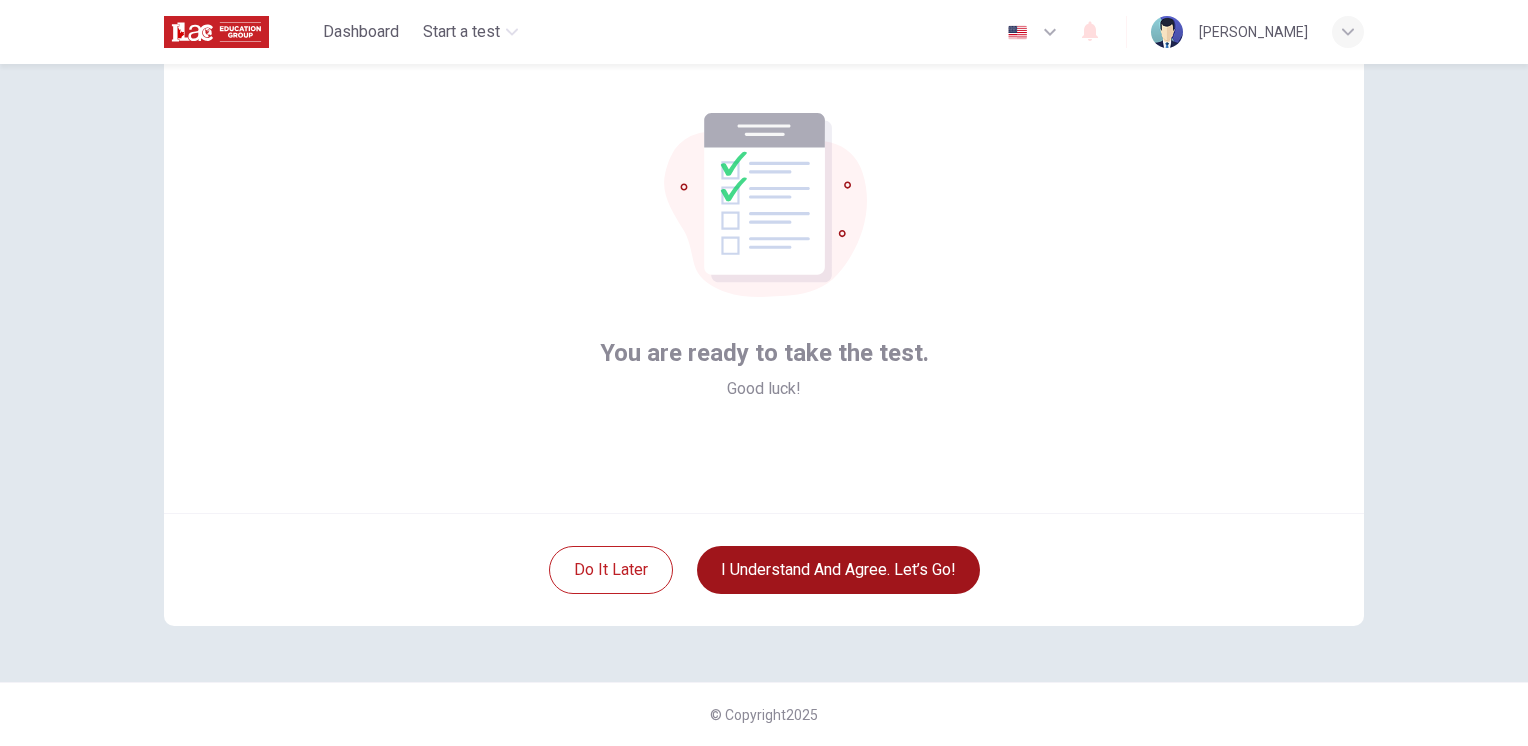scroll, scrollTop: 86, scrollLeft: 0, axis: vertical 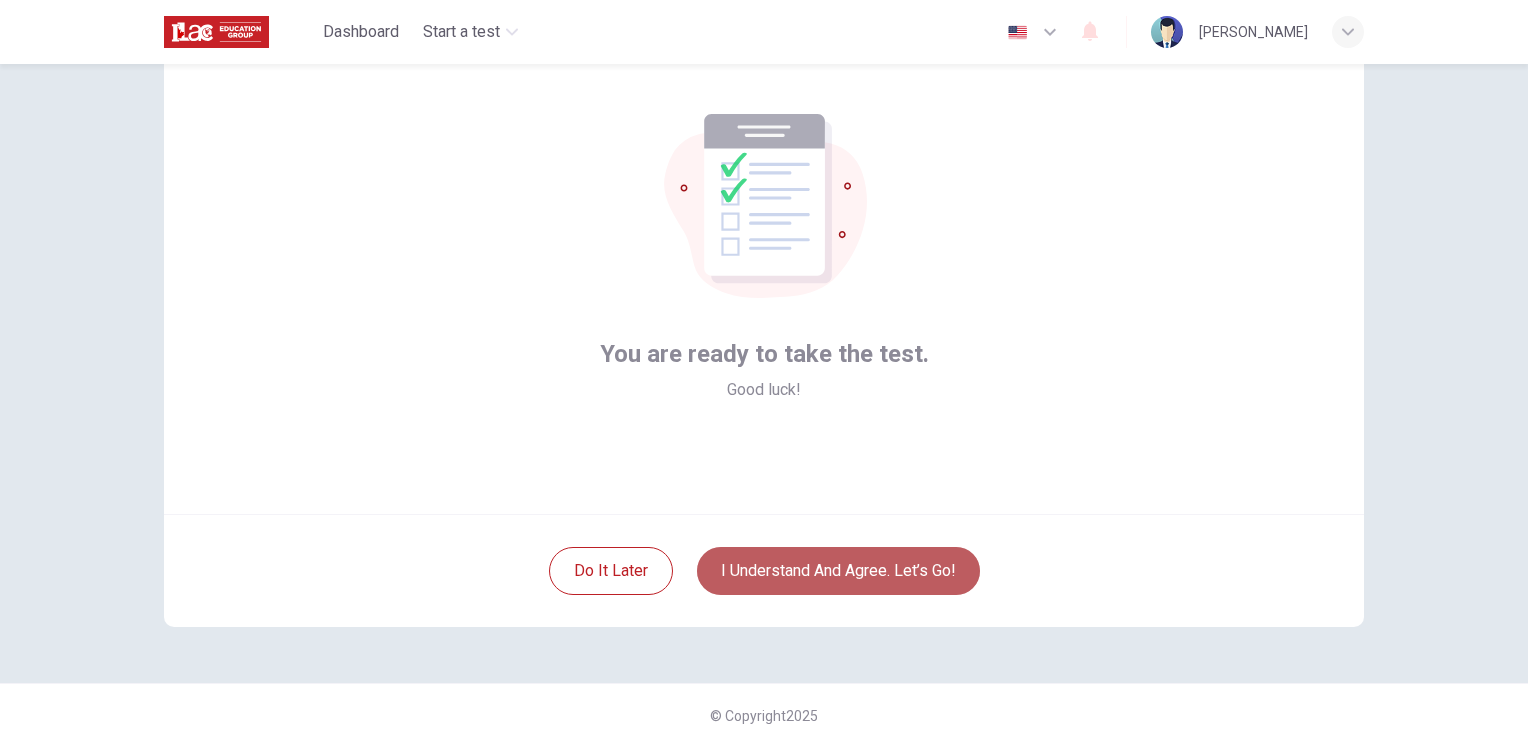 click on "I understand and agree. Let’s go!" at bounding box center (838, 571) 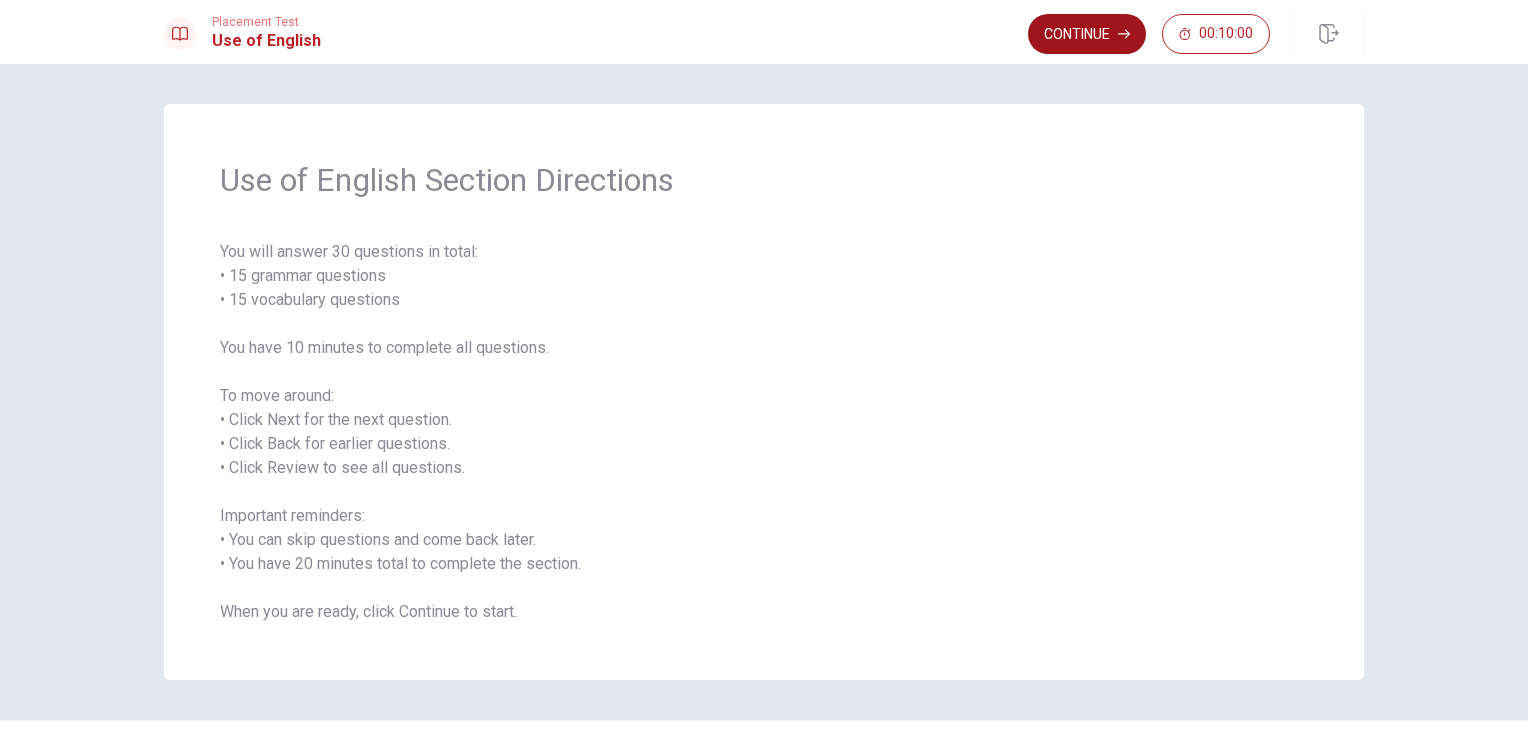 click on "Continue" at bounding box center (1087, 34) 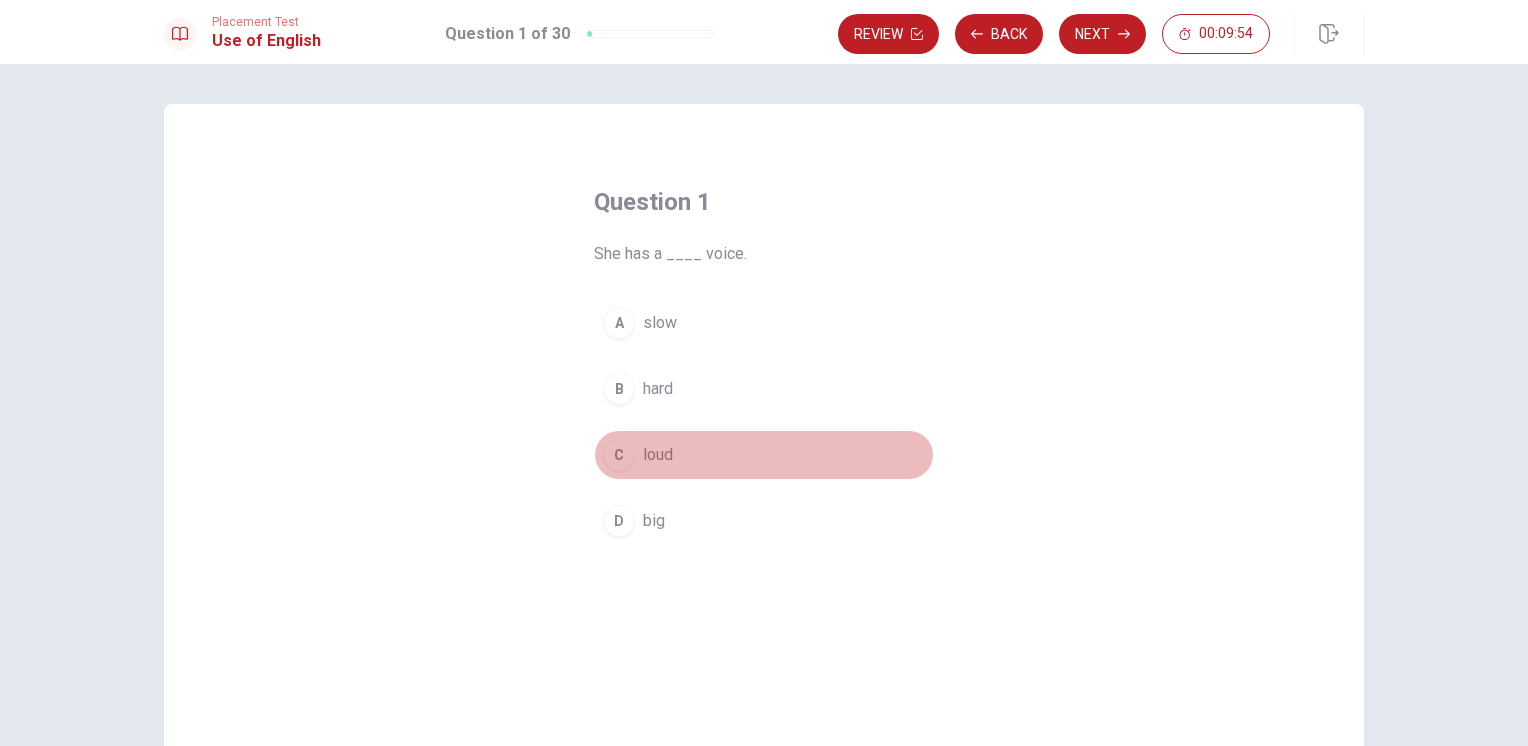 click on "C" at bounding box center [619, 455] 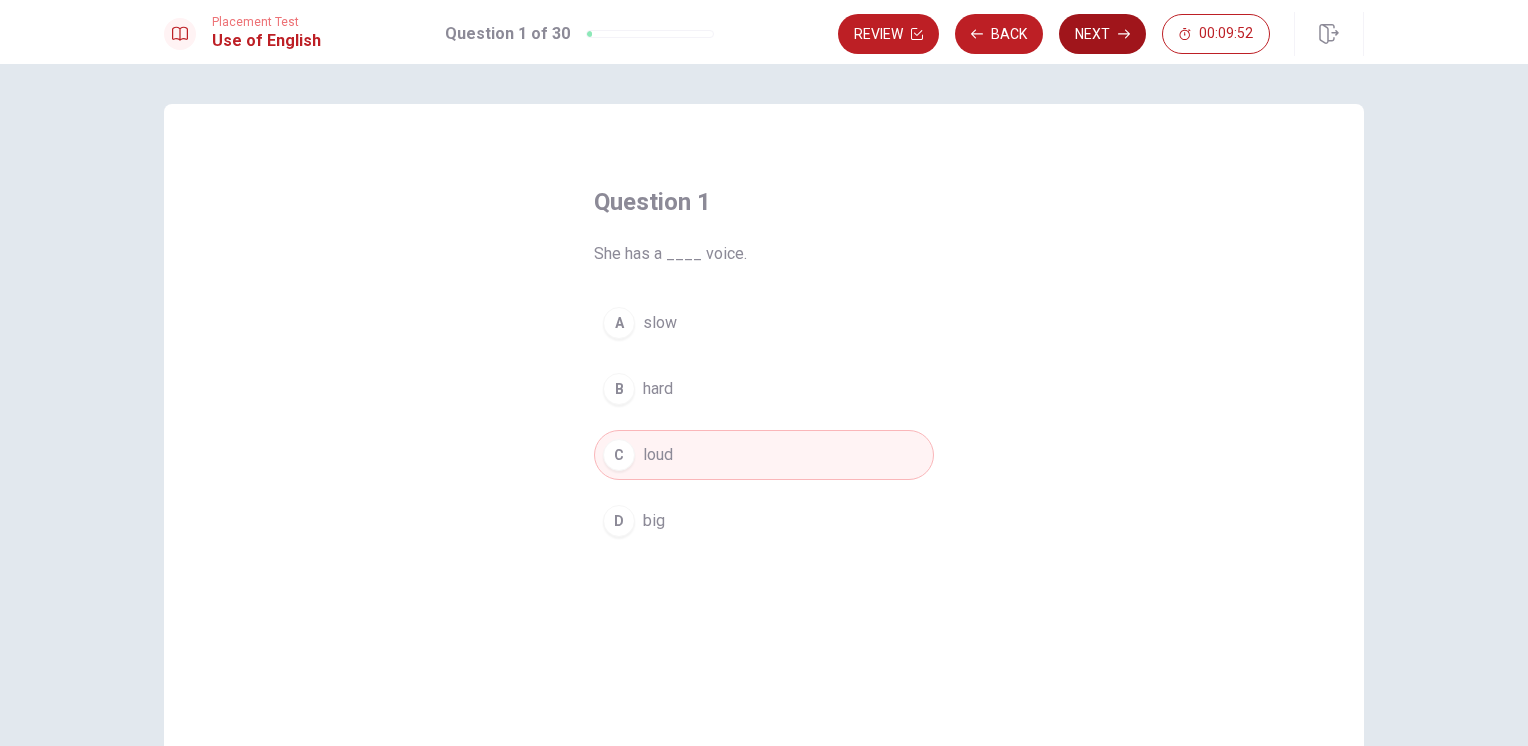click on "Next" at bounding box center [1102, 34] 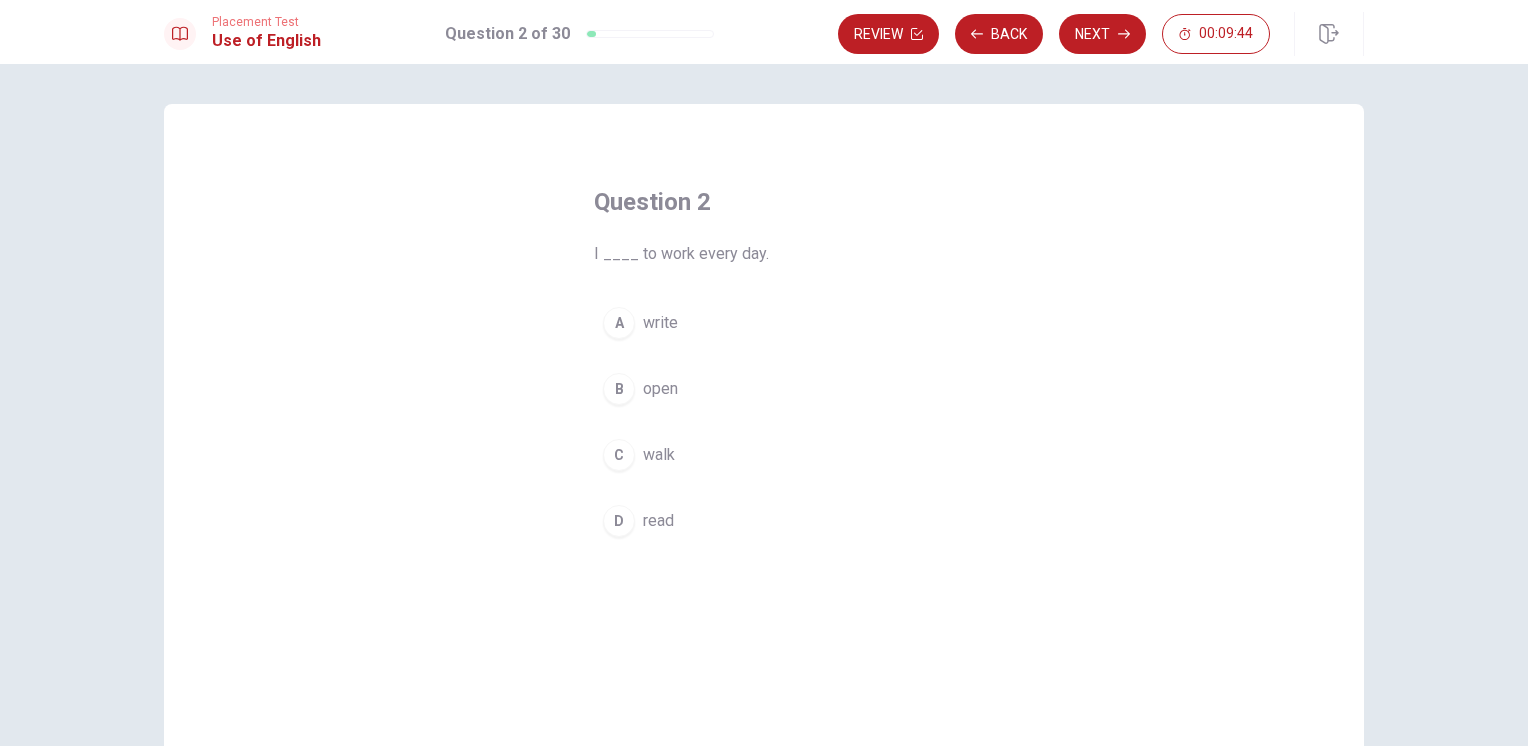 click on "C" at bounding box center (619, 455) 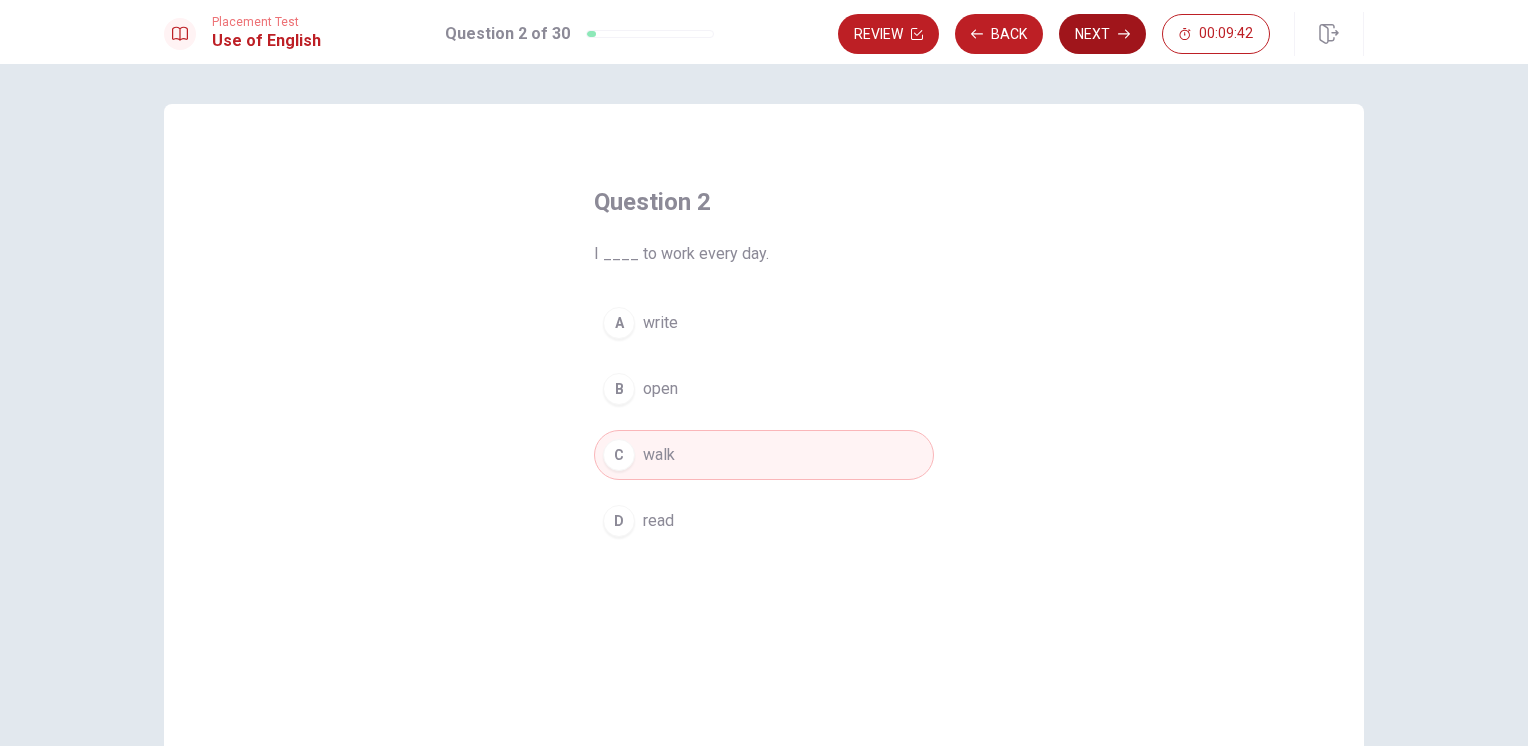 click on "Next" at bounding box center (1102, 34) 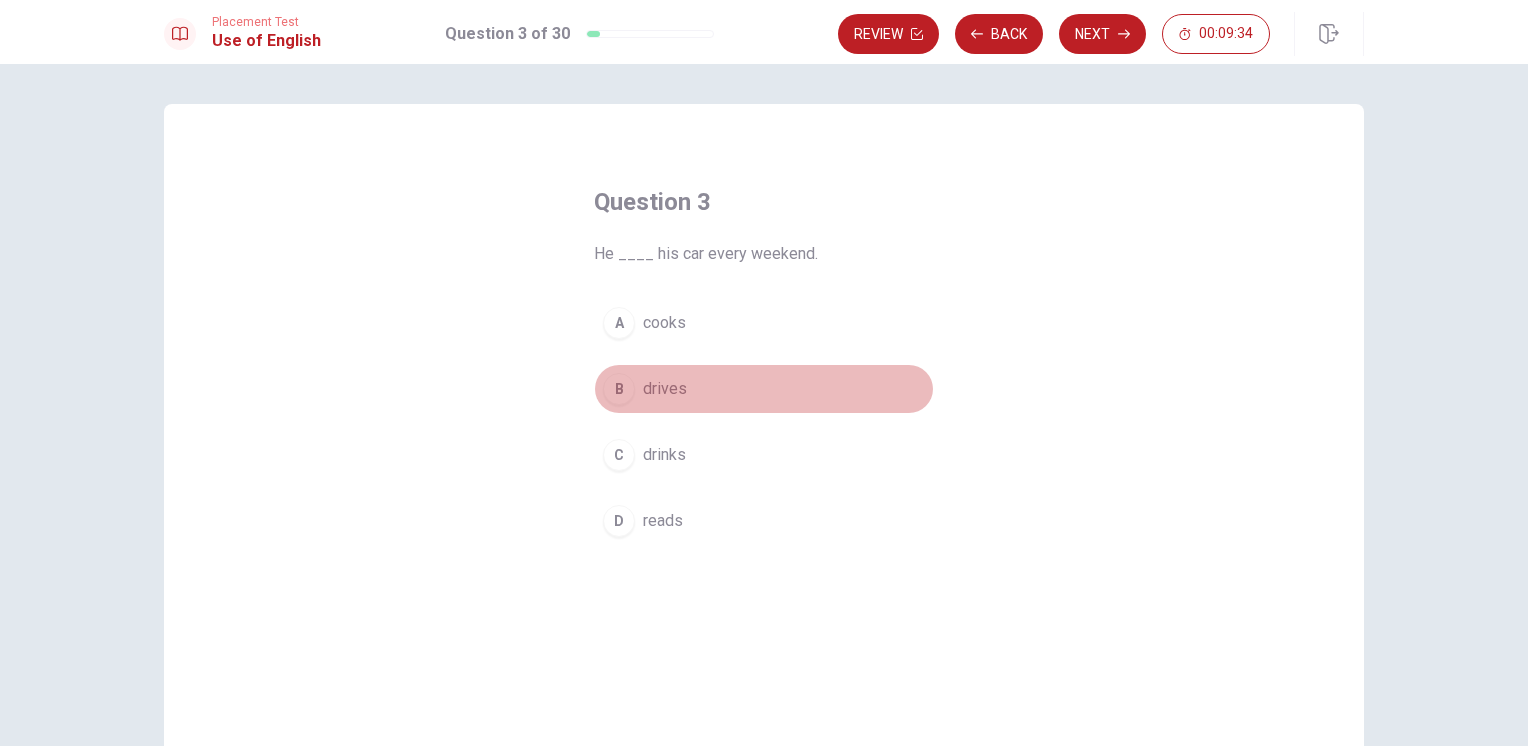 click on "B" at bounding box center [619, 389] 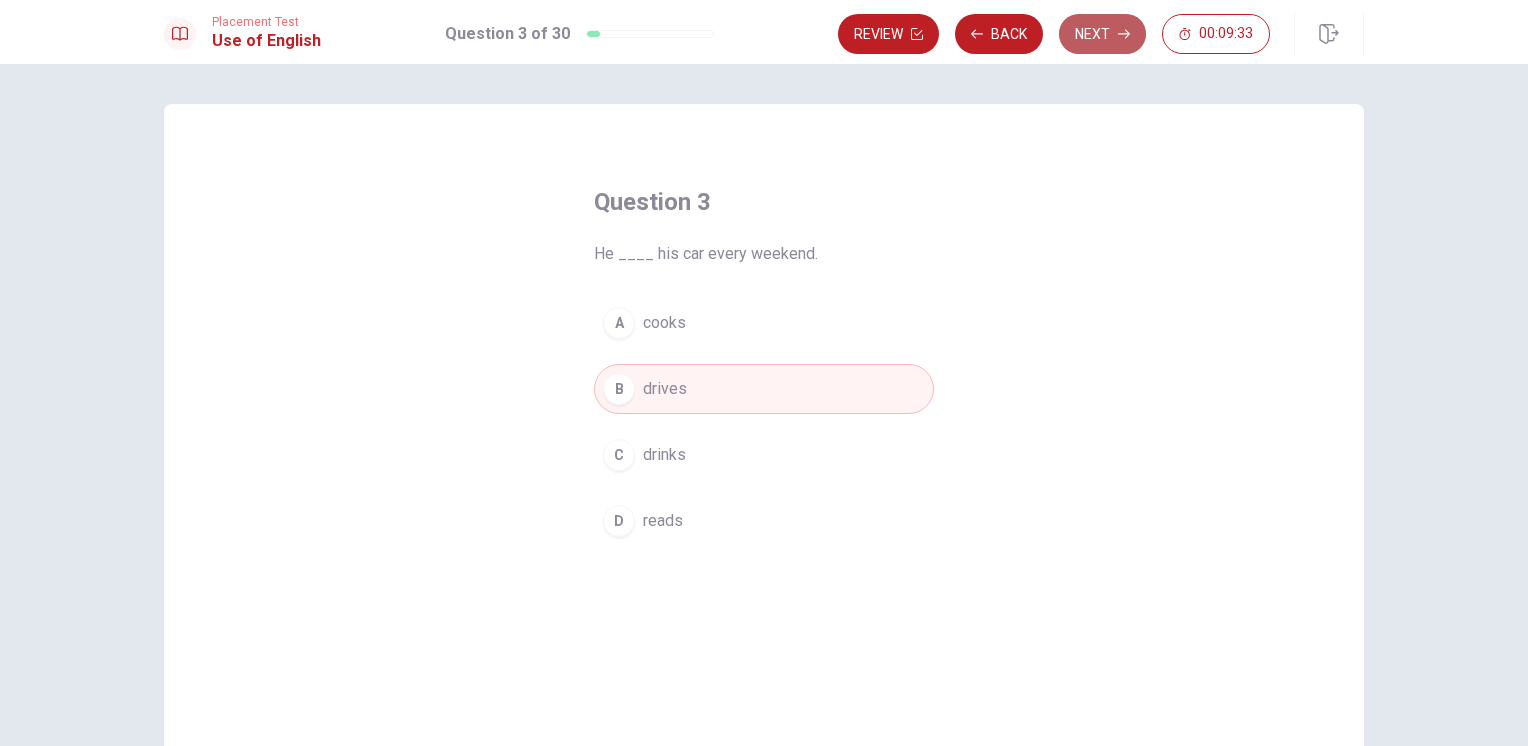 click on "Next" at bounding box center [1102, 34] 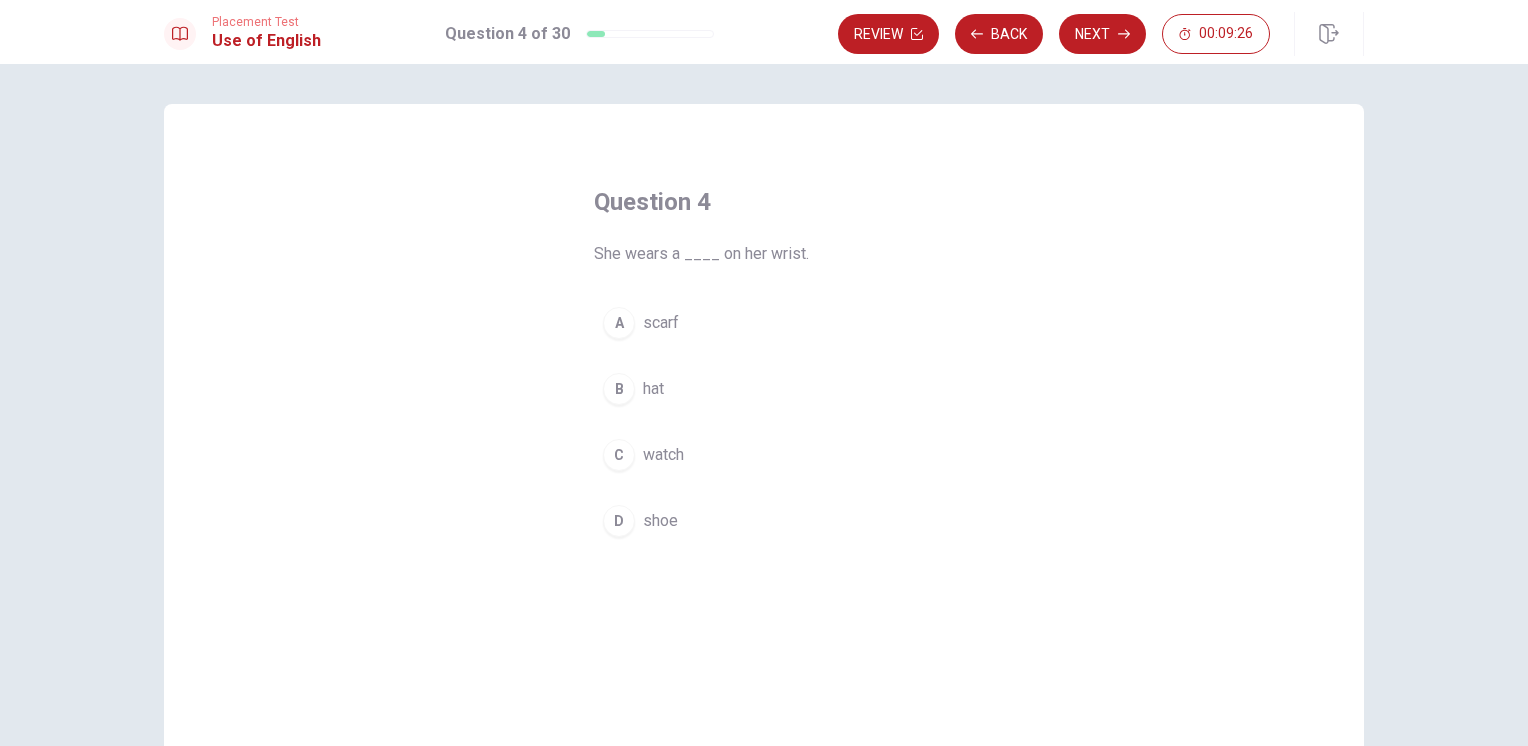 click on "B" at bounding box center (619, 389) 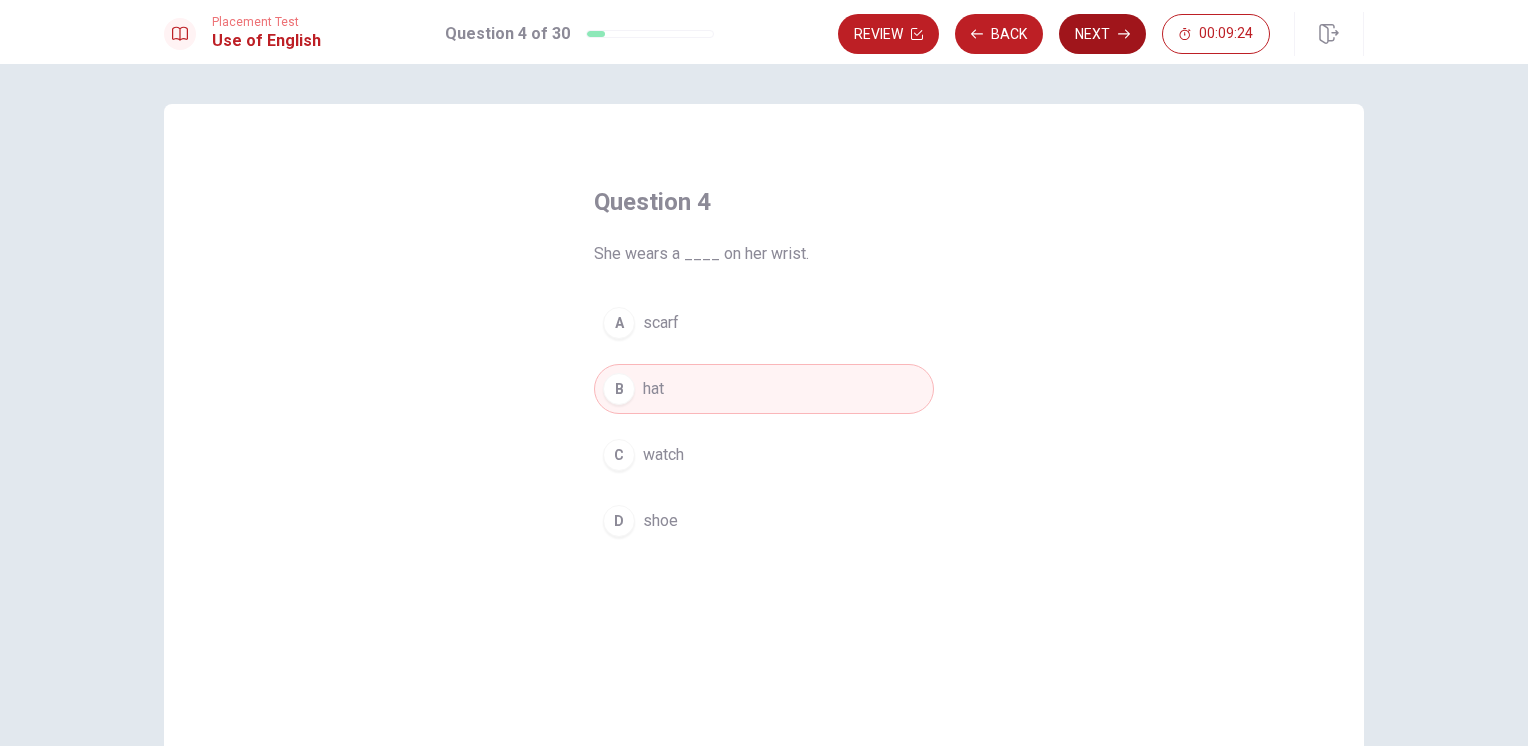 click on "Next" at bounding box center (1102, 34) 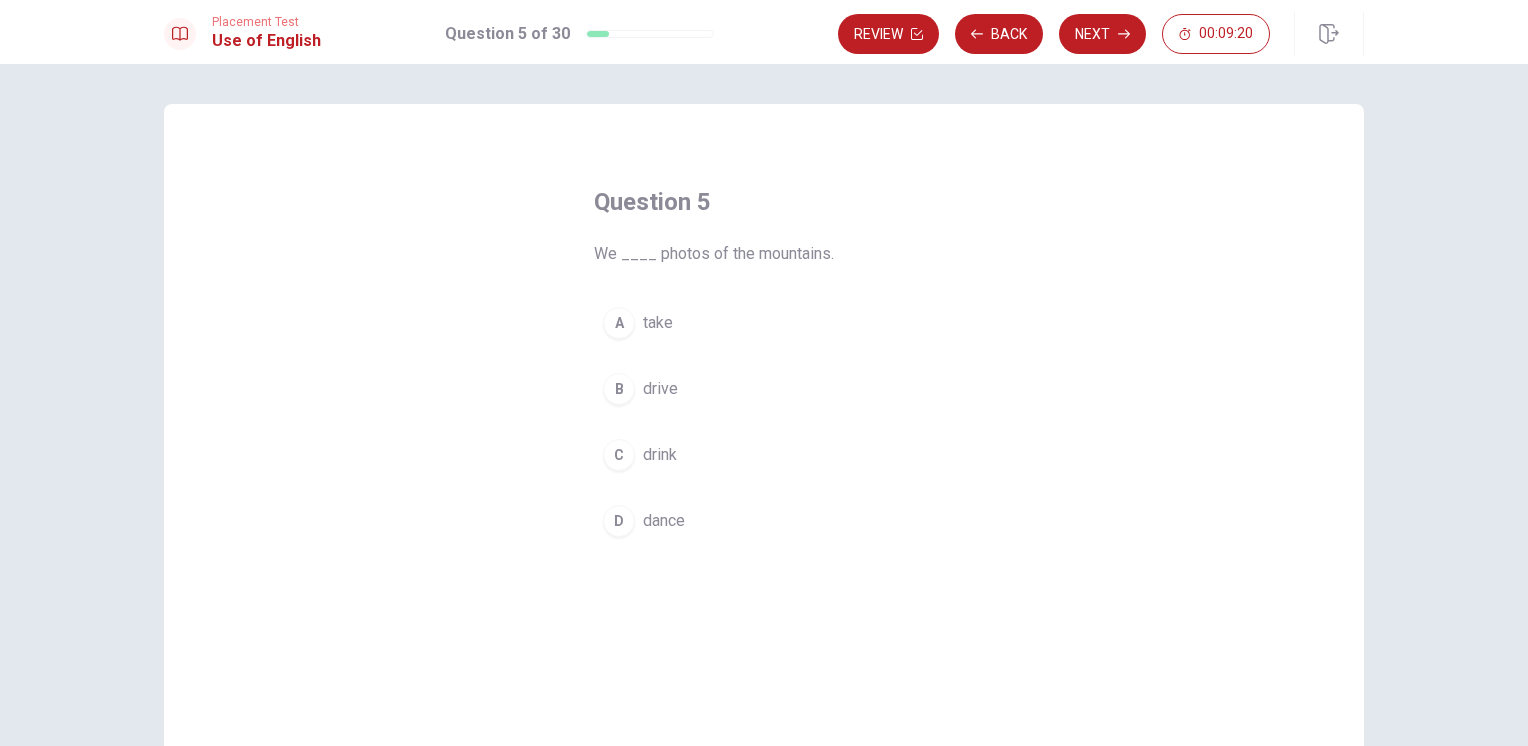 click on "A" at bounding box center [619, 323] 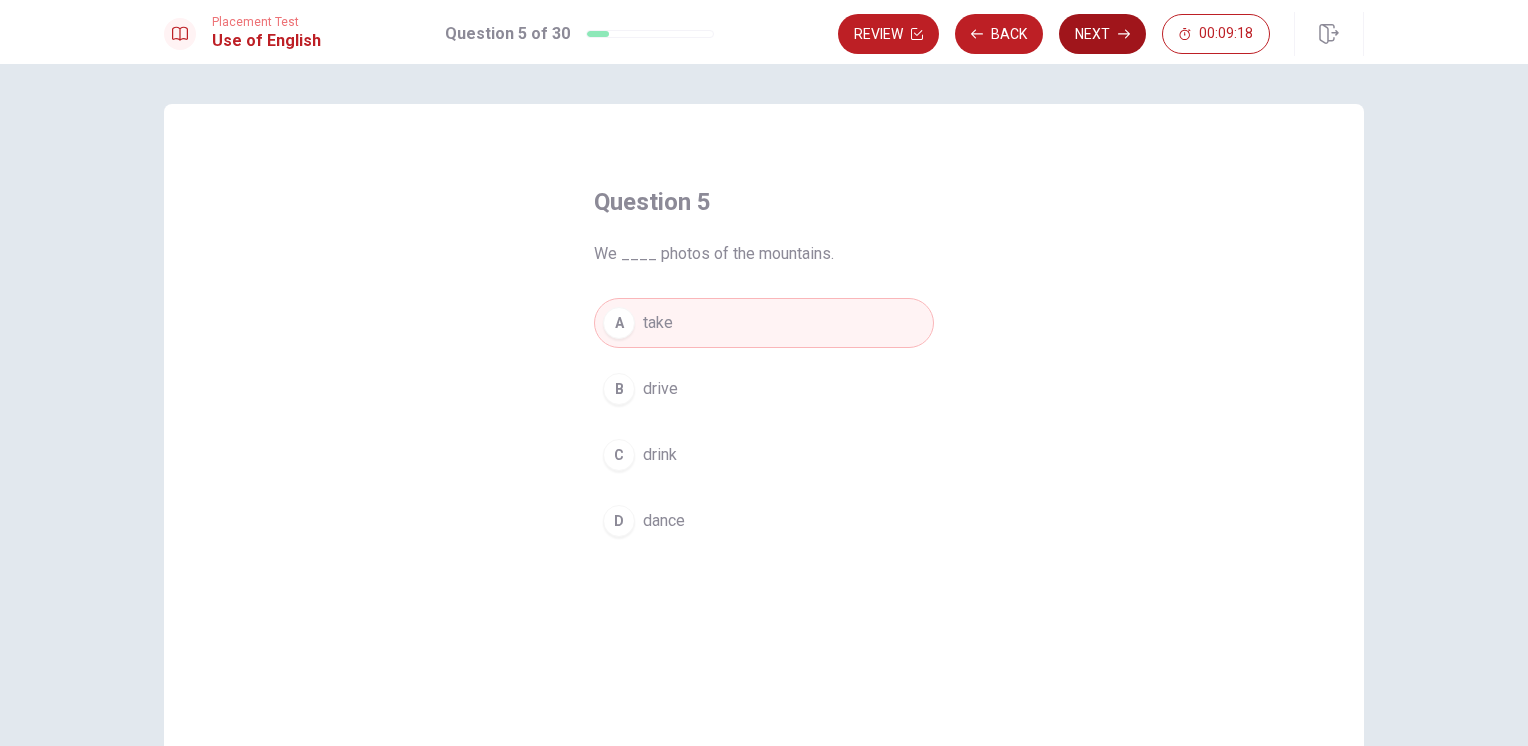 click on "Next" at bounding box center [1102, 34] 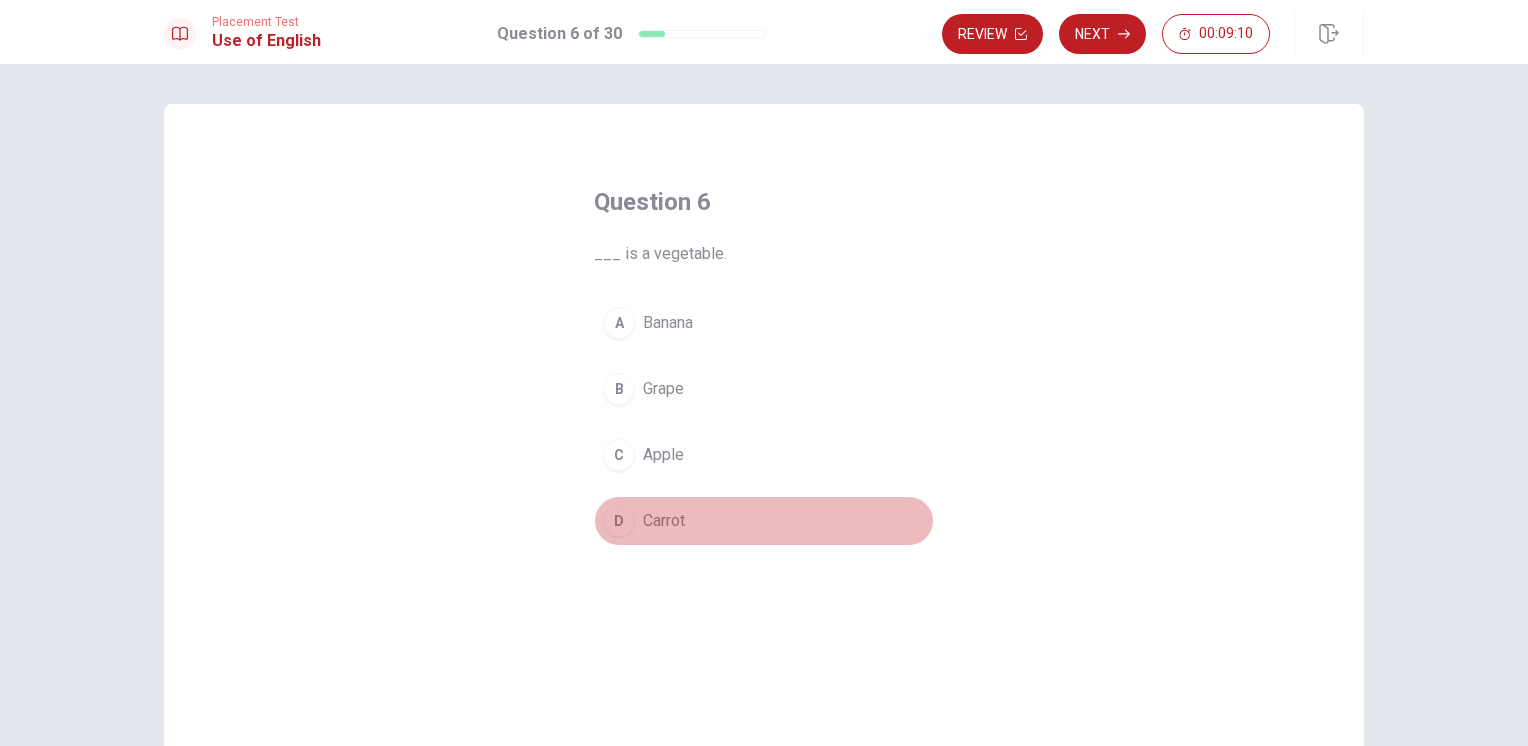 click on "D" at bounding box center [619, 521] 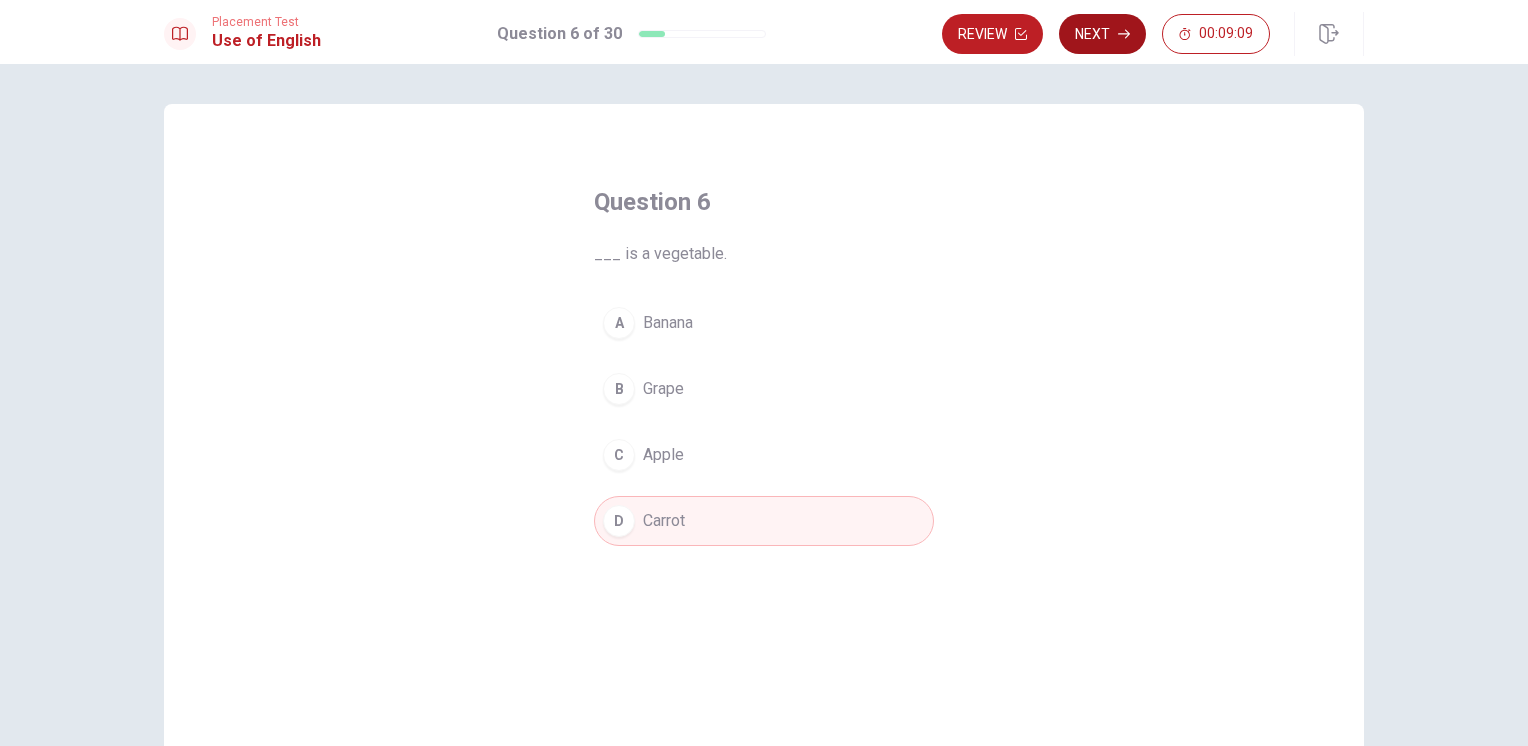 click on "Next" at bounding box center (1102, 34) 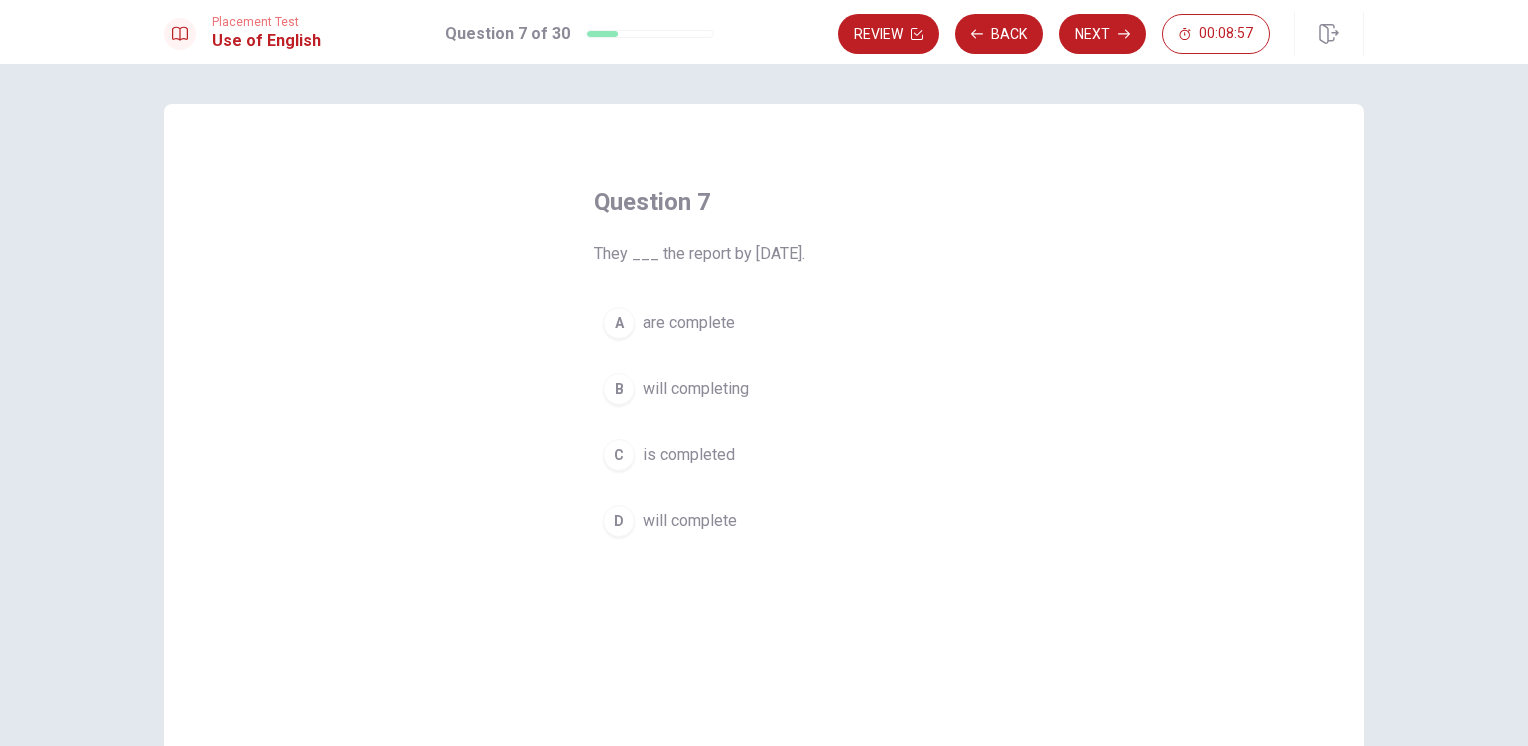click on "B" at bounding box center (619, 389) 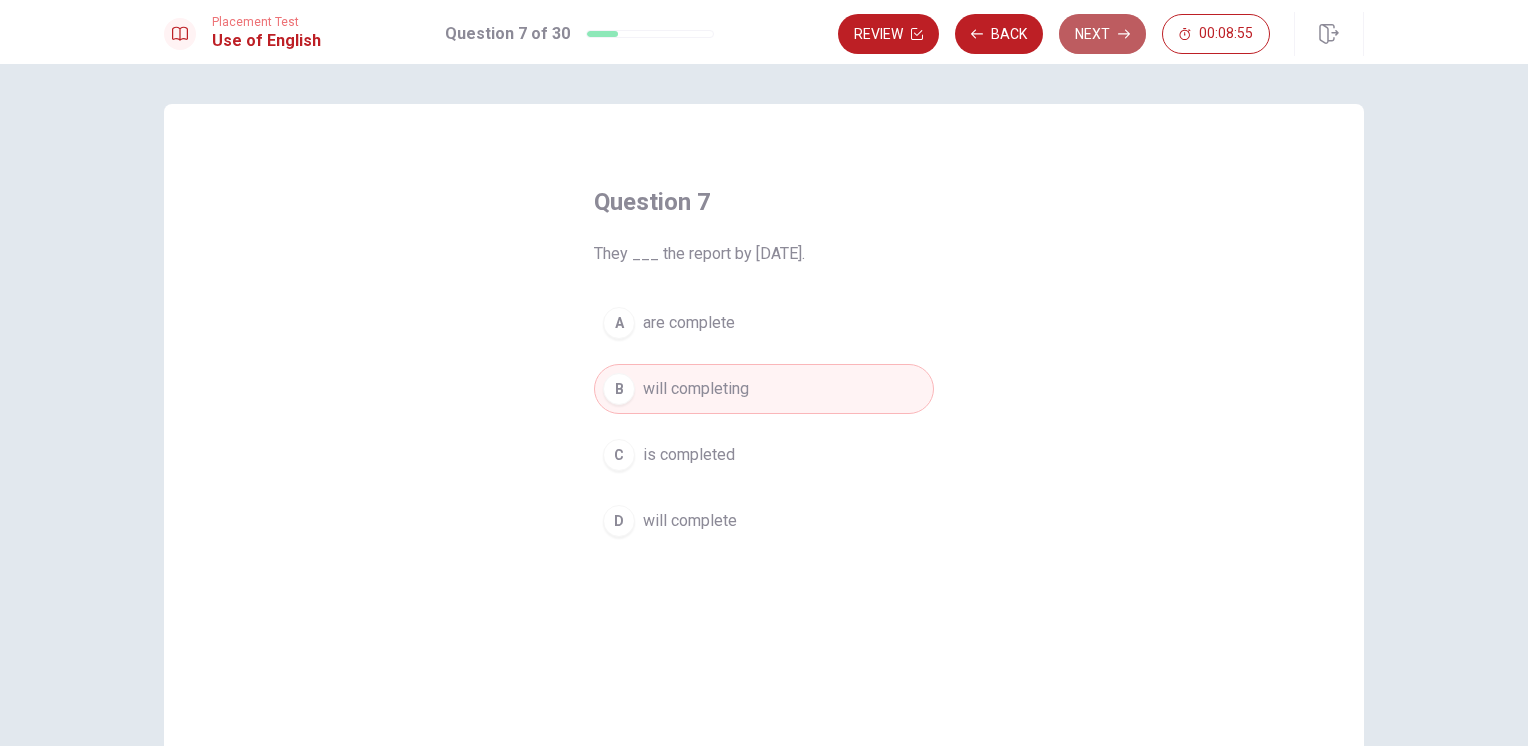 click on "Next" at bounding box center [1102, 34] 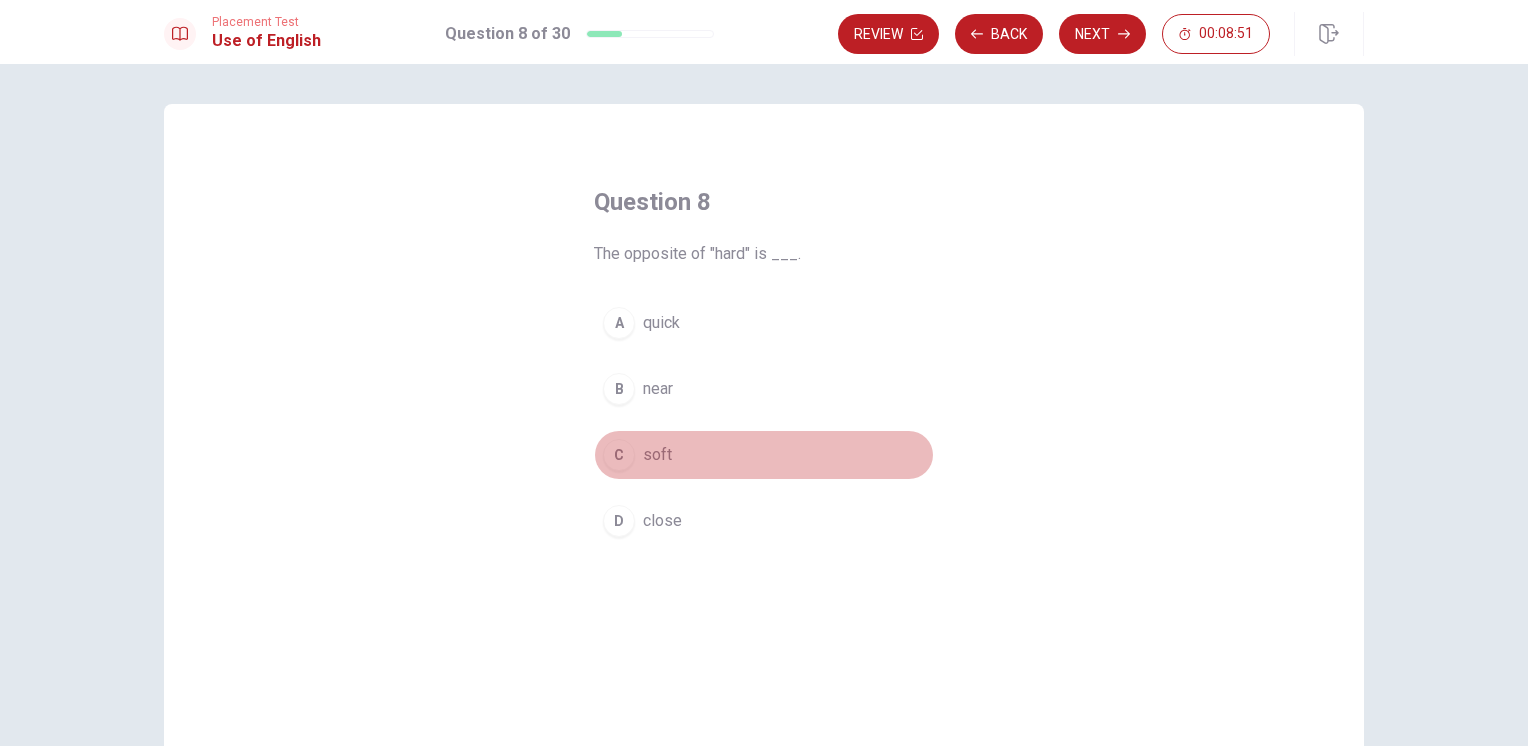 click on "C" at bounding box center [619, 455] 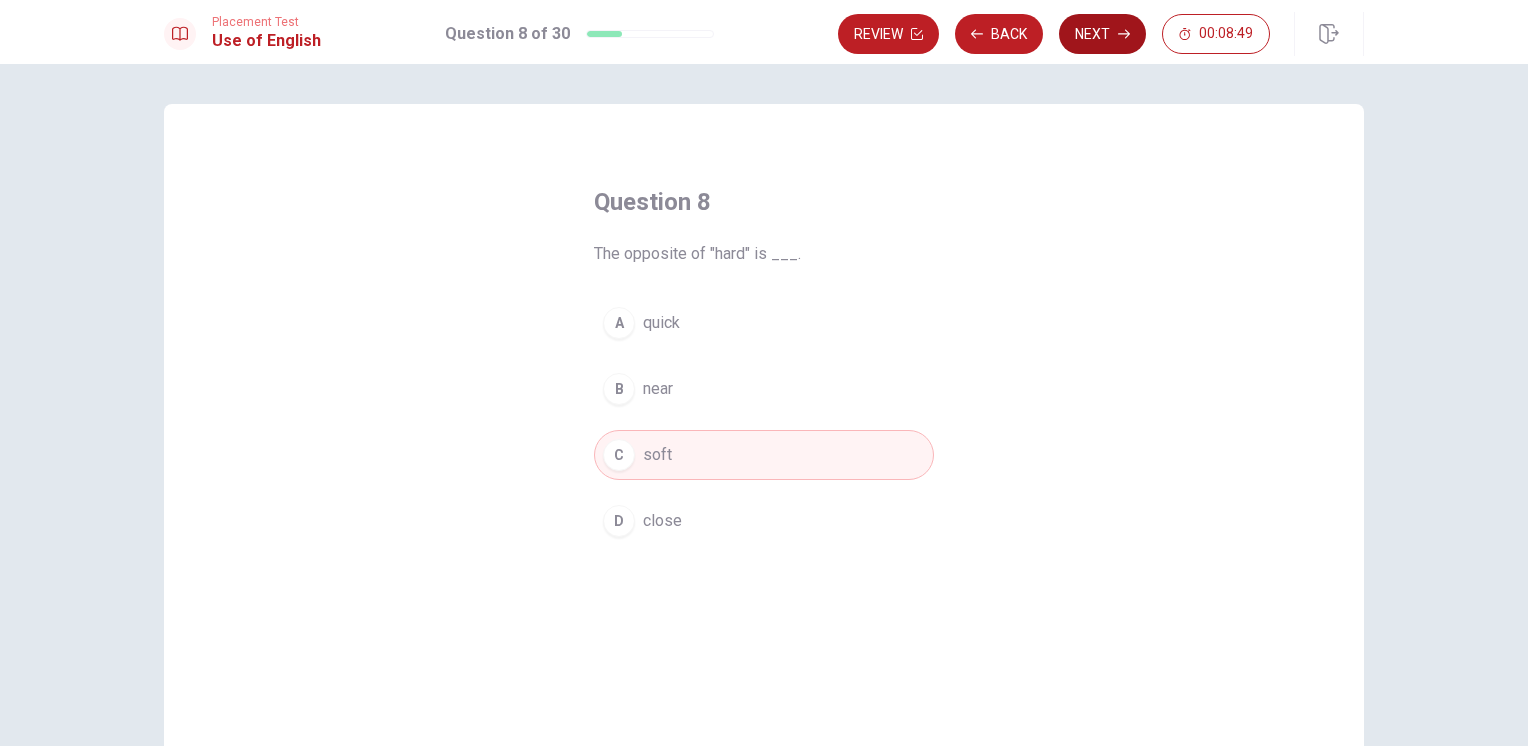 click on "Next" at bounding box center (1102, 34) 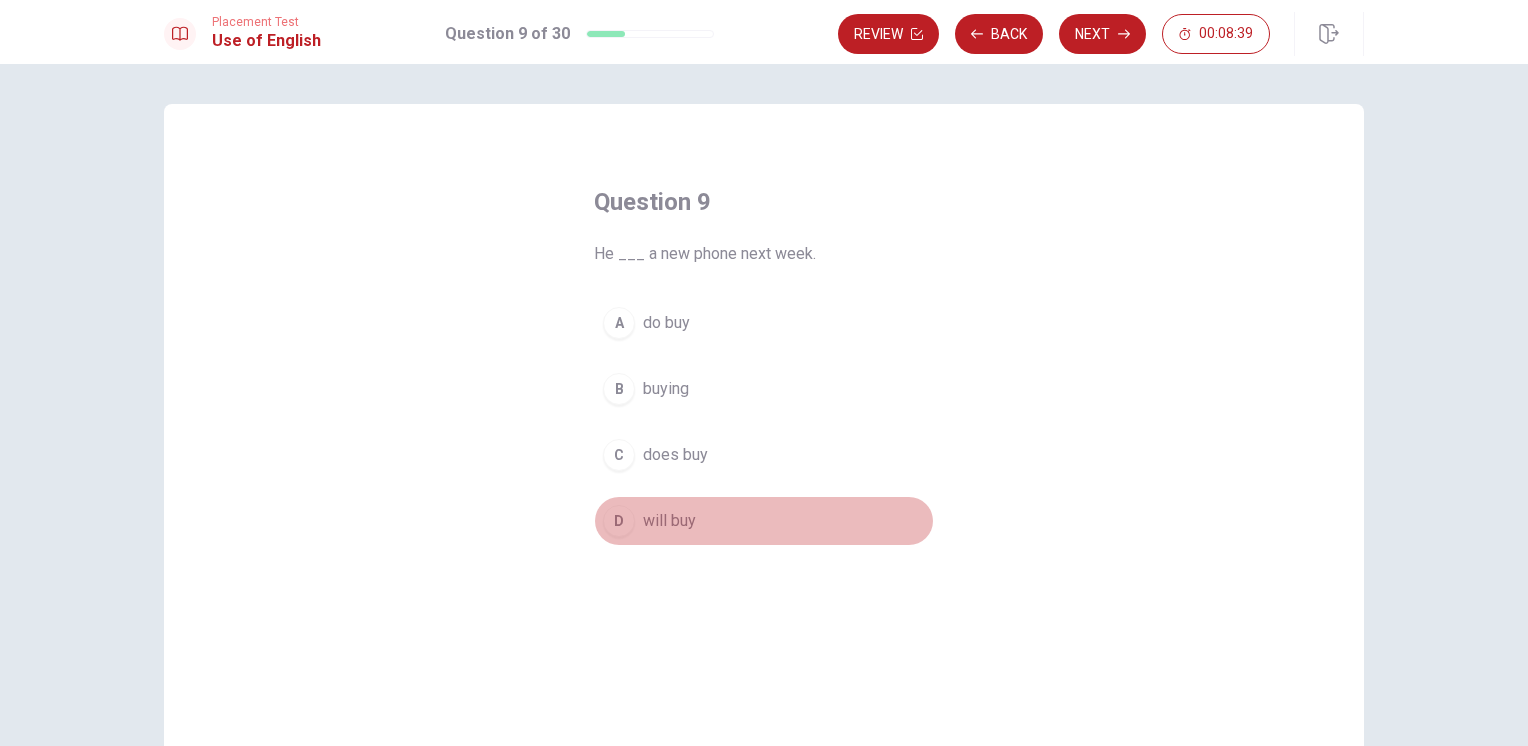 click on "D" at bounding box center [619, 521] 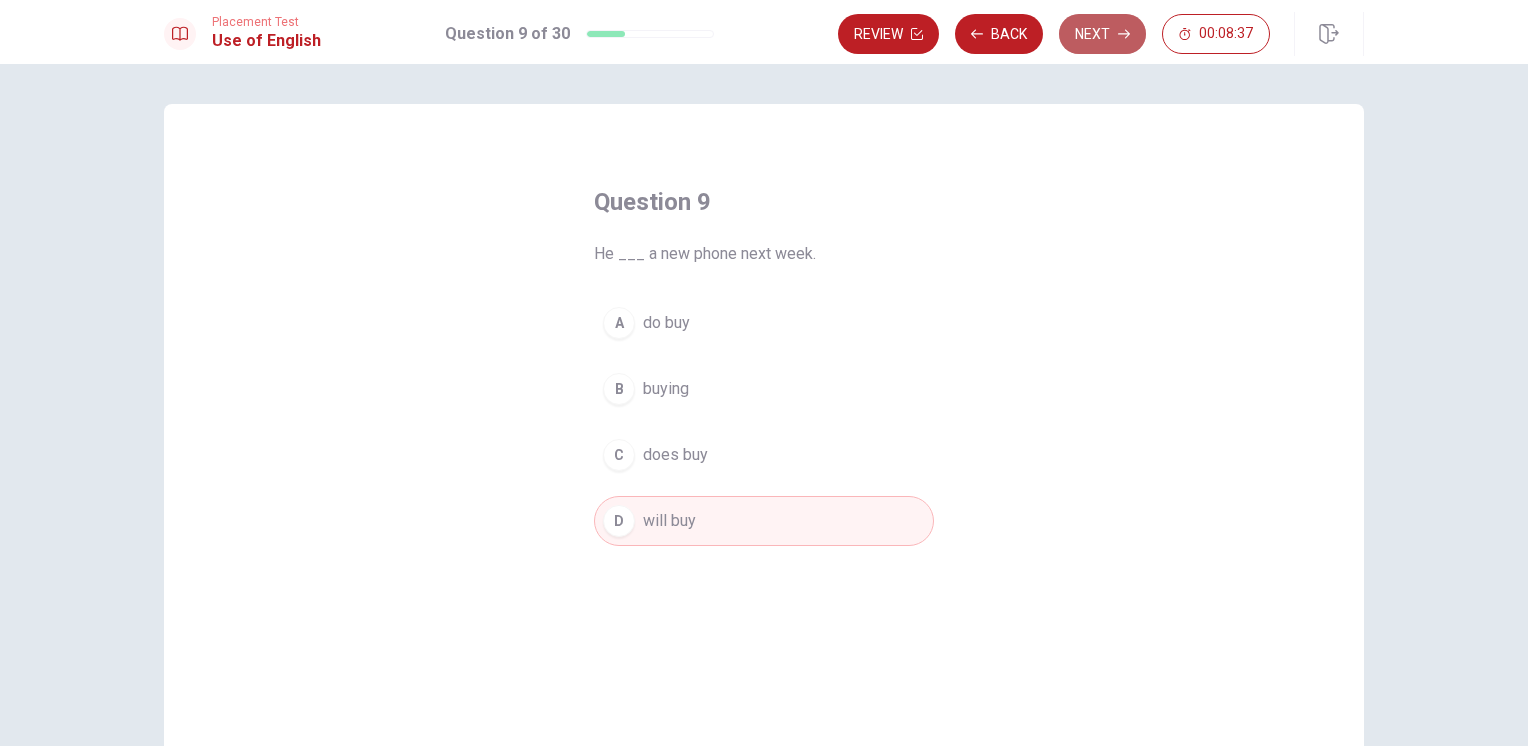 click on "Next" at bounding box center (1102, 34) 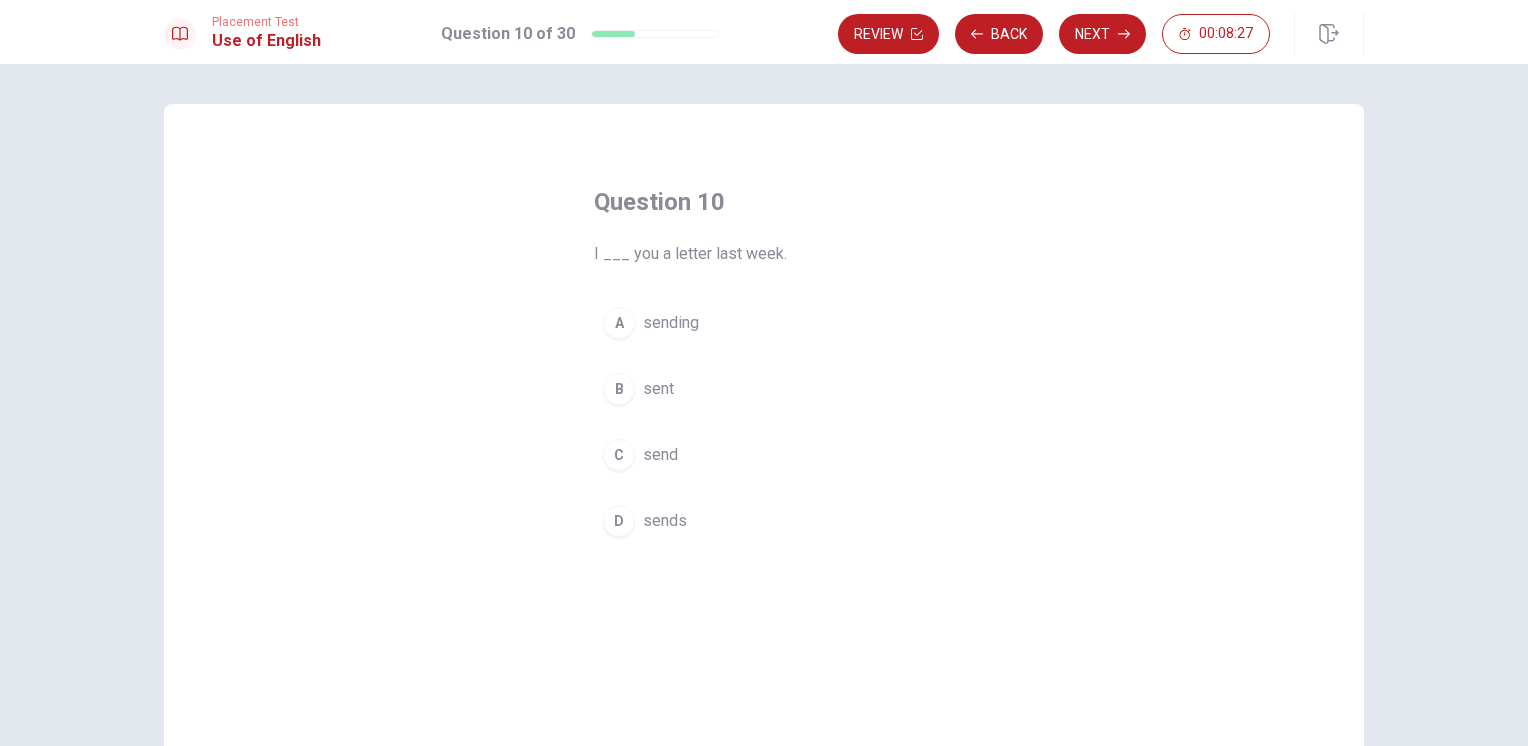 click on "B" at bounding box center [619, 389] 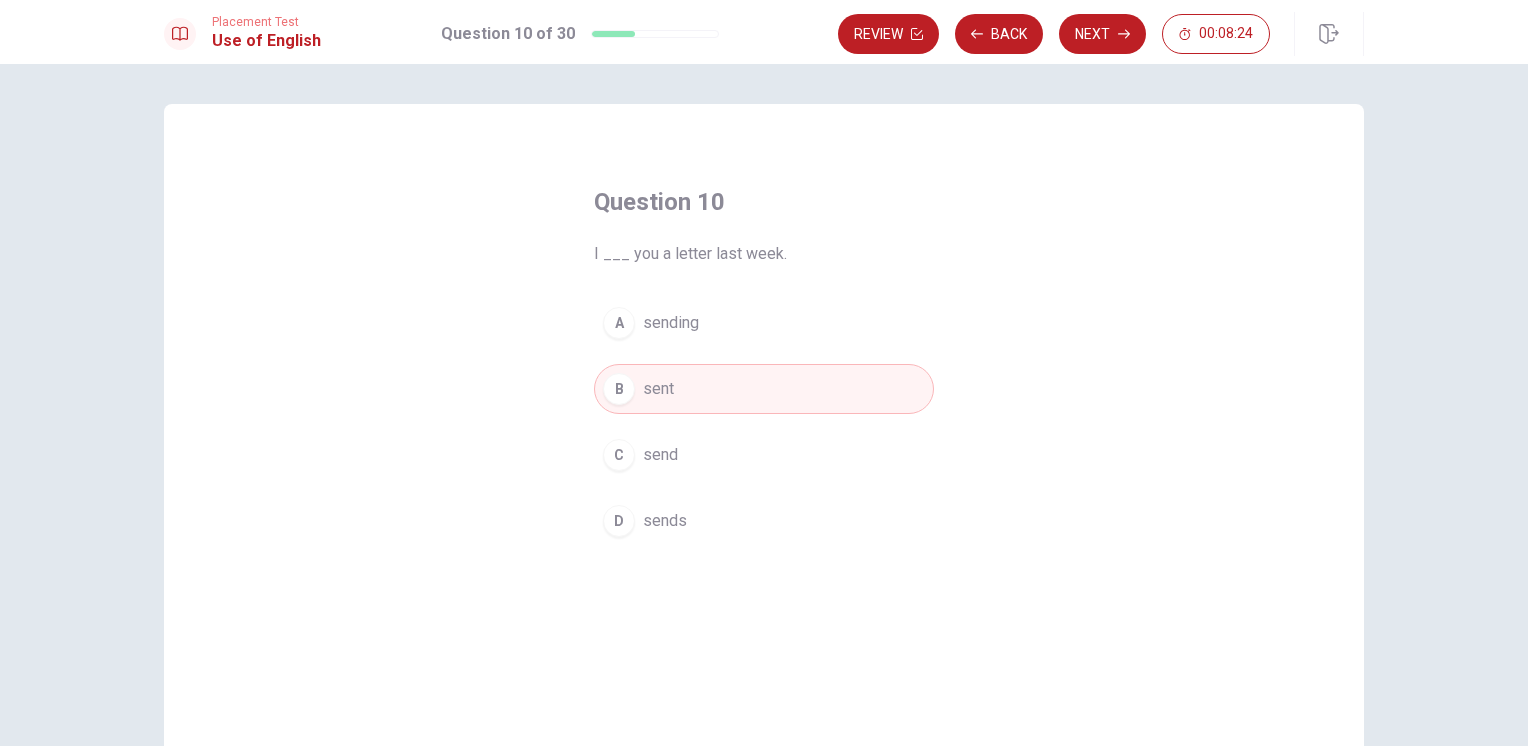 click on "C" at bounding box center (619, 455) 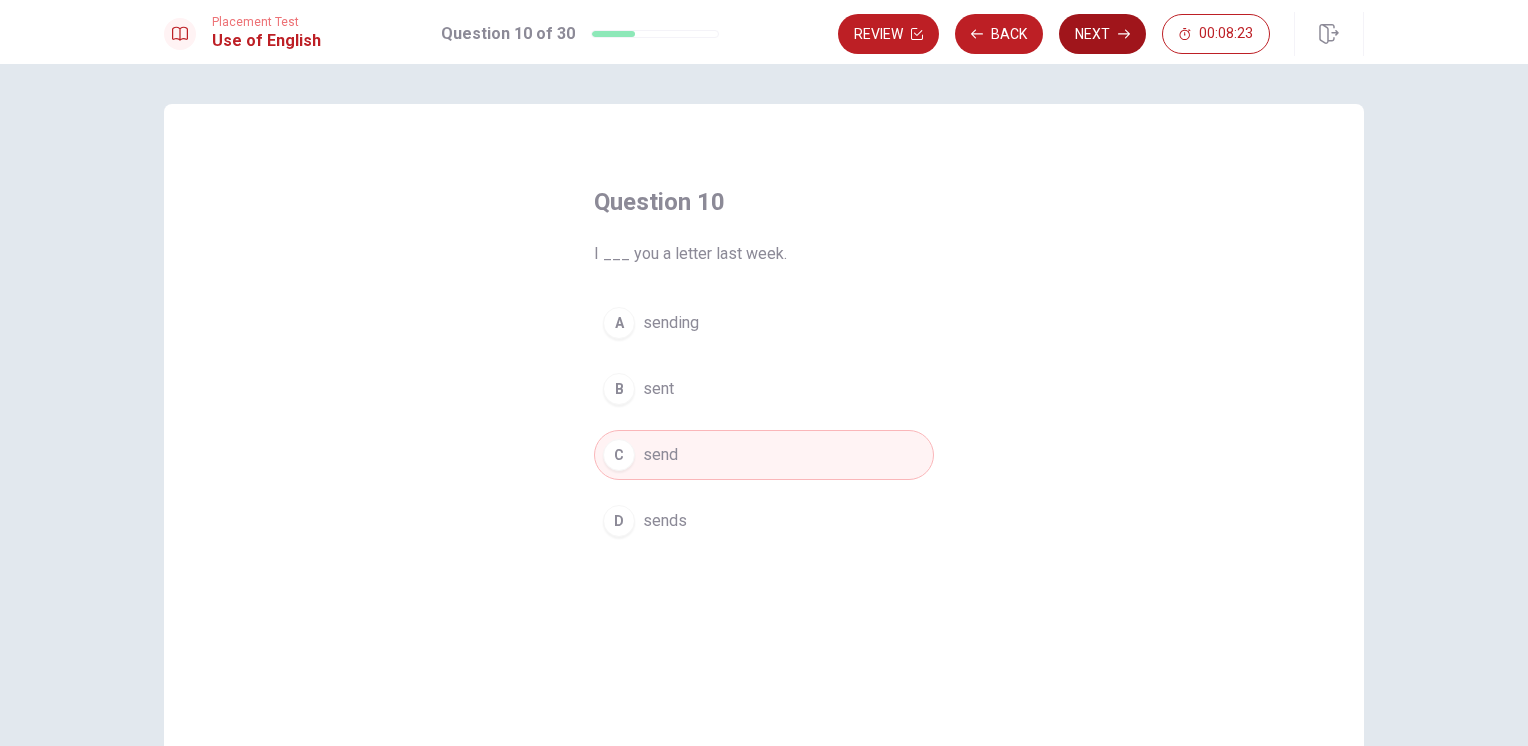 click on "Next" at bounding box center (1102, 34) 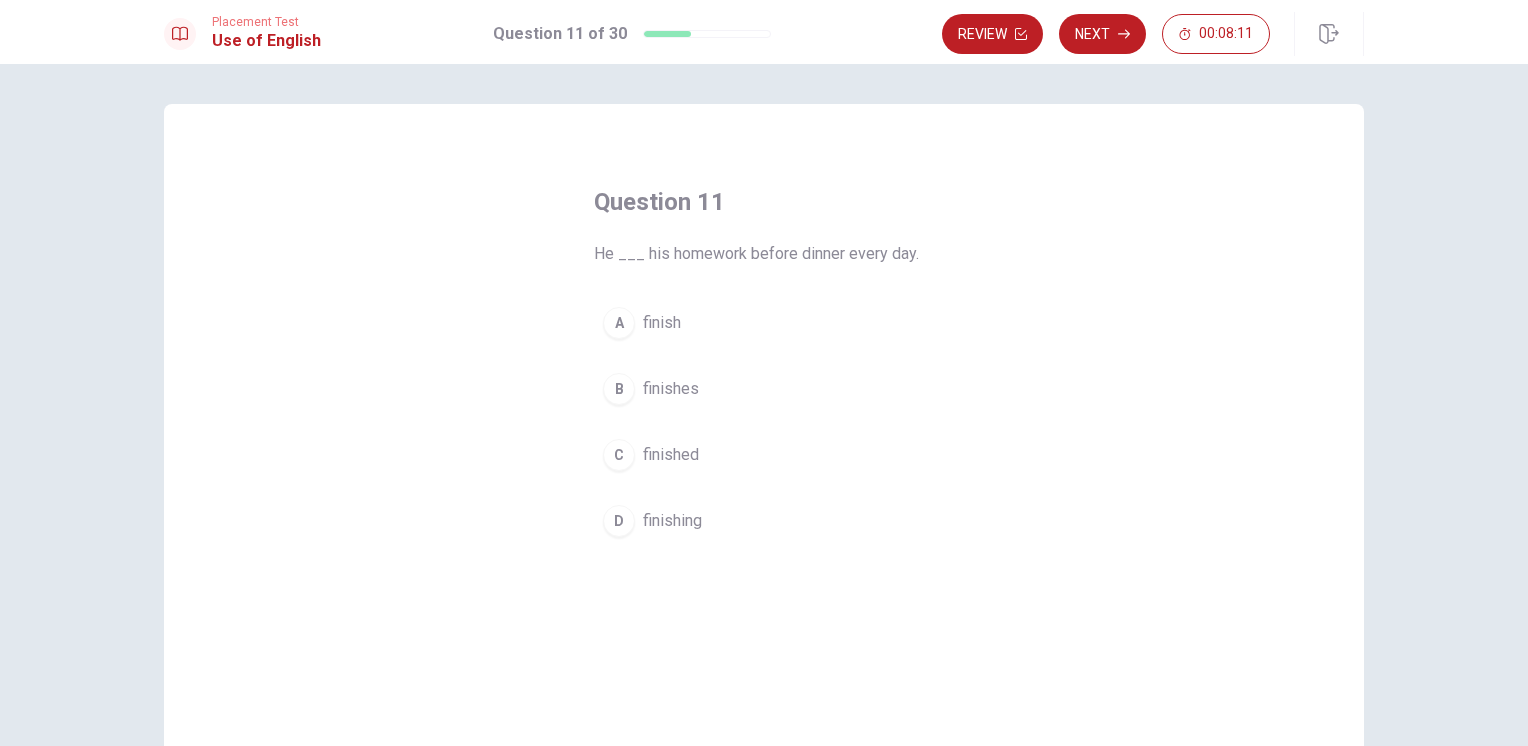 drag, startPoint x: 1106, startPoint y: 34, endPoint x: 797, endPoint y: 246, distance: 374.73325 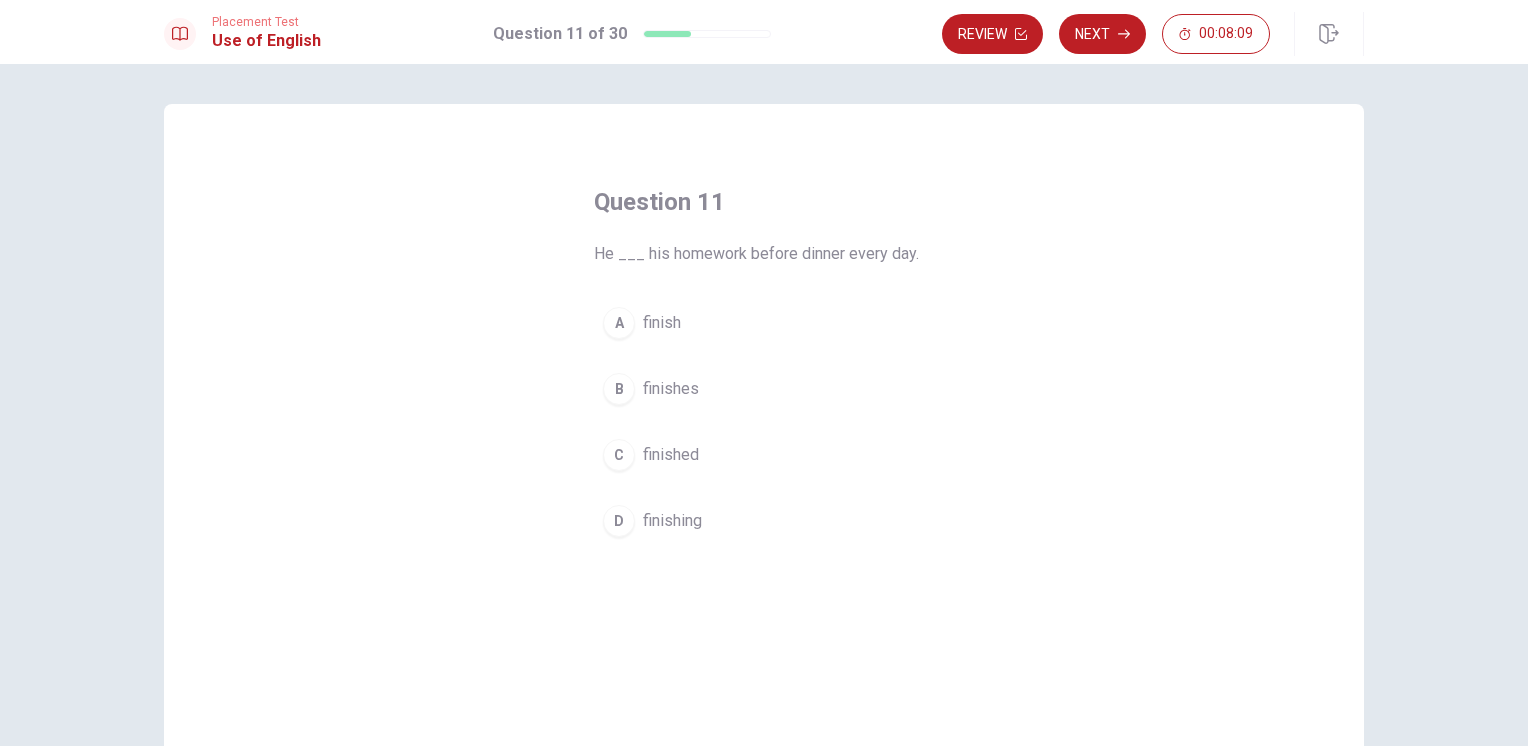 click on "C" at bounding box center (619, 455) 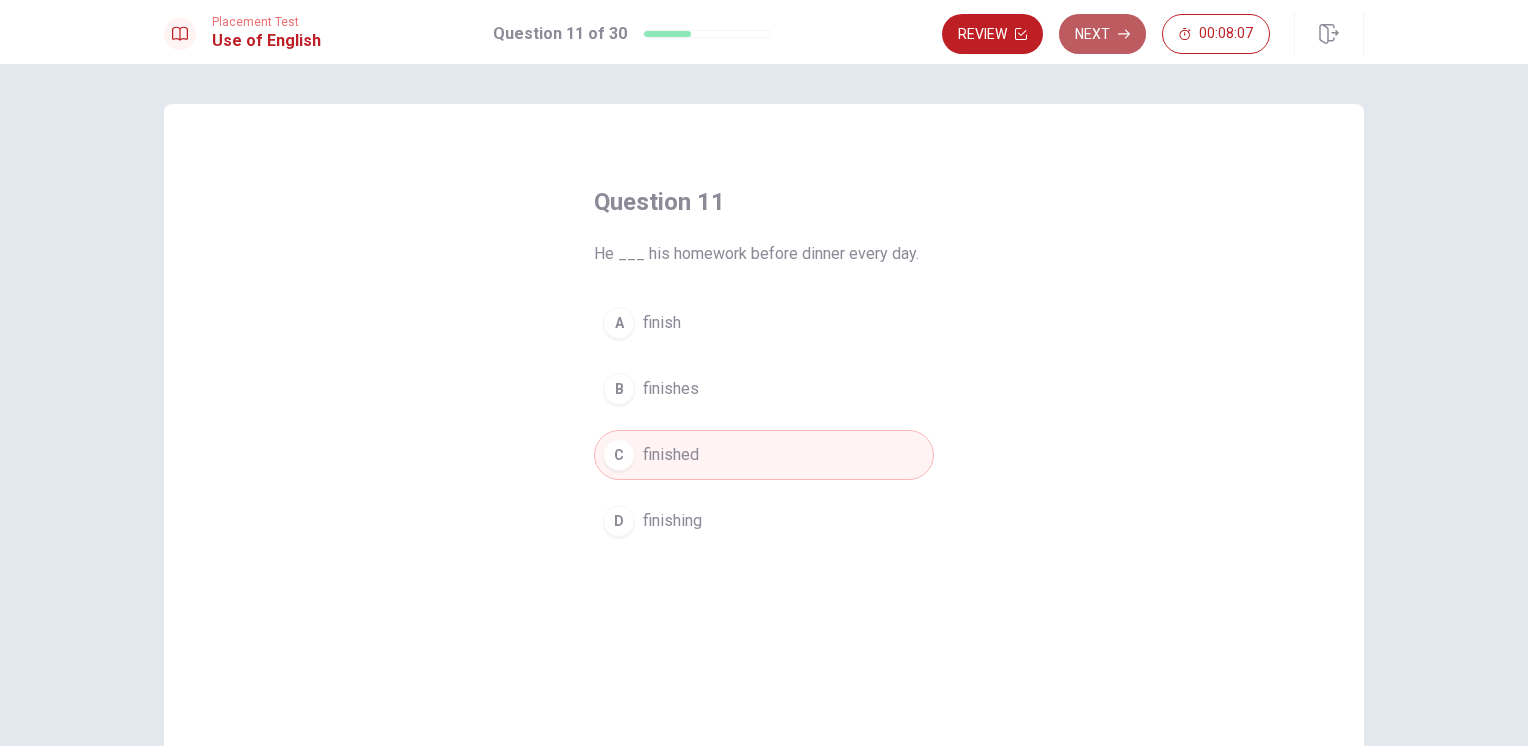 click on "Next" at bounding box center [1102, 34] 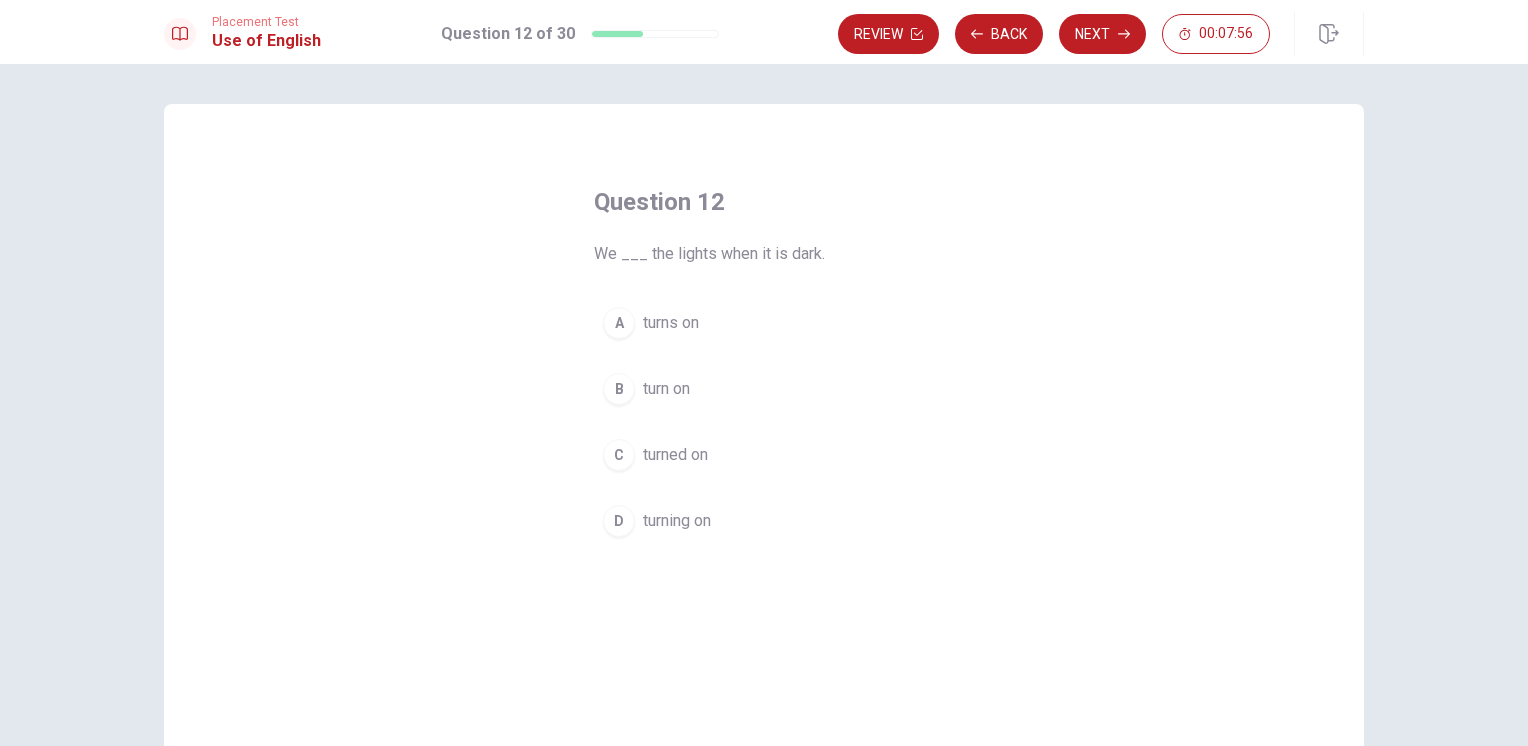 click on "A" at bounding box center (619, 323) 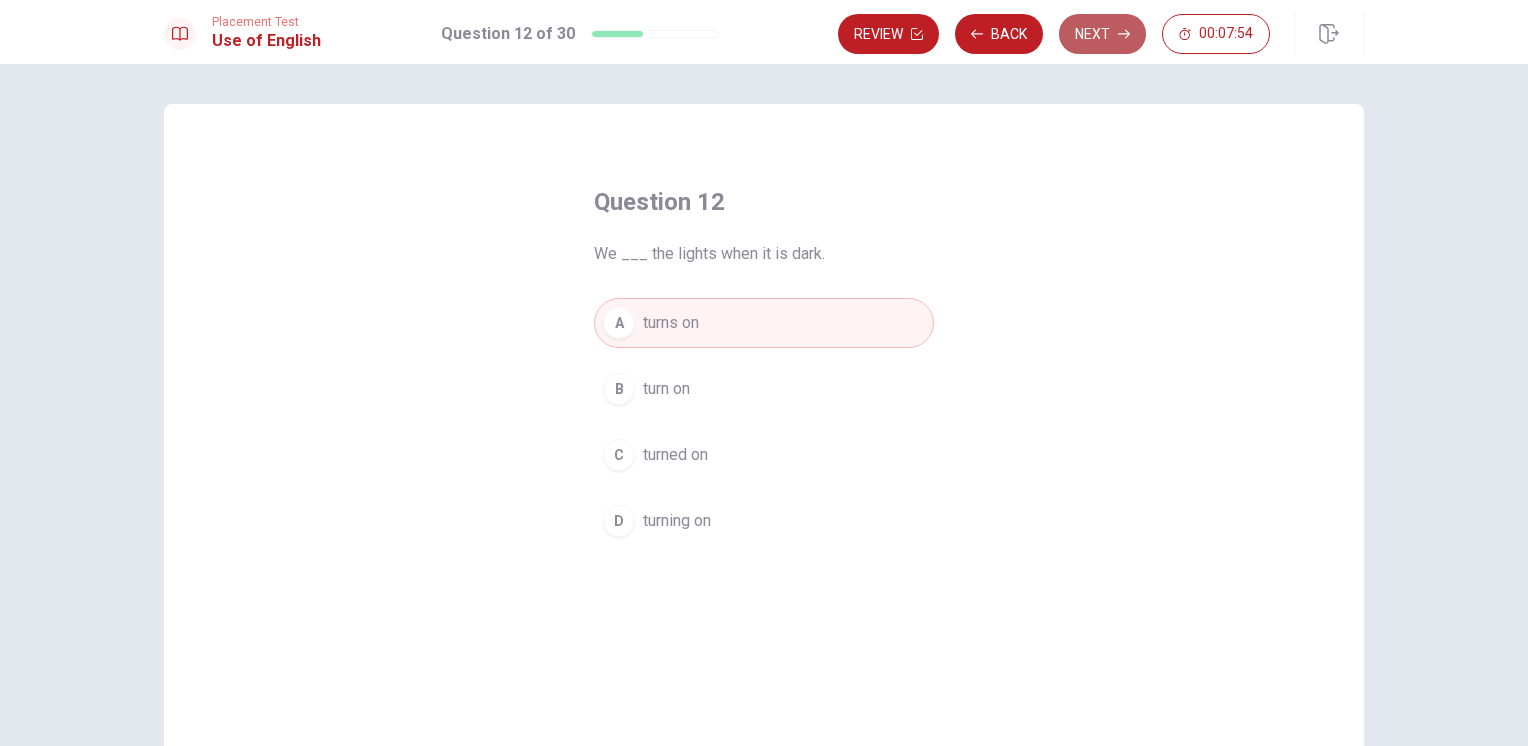 click on "Next" at bounding box center [1102, 34] 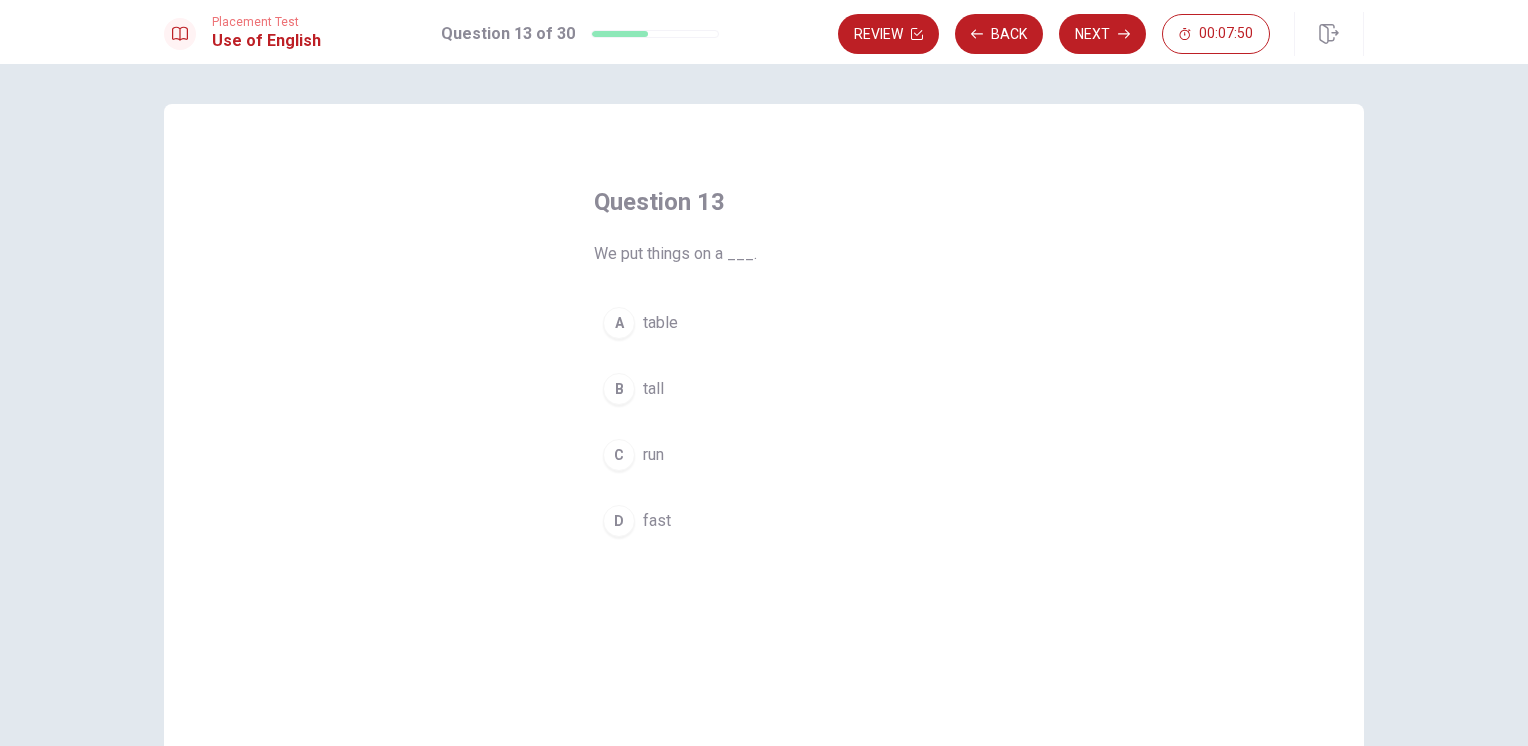 click on "A" at bounding box center (619, 323) 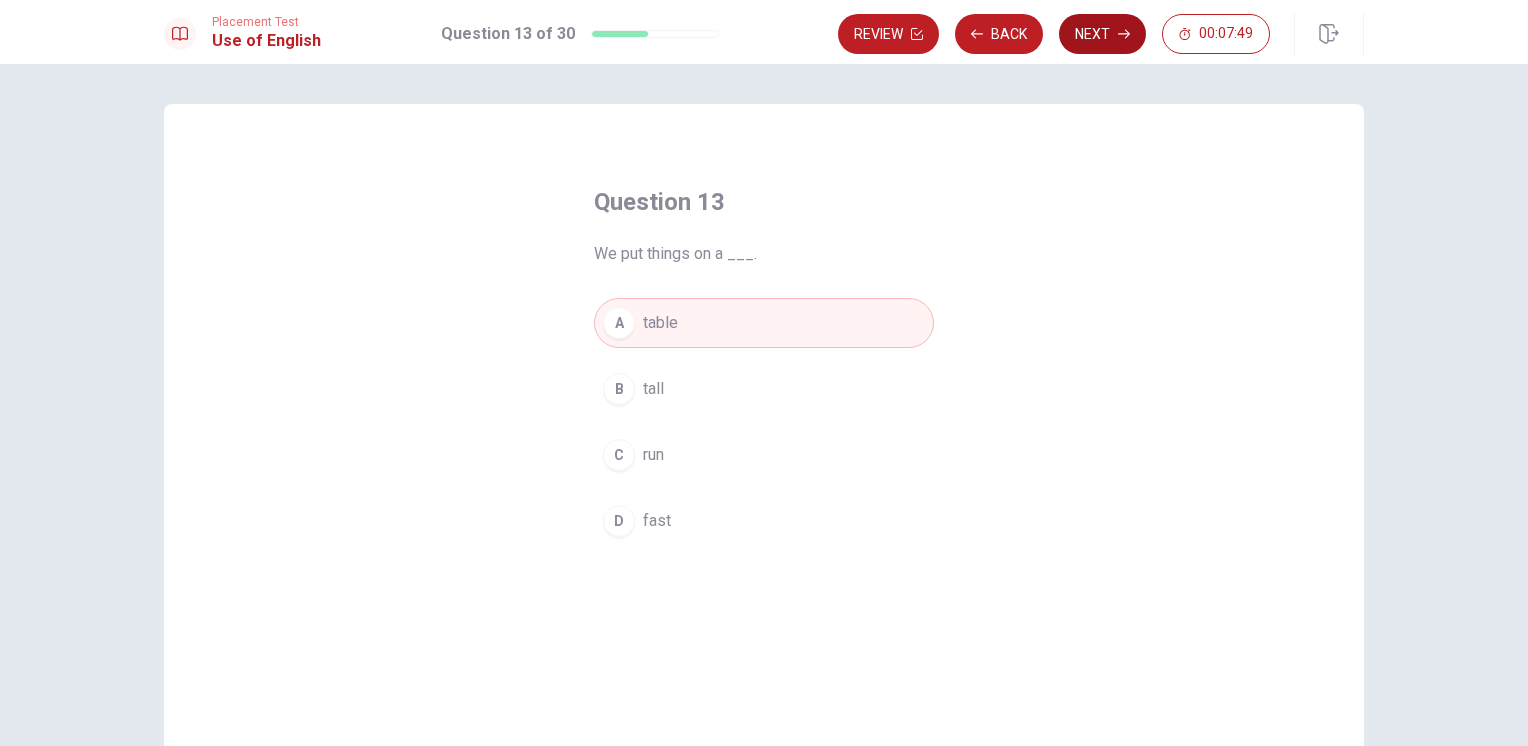click on "Next" at bounding box center [1102, 34] 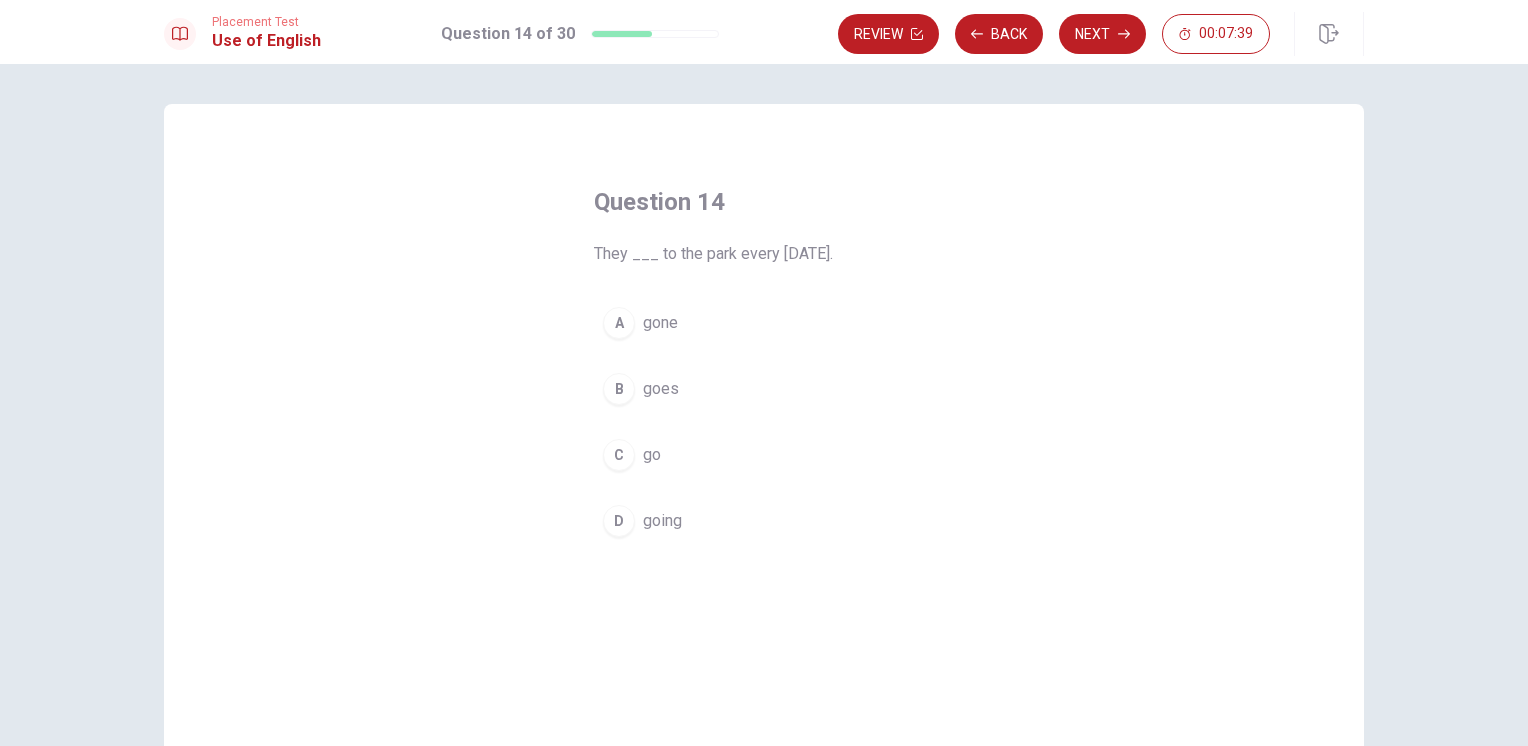 click on "B" at bounding box center [619, 389] 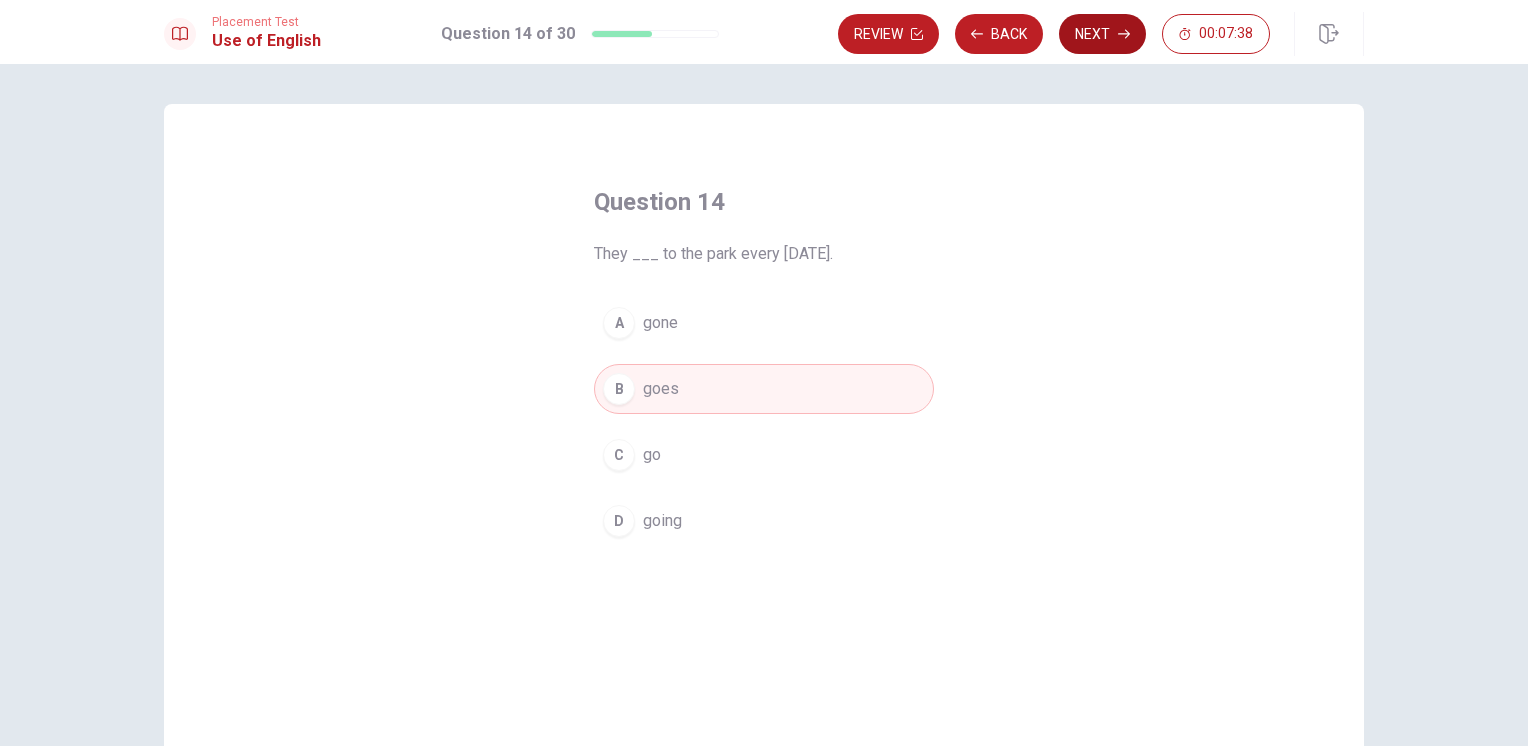 click on "Next" at bounding box center (1102, 34) 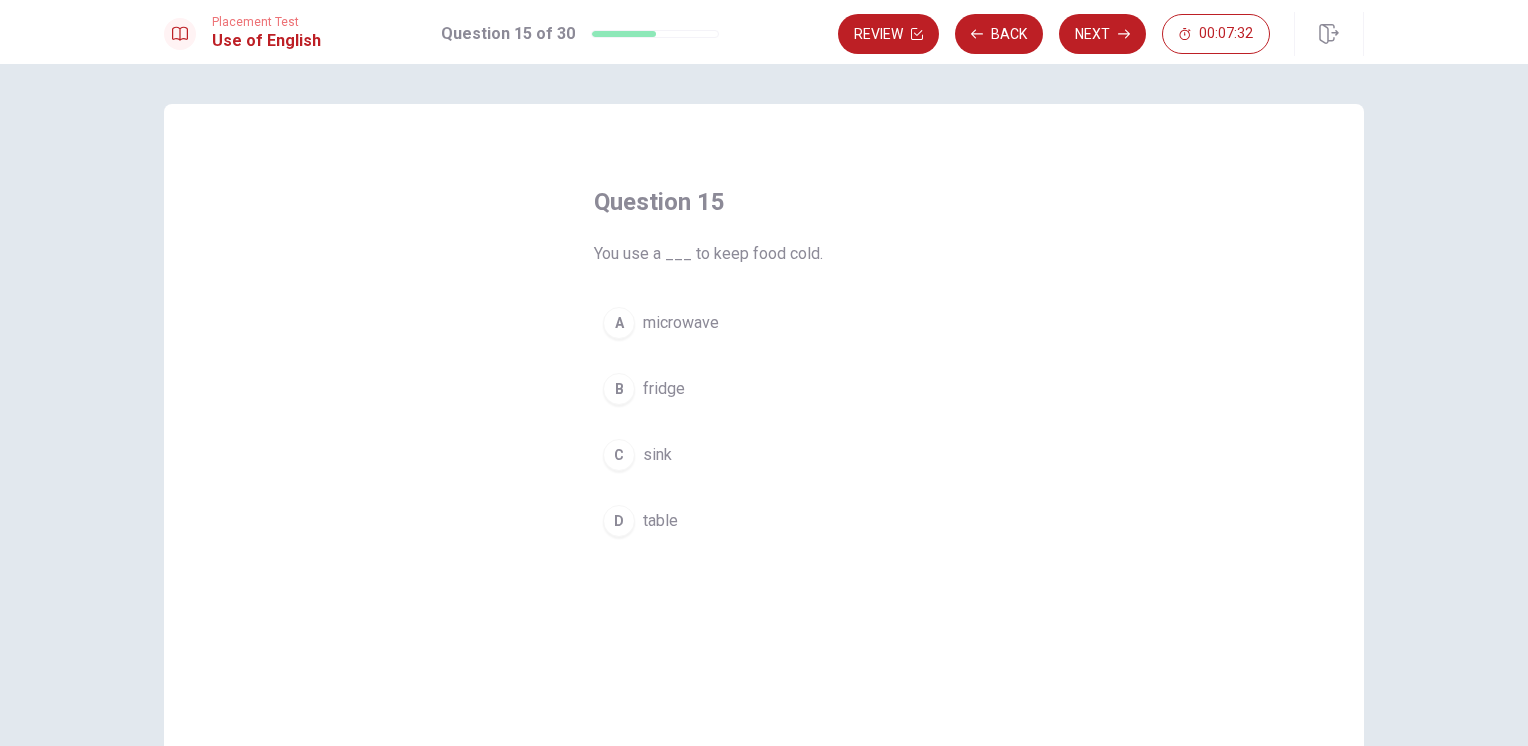 click on "B" at bounding box center [619, 389] 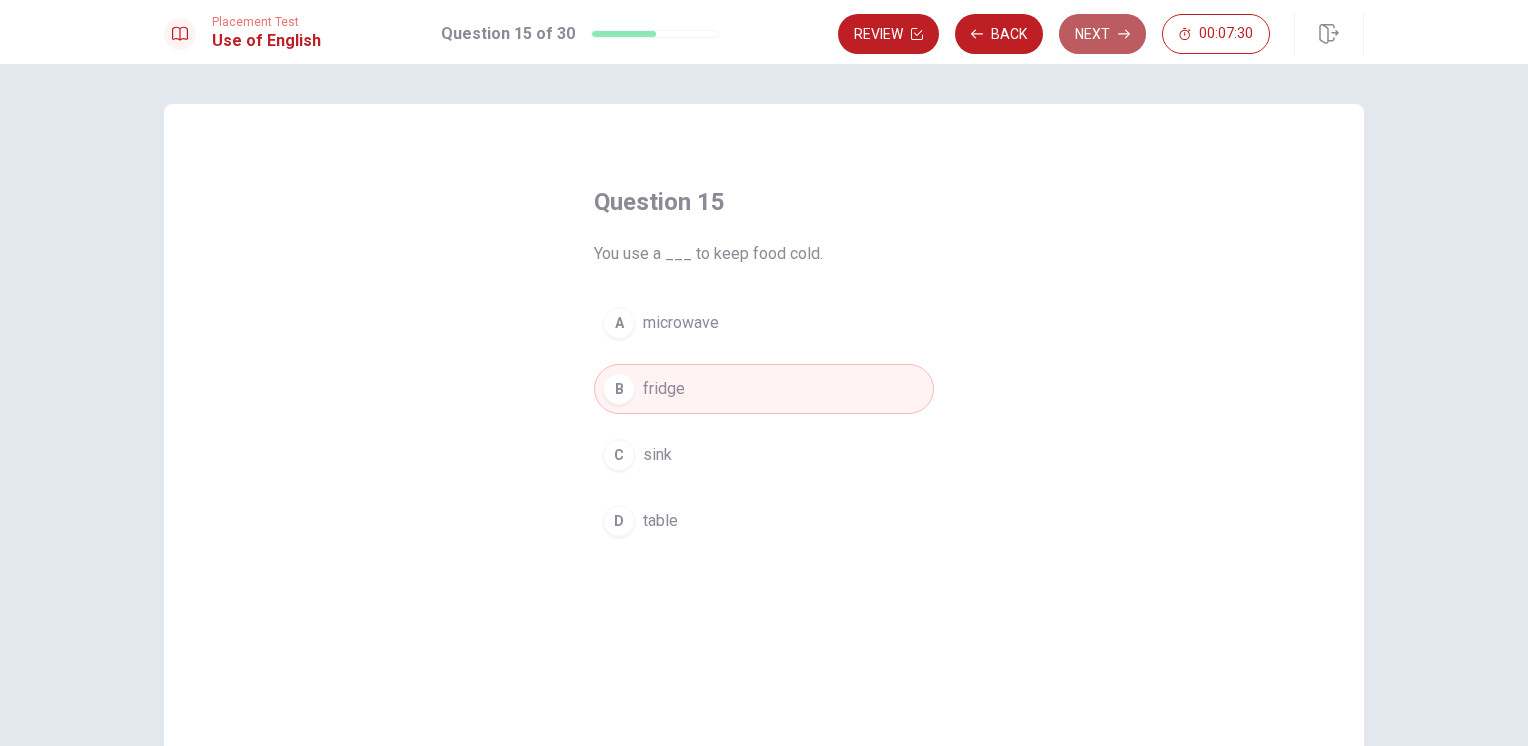 click on "Next" at bounding box center (1102, 34) 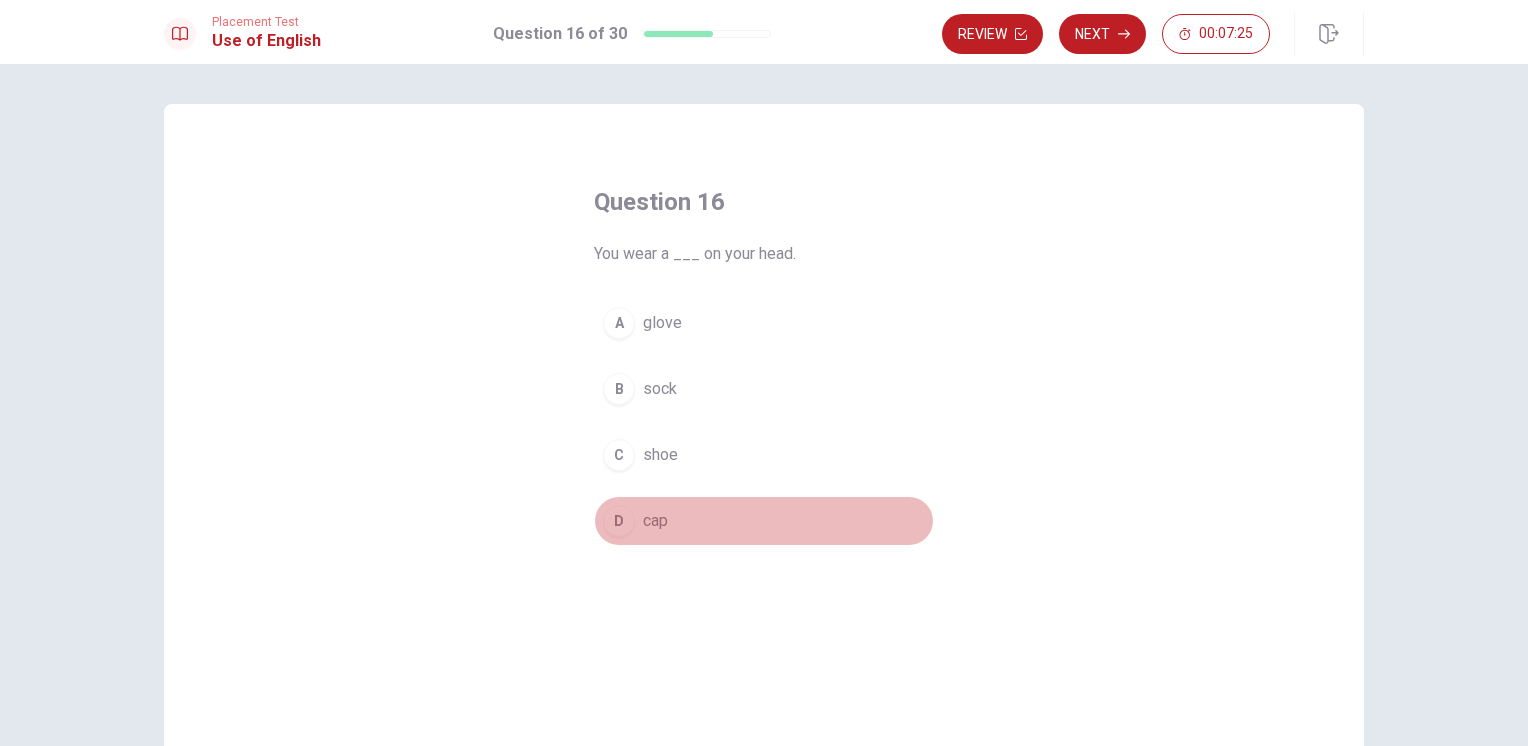 click on "D" at bounding box center (619, 521) 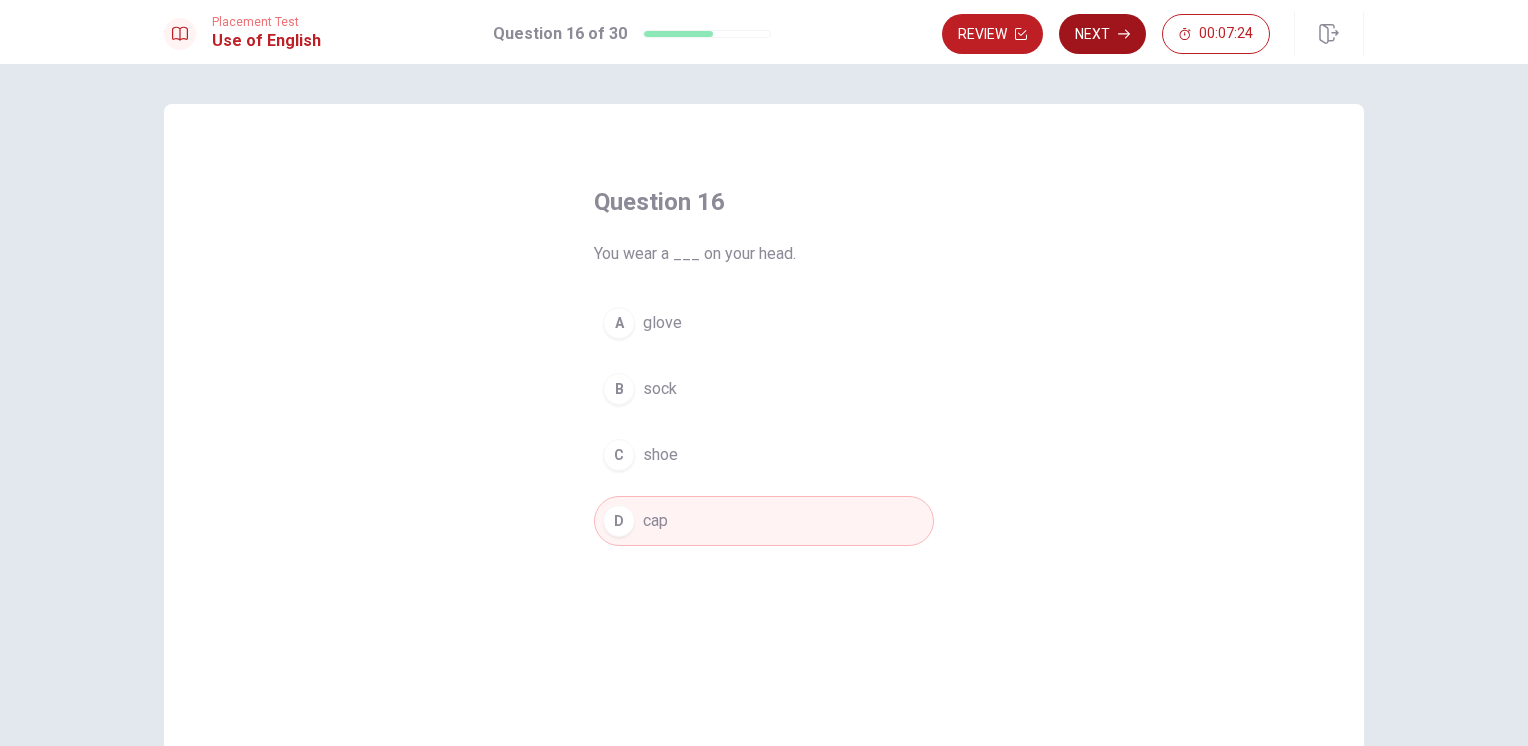 click on "Next" at bounding box center (1102, 34) 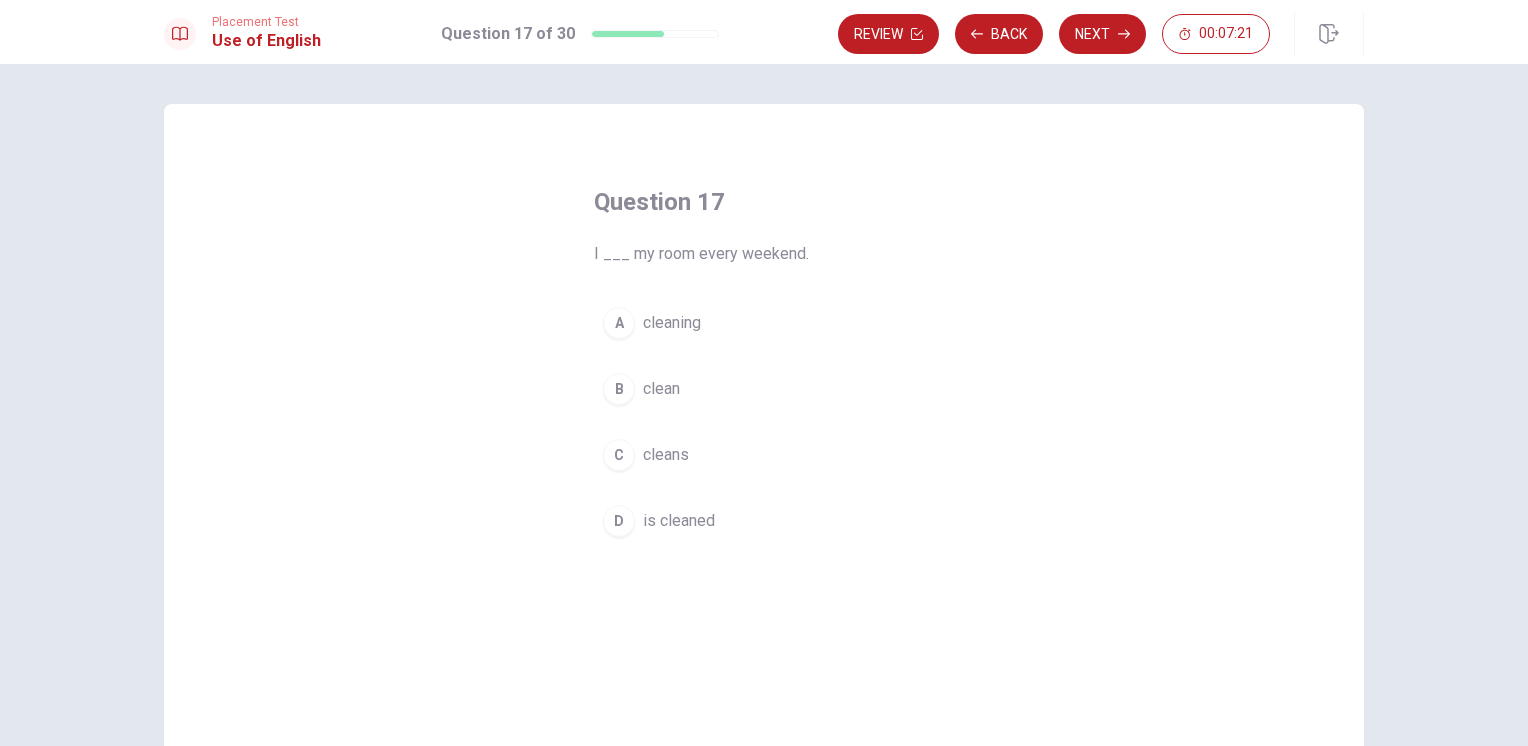 click on "B" at bounding box center (619, 389) 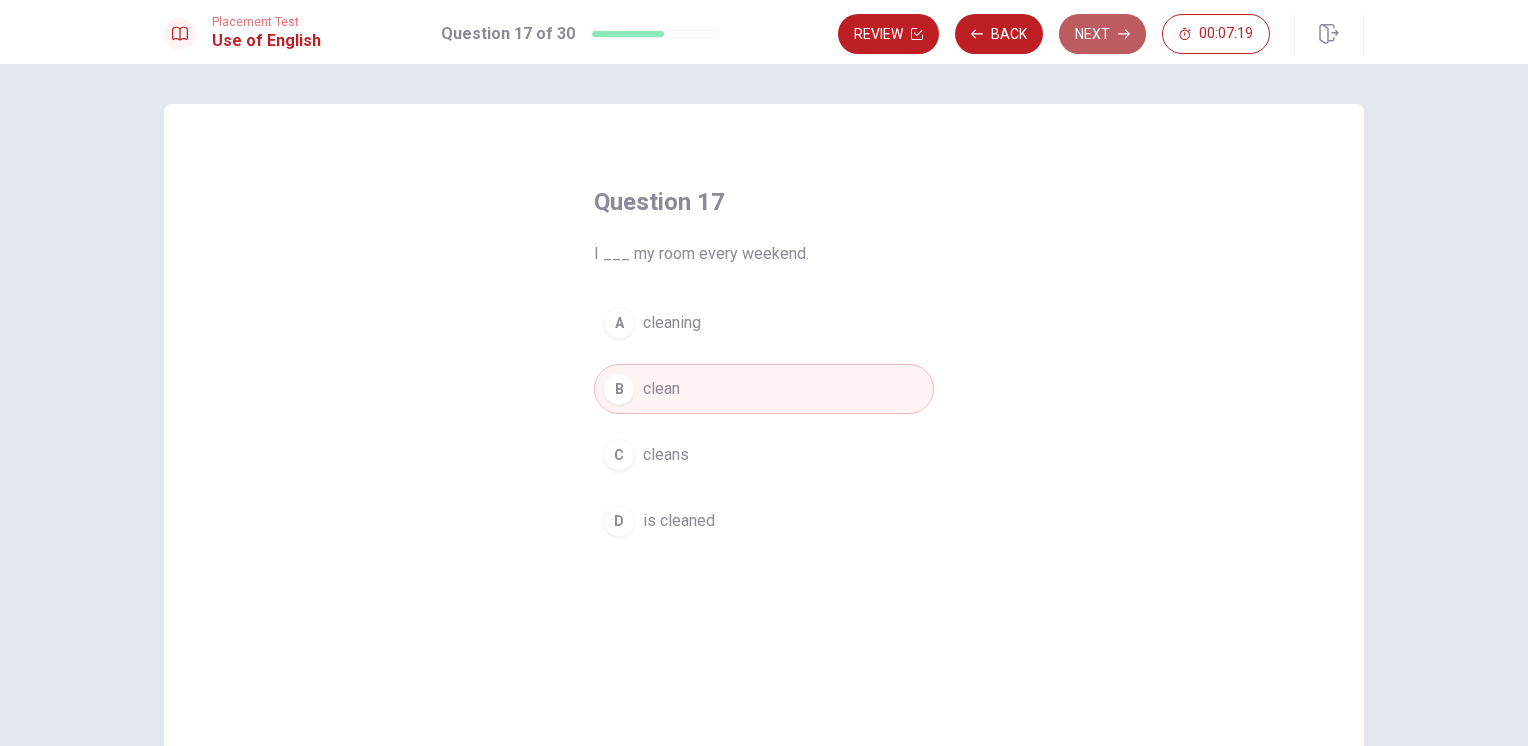 click on "Next" at bounding box center (1102, 34) 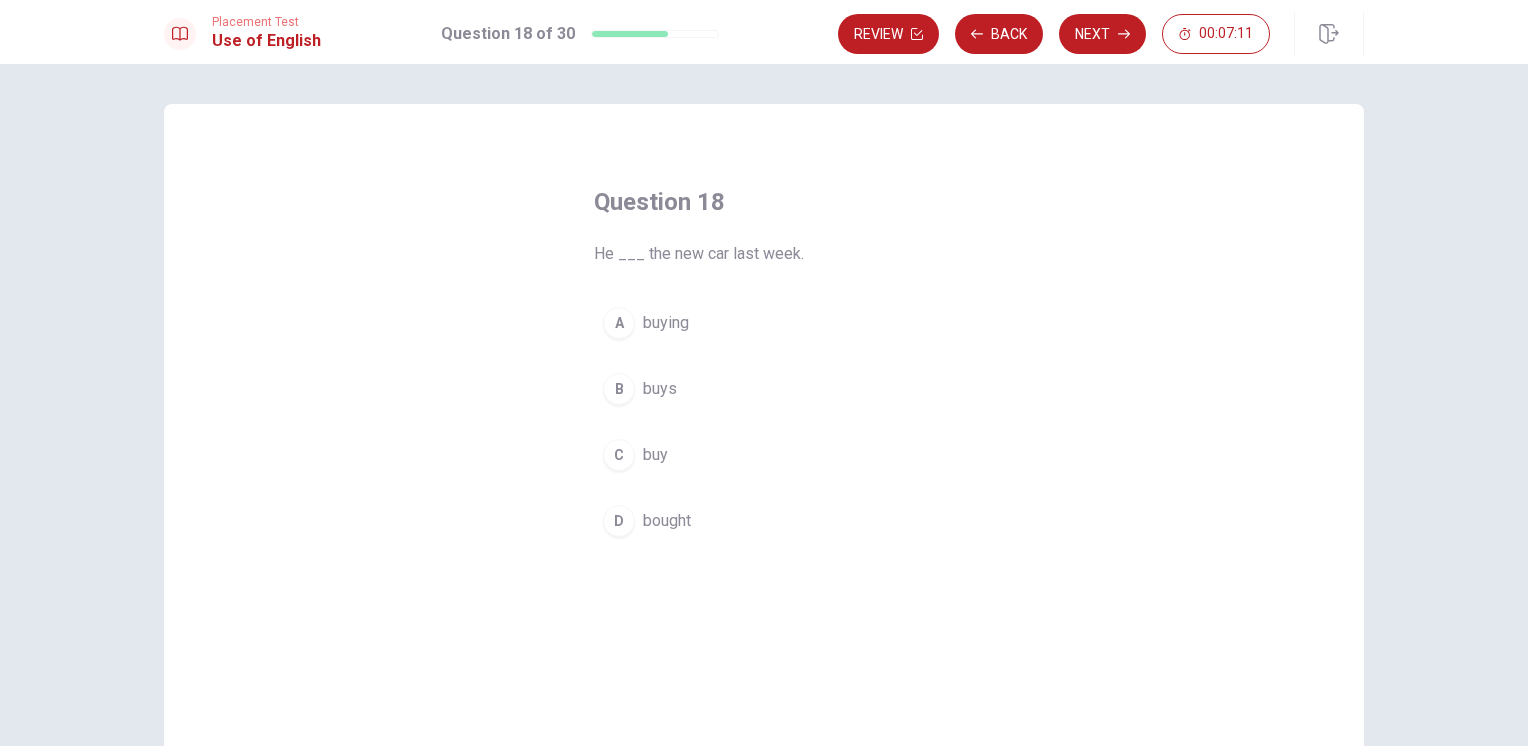 click on "D" at bounding box center (619, 521) 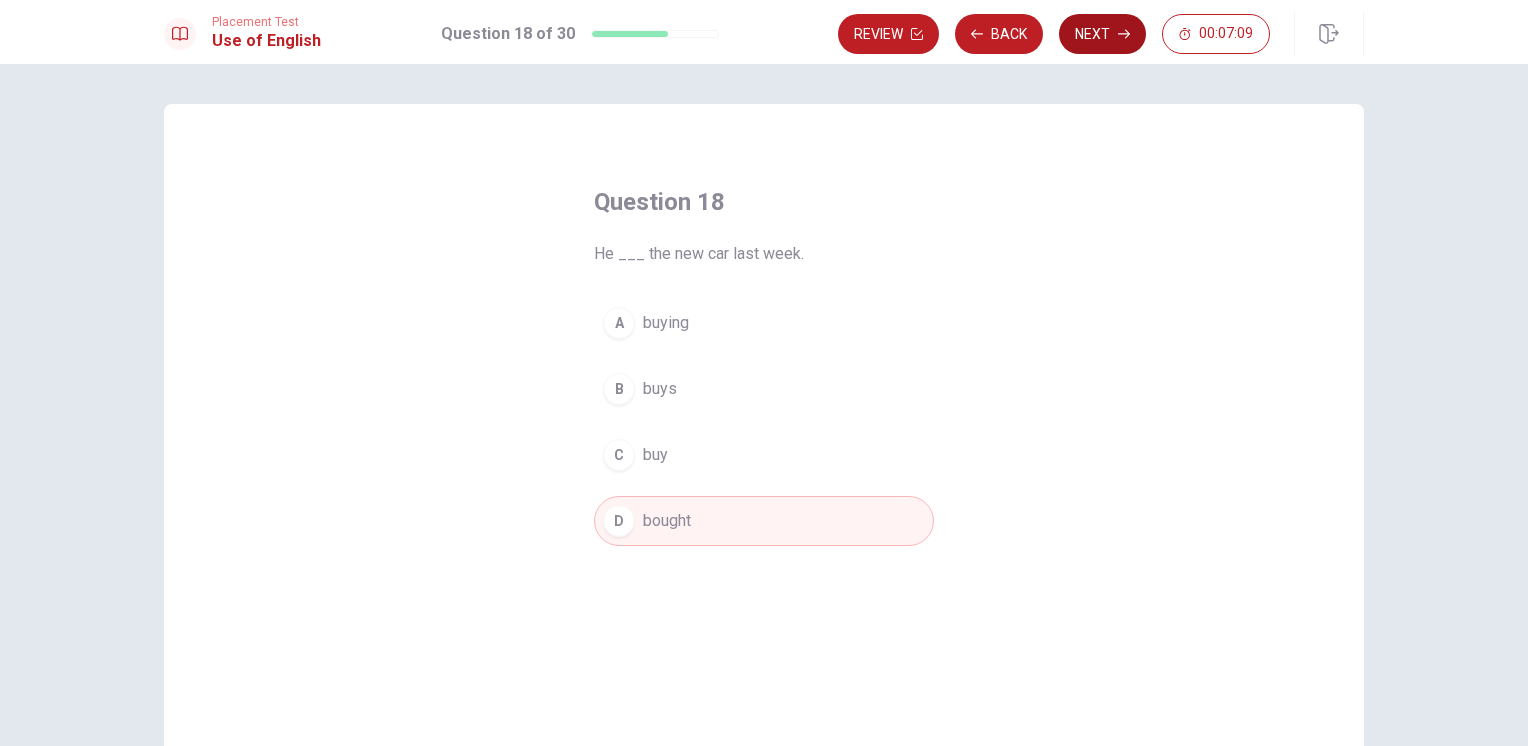 click on "Next" at bounding box center (1102, 34) 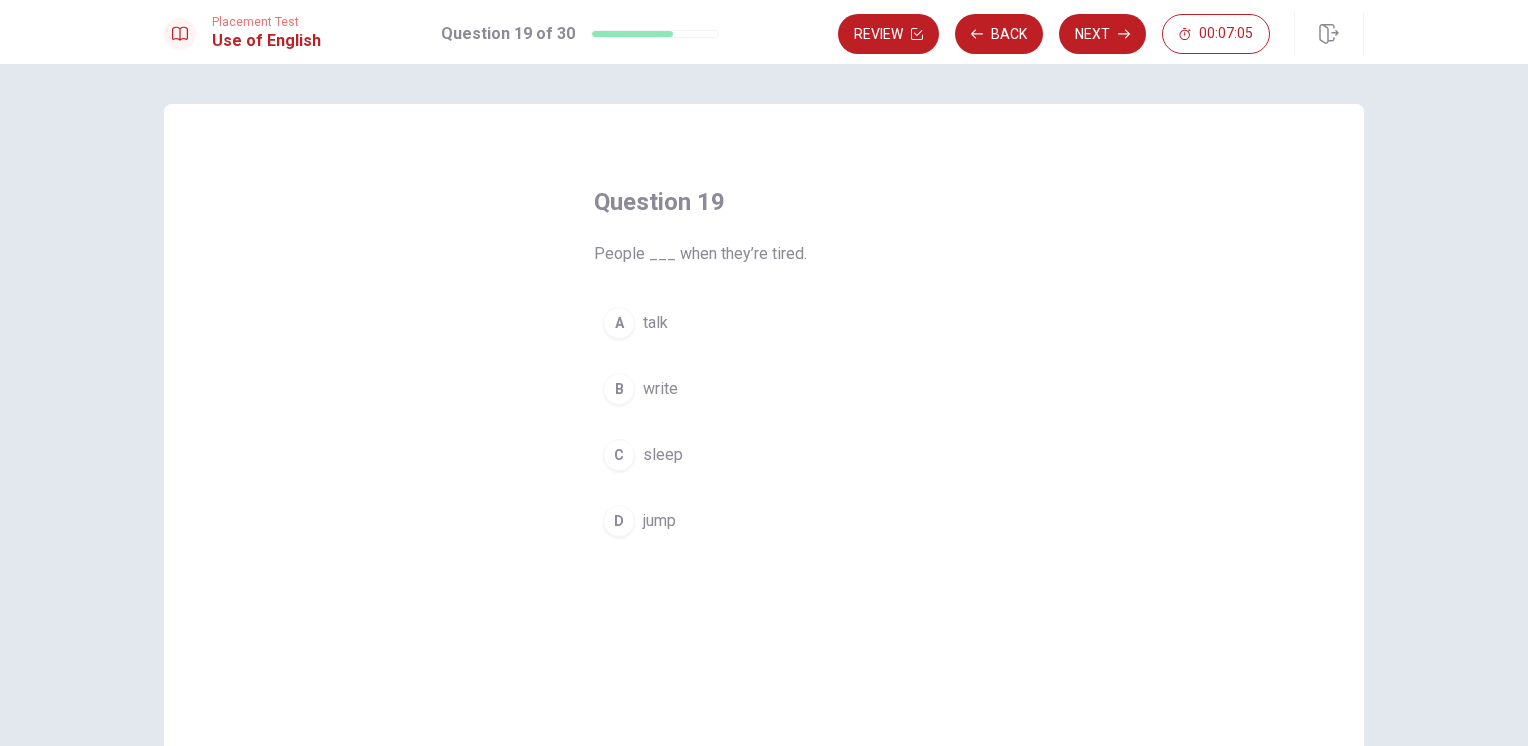 click on "C" at bounding box center [619, 455] 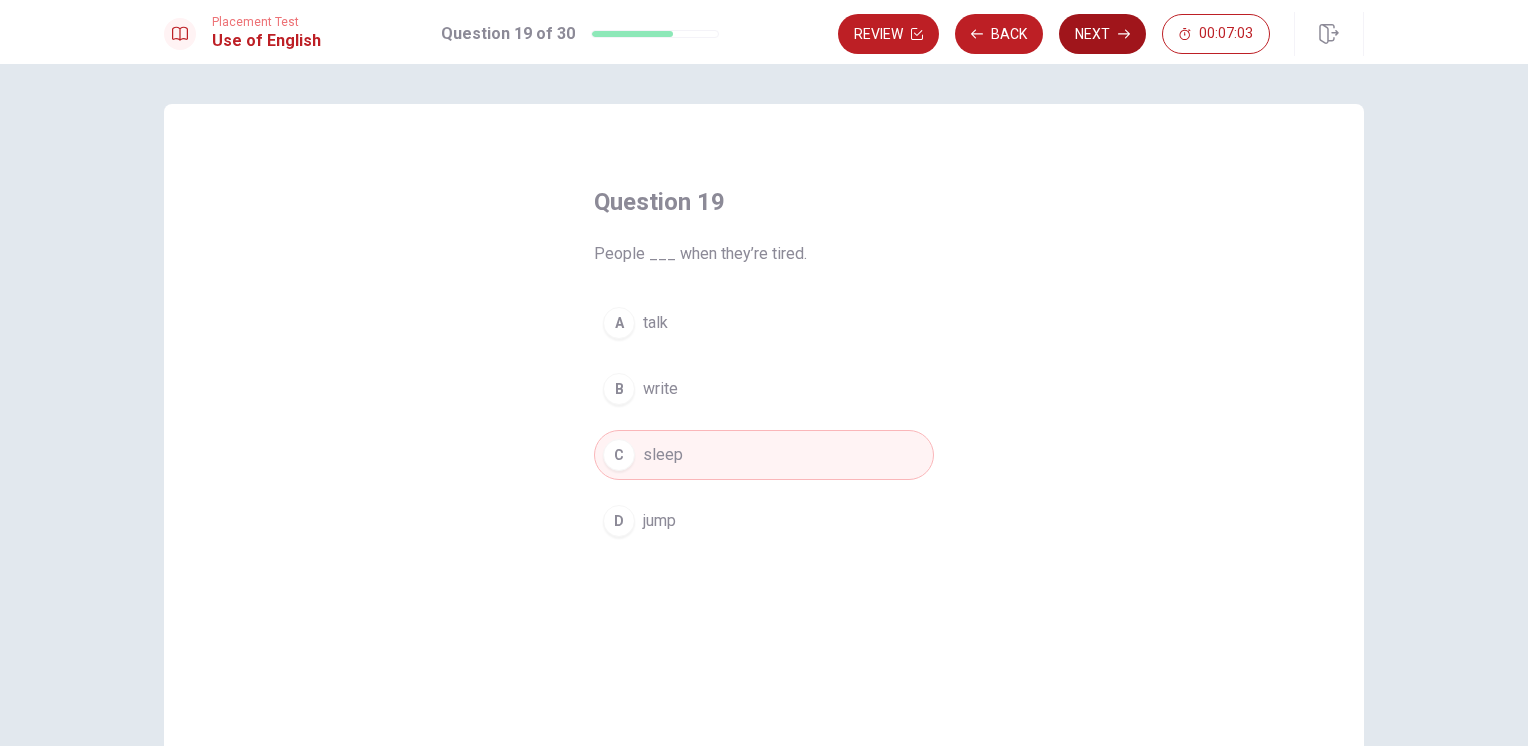 click on "Next" at bounding box center [1102, 34] 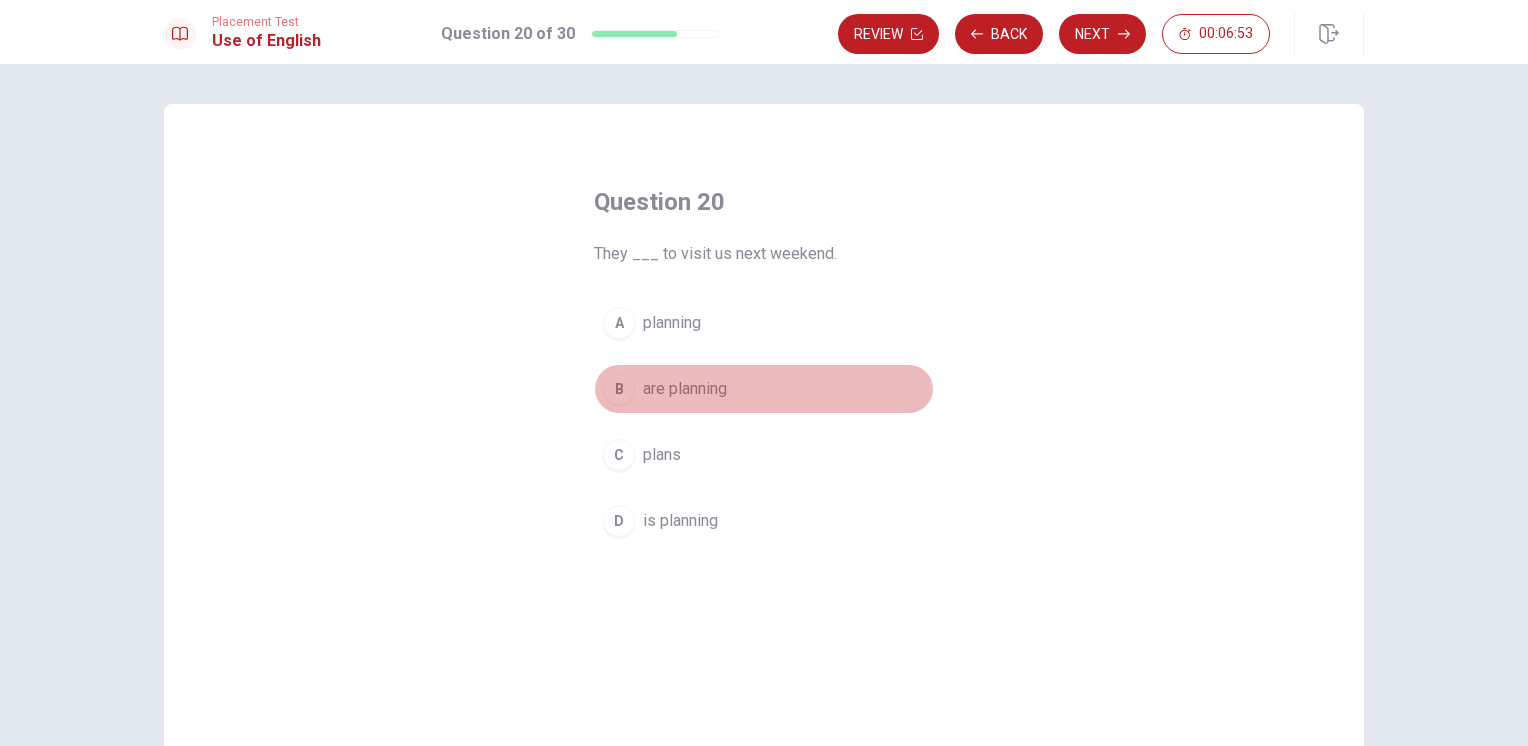 click on "B" at bounding box center [619, 389] 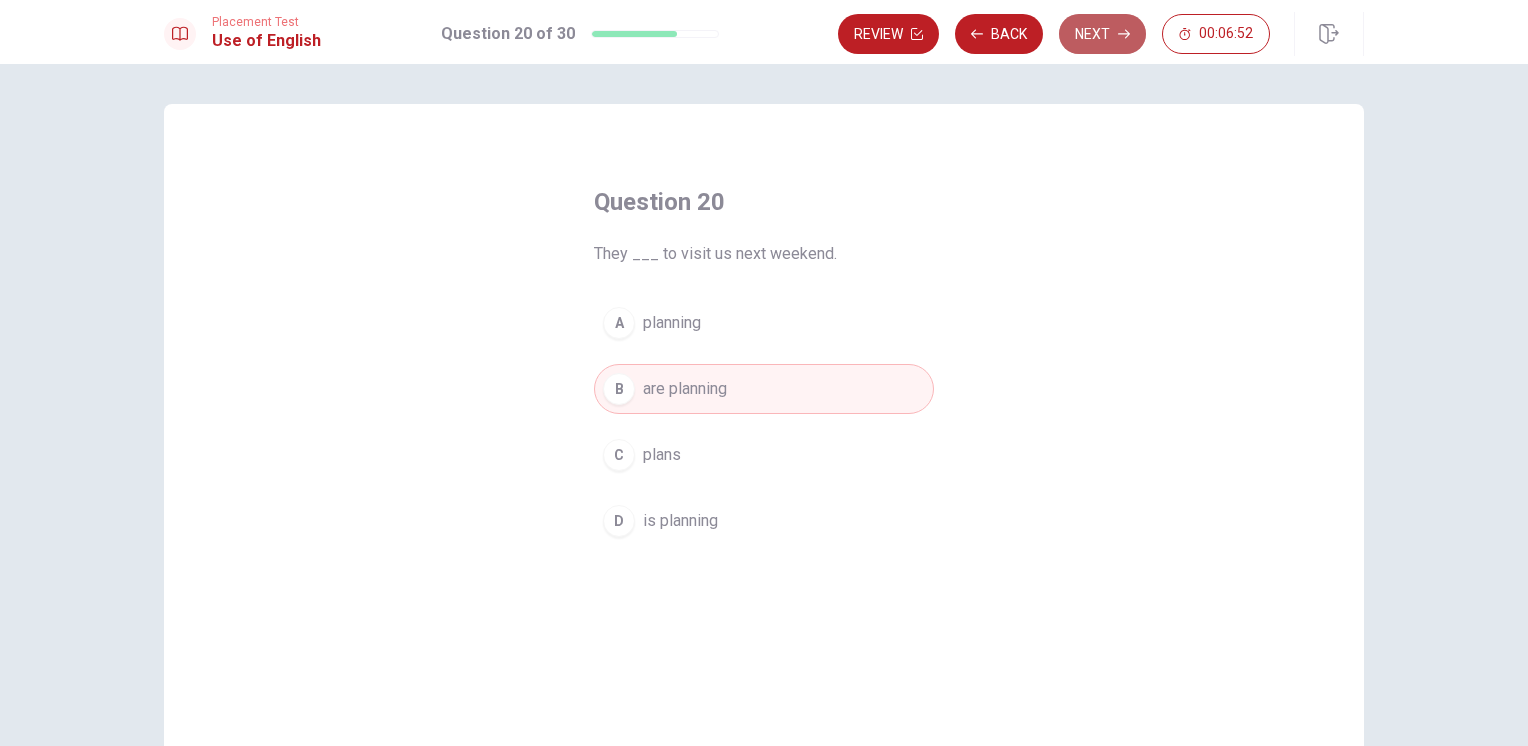 click on "Next" at bounding box center (1102, 34) 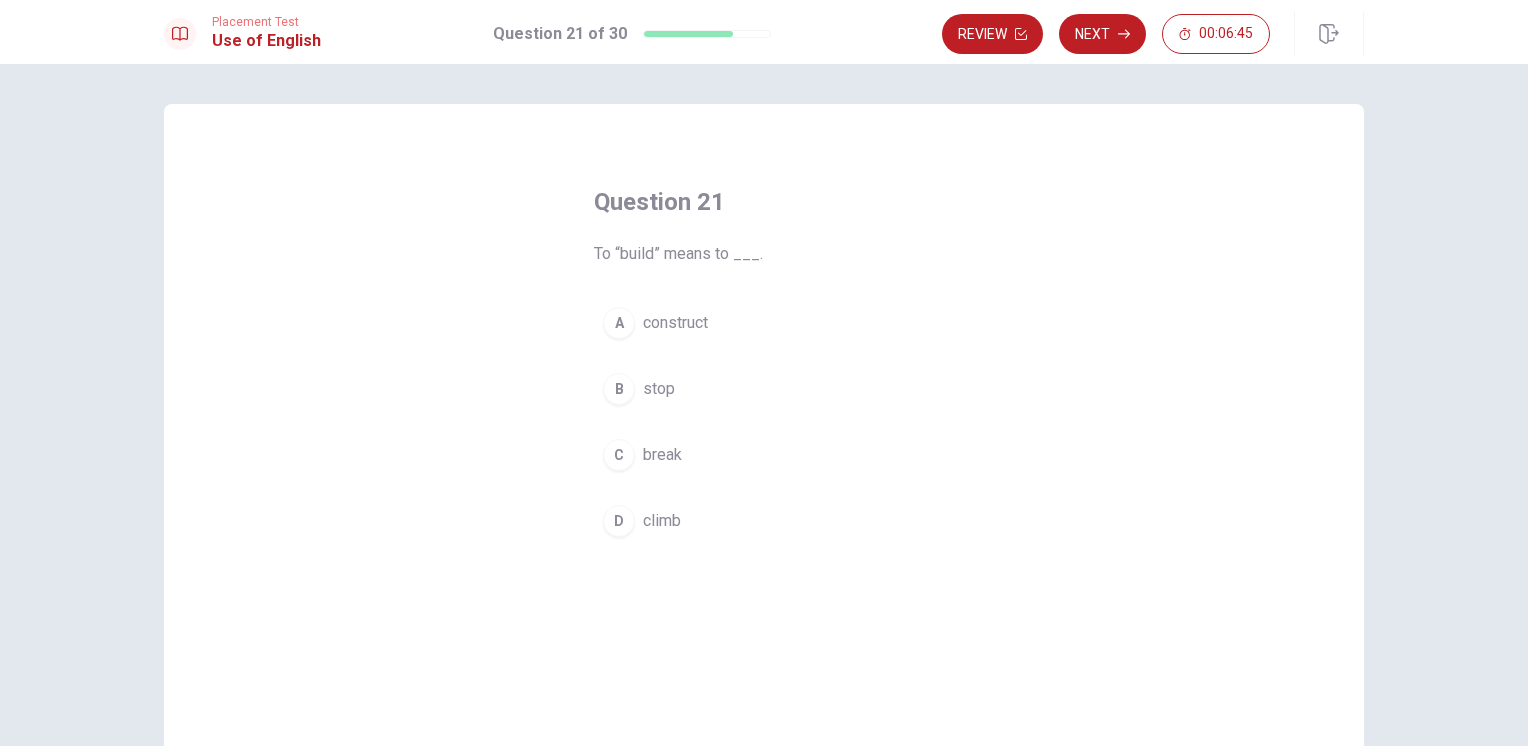 click on "A" at bounding box center [619, 323] 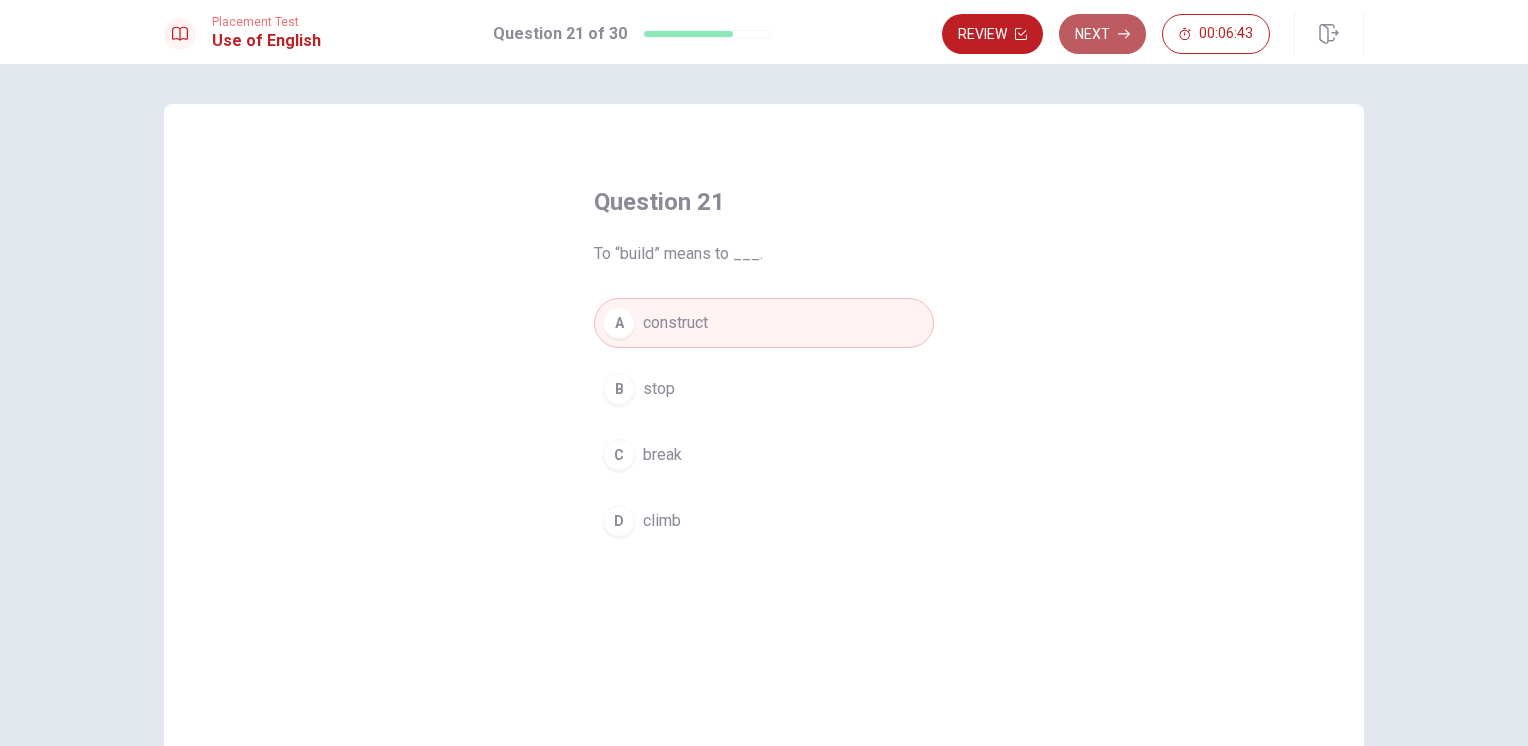 click on "Next" at bounding box center (1102, 34) 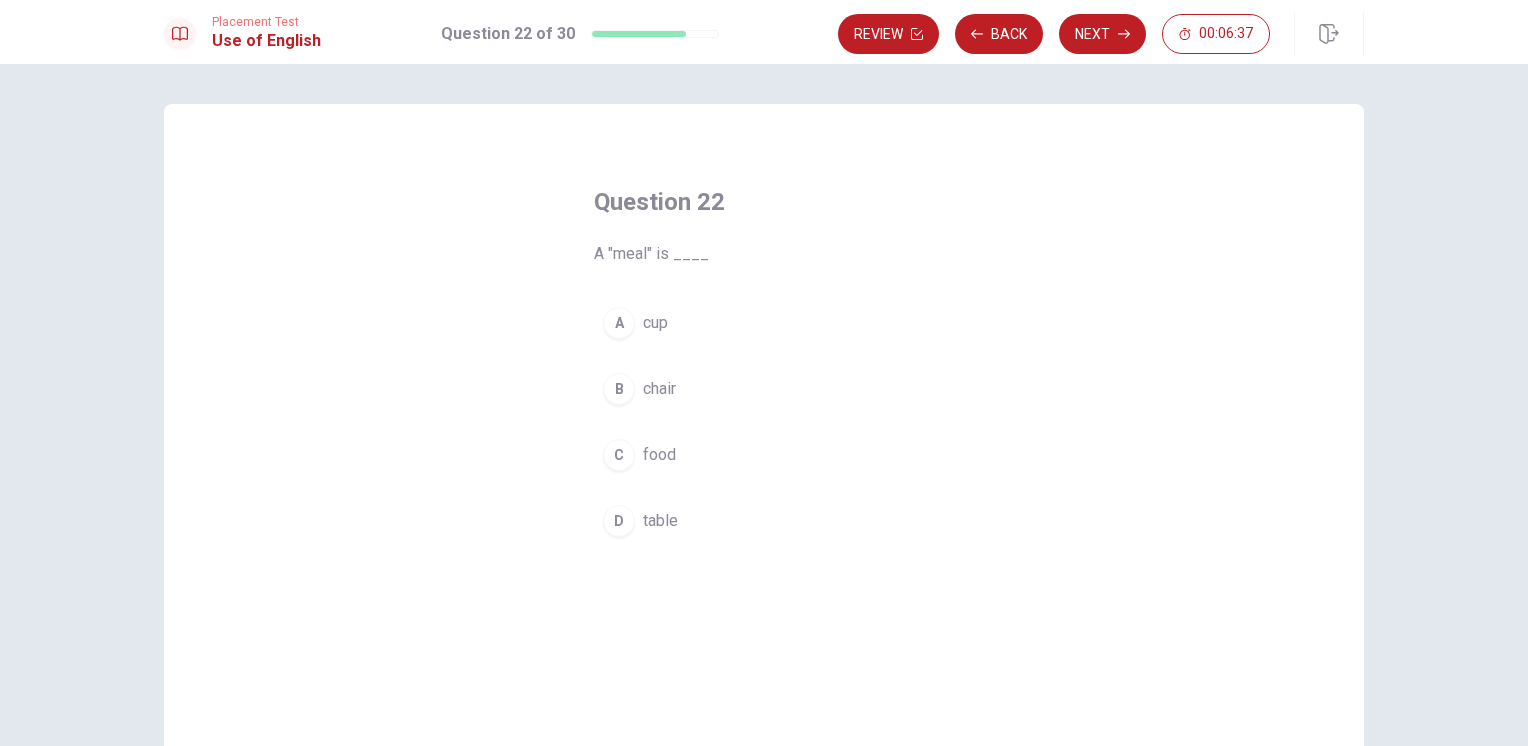 click on "C" at bounding box center [619, 455] 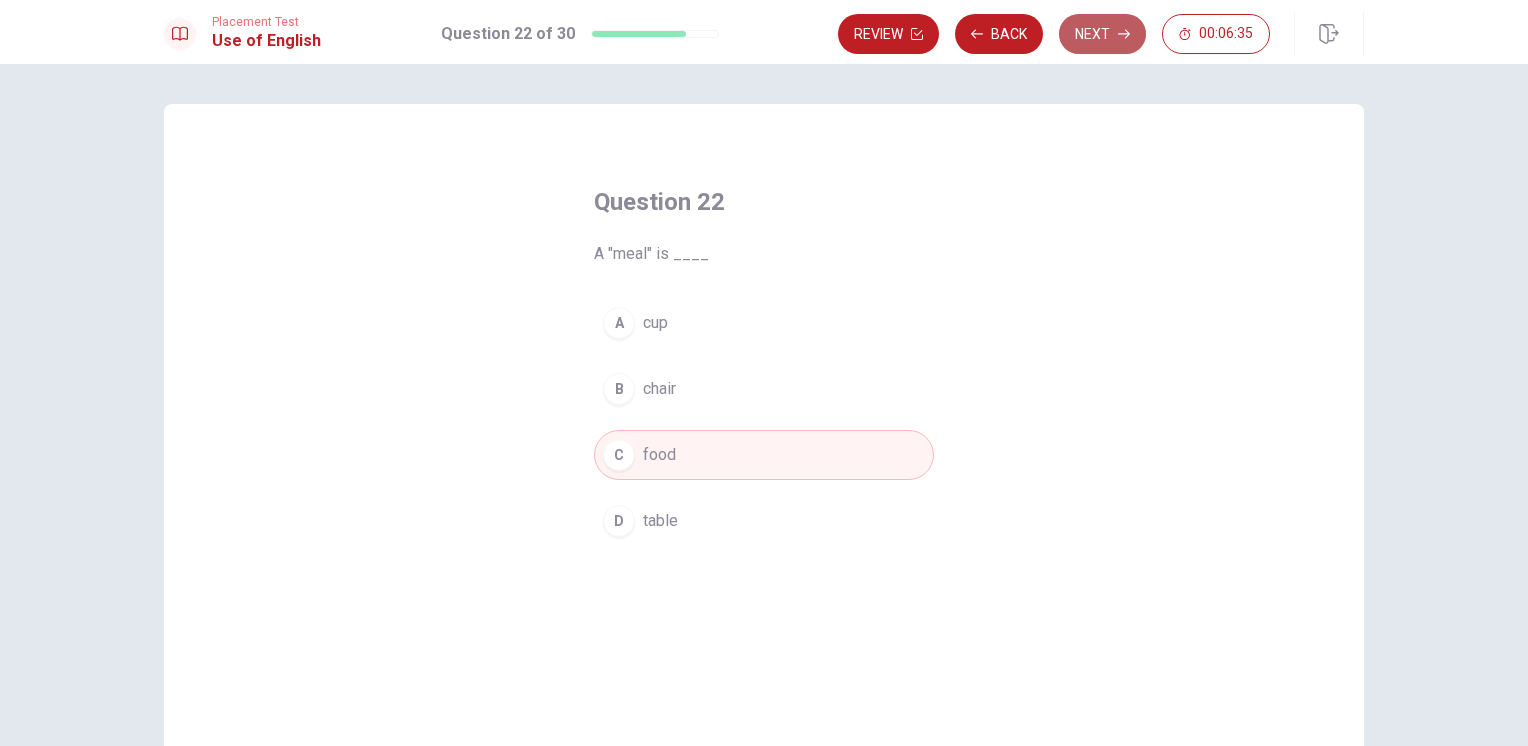 click on "Next" at bounding box center [1102, 34] 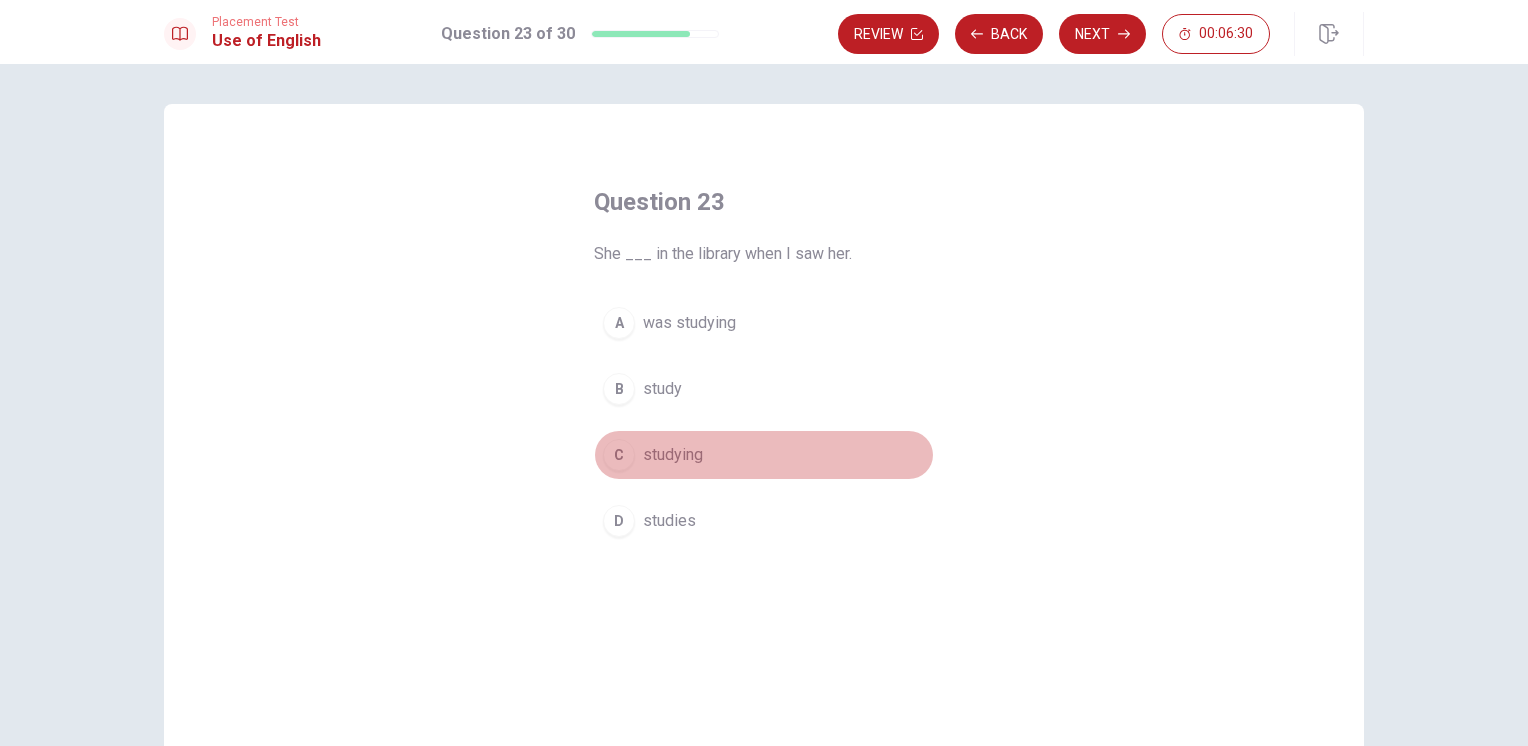 click on "C" at bounding box center [619, 455] 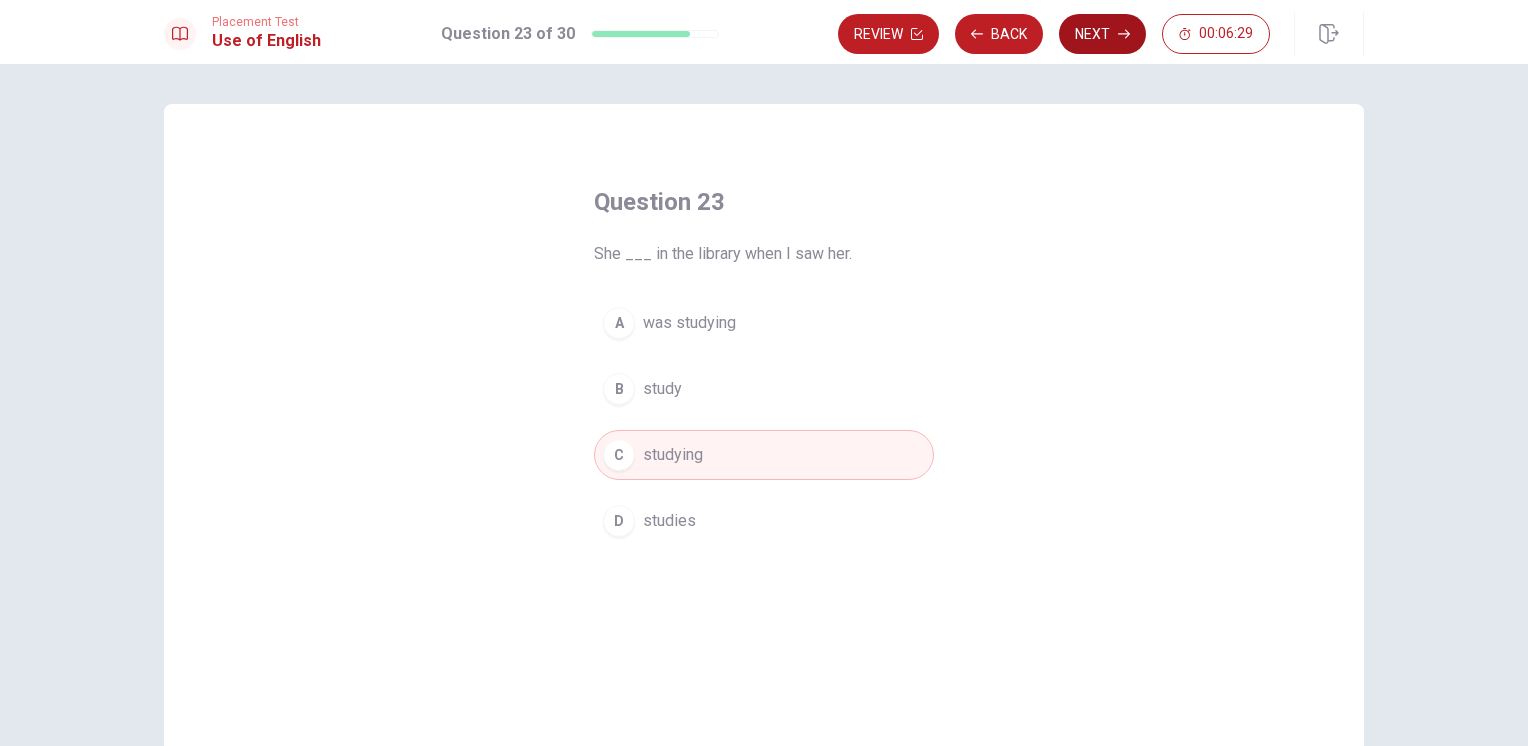 click on "Next" at bounding box center (1102, 34) 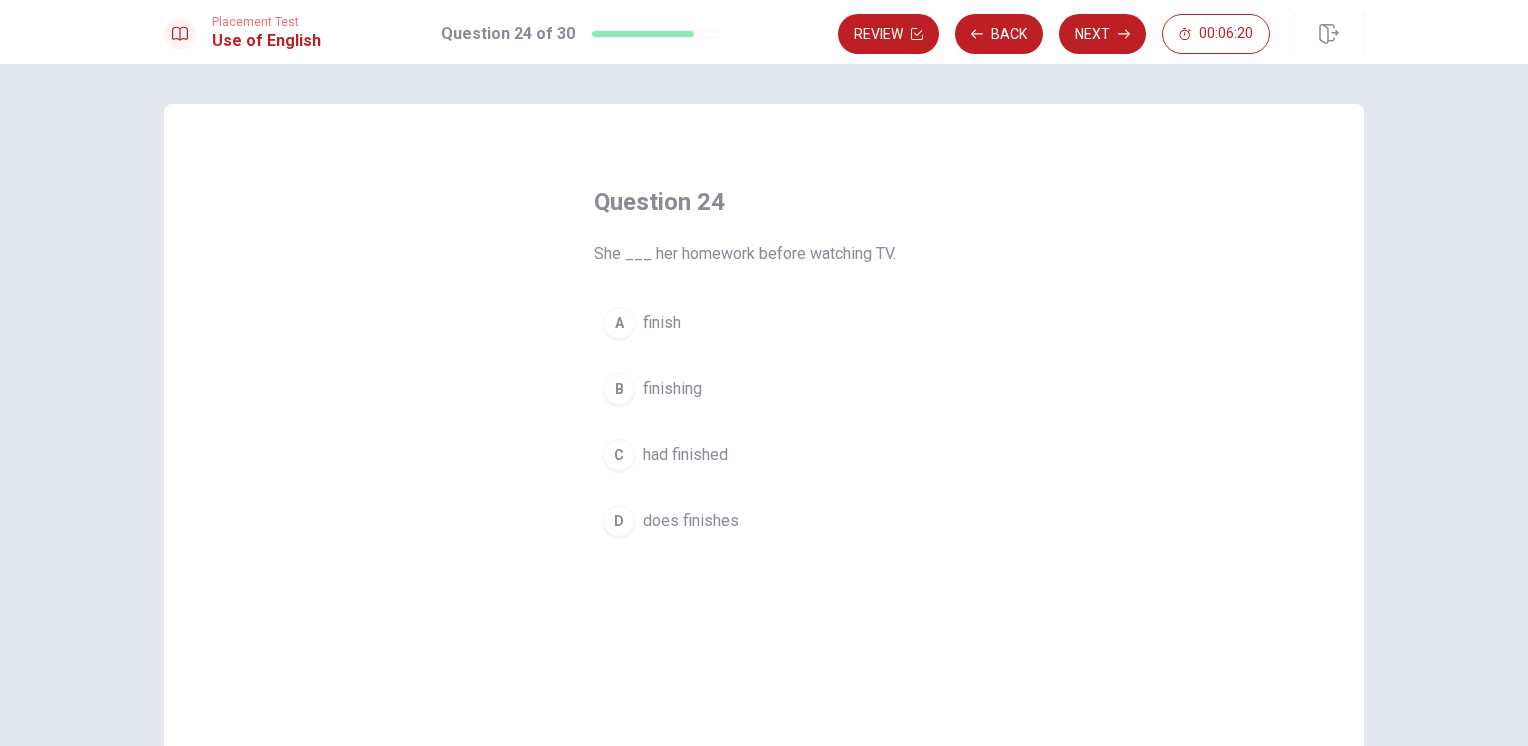 click on "A" at bounding box center (619, 323) 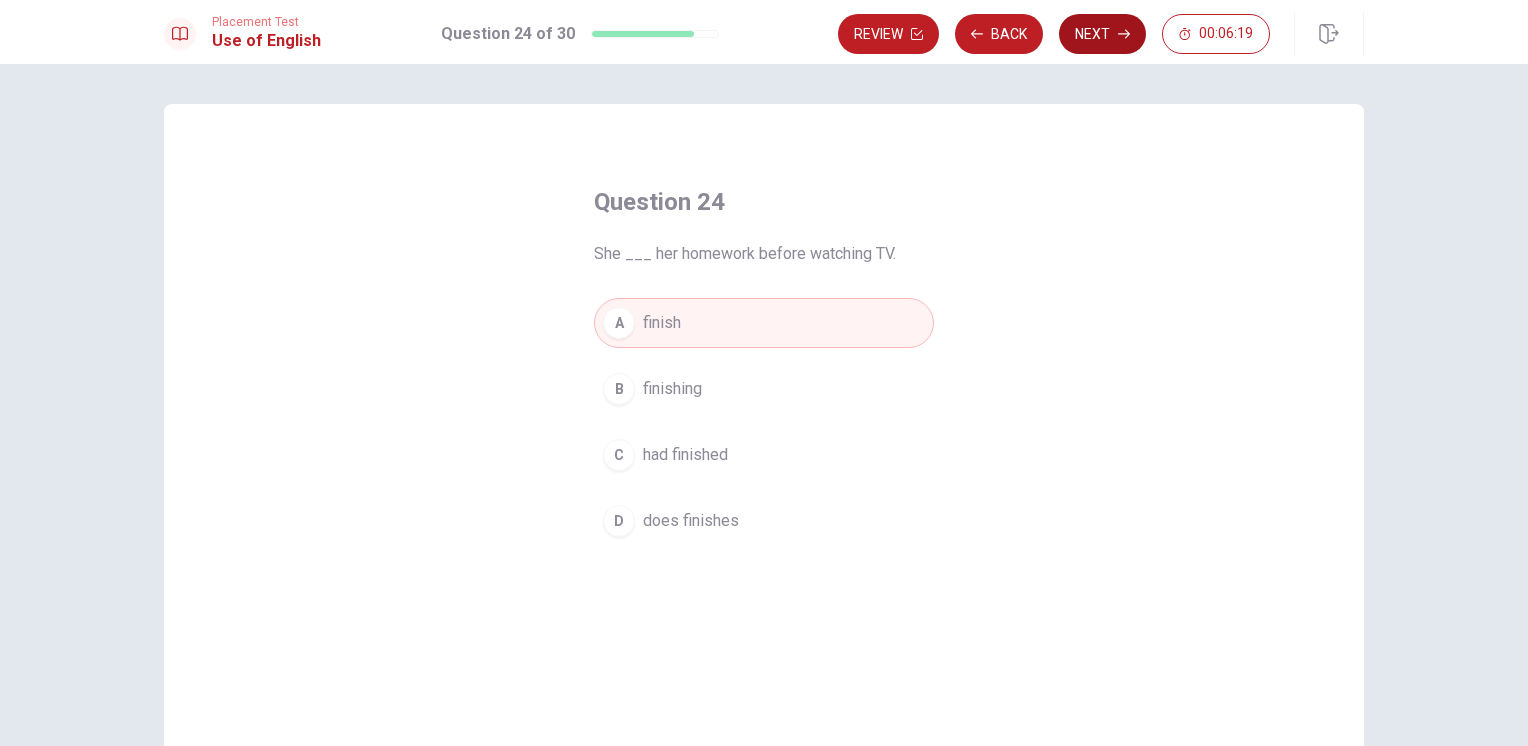 click on "Next" at bounding box center (1102, 34) 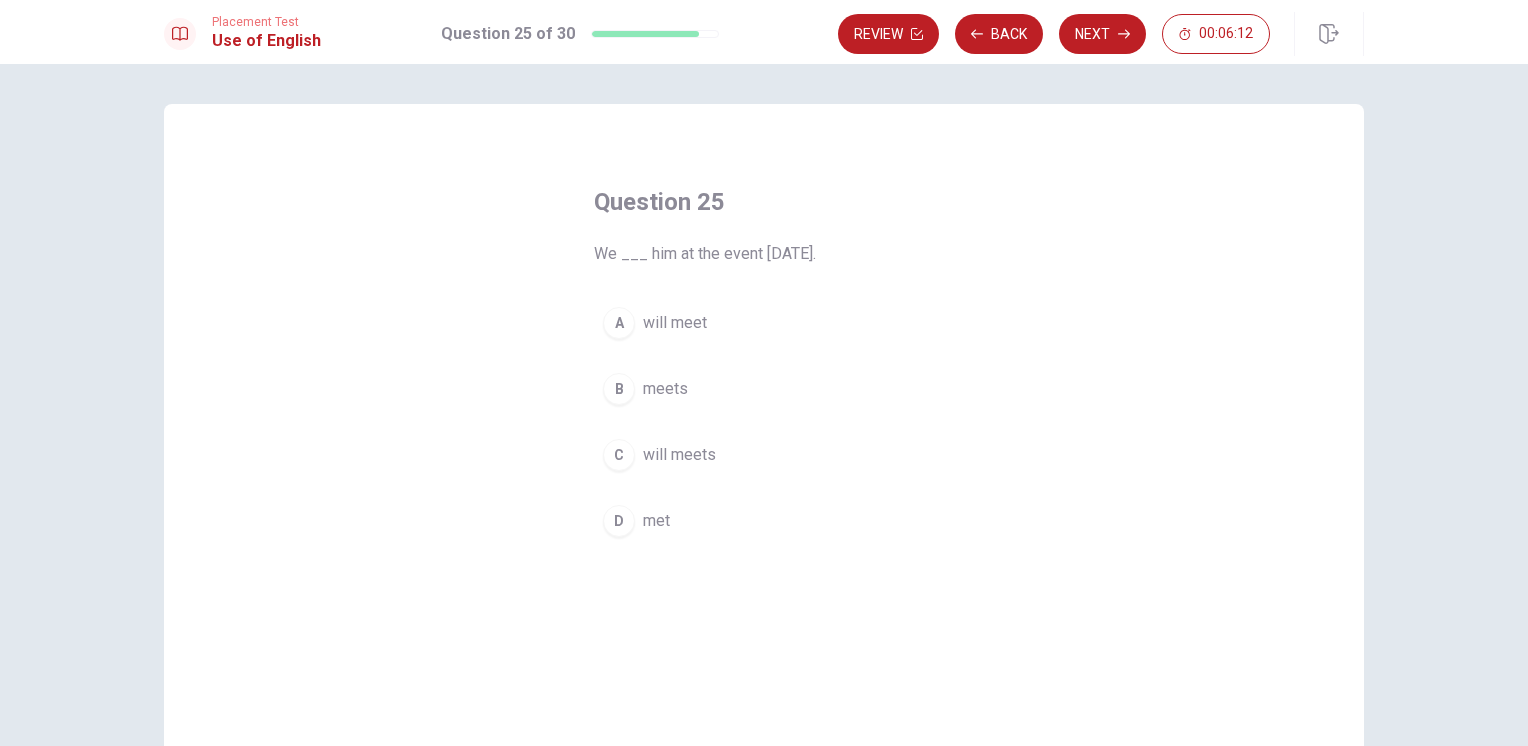 click on "A" at bounding box center [619, 323] 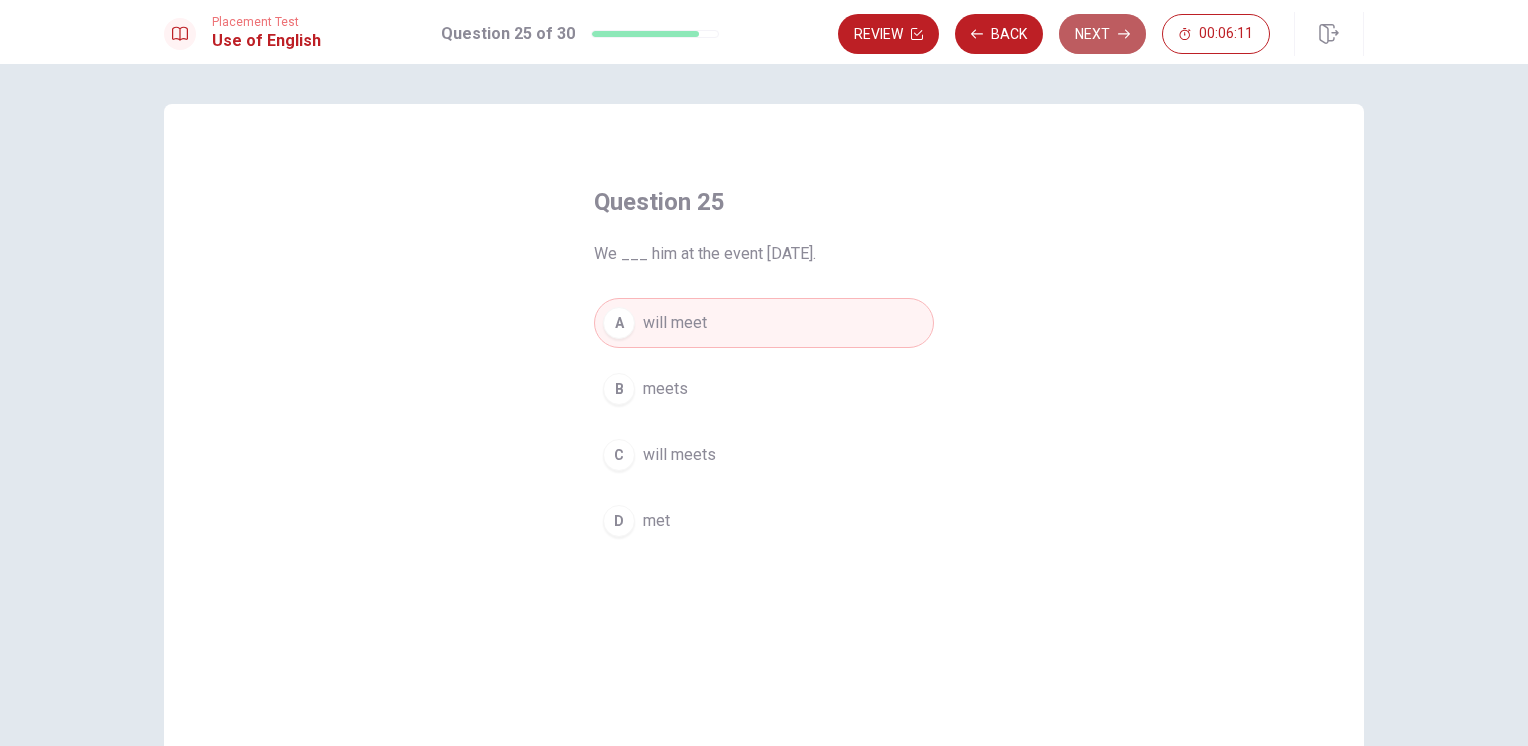 click on "Next" at bounding box center (1102, 34) 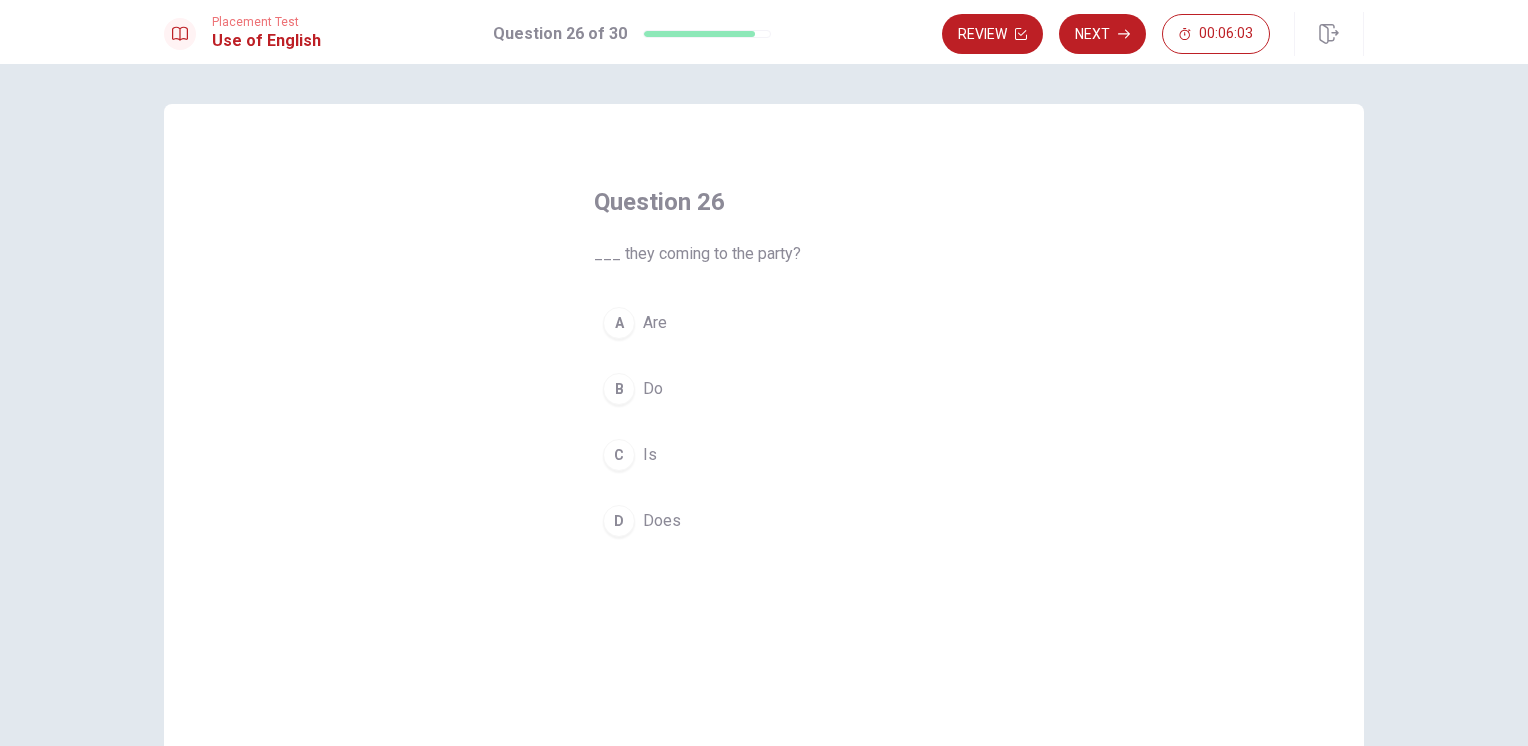 click on "A" at bounding box center (619, 323) 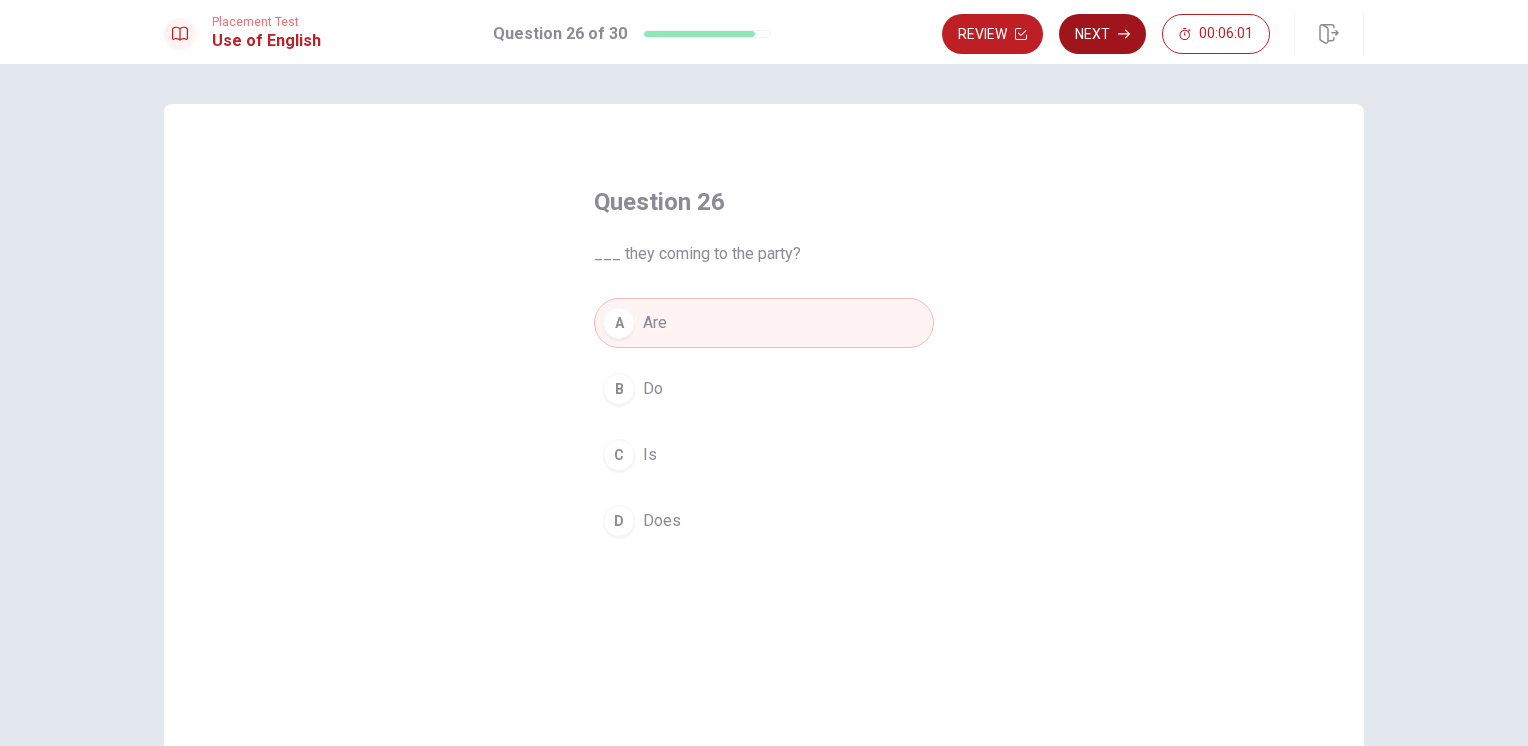 click on "Next" at bounding box center (1102, 34) 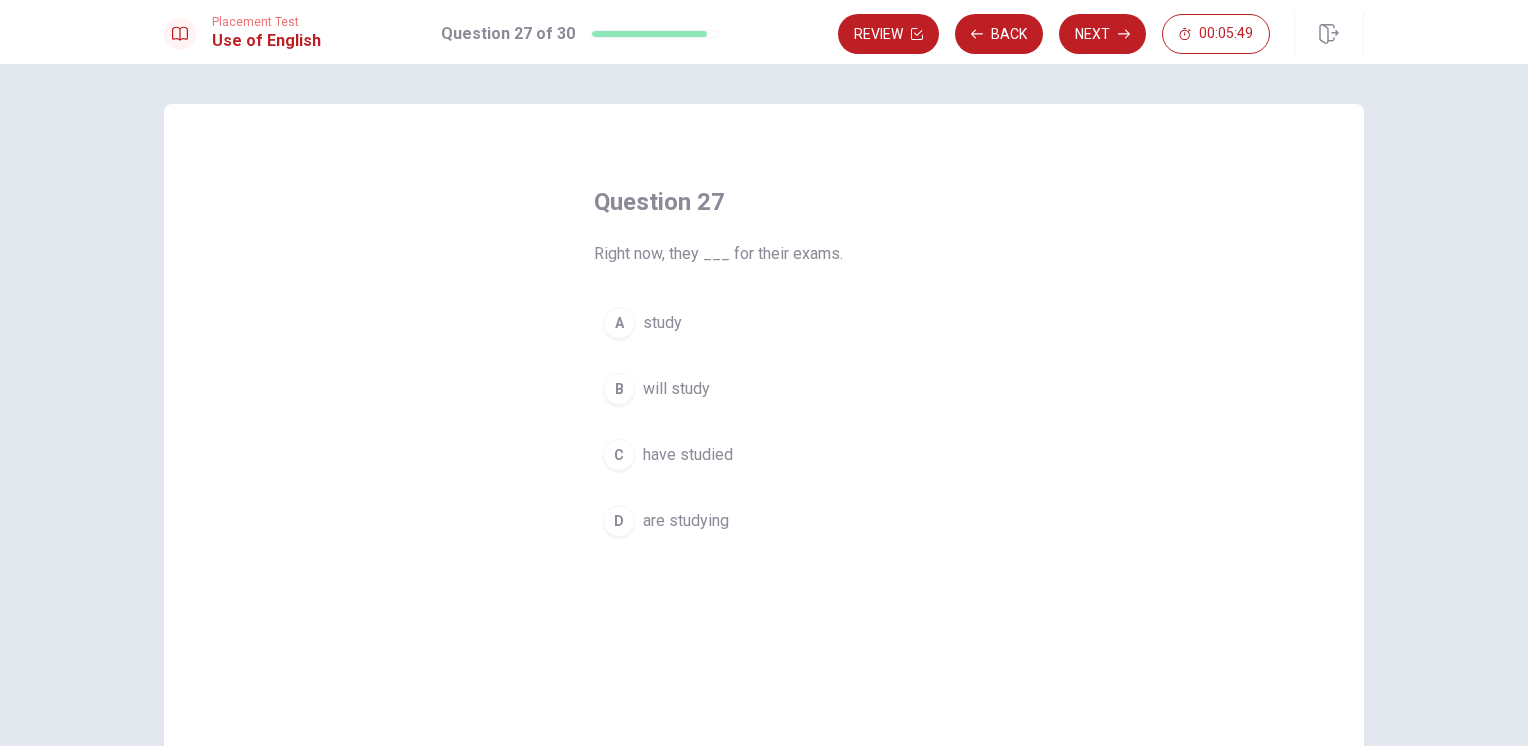 click on "D" at bounding box center [619, 521] 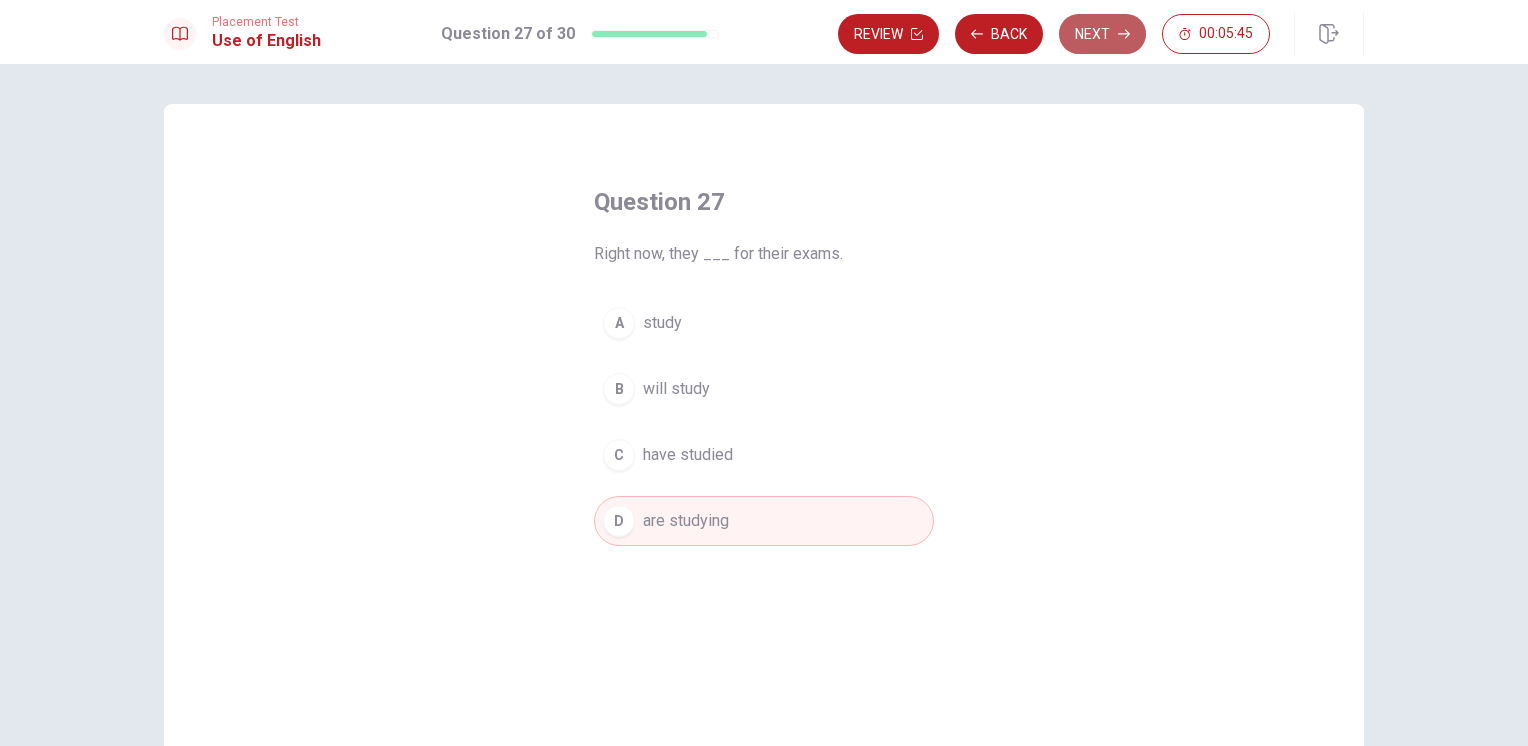 drag, startPoint x: 1090, startPoint y: 28, endPoint x: 1104, endPoint y: 30, distance: 14.142136 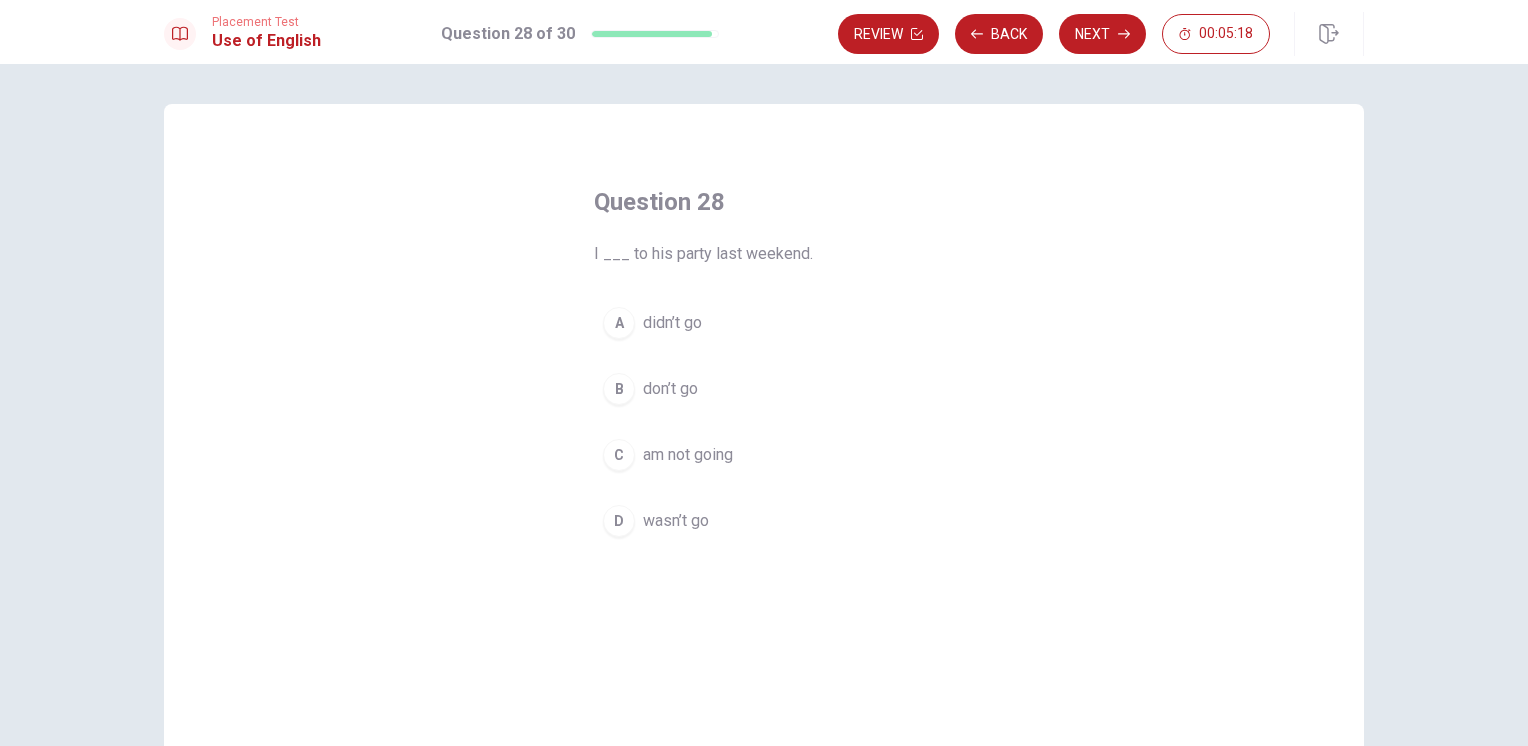 click on "A" at bounding box center (619, 323) 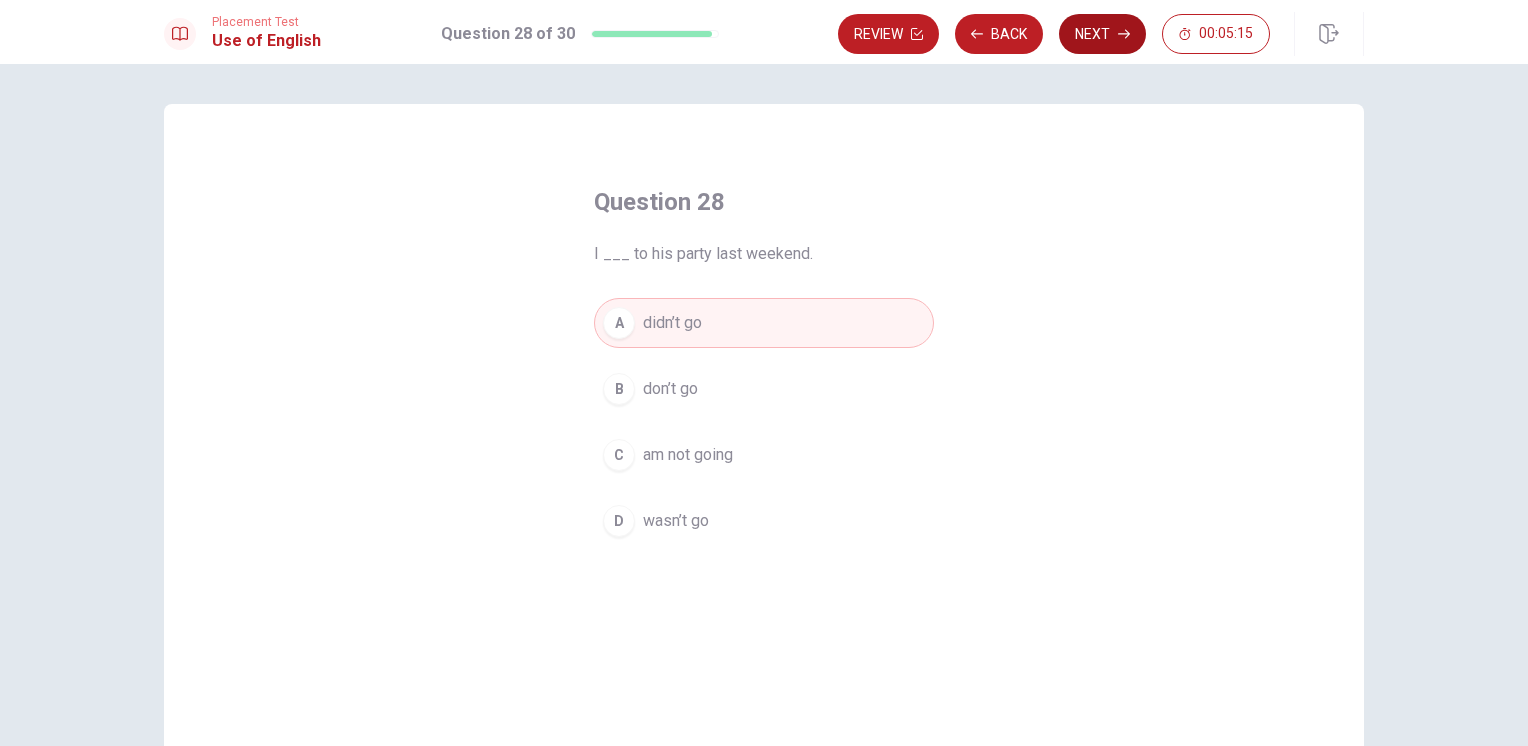 click on "Next" at bounding box center [1102, 34] 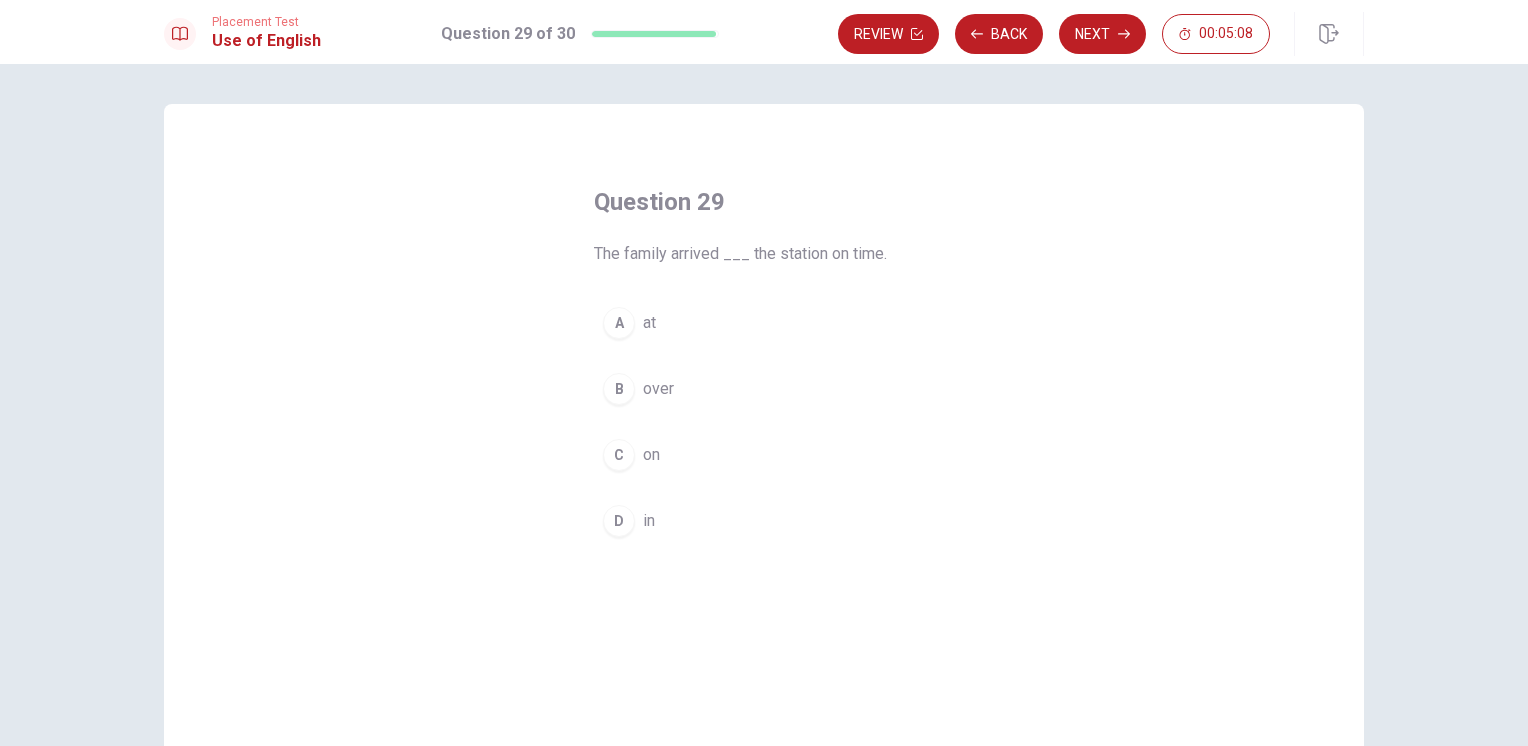 click on "A" at bounding box center (619, 323) 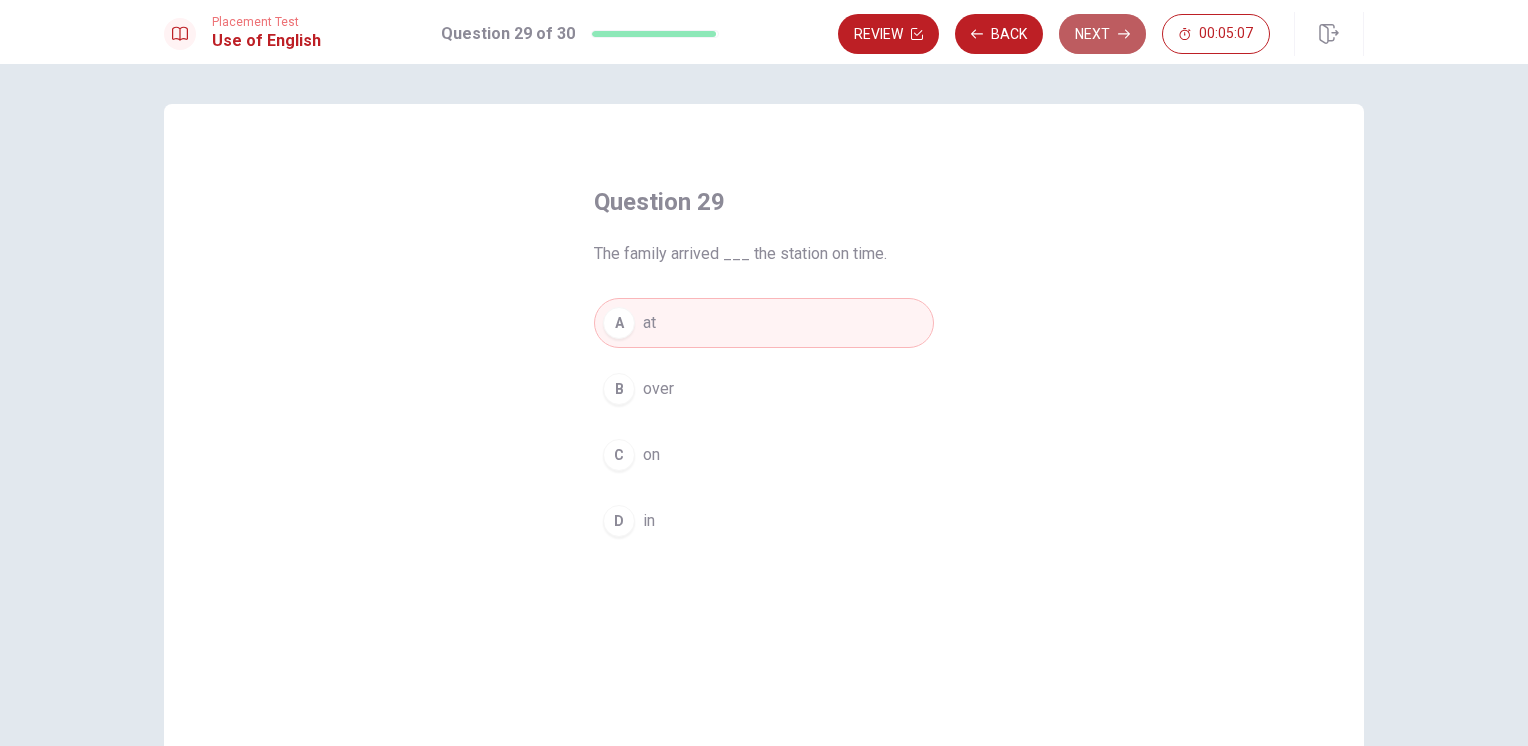 click on "Next" at bounding box center (1102, 34) 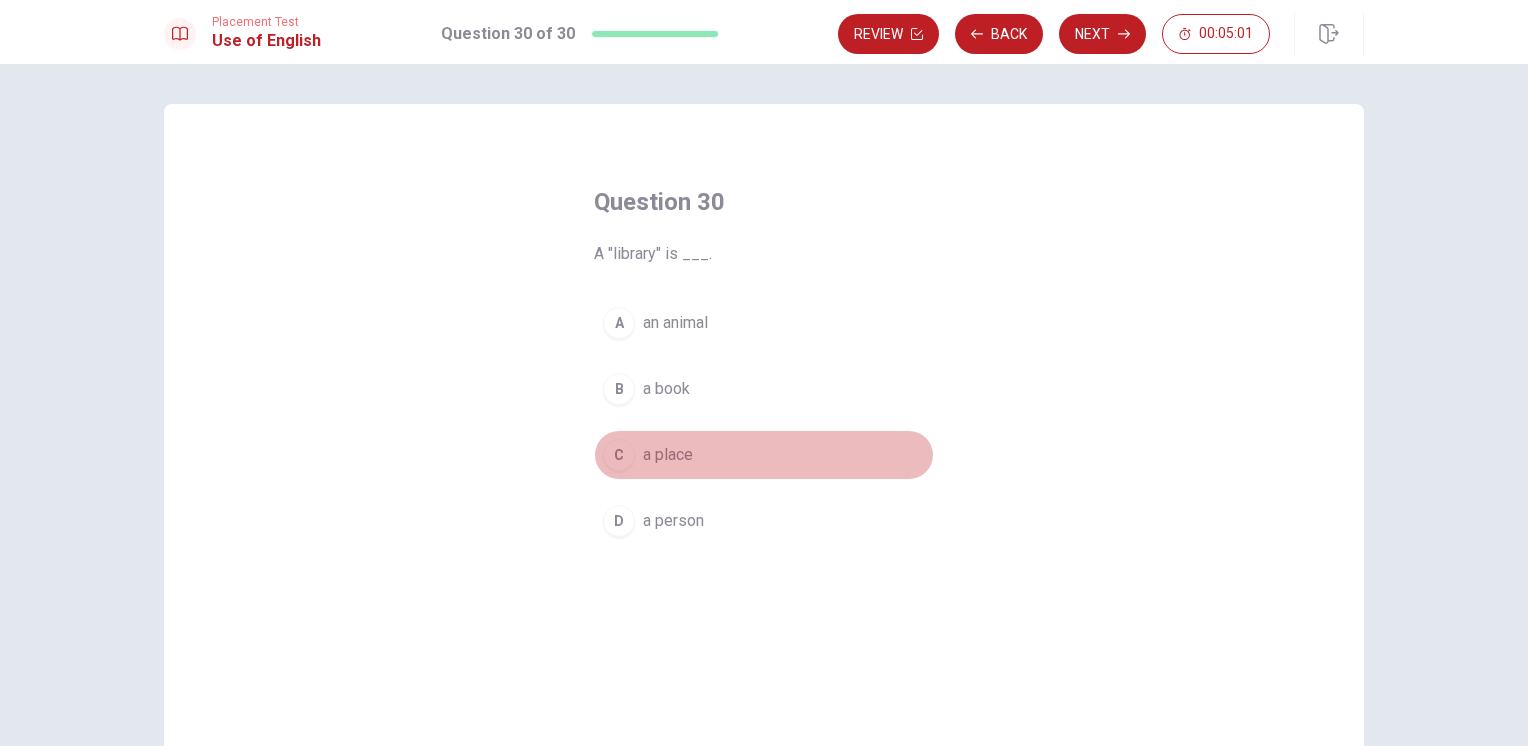 click on "C" at bounding box center (619, 455) 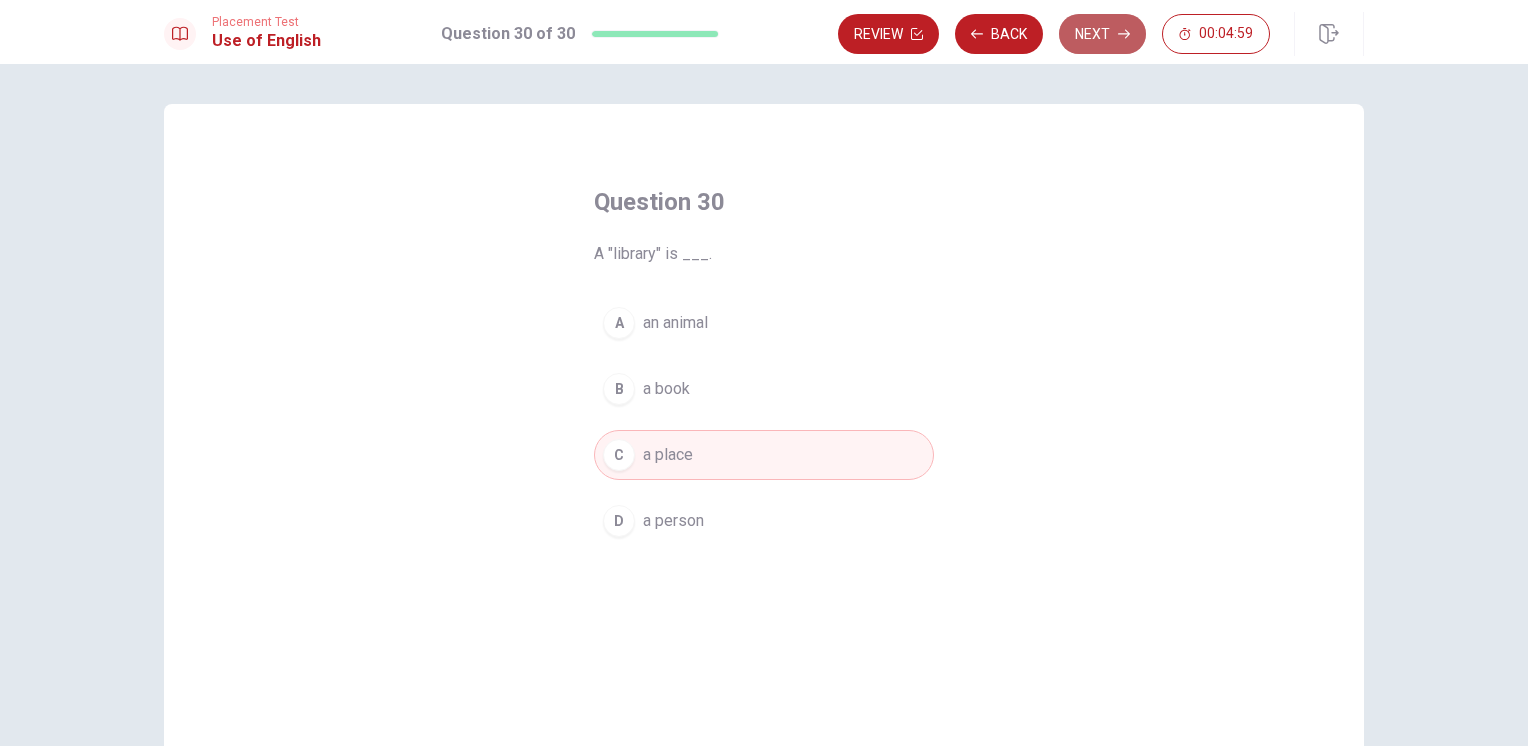 click on "Next" at bounding box center (1102, 34) 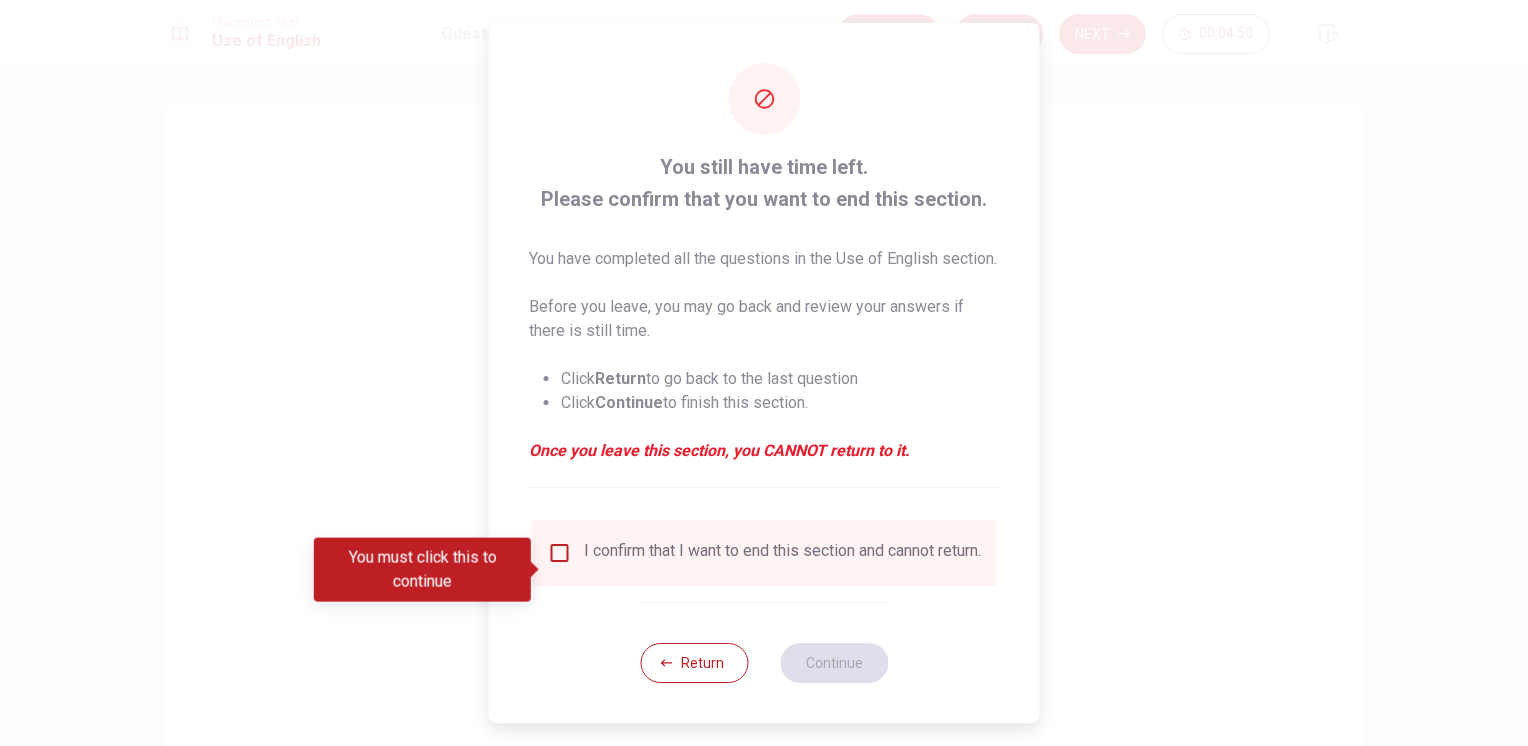 click at bounding box center [560, 553] 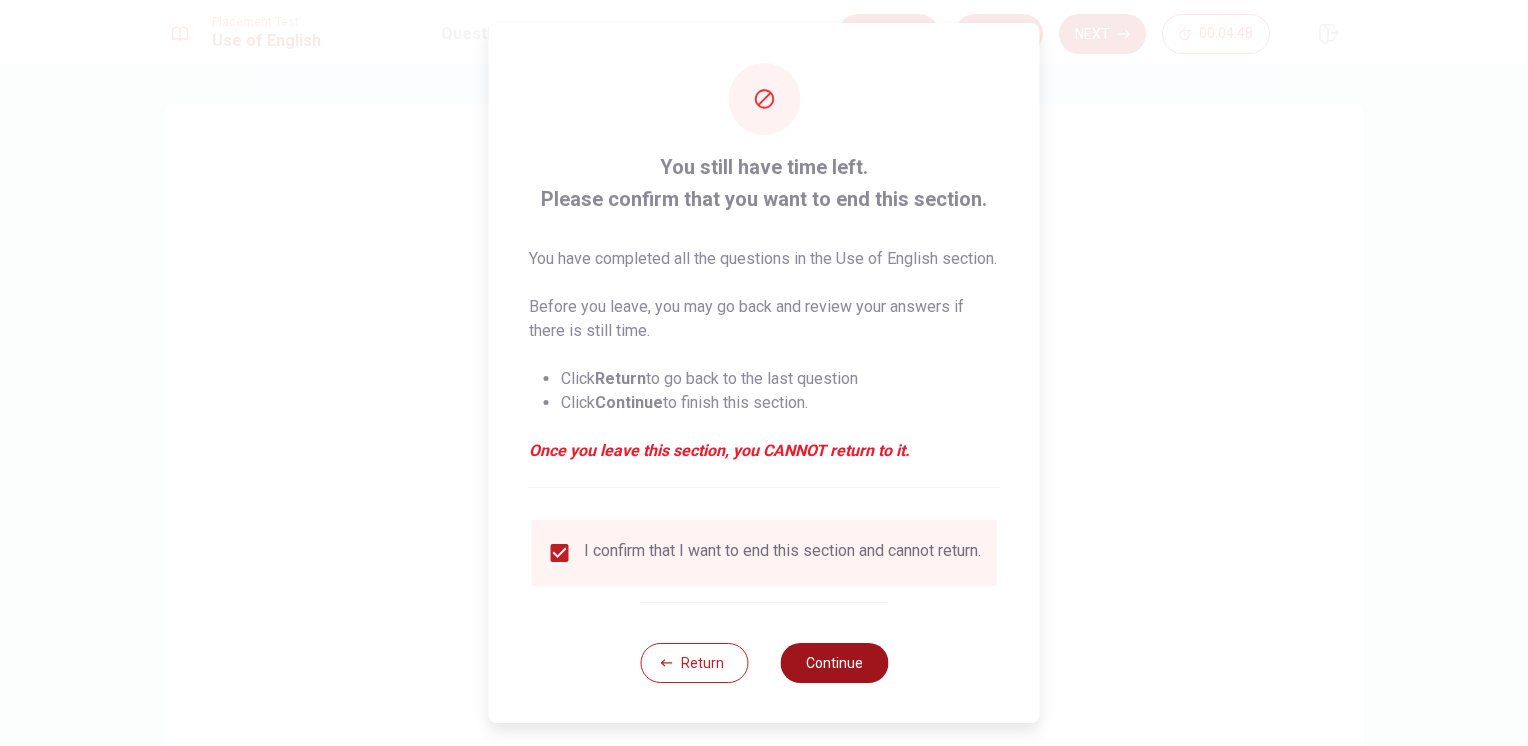 click on "Continue" at bounding box center (834, 663) 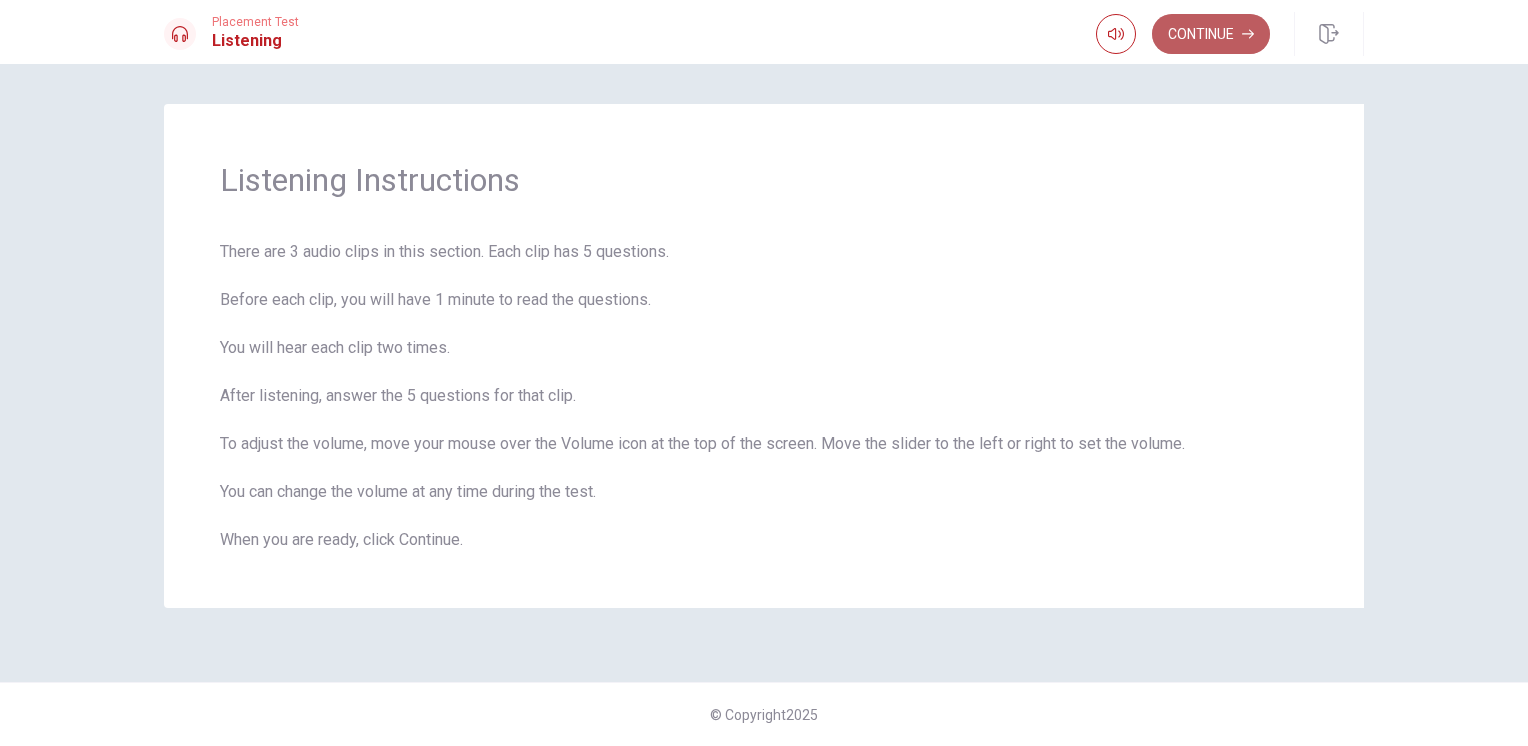 click on "Continue" at bounding box center [1211, 34] 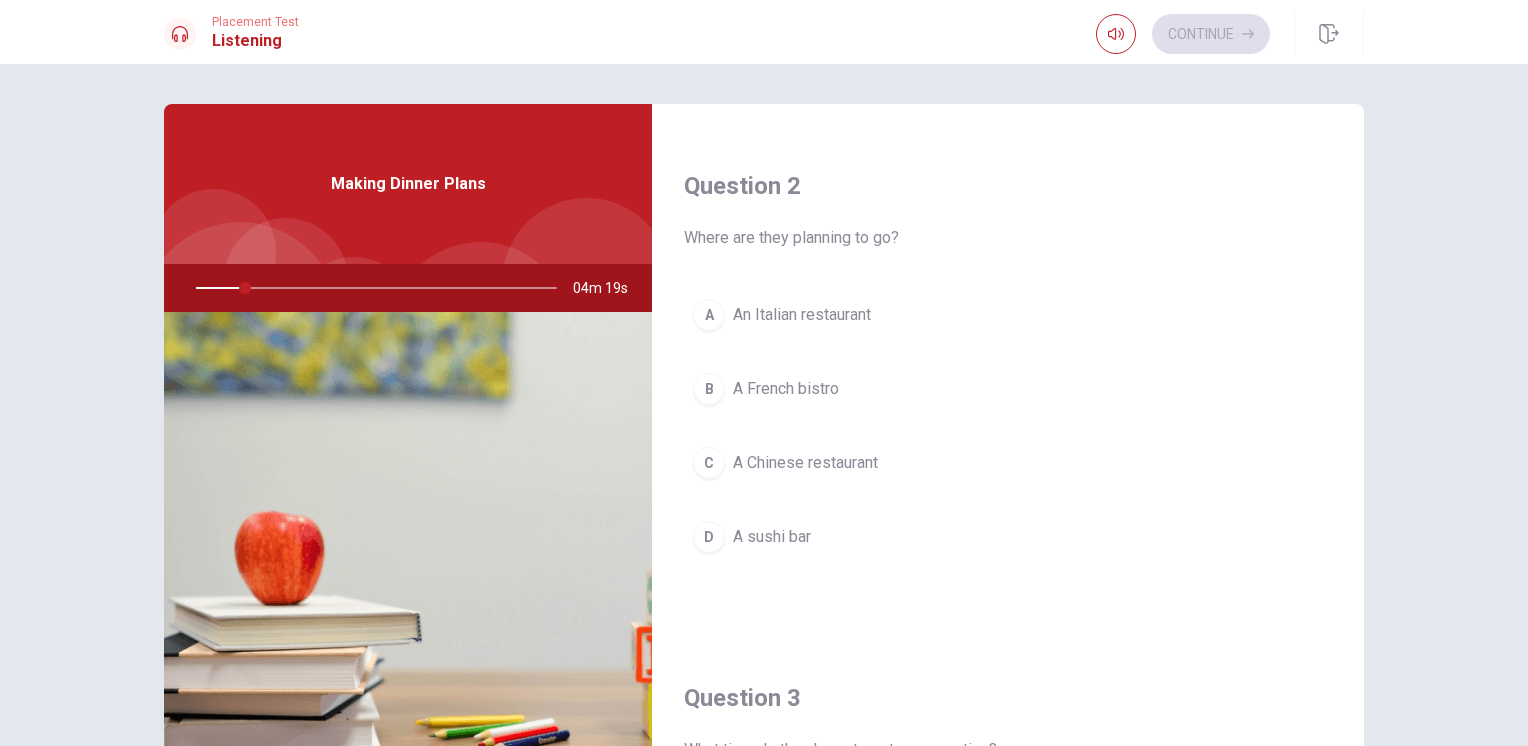 scroll, scrollTop: 492, scrollLeft: 0, axis: vertical 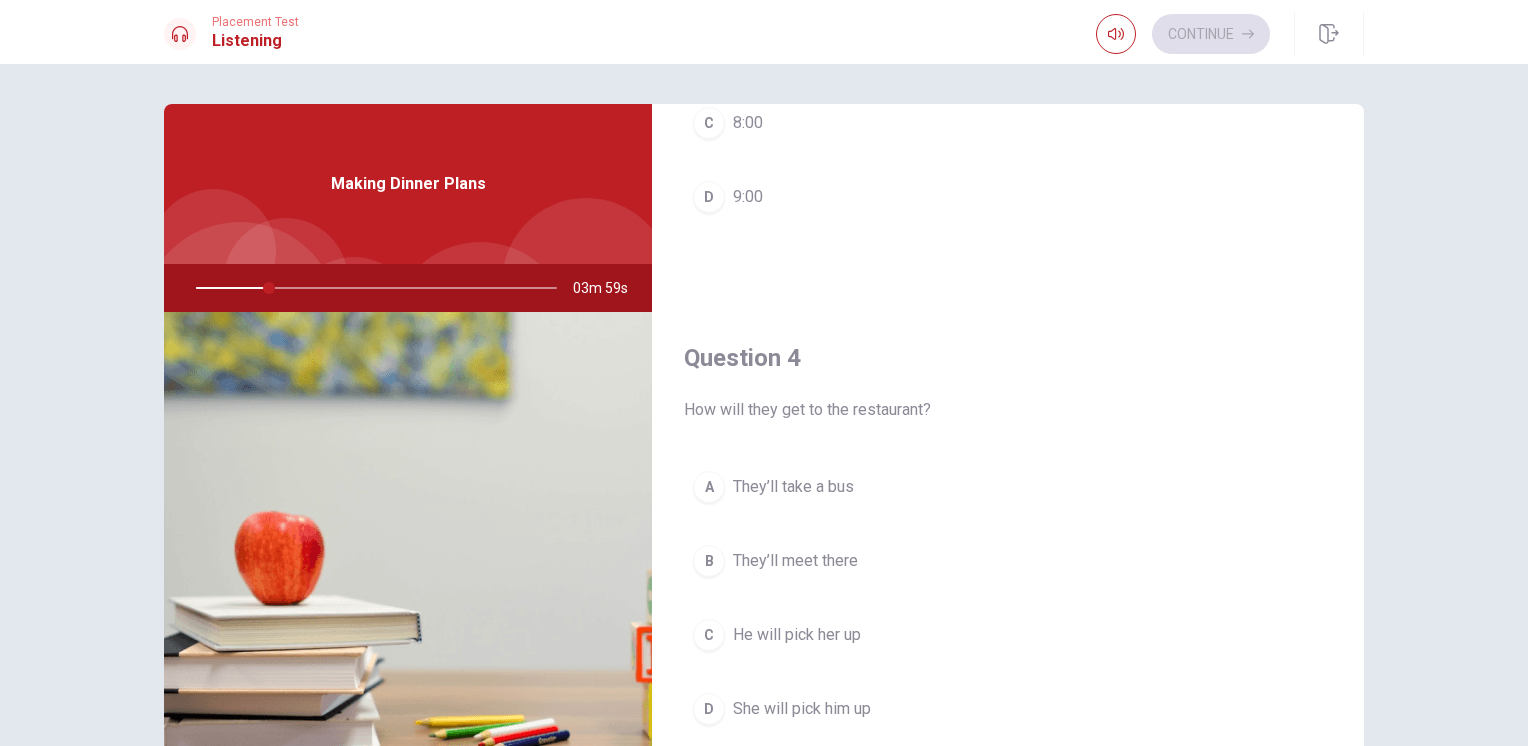 click on "Question 1 Who will make the reservation? A They will both do it B The woman C The man D No one Question 2 Where are they planning to go? A An Italian restaurant [PERSON_NAME] bistro C A Chinese restaurant D A sushi bar Question 3 What time do they hope to get a reservation? A 7:00 B 6:00 C 8:00 D 9:00 Question 4 How will they get to the restaurant? A They’ll take a bus B They’ll meet there C He will pick her up D She will pick him up Question 5 When do they plan to have dinner? A [DATE] night B This weekend C Next week D Tonight Making Dinner Plans 03m 59s © Copyright  2025" at bounding box center [764, 405] 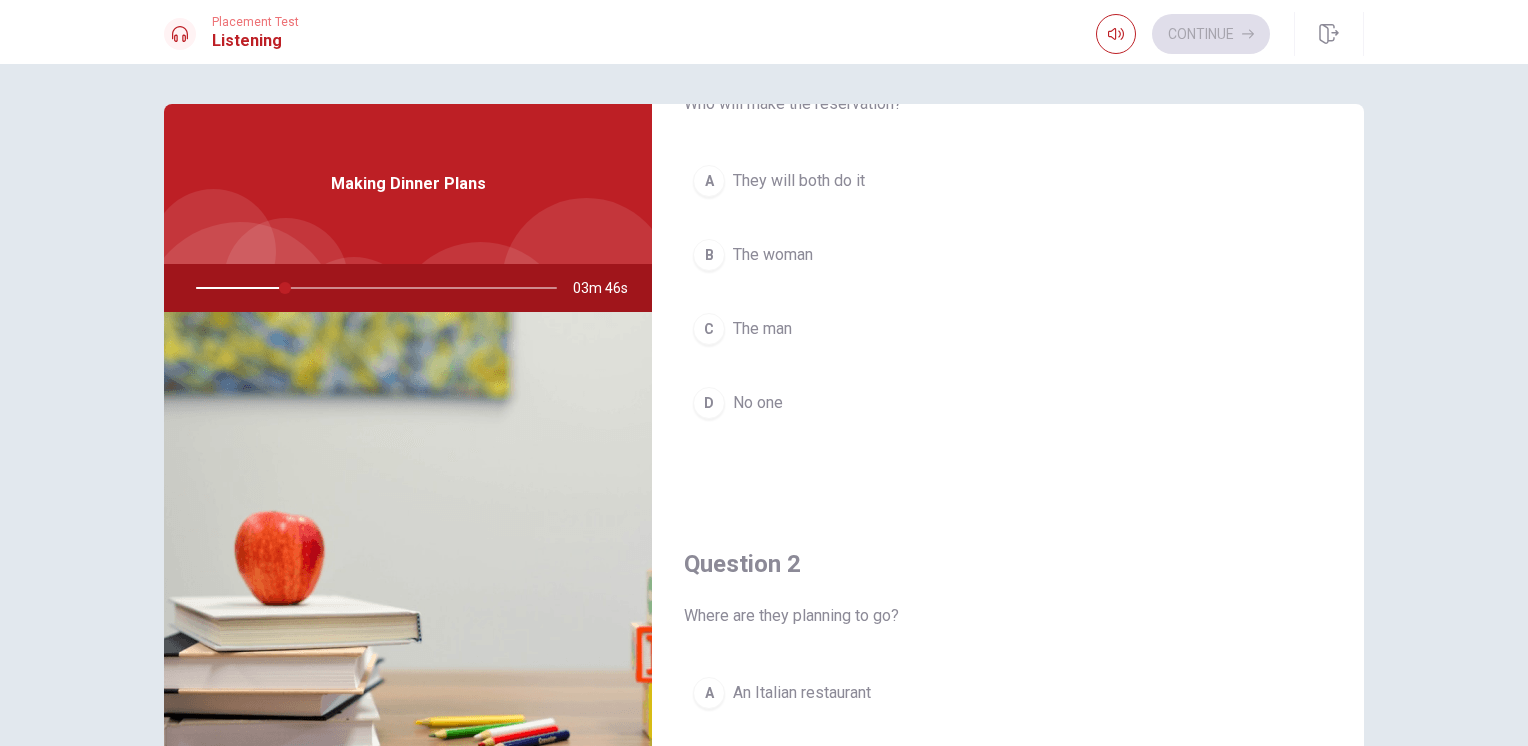 scroll, scrollTop: 0, scrollLeft: 0, axis: both 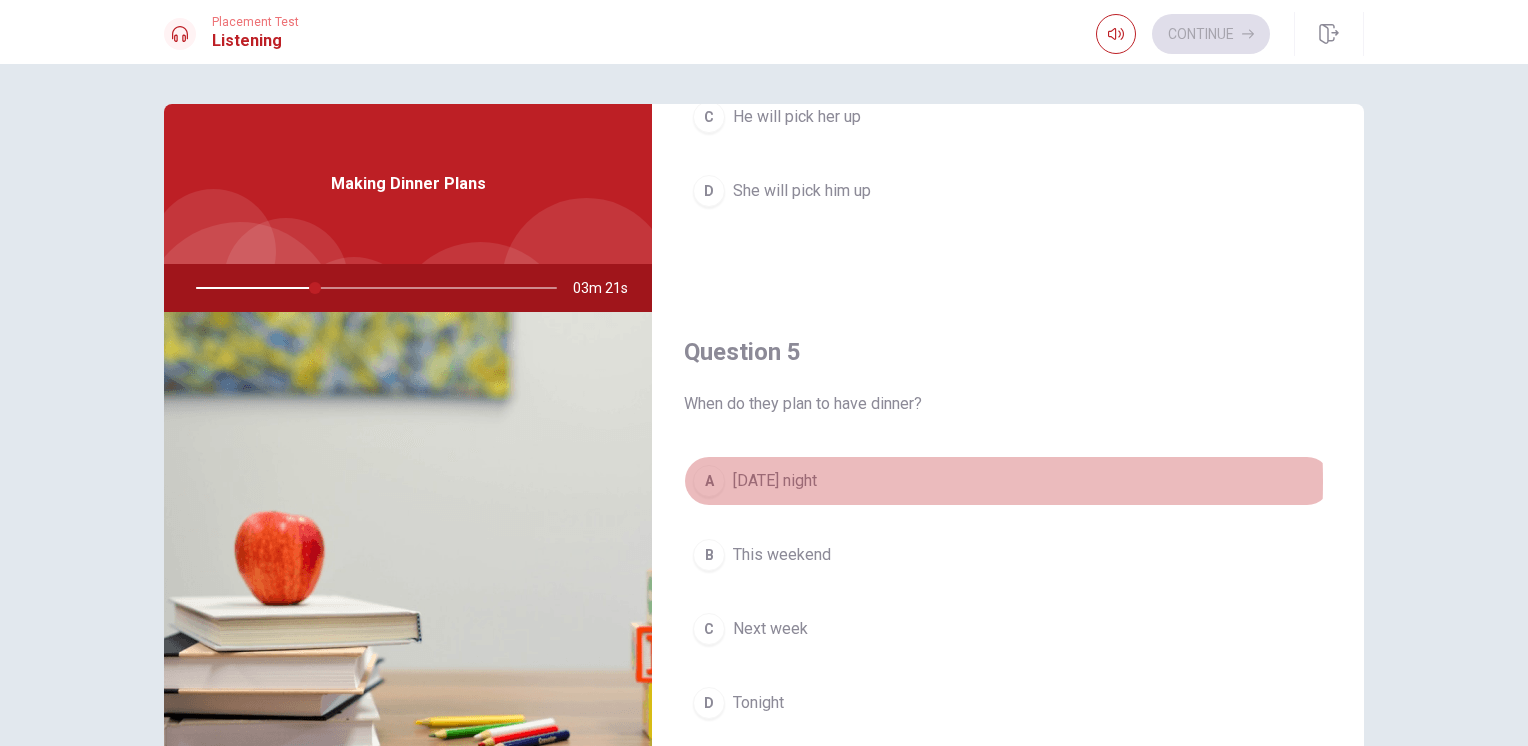 click on "A" at bounding box center [709, 481] 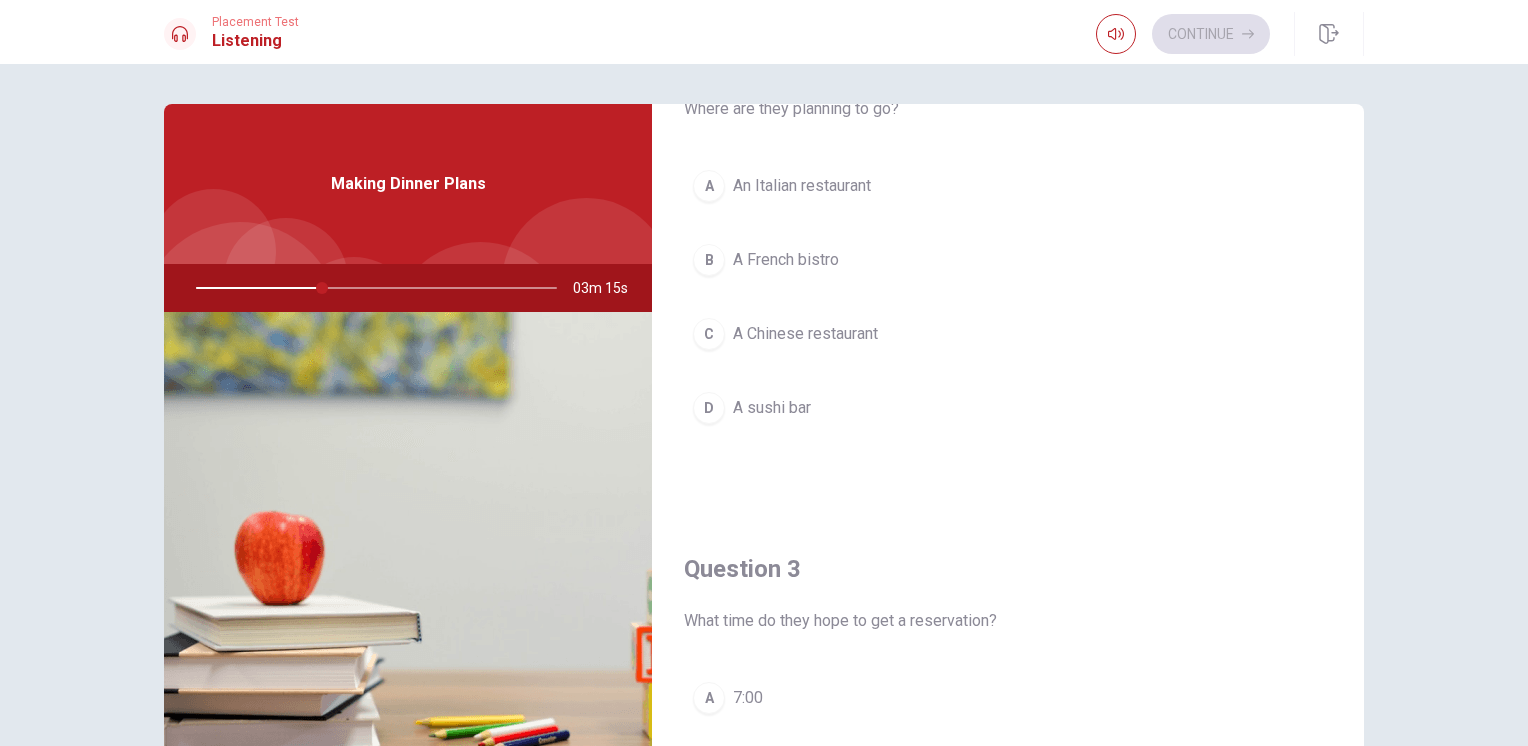 scroll, scrollTop: 600, scrollLeft: 0, axis: vertical 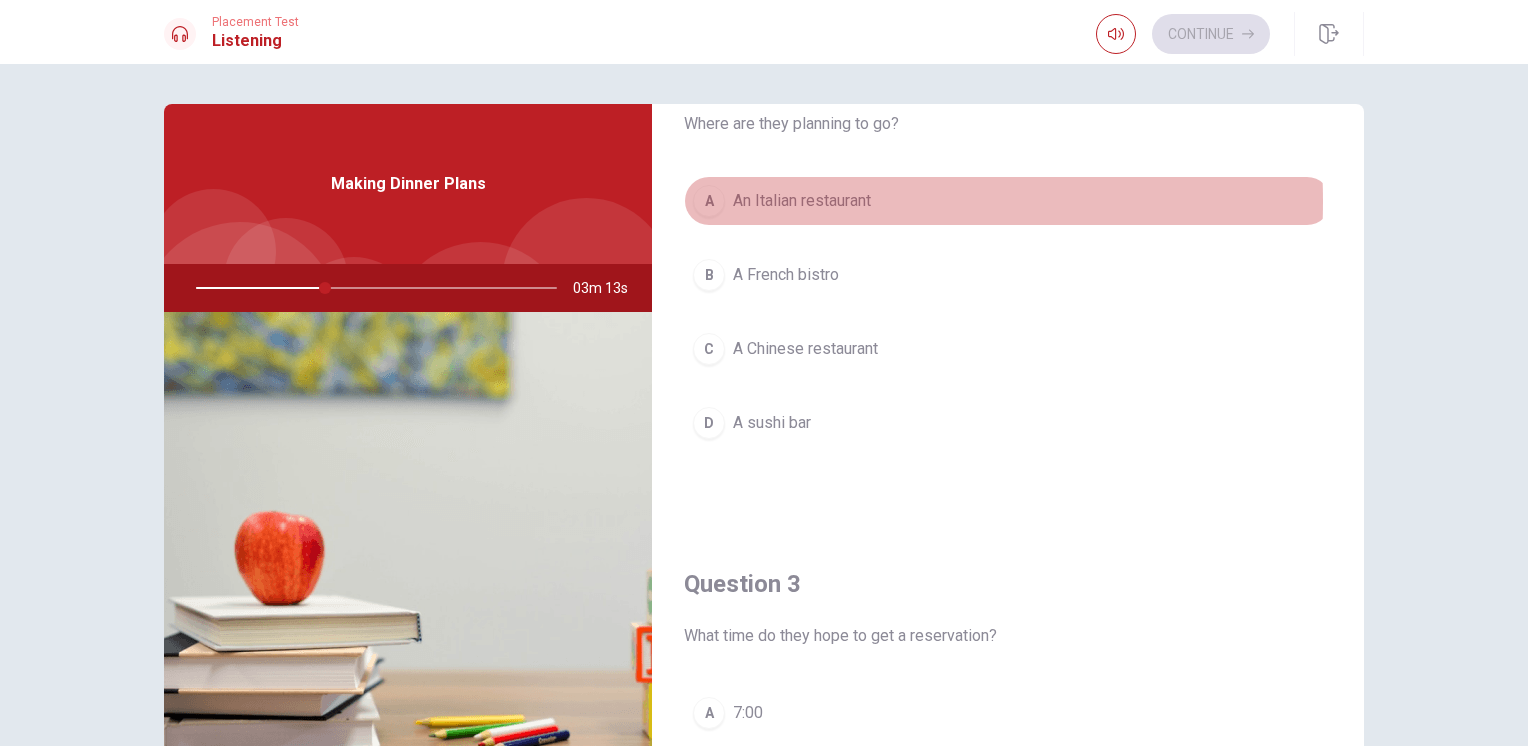 click on "A" at bounding box center [709, 201] 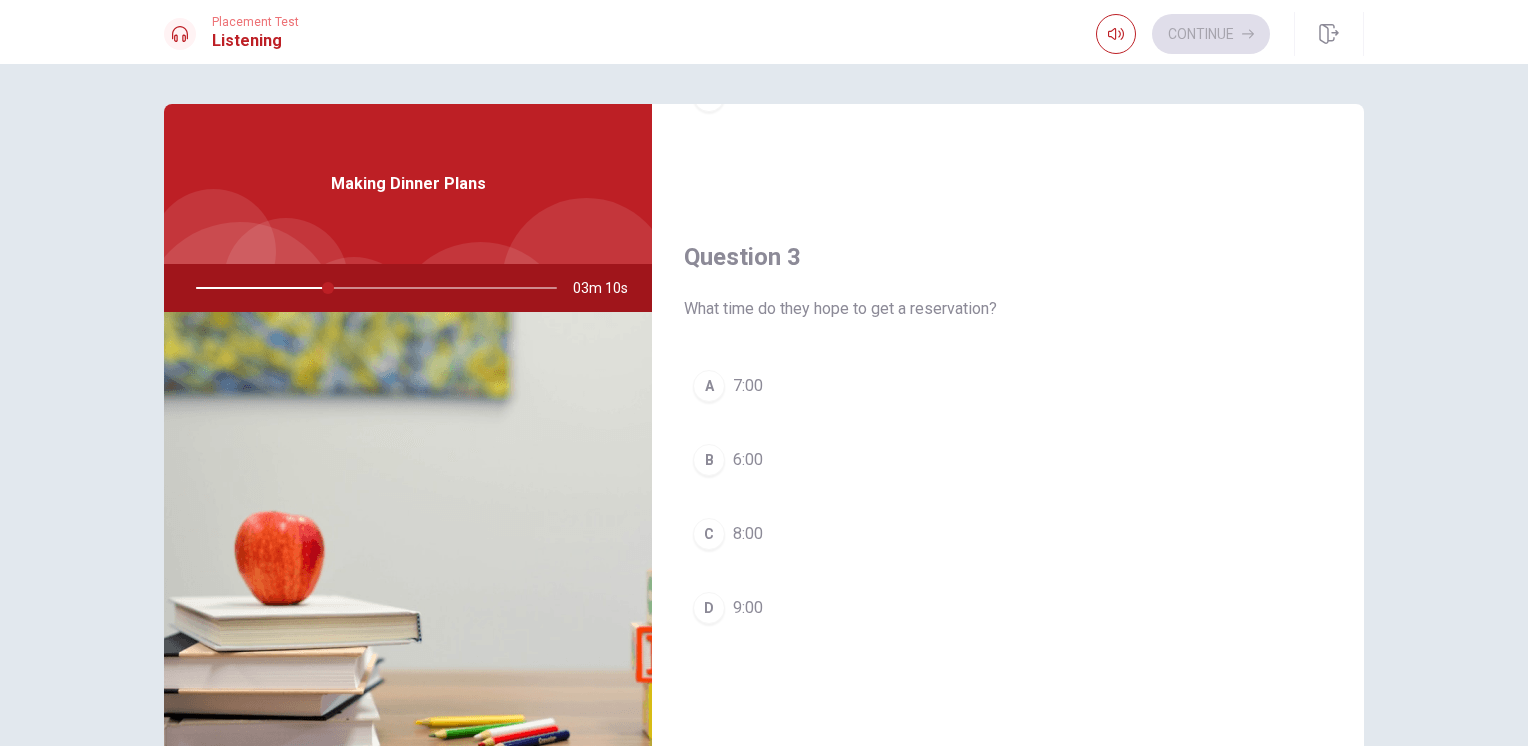 scroll, scrollTop: 932, scrollLeft: 0, axis: vertical 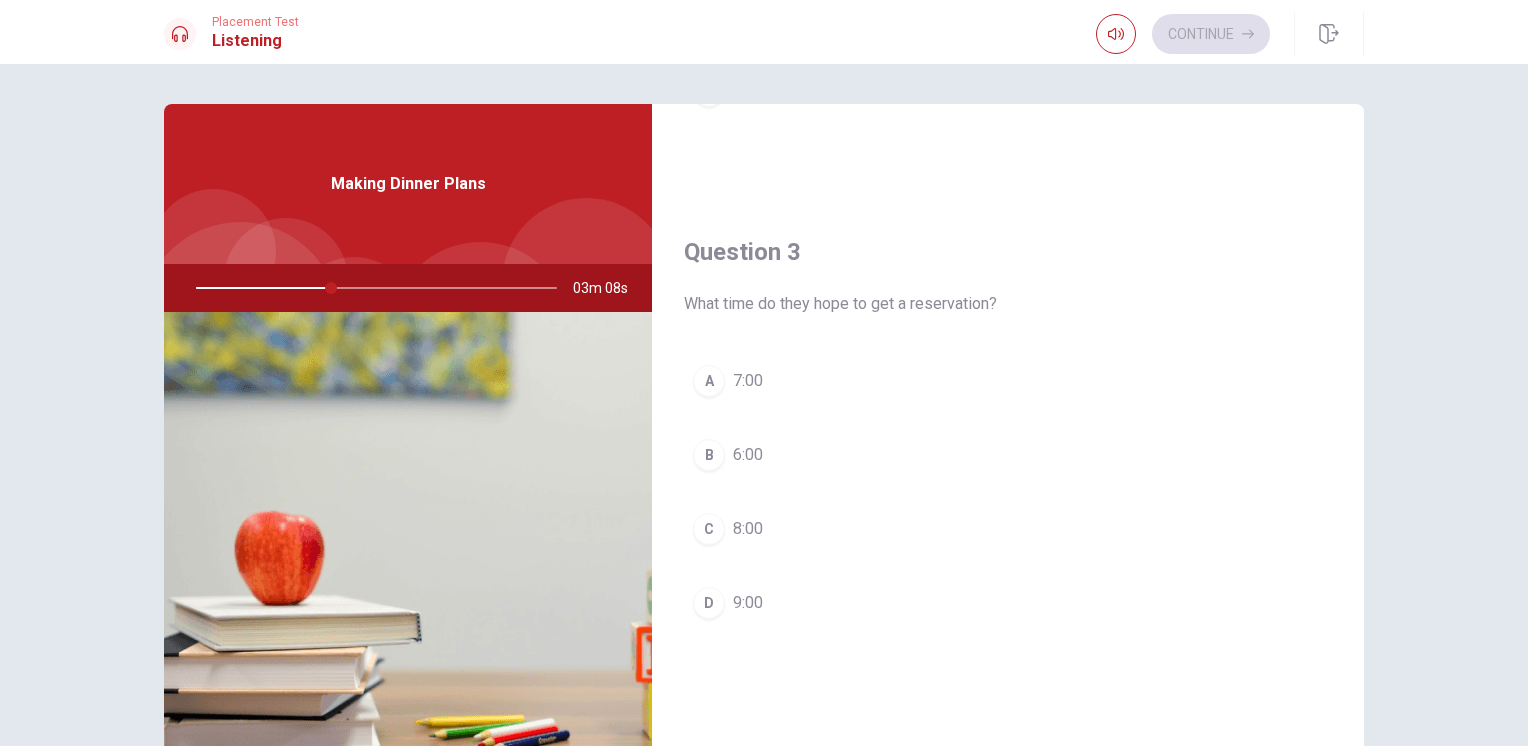 click on "A" at bounding box center [709, 381] 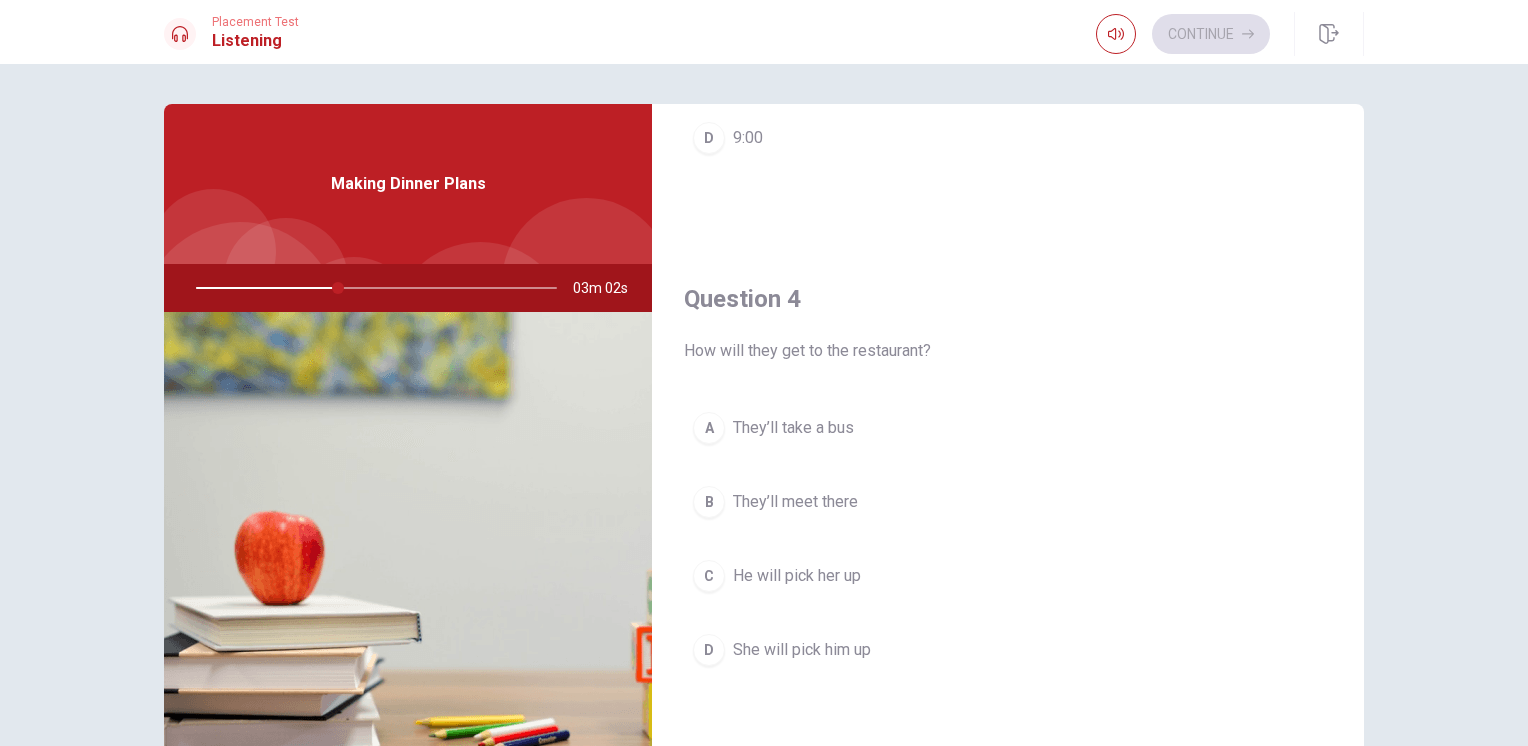 scroll, scrollTop: 1407, scrollLeft: 0, axis: vertical 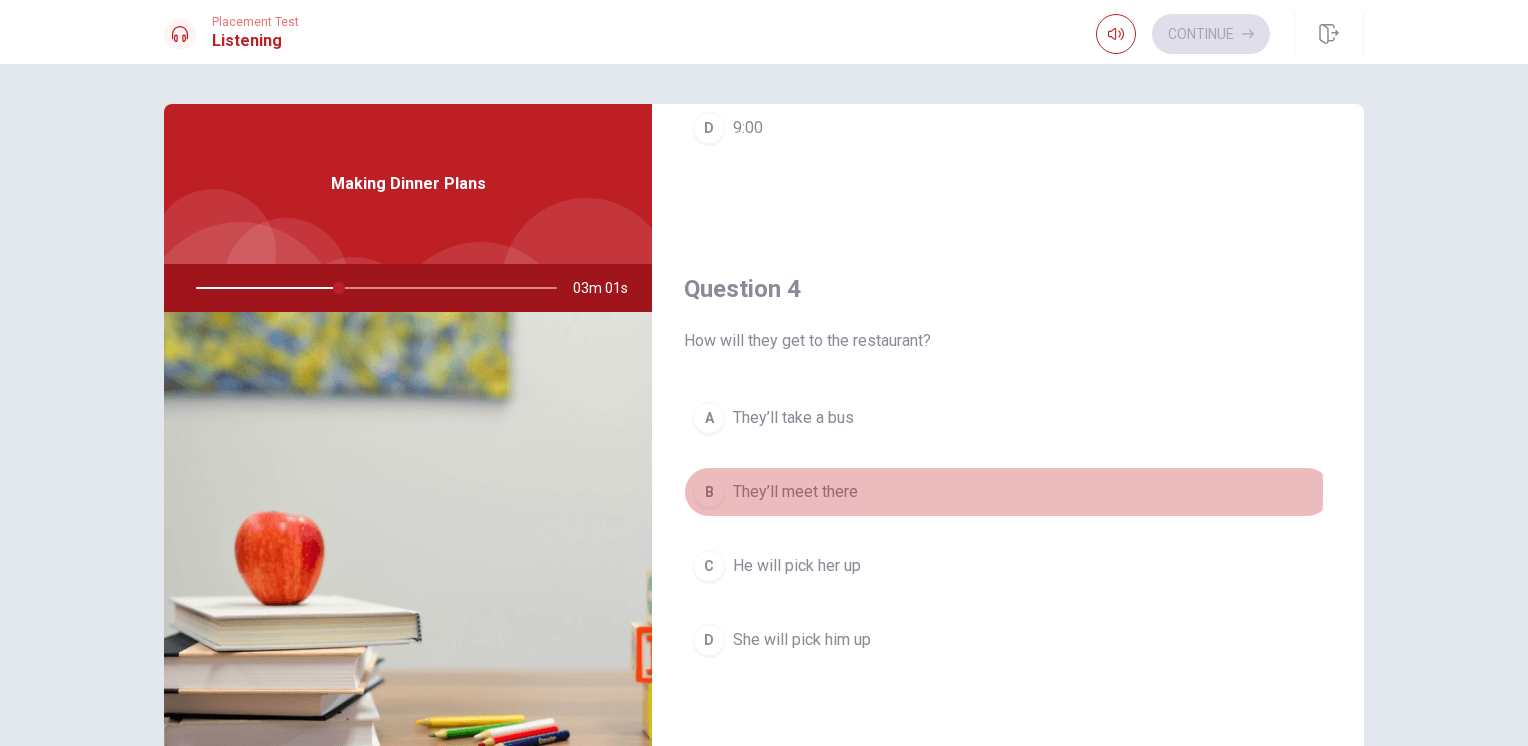 click on "B" at bounding box center [709, 492] 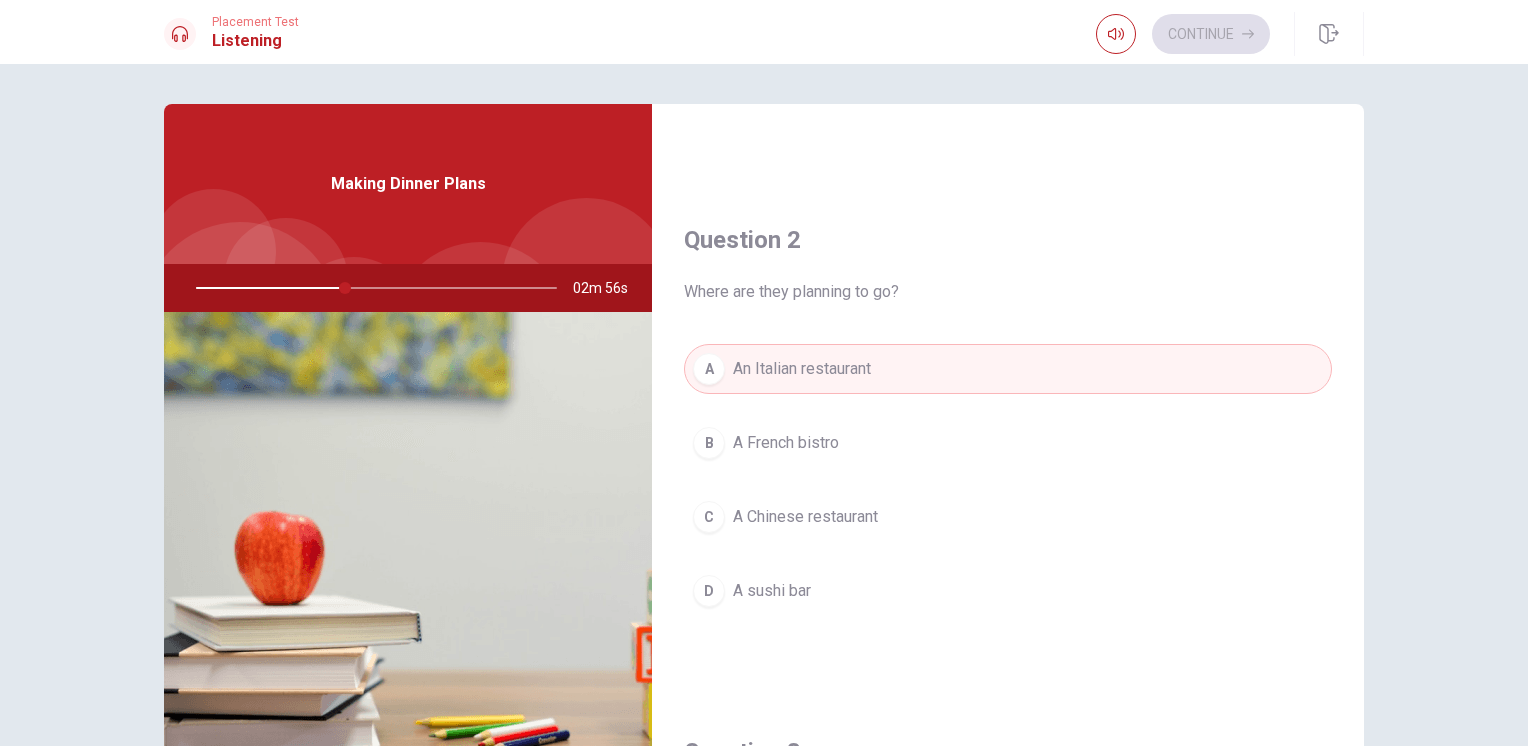 scroll, scrollTop: 417, scrollLeft: 0, axis: vertical 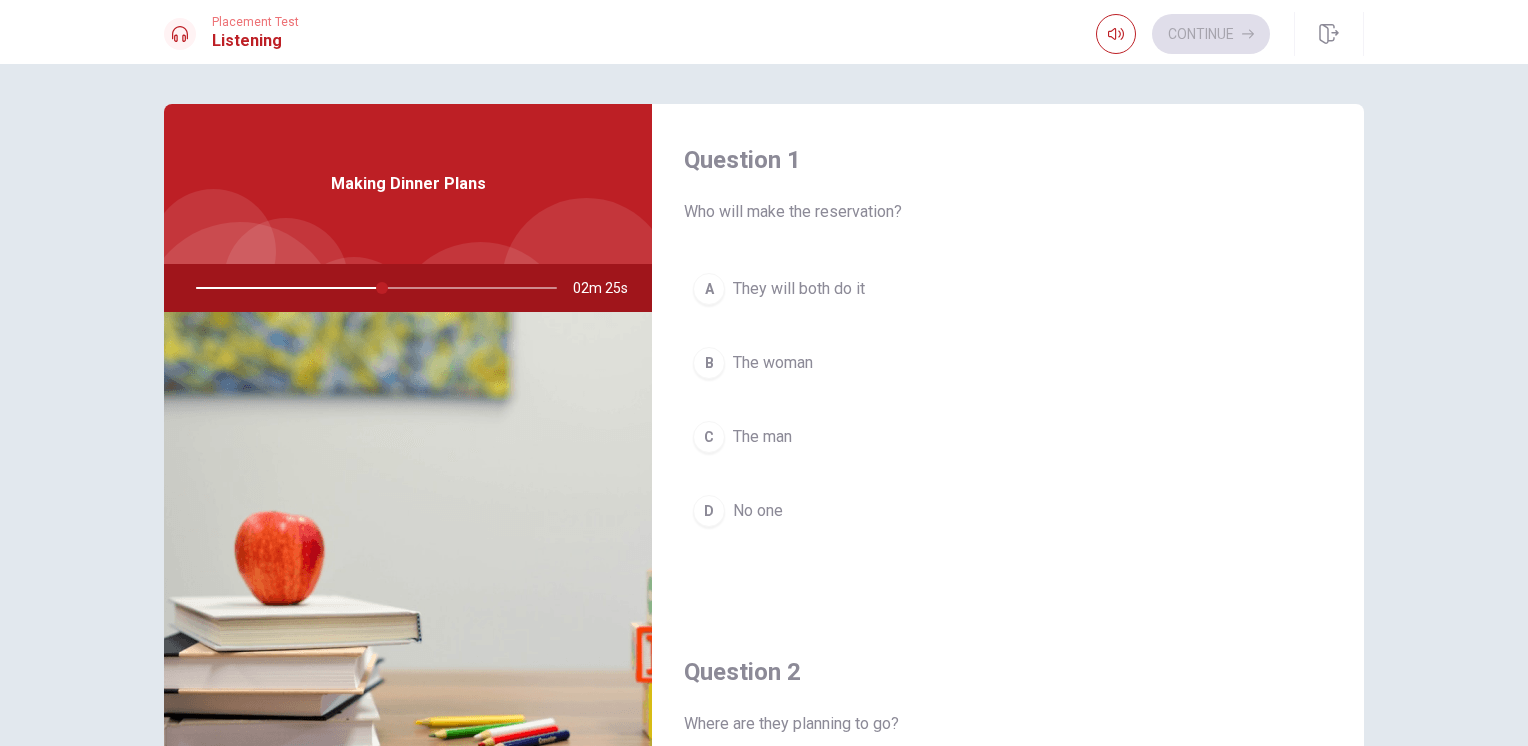 click on "B" at bounding box center (709, 363) 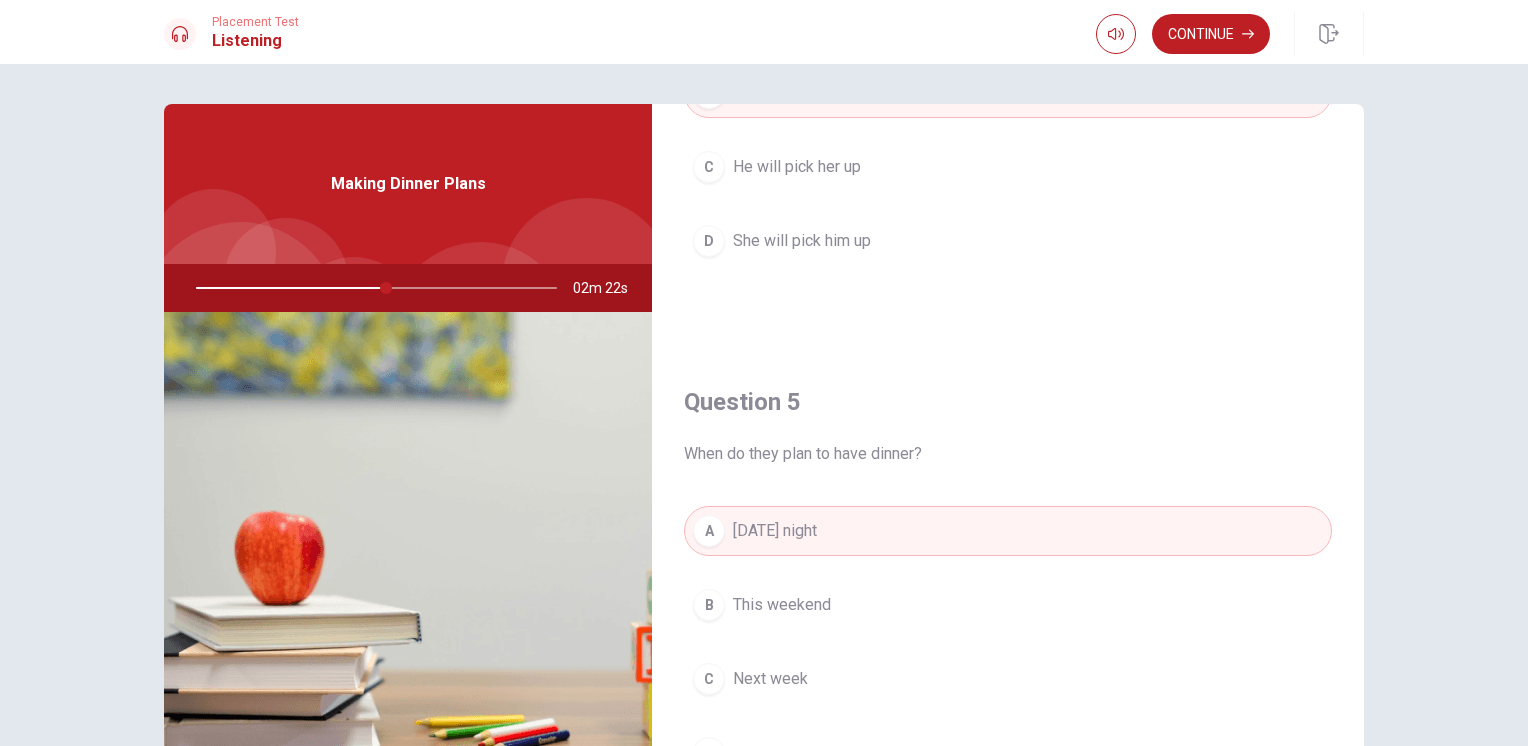 scroll, scrollTop: 1856, scrollLeft: 0, axis: vertical 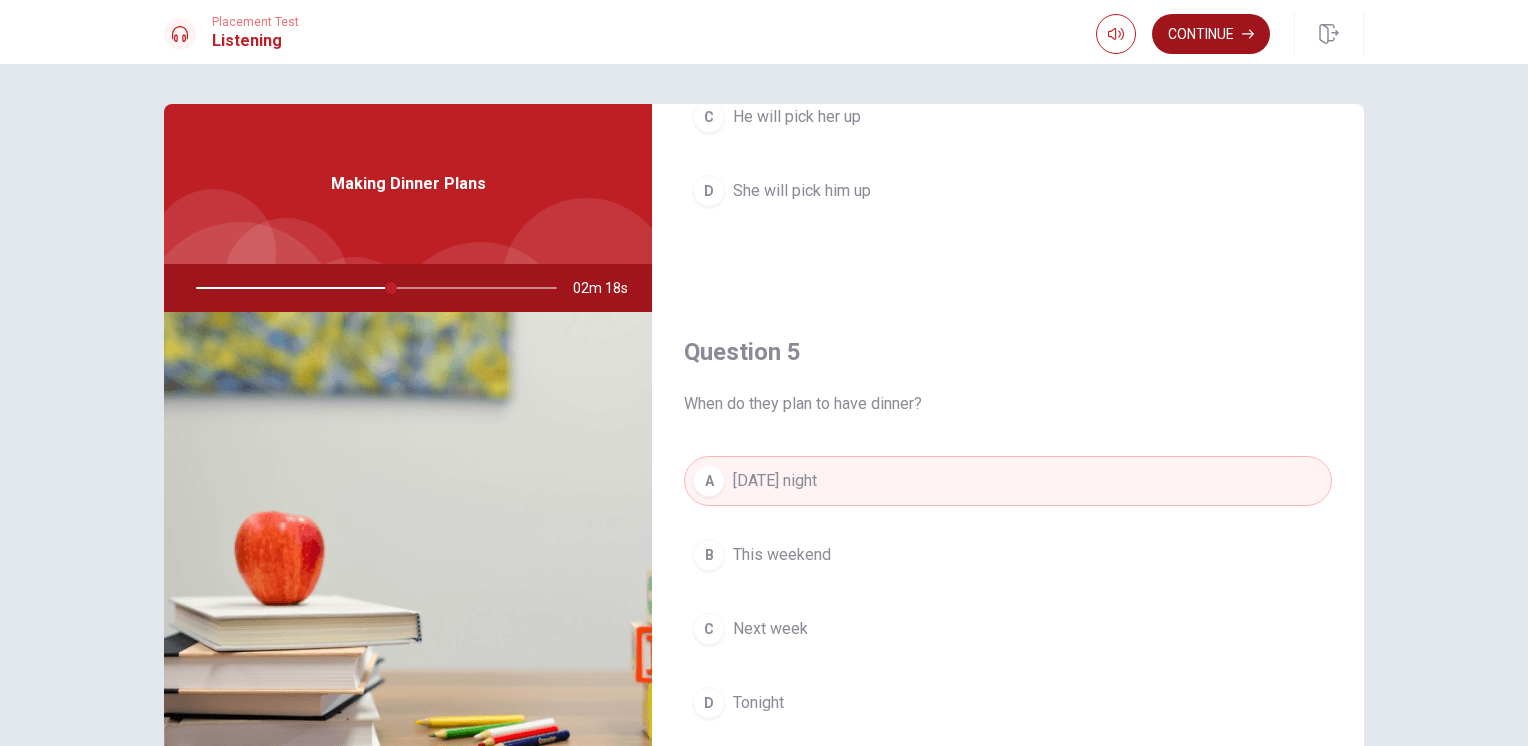click on "Continue" at bounding box center (1211, 34) 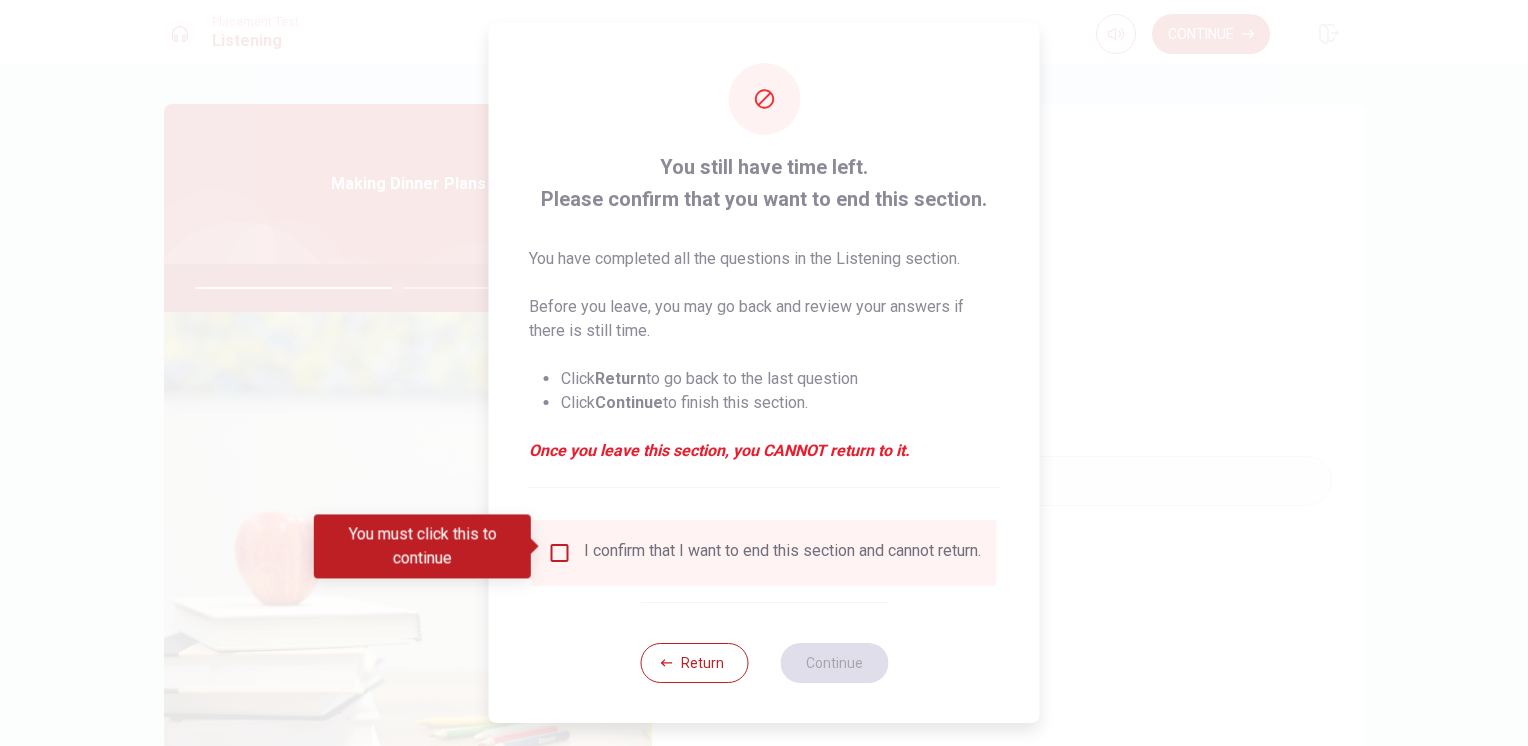 click at bounding box center [560, 553] 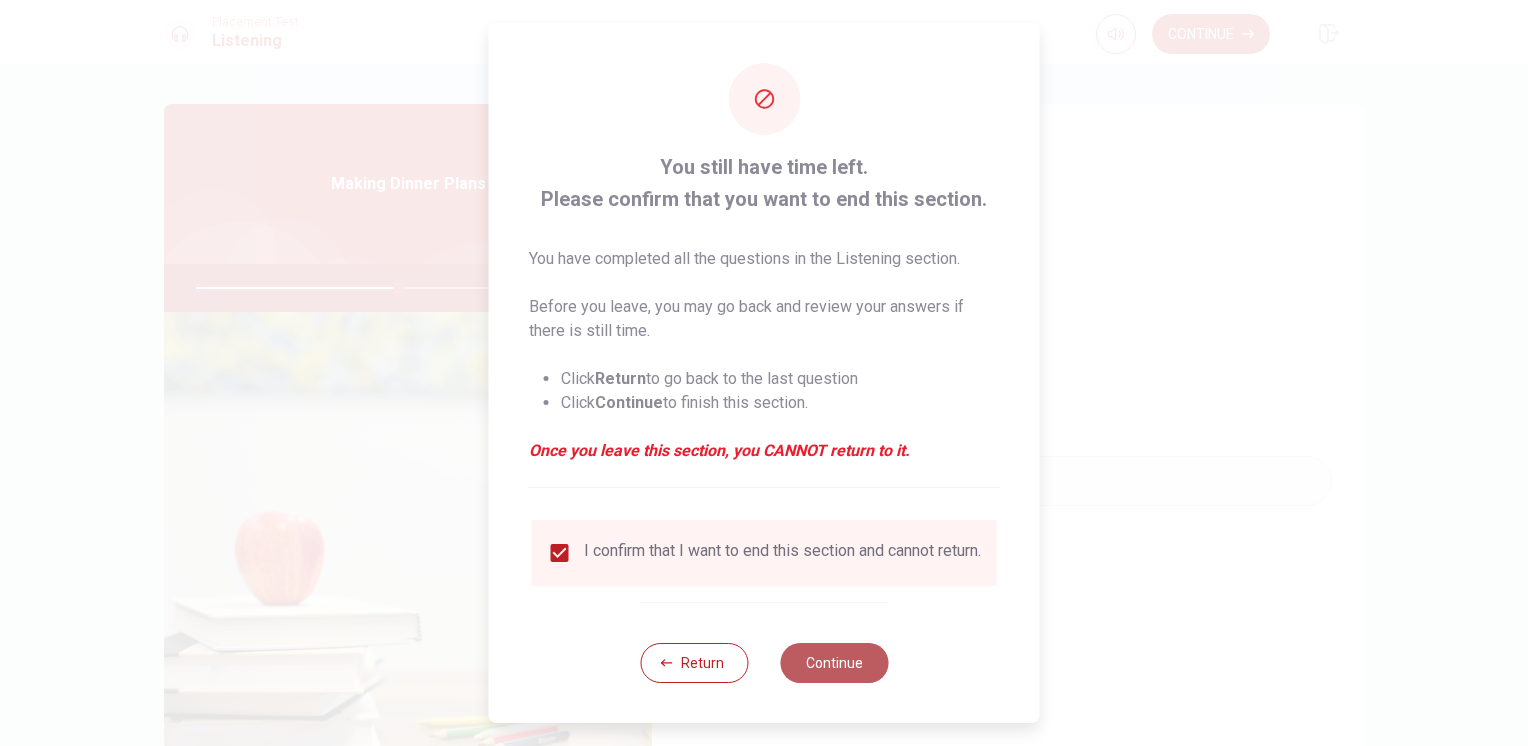 click on "Continue" at bounding box center [834, 663] 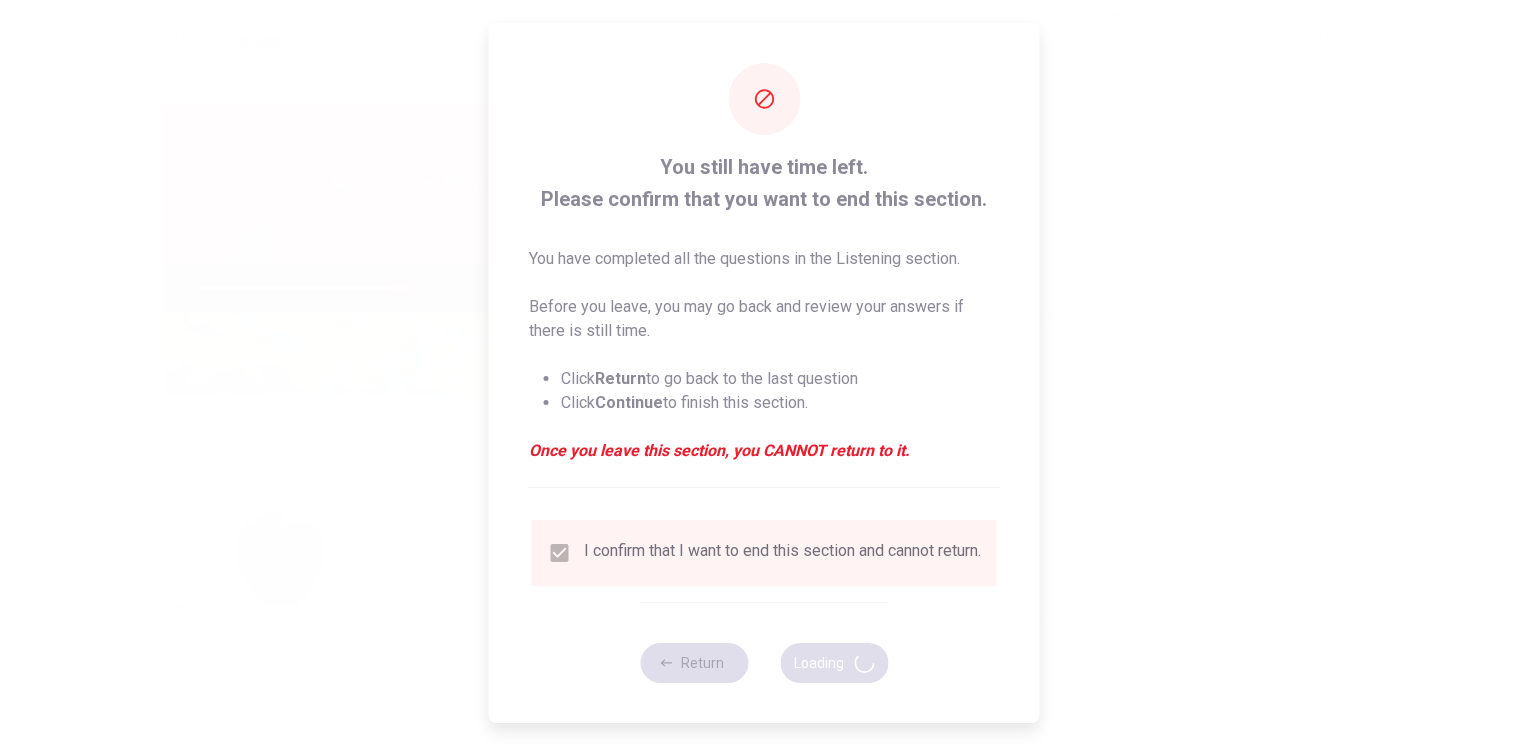 type on "57" 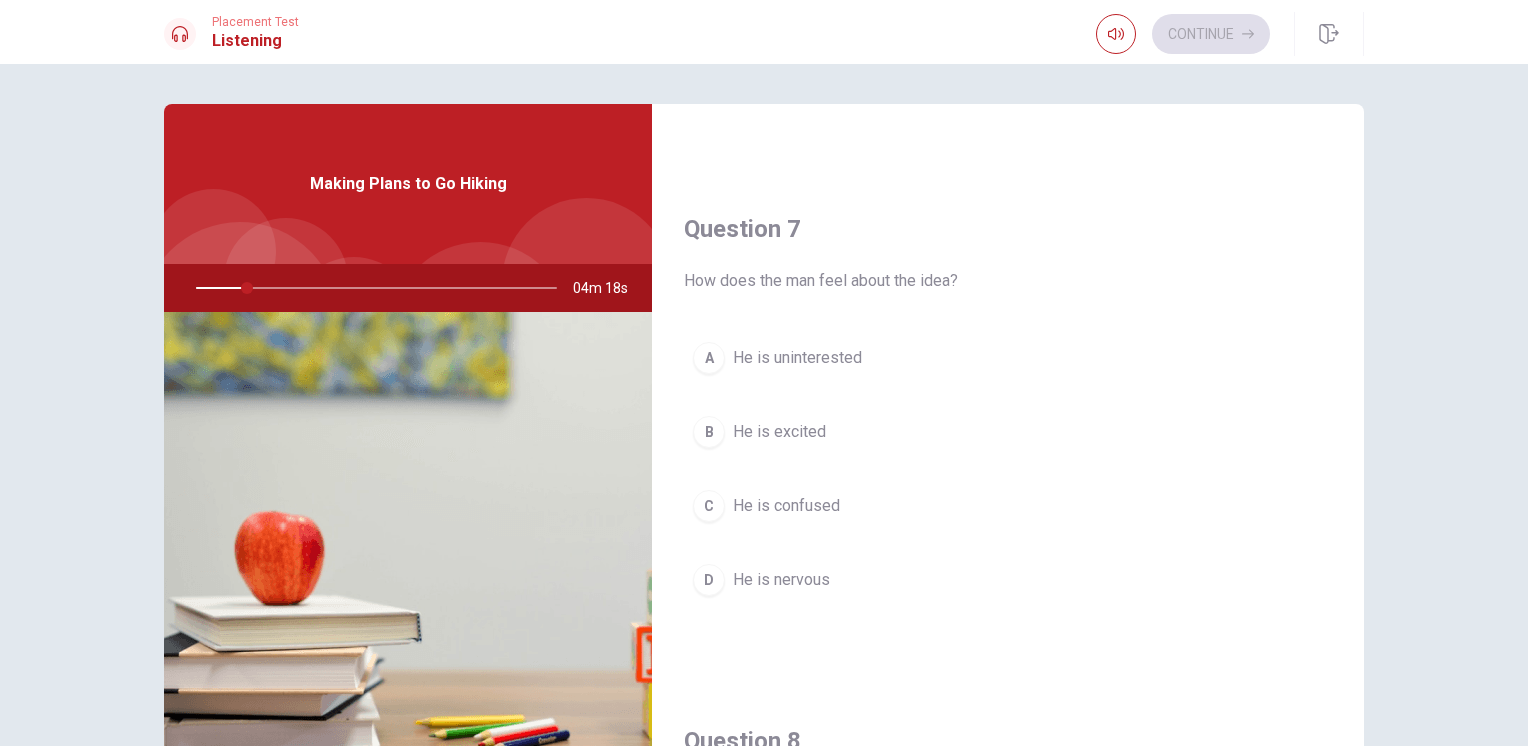 scroll, scrollTop: 437, scrollLeft: 0, axis: vertical 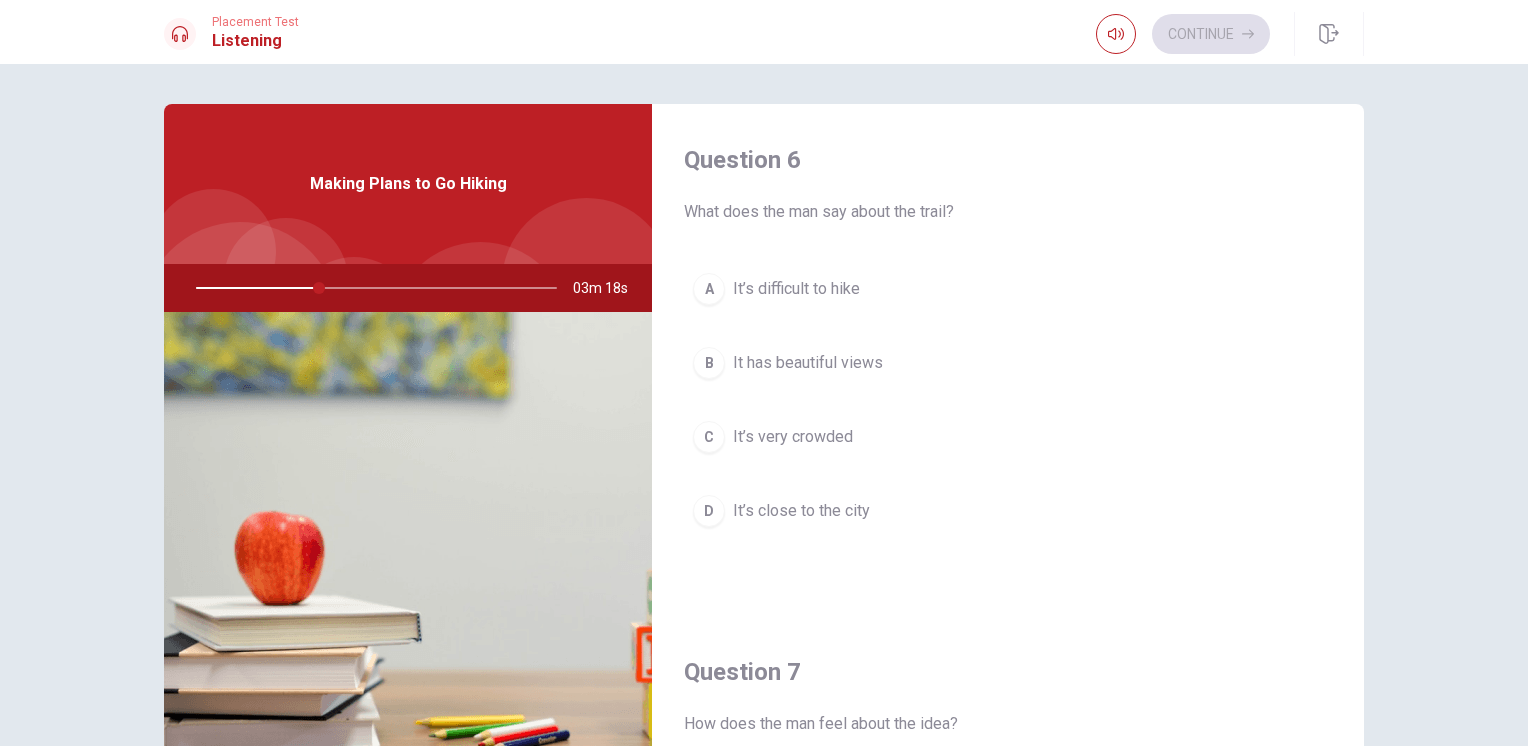 click on "B" at bounding box center [709, 363] 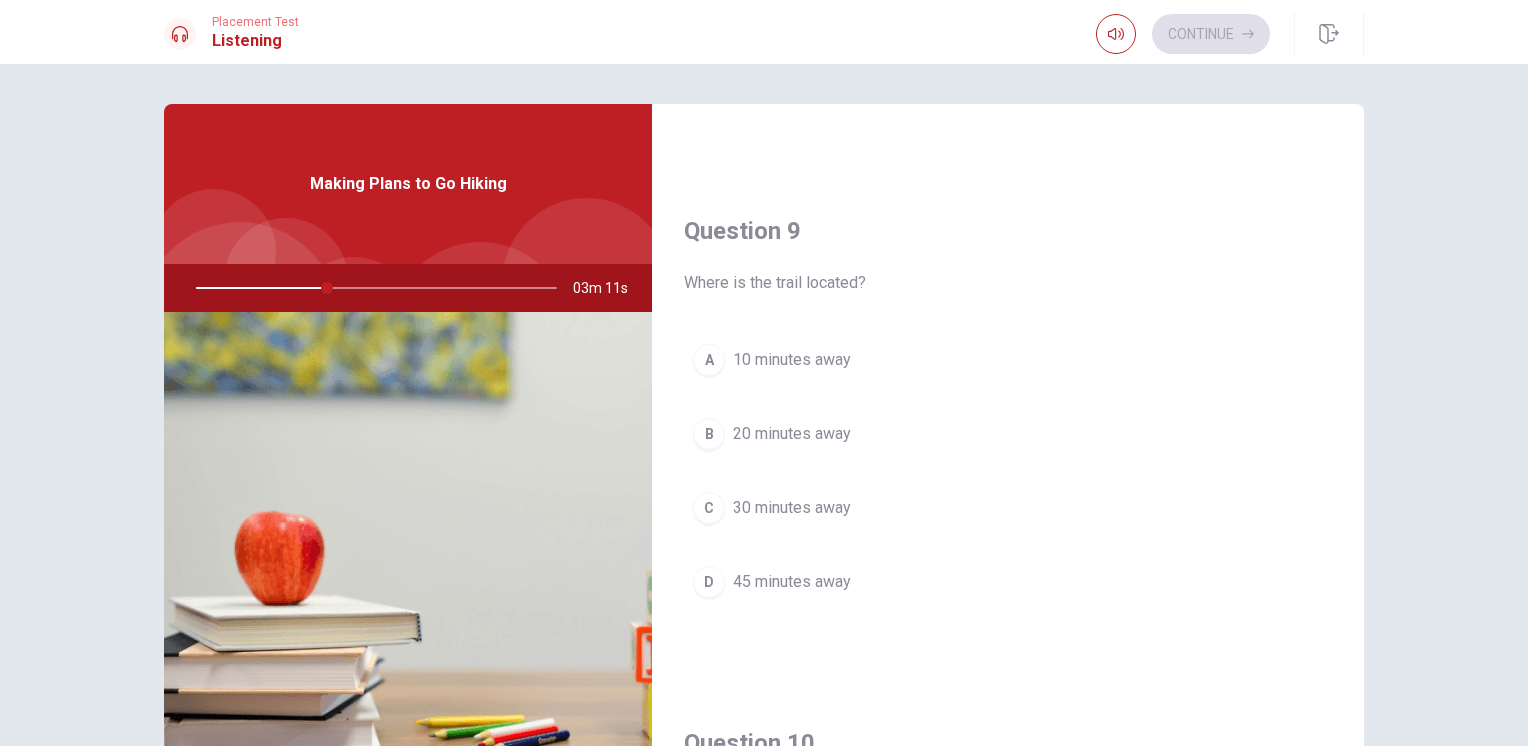 scroll, scrollTop: 1511, scrollLeft: 0, axis: vertical 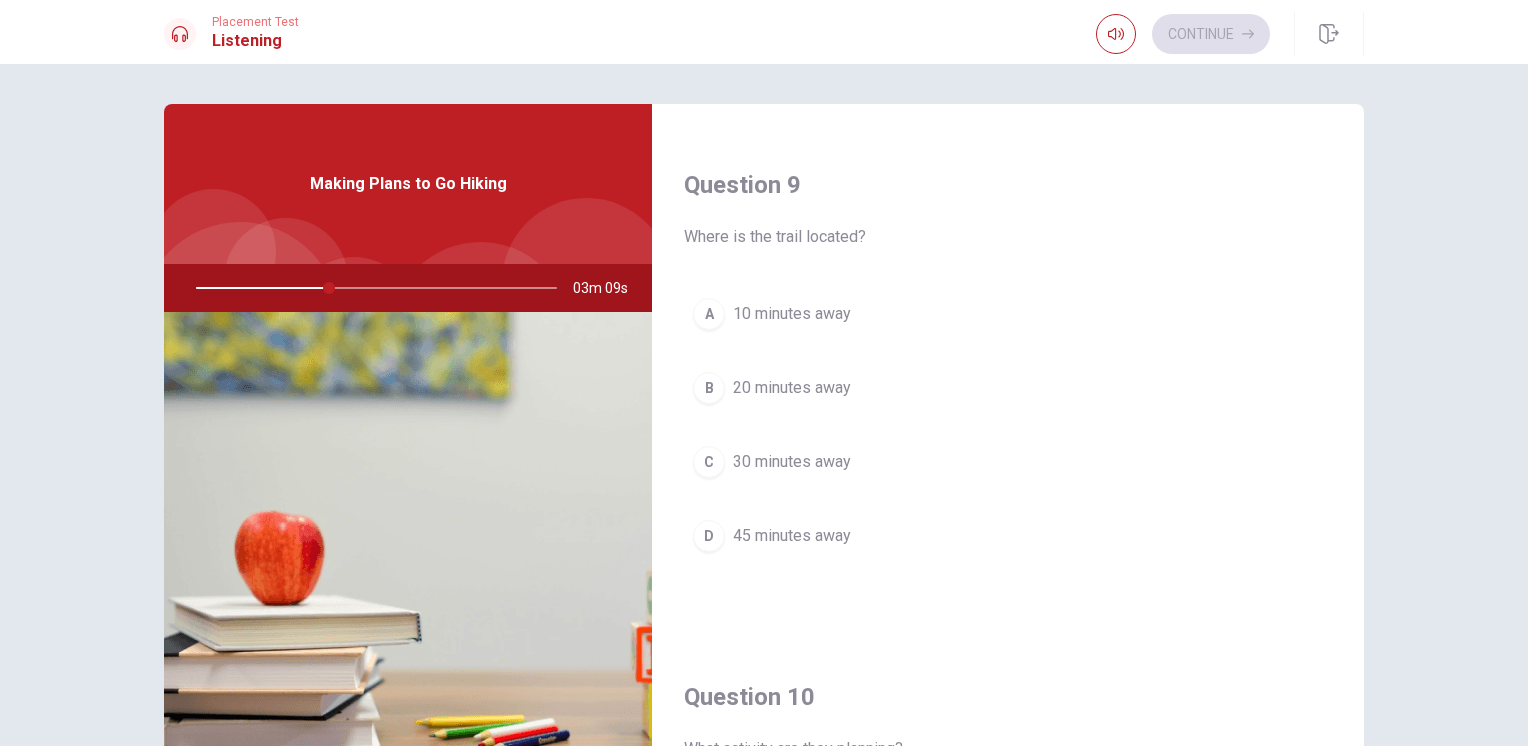 click on "C" at bounding box center [709, 462] 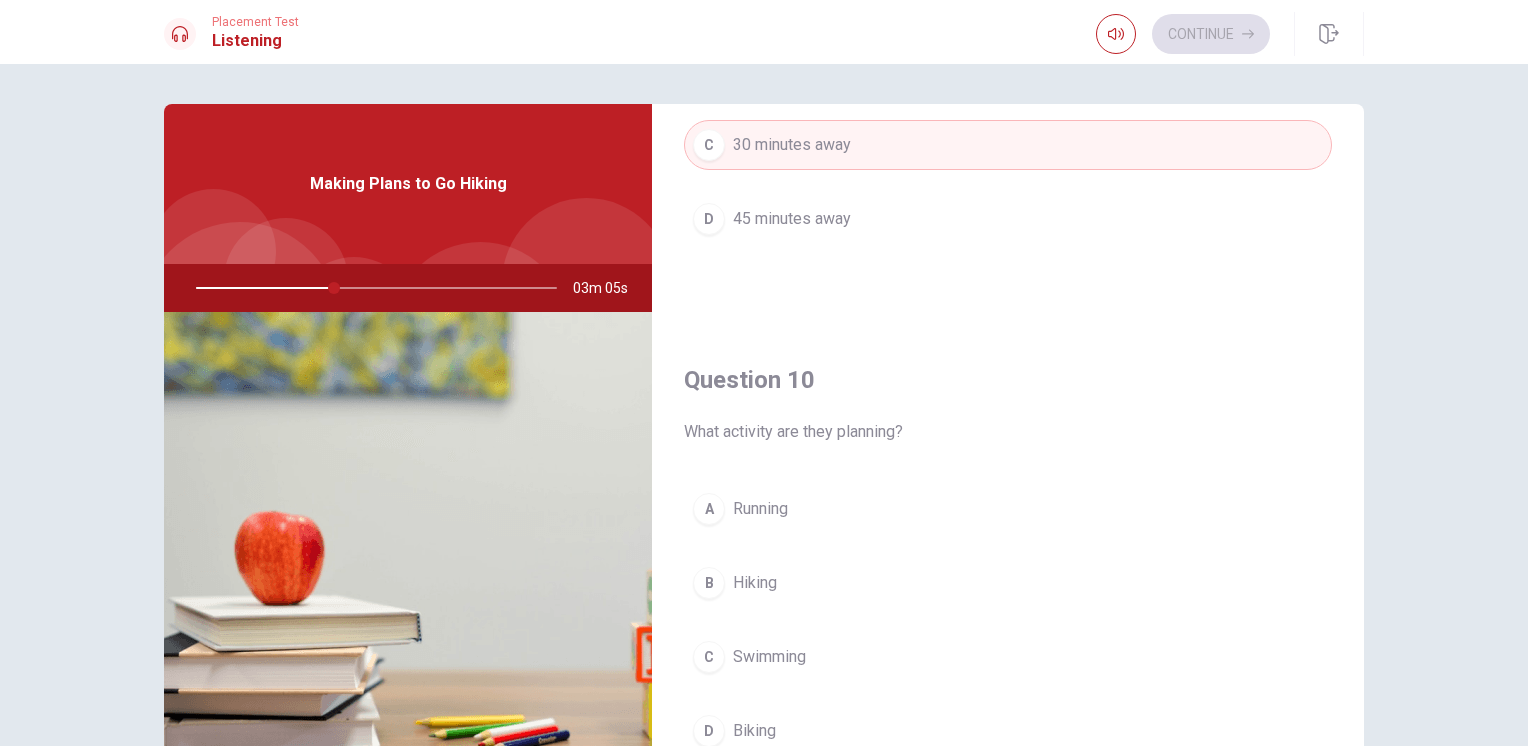 scroll, scrollTop: 1838, scrollLeft: 0, axis: vertical 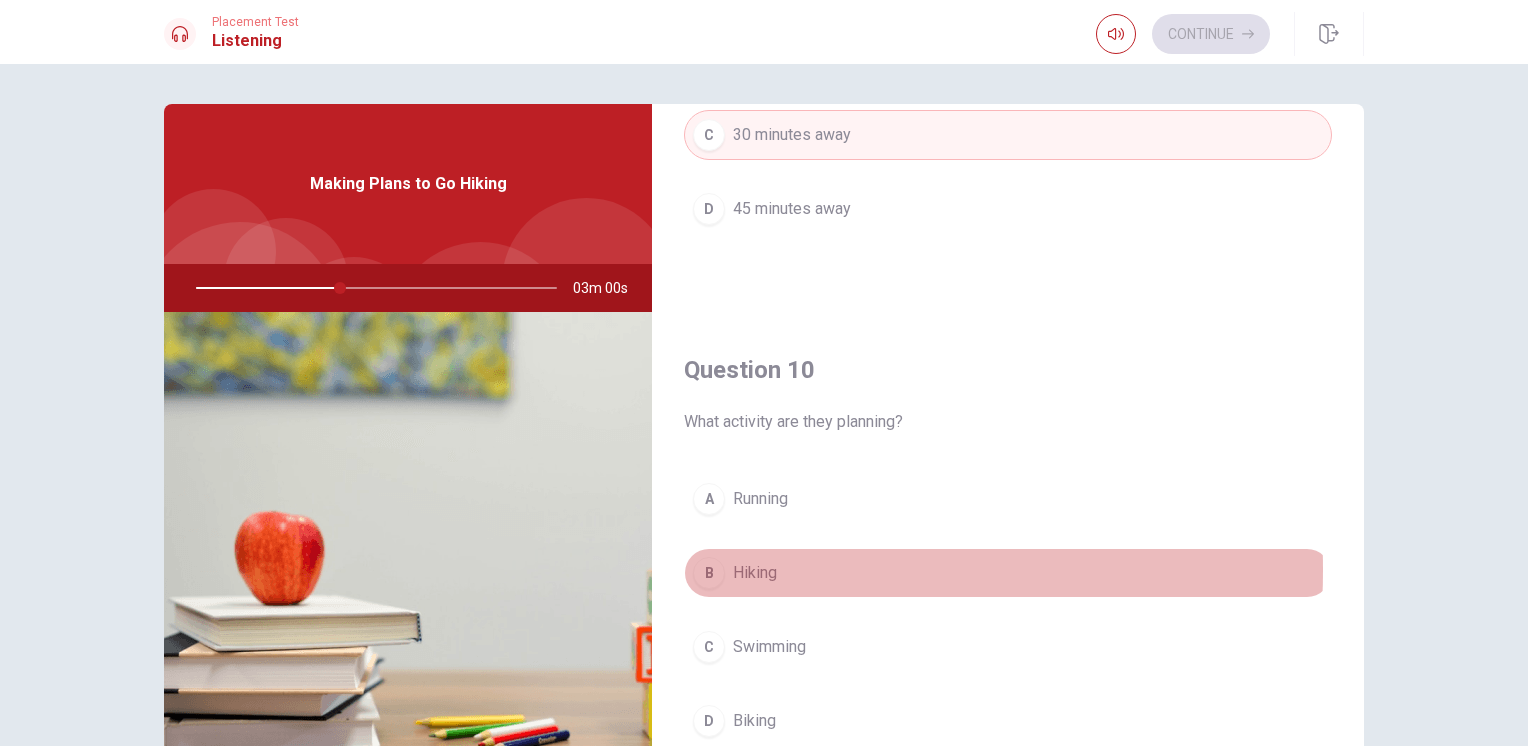 click on "B" at bounding box center [709, 573] 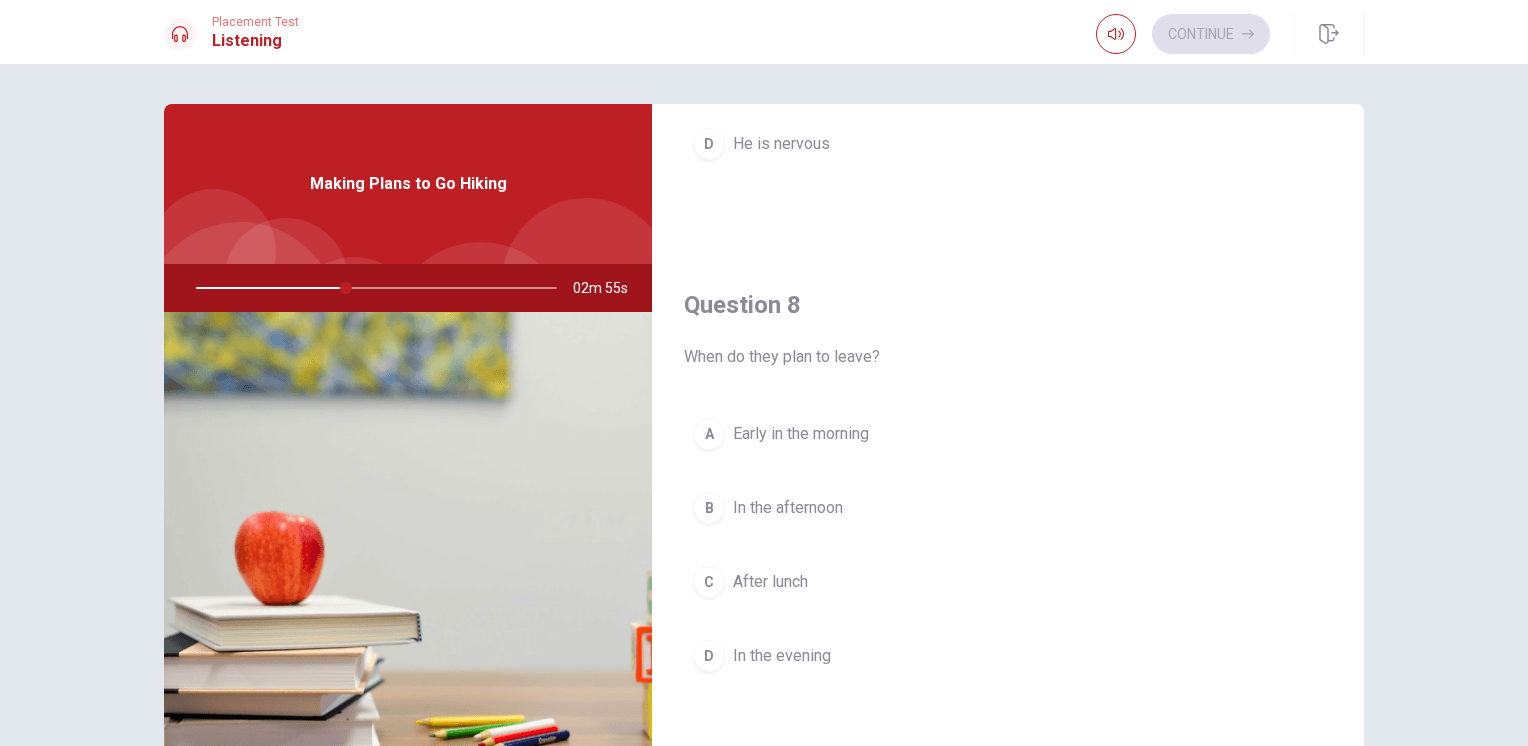 scroll, scrollTop: 876, scrollLeft: 0, axis: vertical 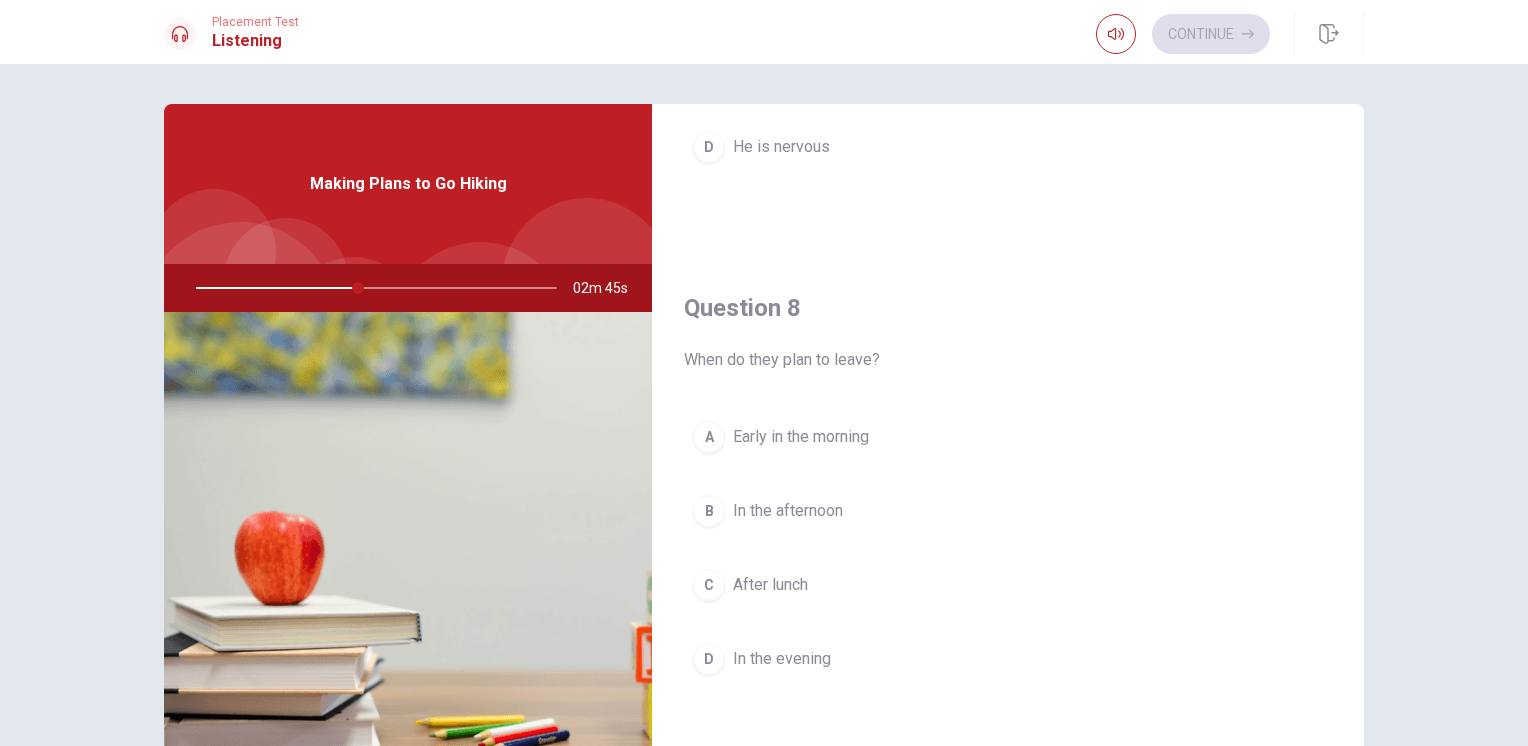 click on "A" at bounding box center (709, 437) 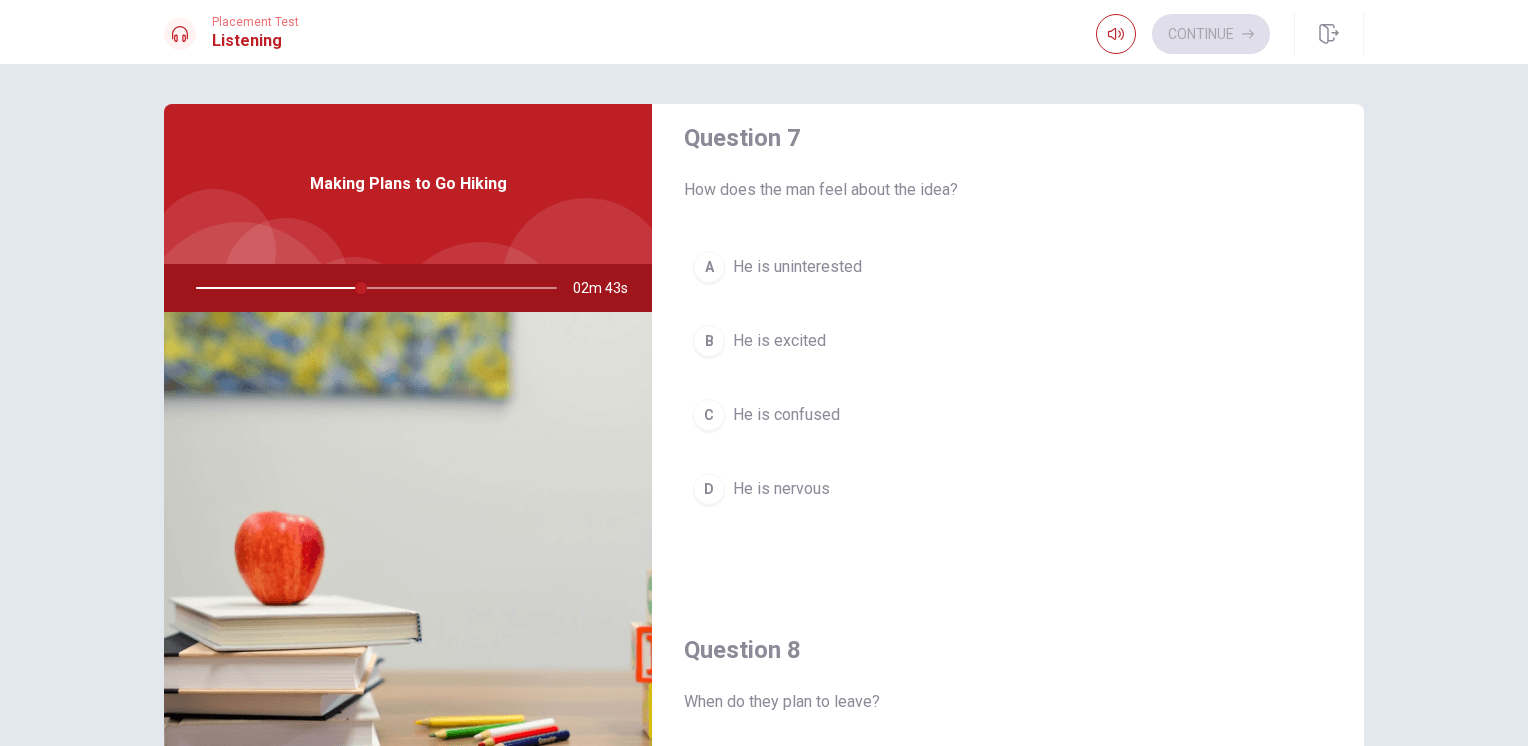 scroll, scrollTop: 521, scrollLeft: 0, axis: vertical 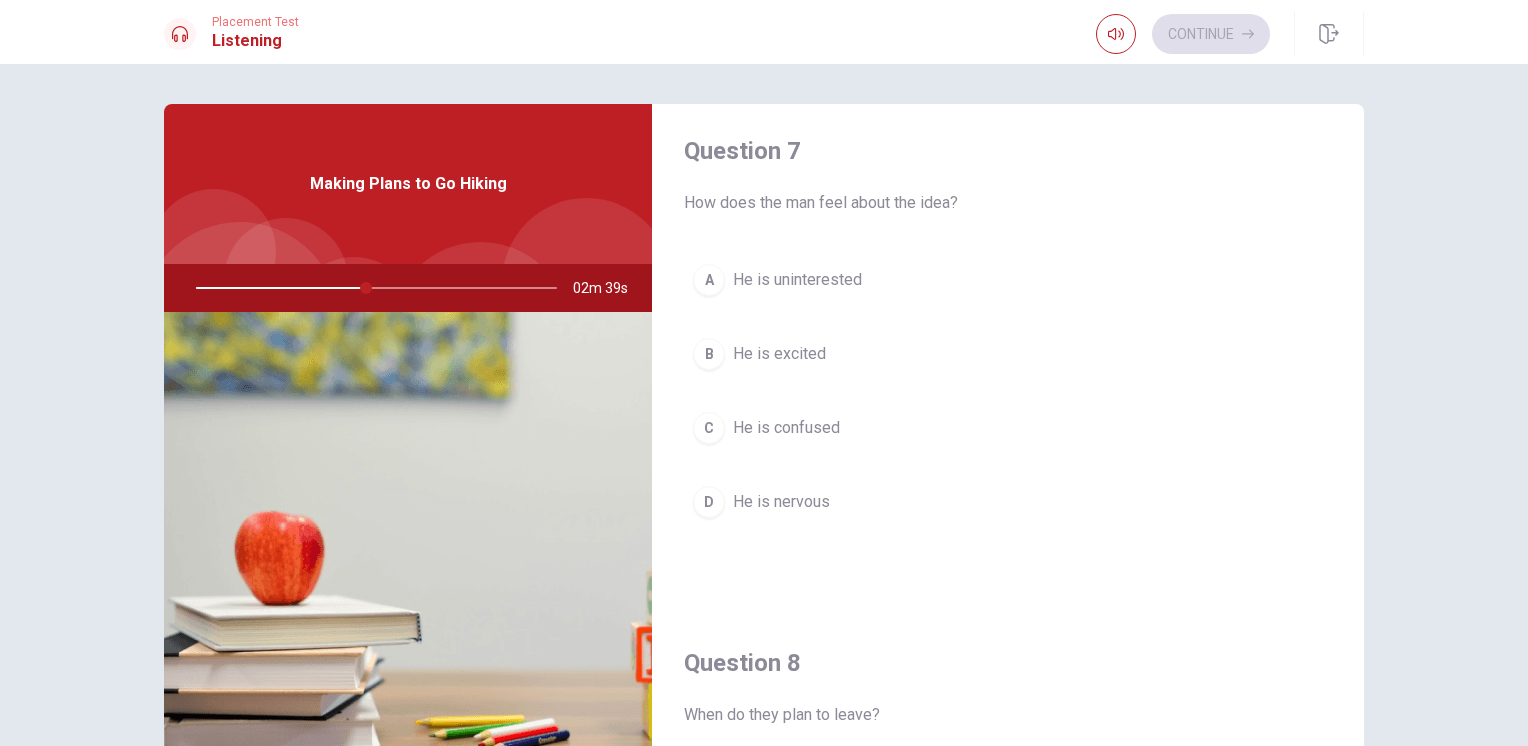 click on "B" at bounding box center [709, 354] 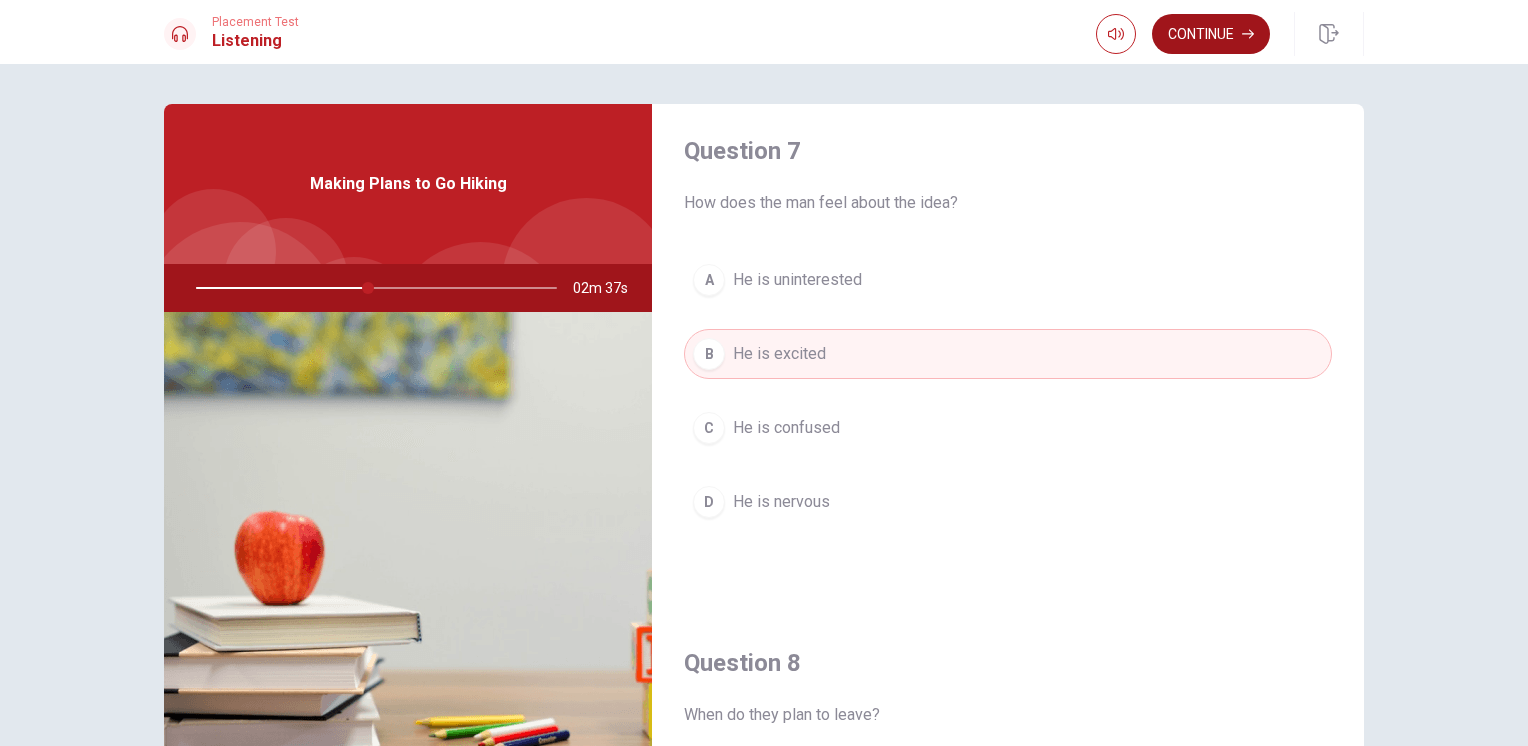 click on "Continue" at bounding box center [1211, 34] 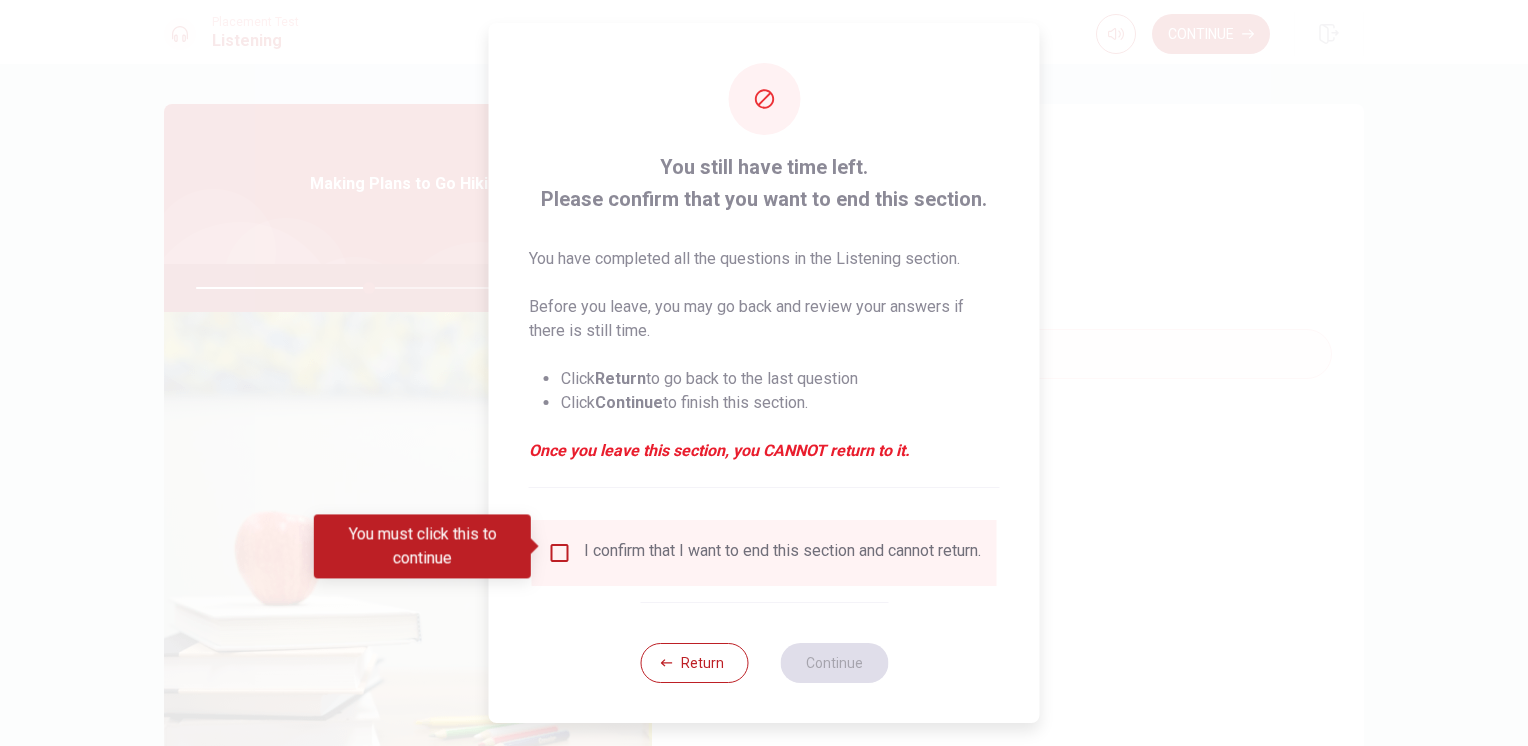 click at bounding box center [560, 553] 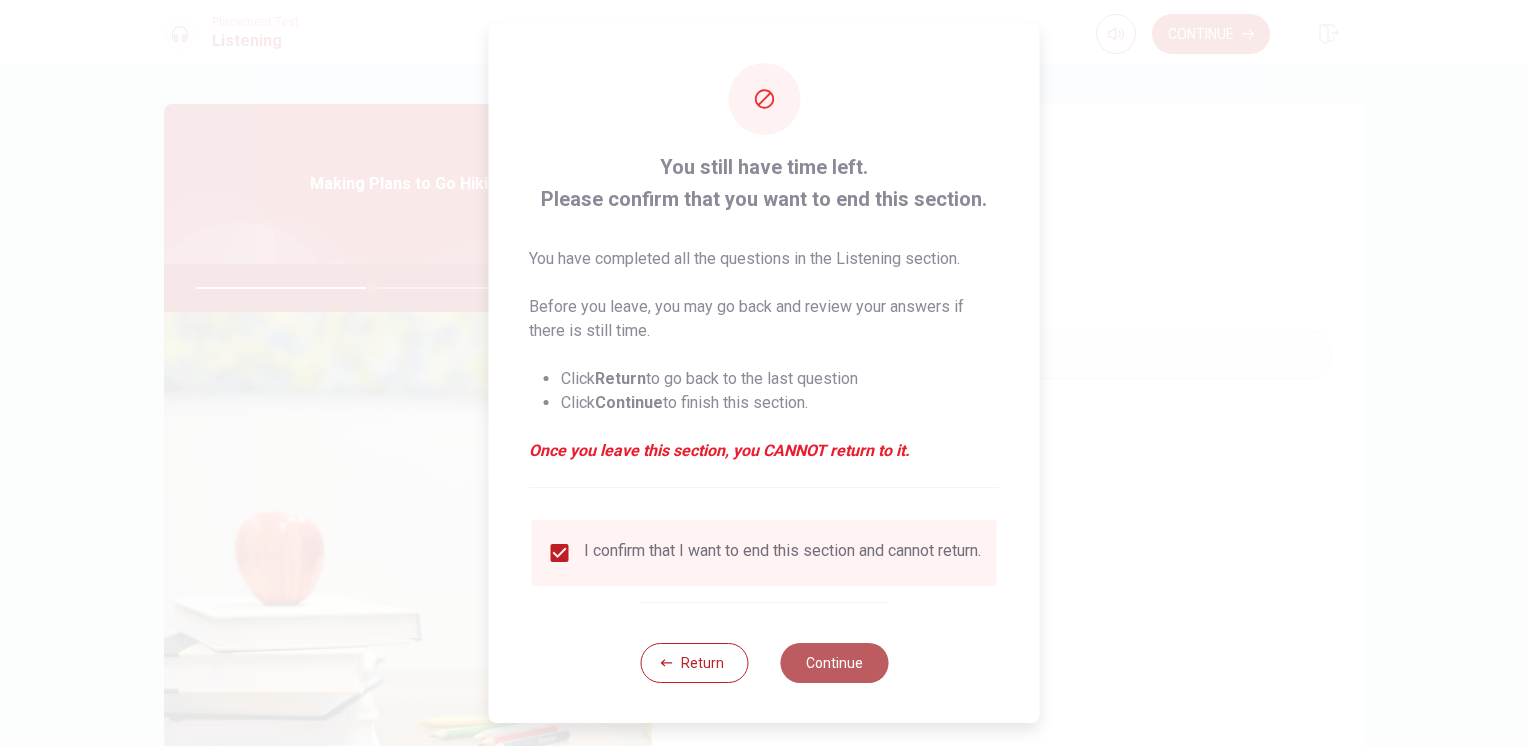 click on "Continue" at bounding box center [834, 663] 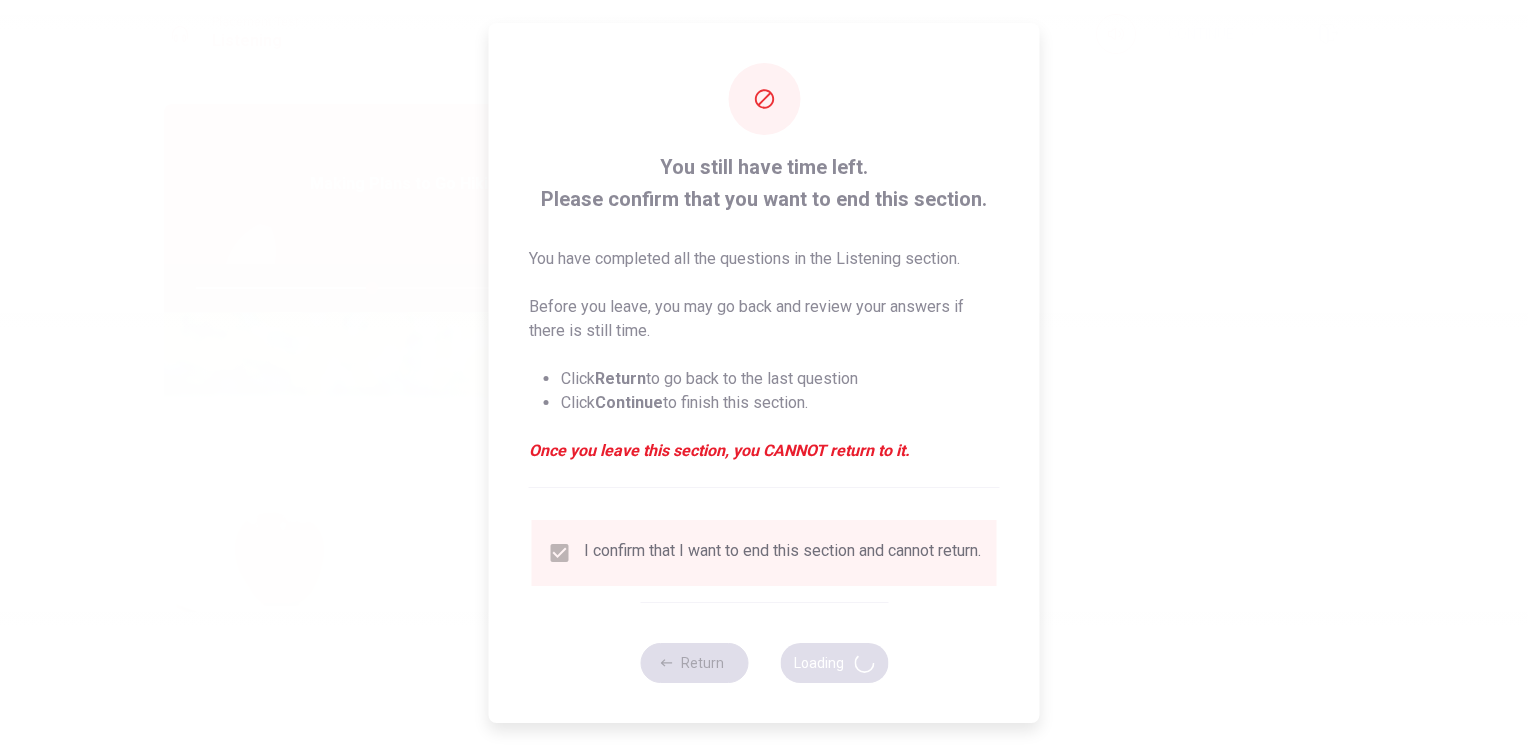 type on "49" 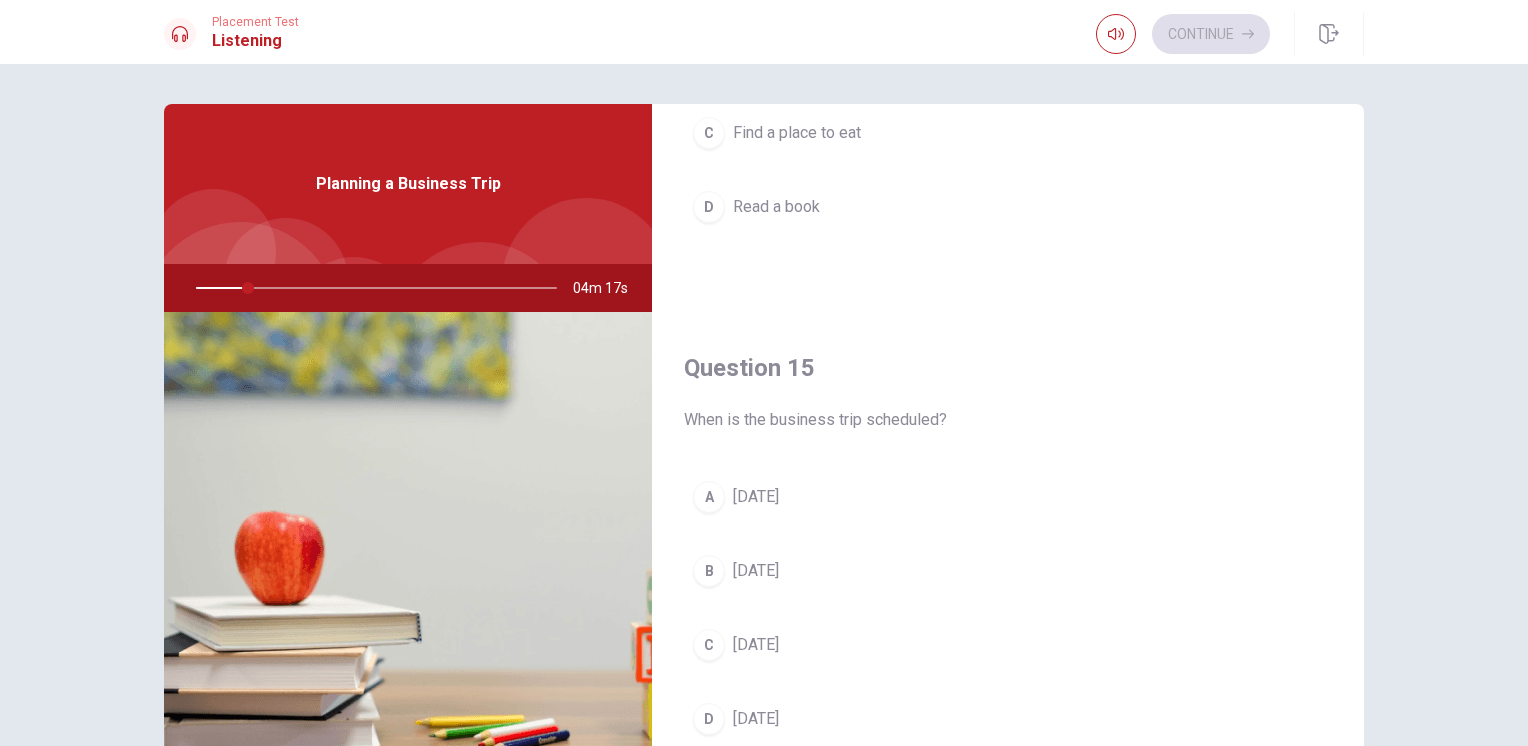 scroll, scrollTop: 1856, scrollLeft: 0, axis: vertical 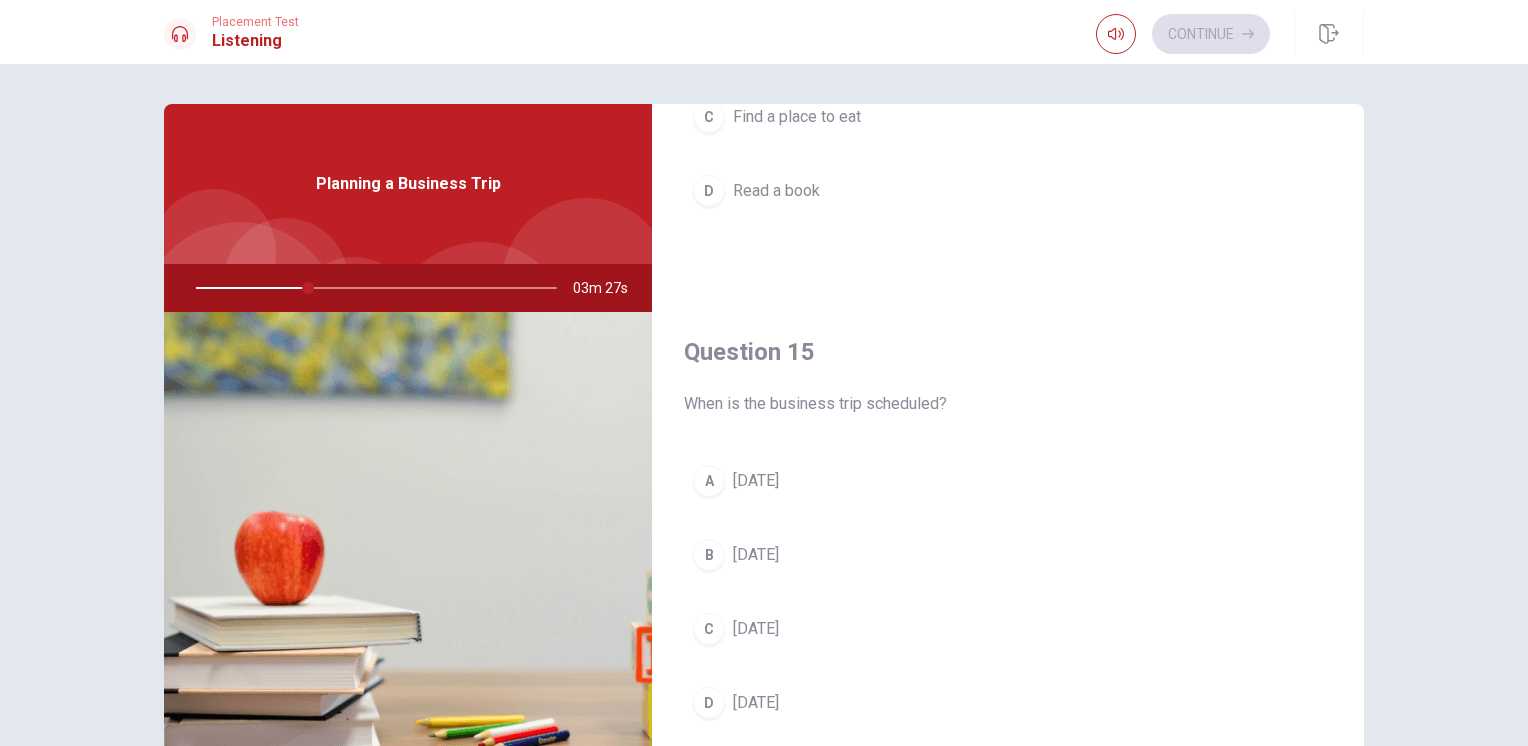 click on "D" at bounding box center [709, 703] 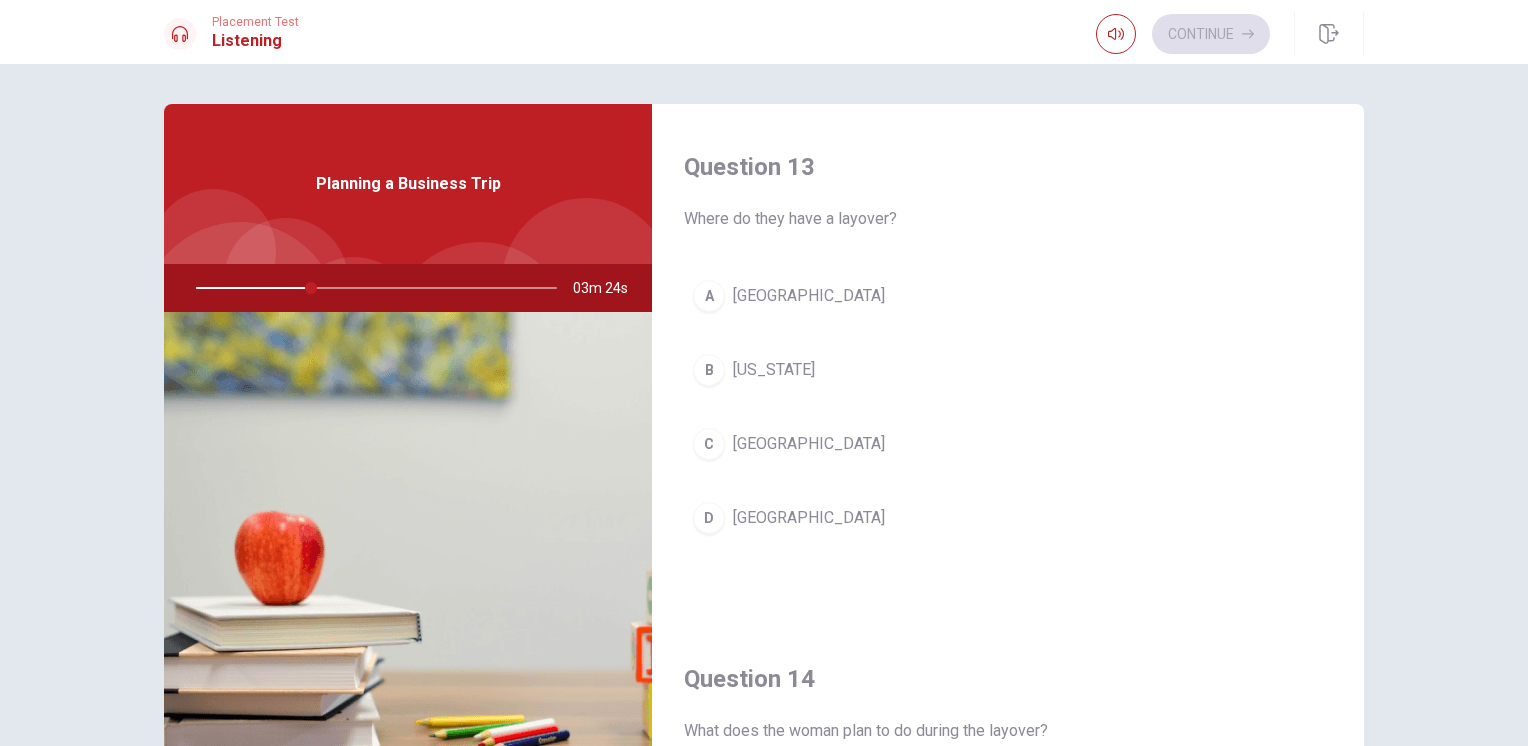 scroll, scrollTop: 1011, scrollLeft: 0, axis: vertical 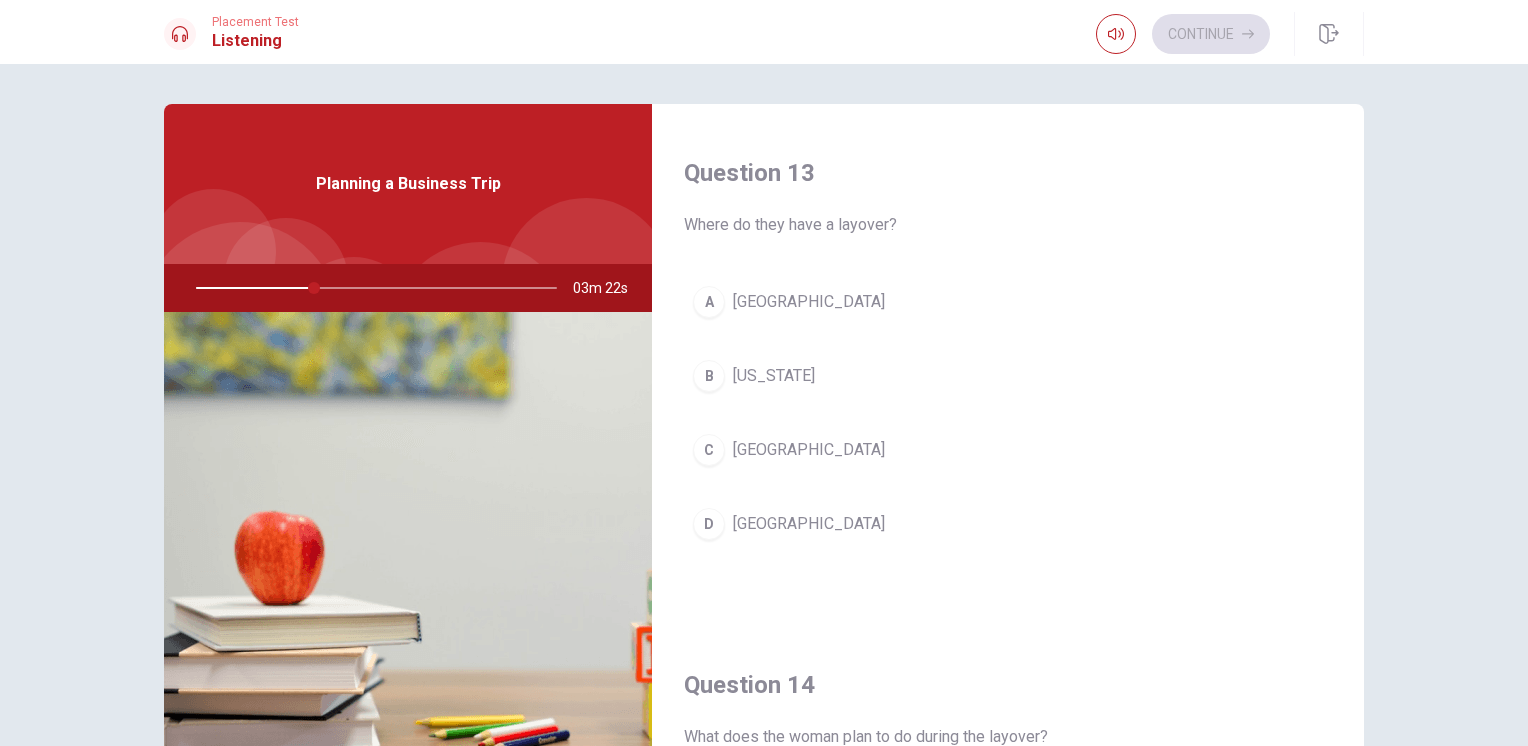 click on "A" at bounding box center [709, 302] 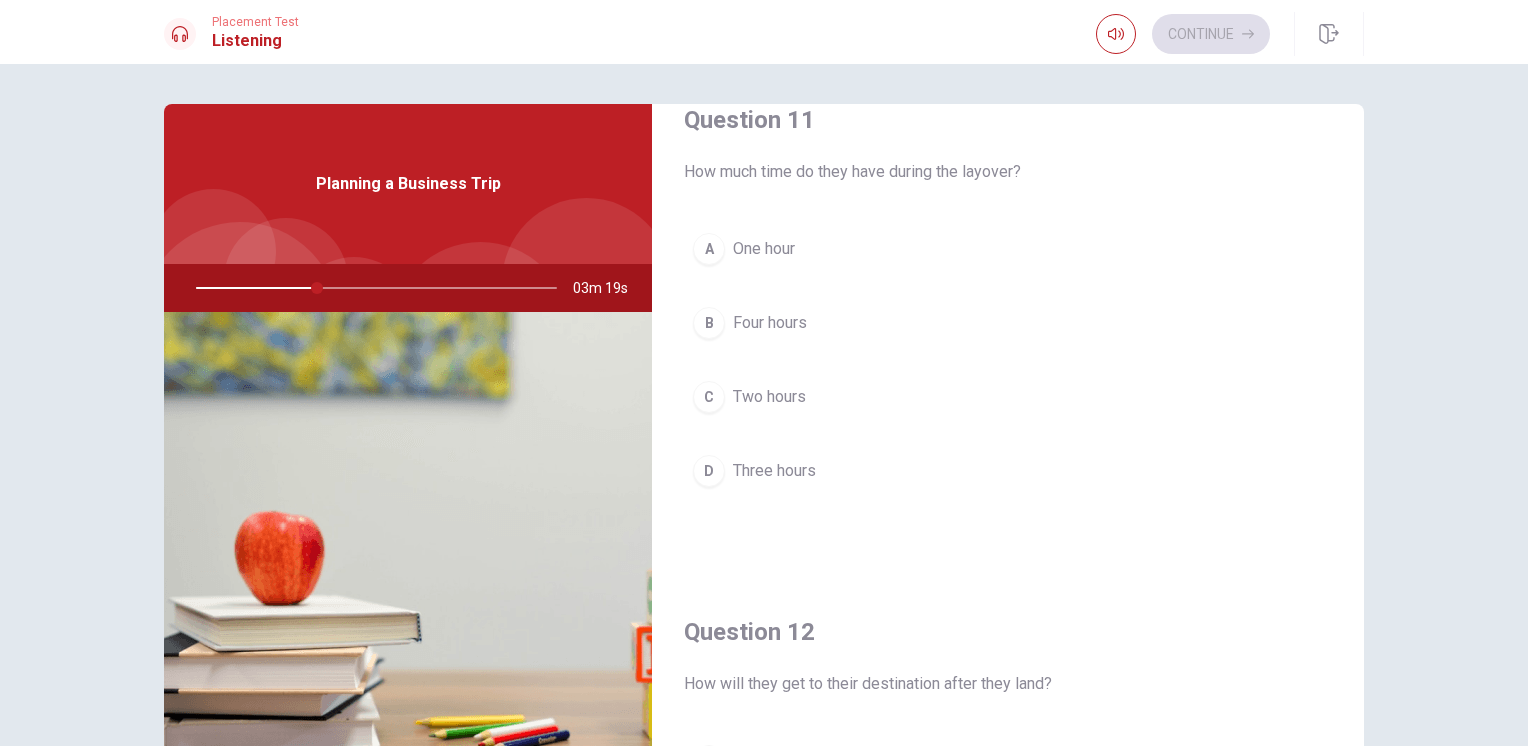 scroll, scrollTop: 0, scrollLeft: 0, axis: both 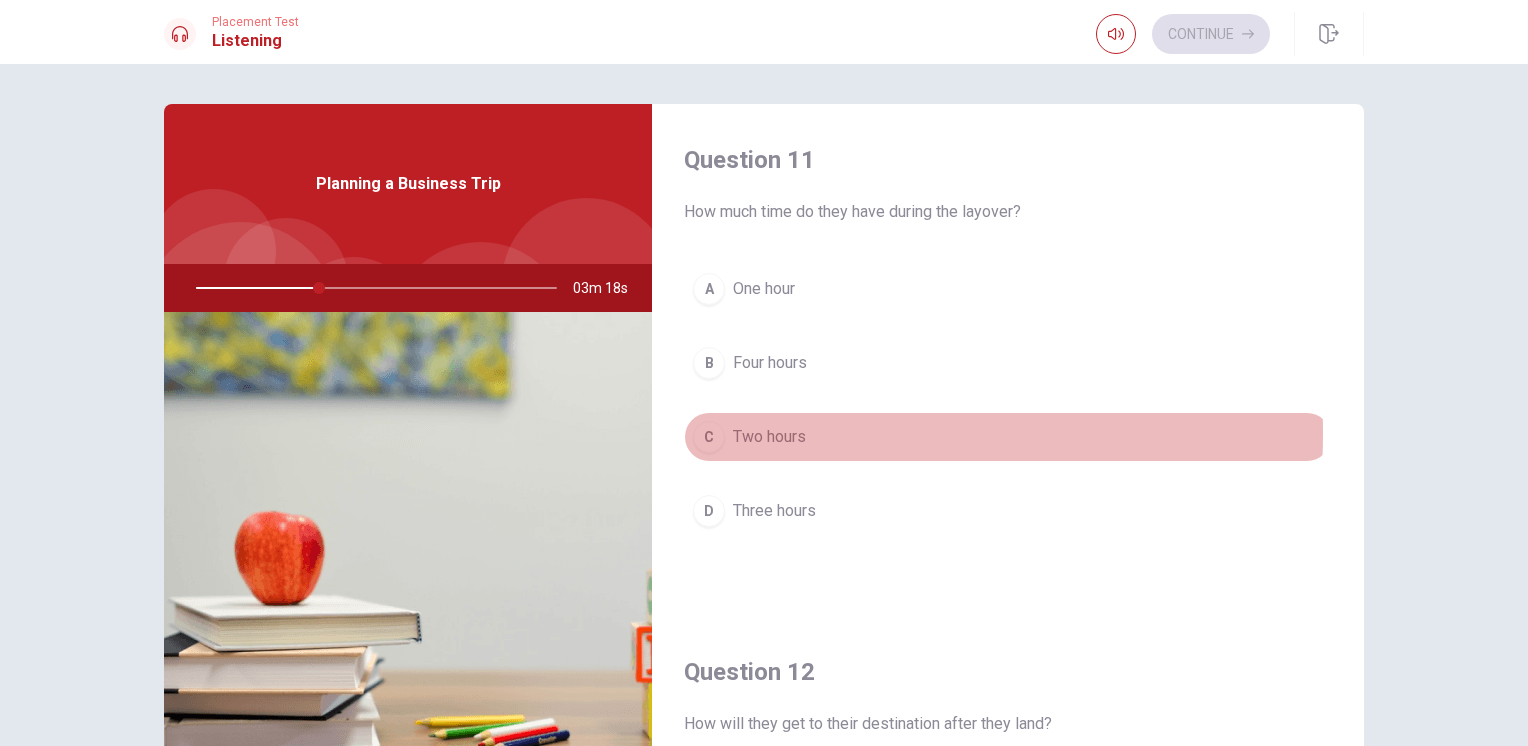 click on "C" at bounding box center [709, 437] 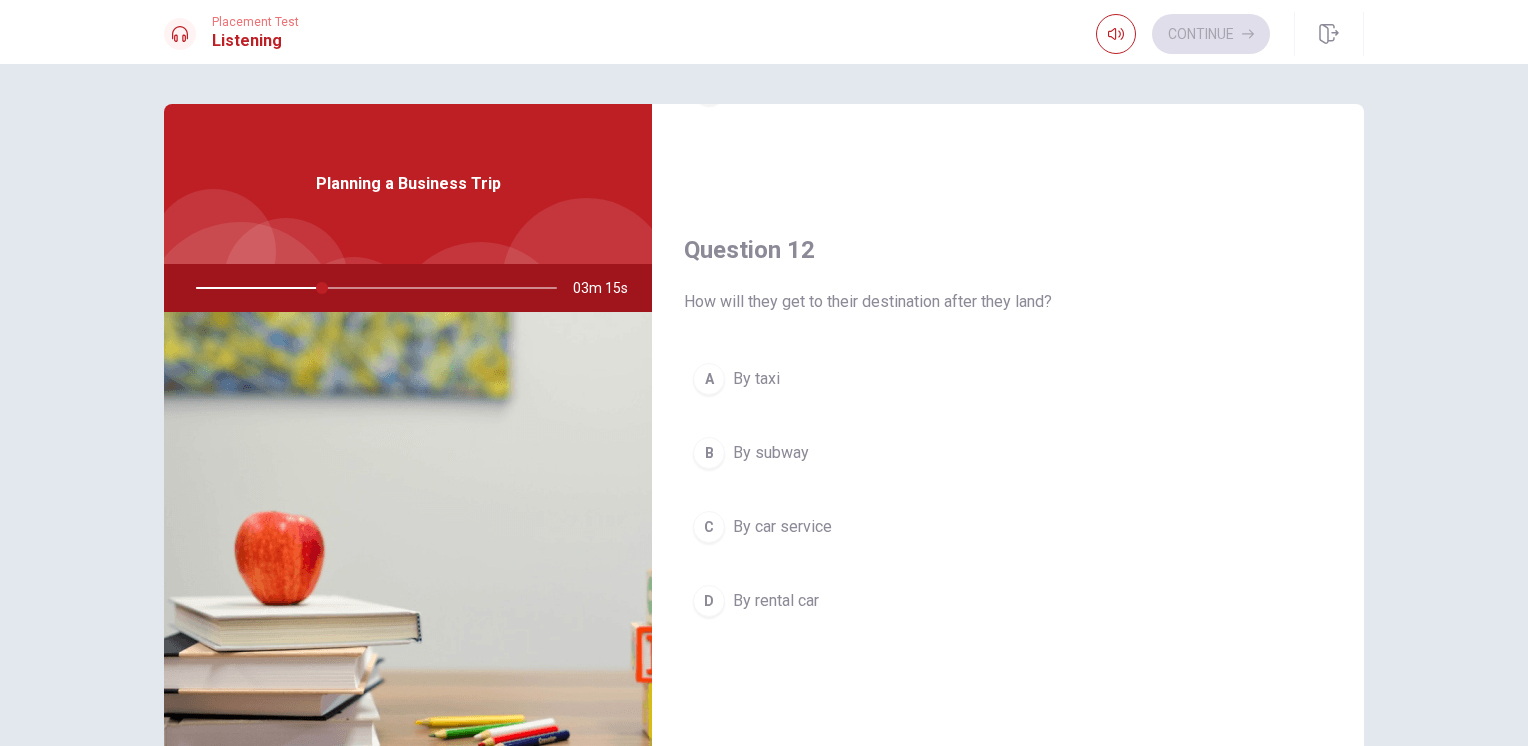 scroll, scrollTop: 468, scrollLeft: 0, axis: vertical 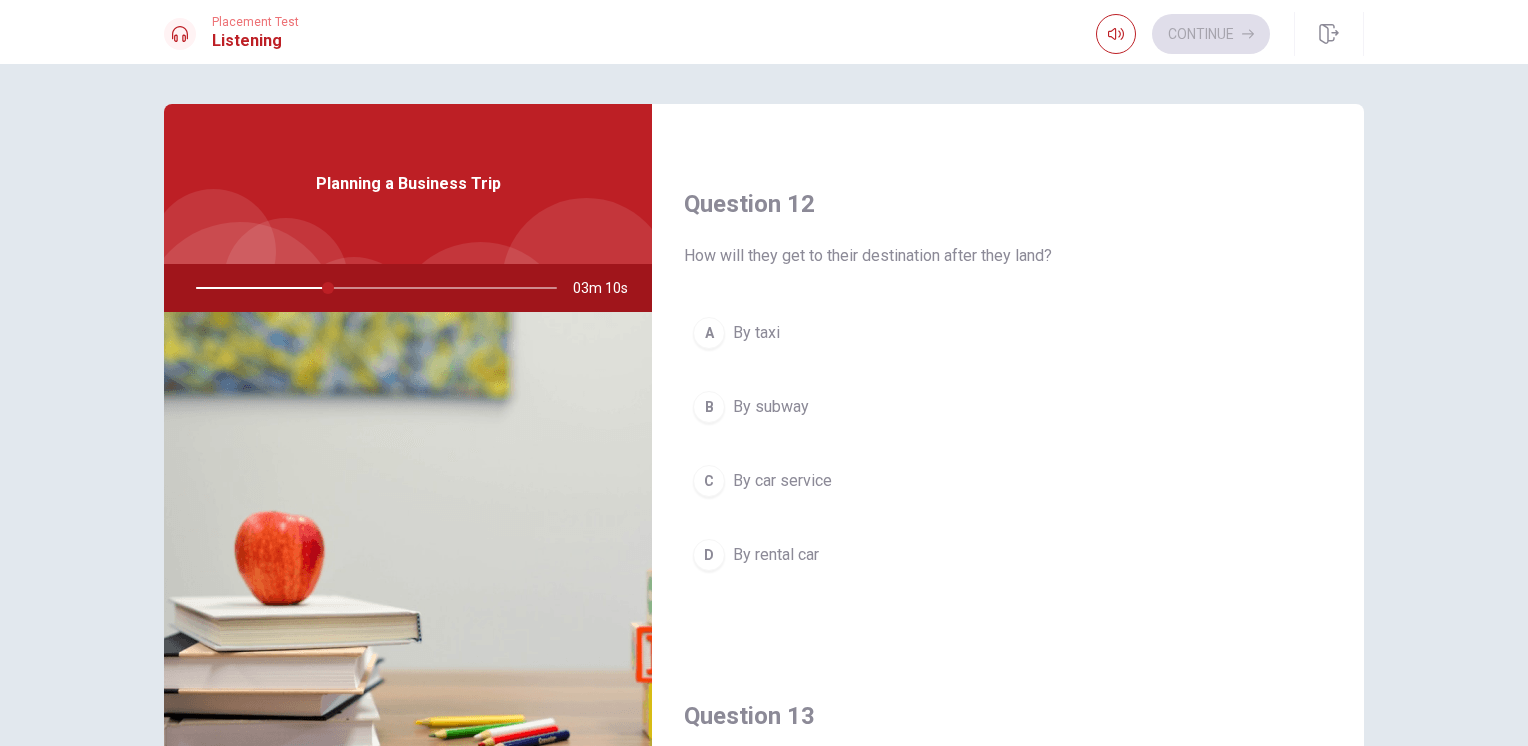click on "C" at bounding box center [709, 481] 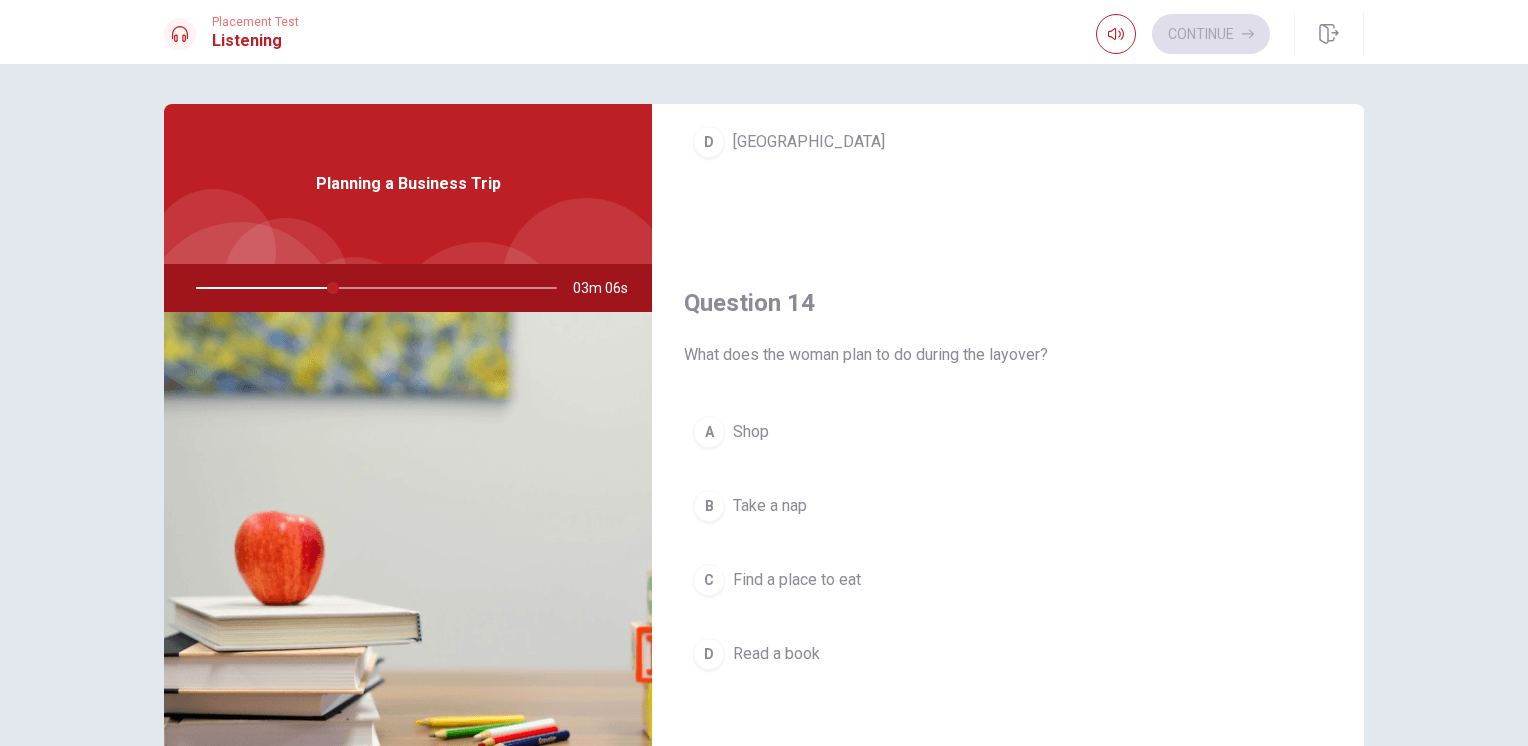 scroll, scrollTop: 1402, scrollLeft: 0, axis: vertical 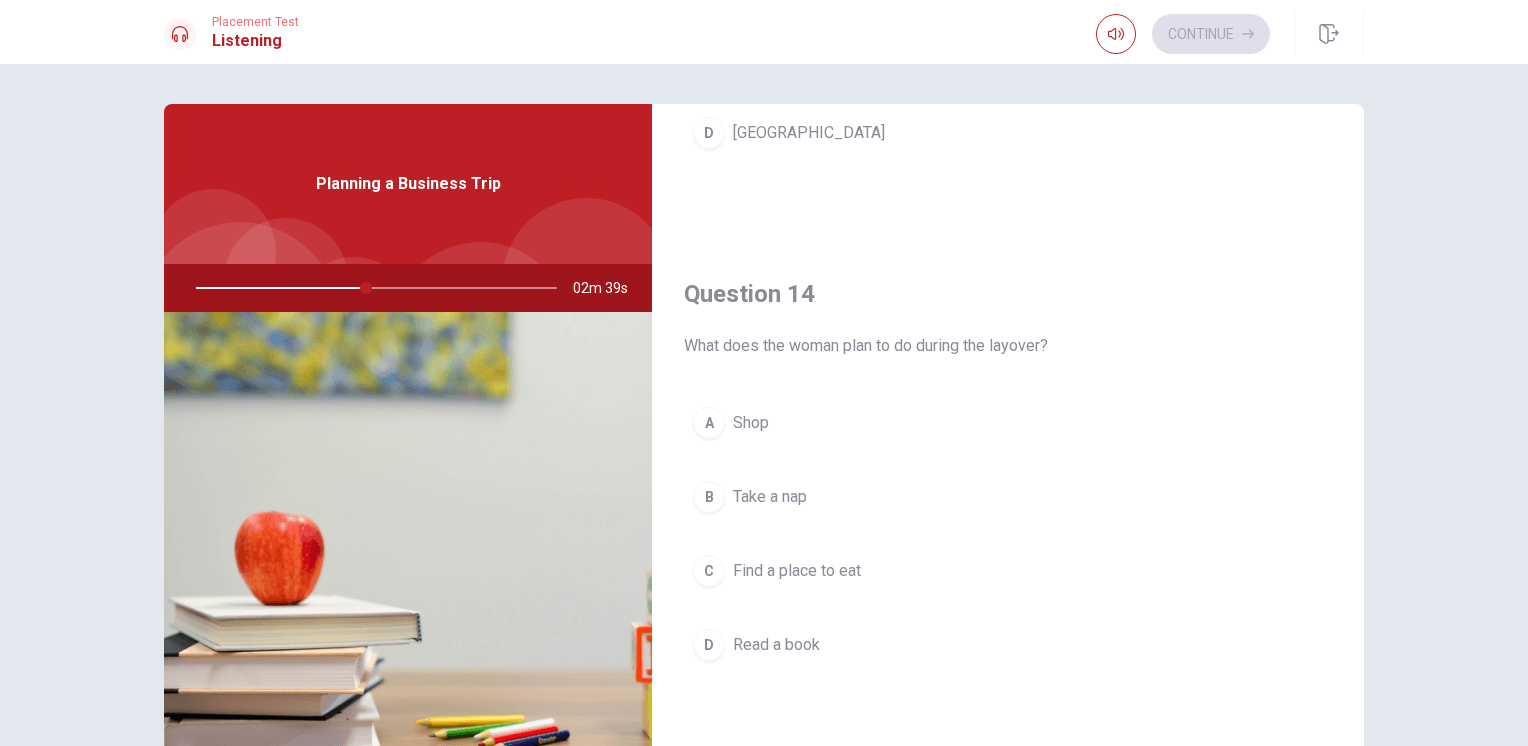 click on "C" at bounding box center [709, 571] 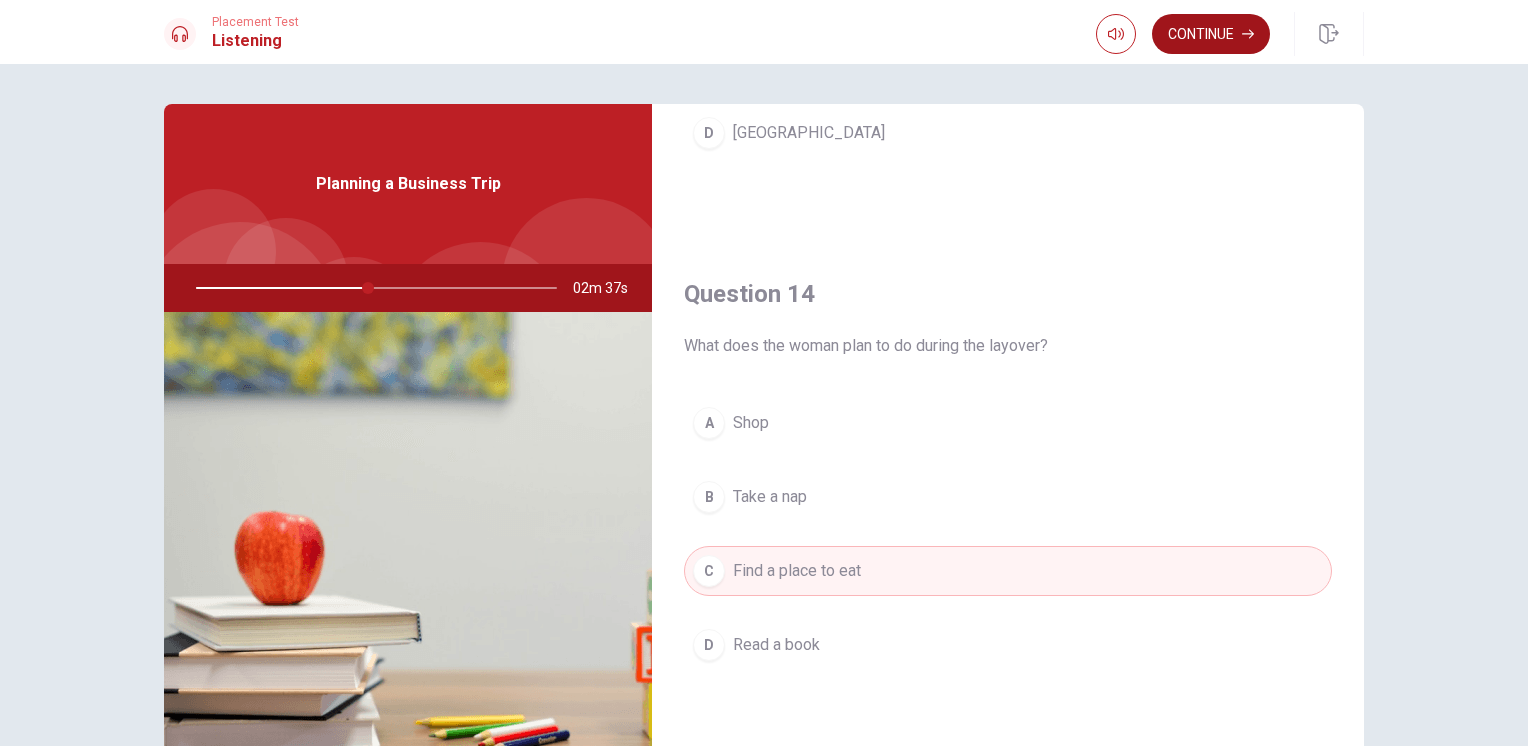 click on "Continue" at bounding box center (1211, 34) 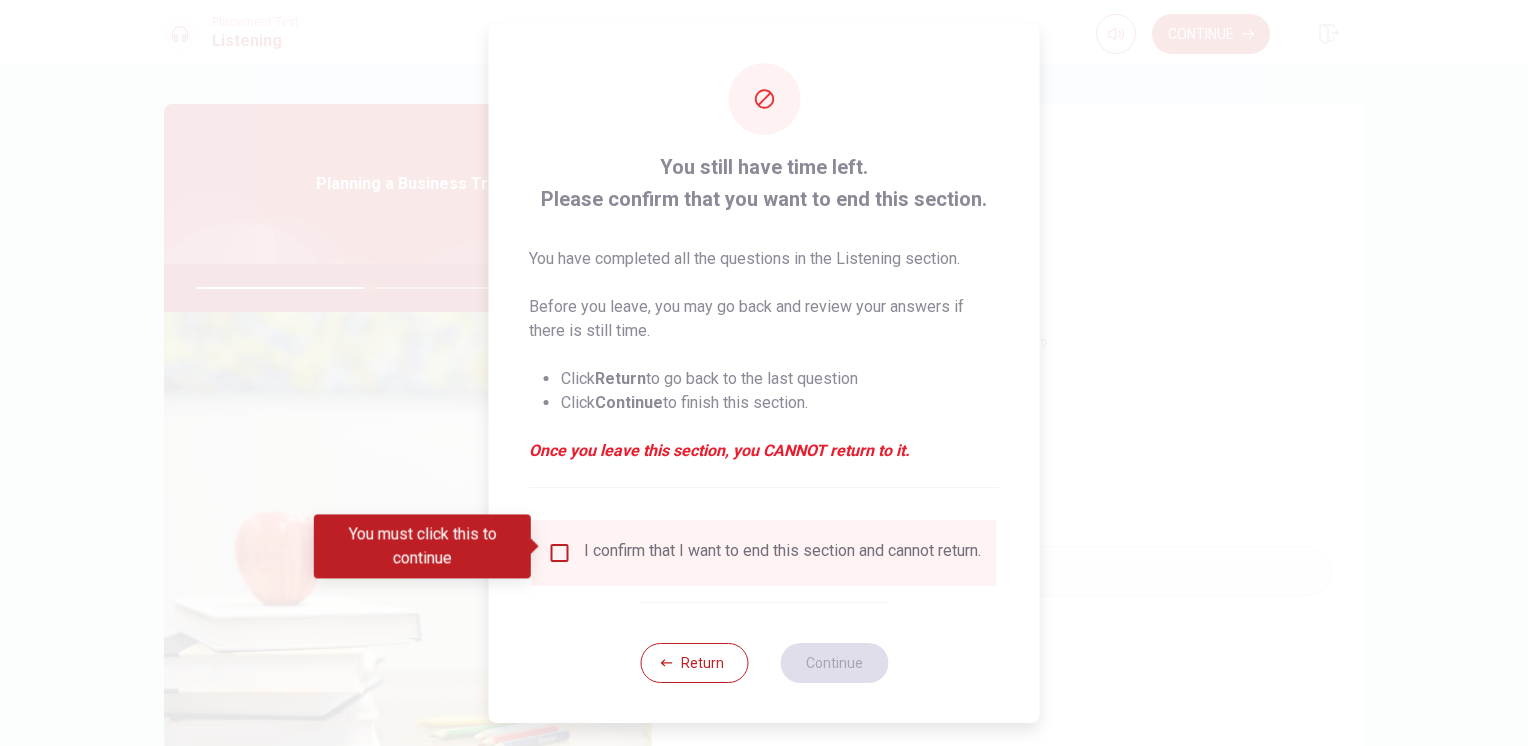click at bounding box center [560, 553] 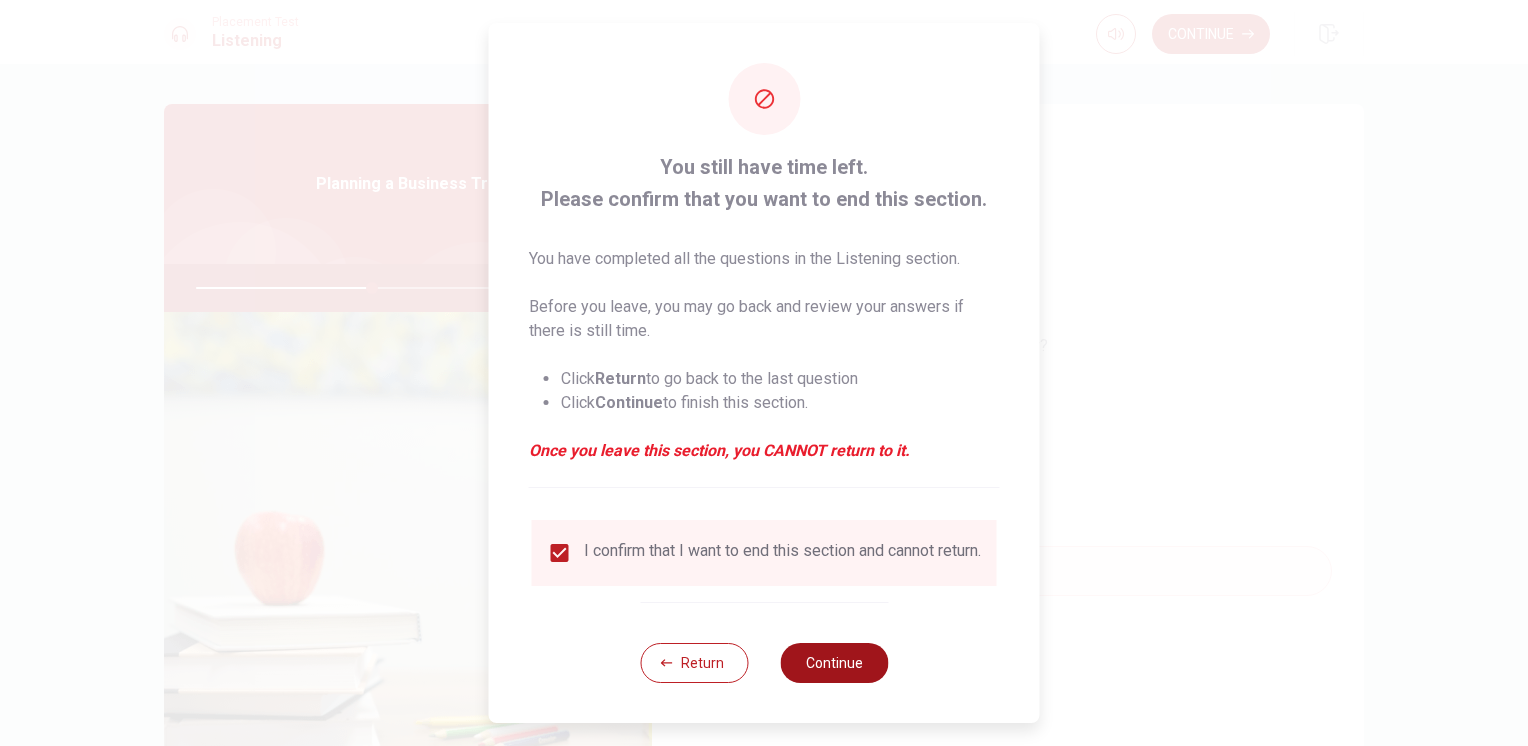 click on "Continue" at bounding box center [834, 663] 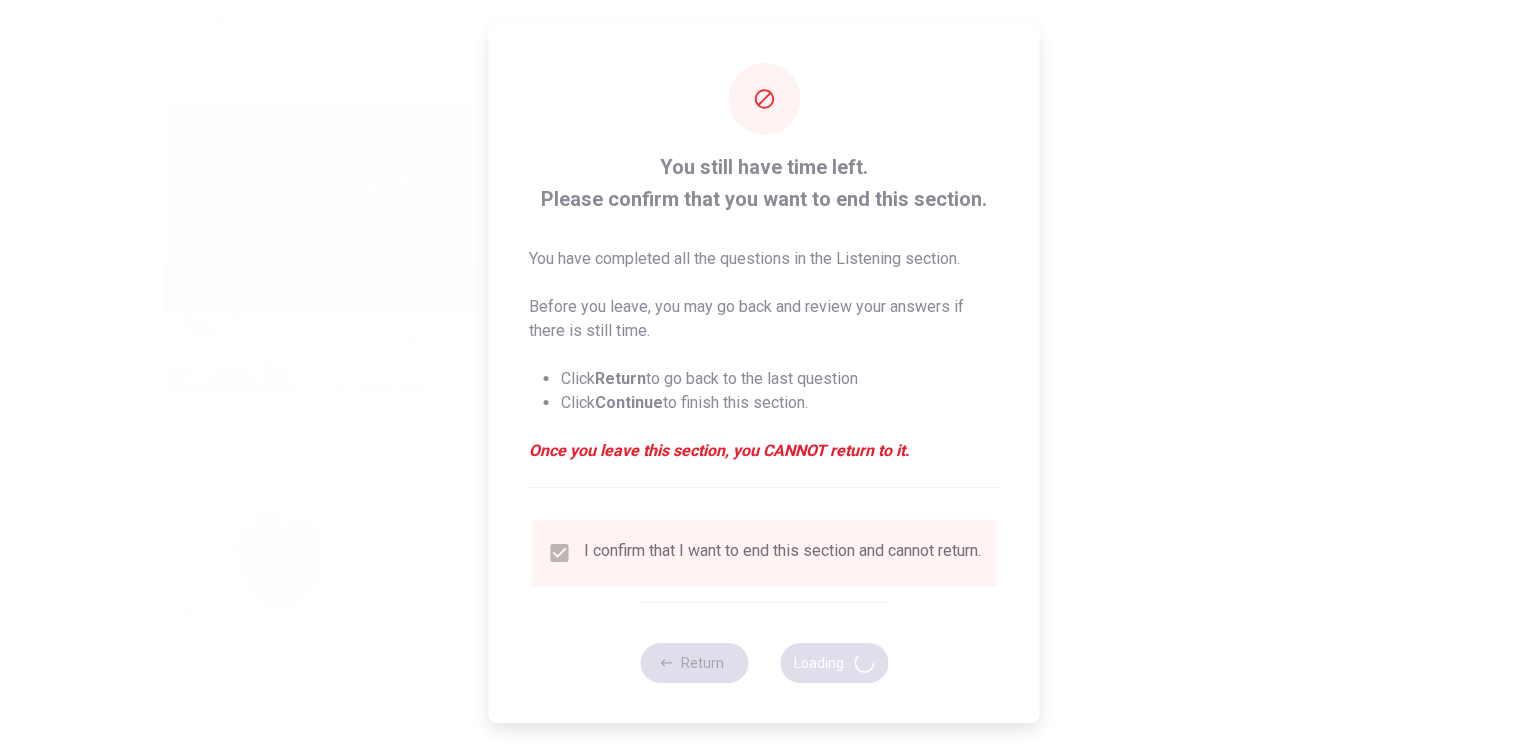 type on "50" 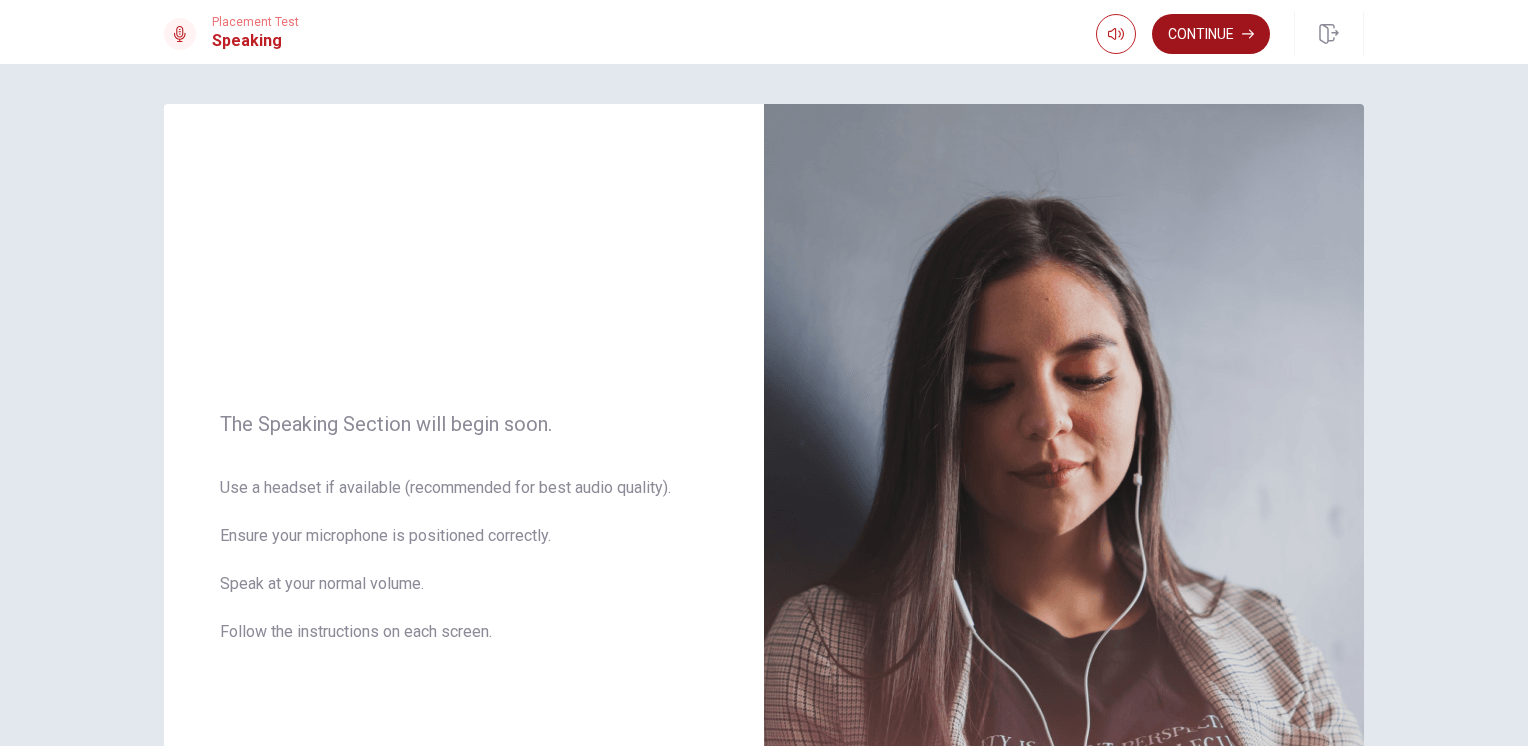 click on "Continue" at bounding box center [1211, 34] 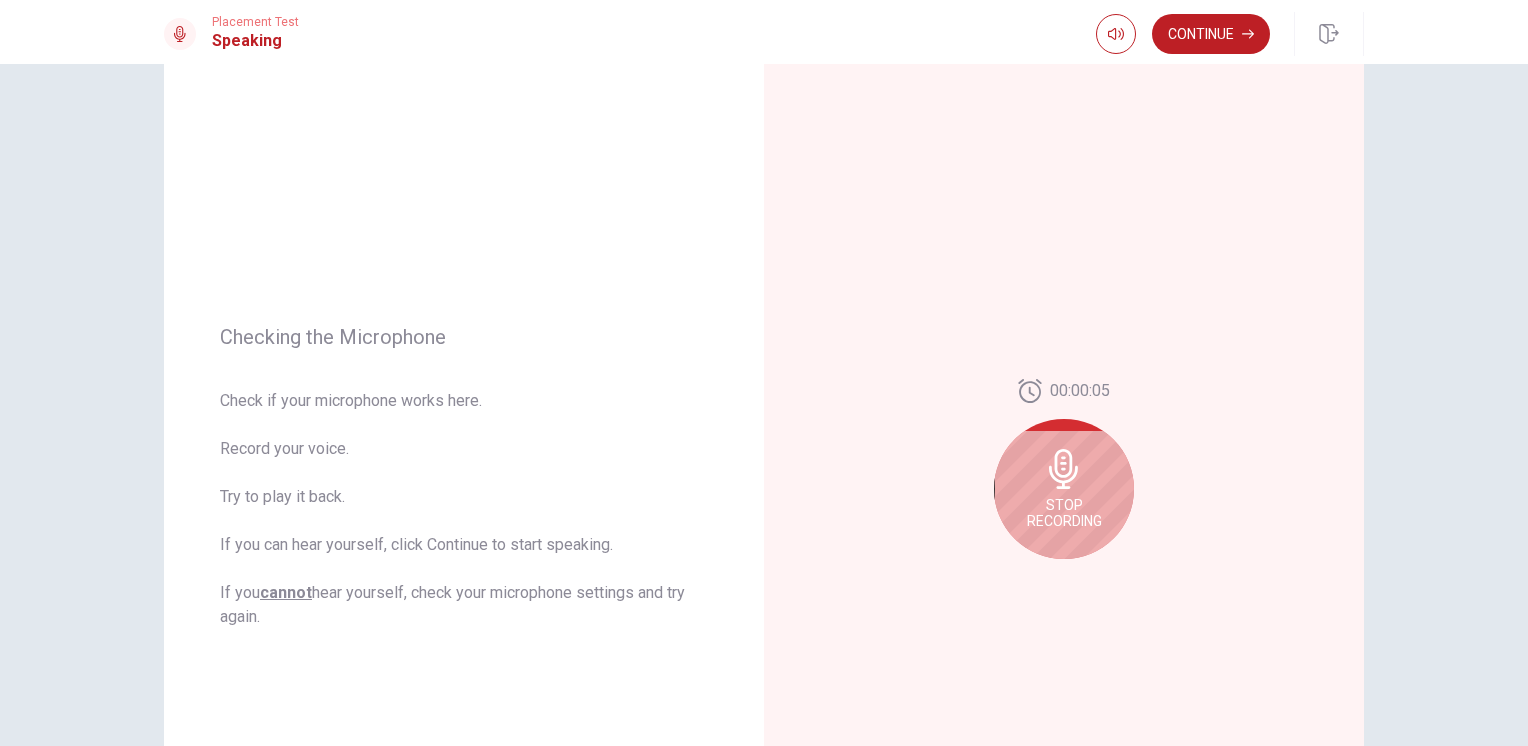 scroll, scrollTop: 64, scrollLeft: 0, axis: vertical 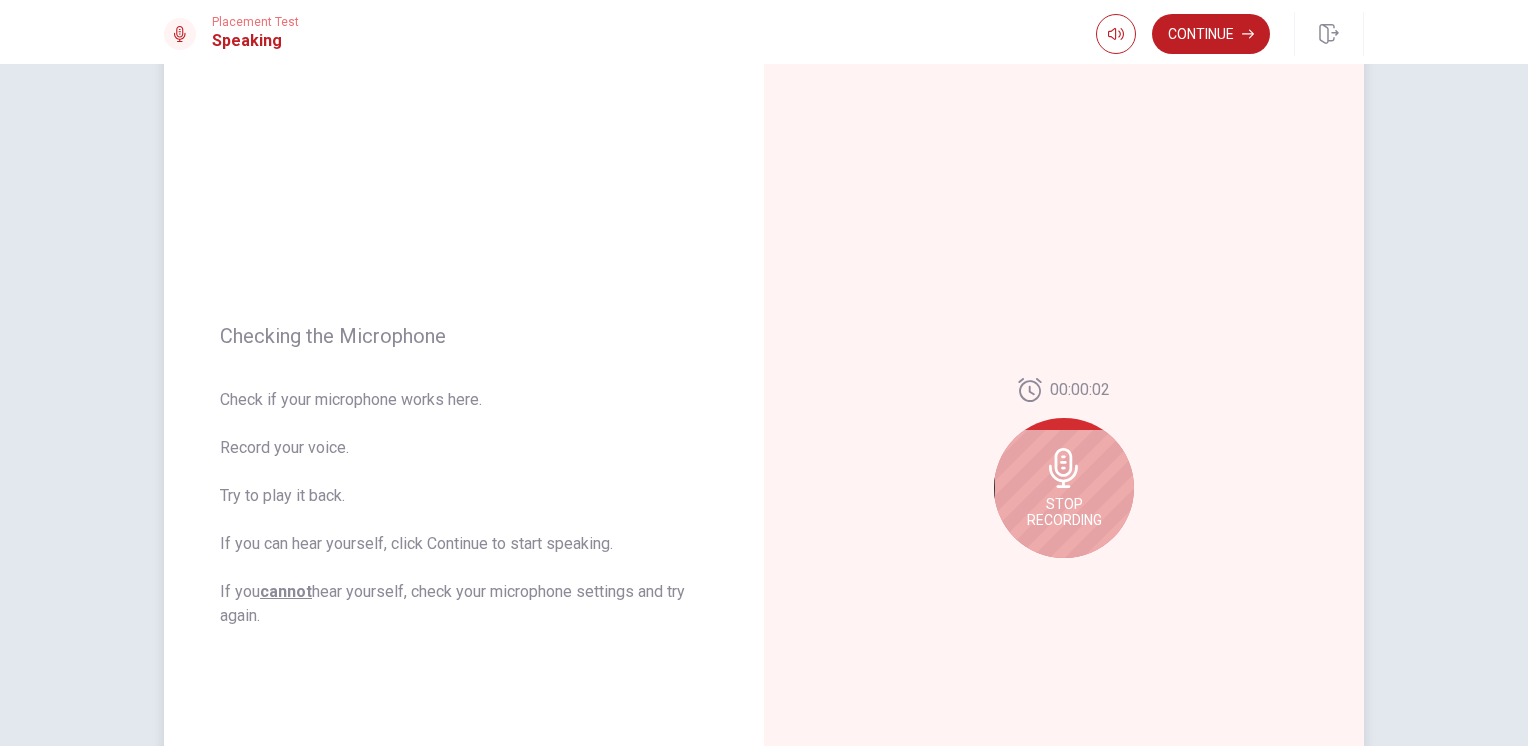 click 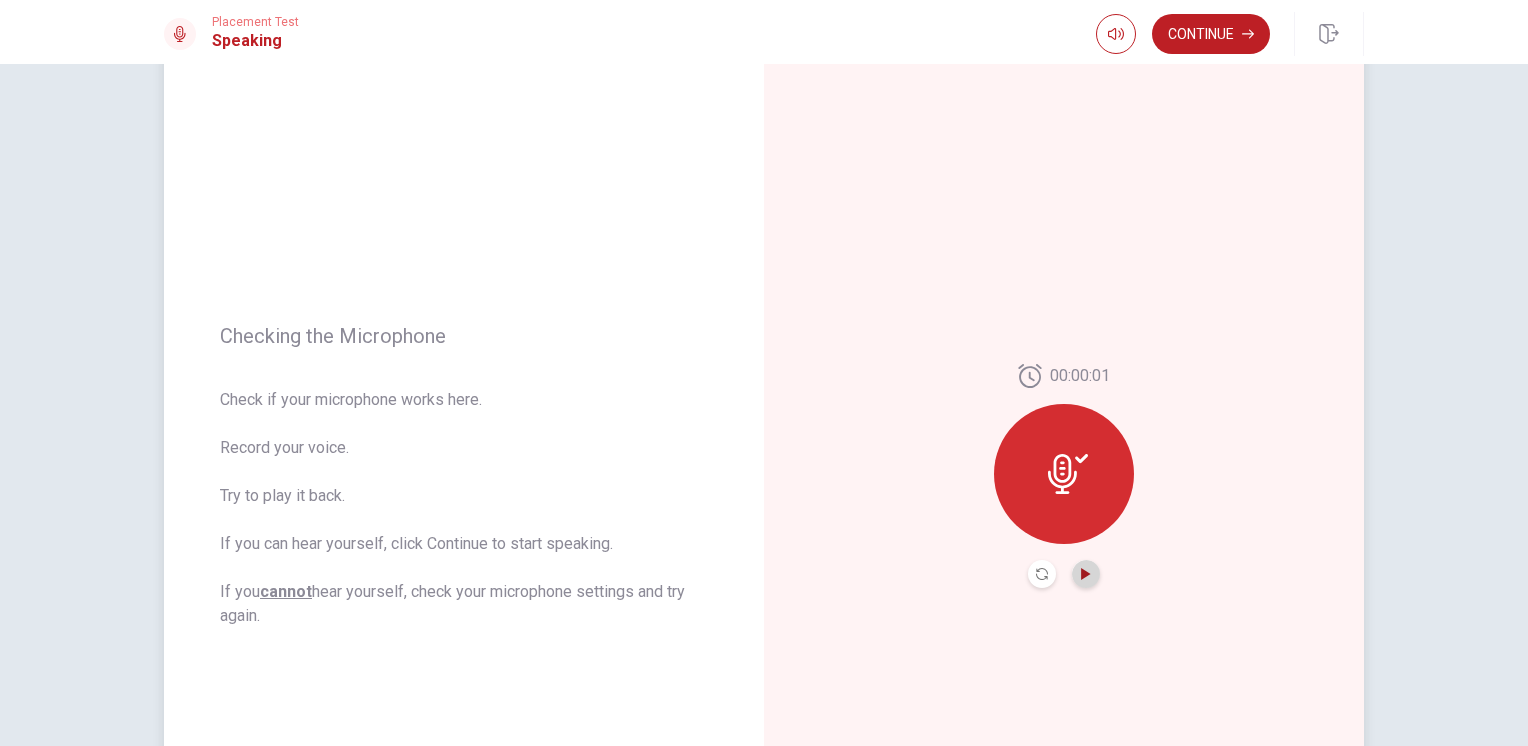click 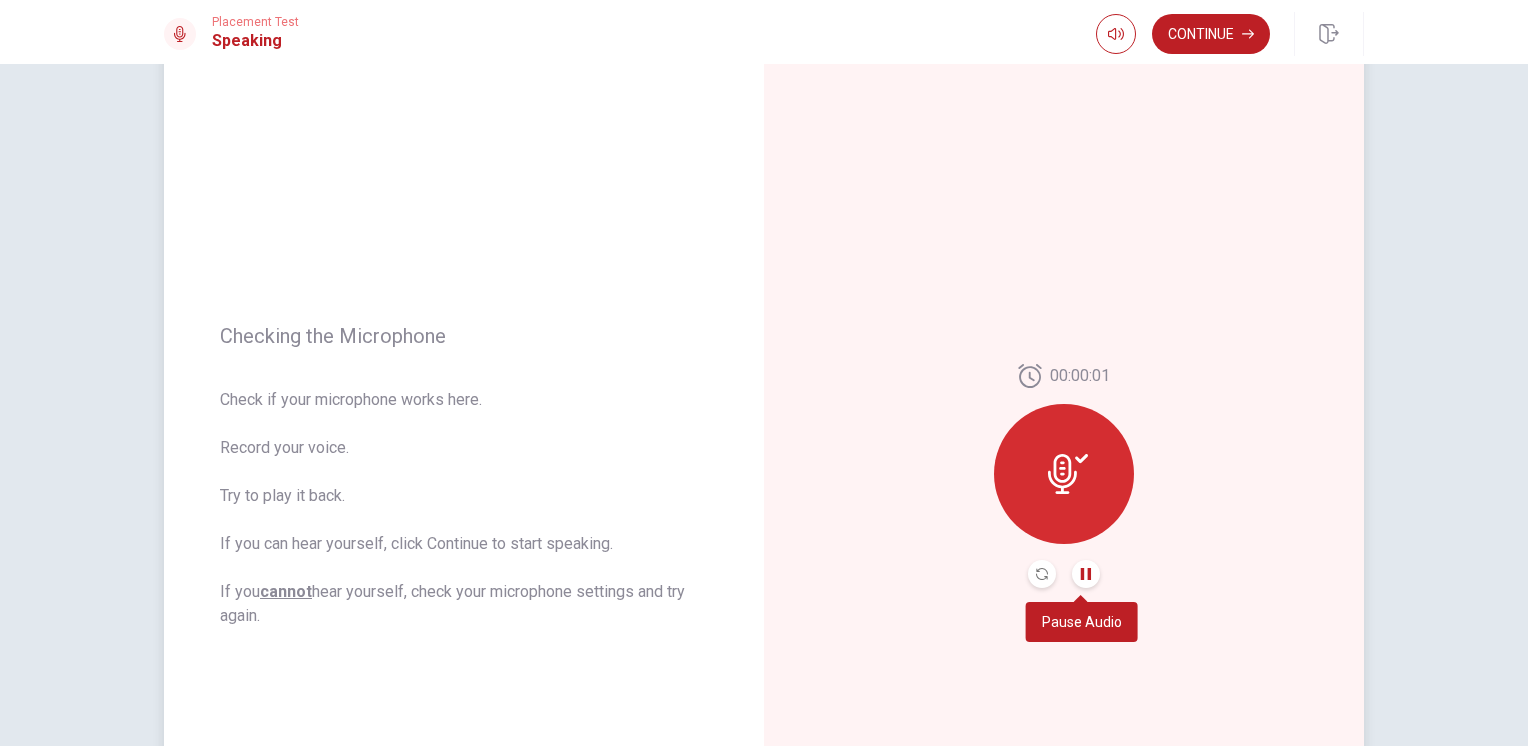 click 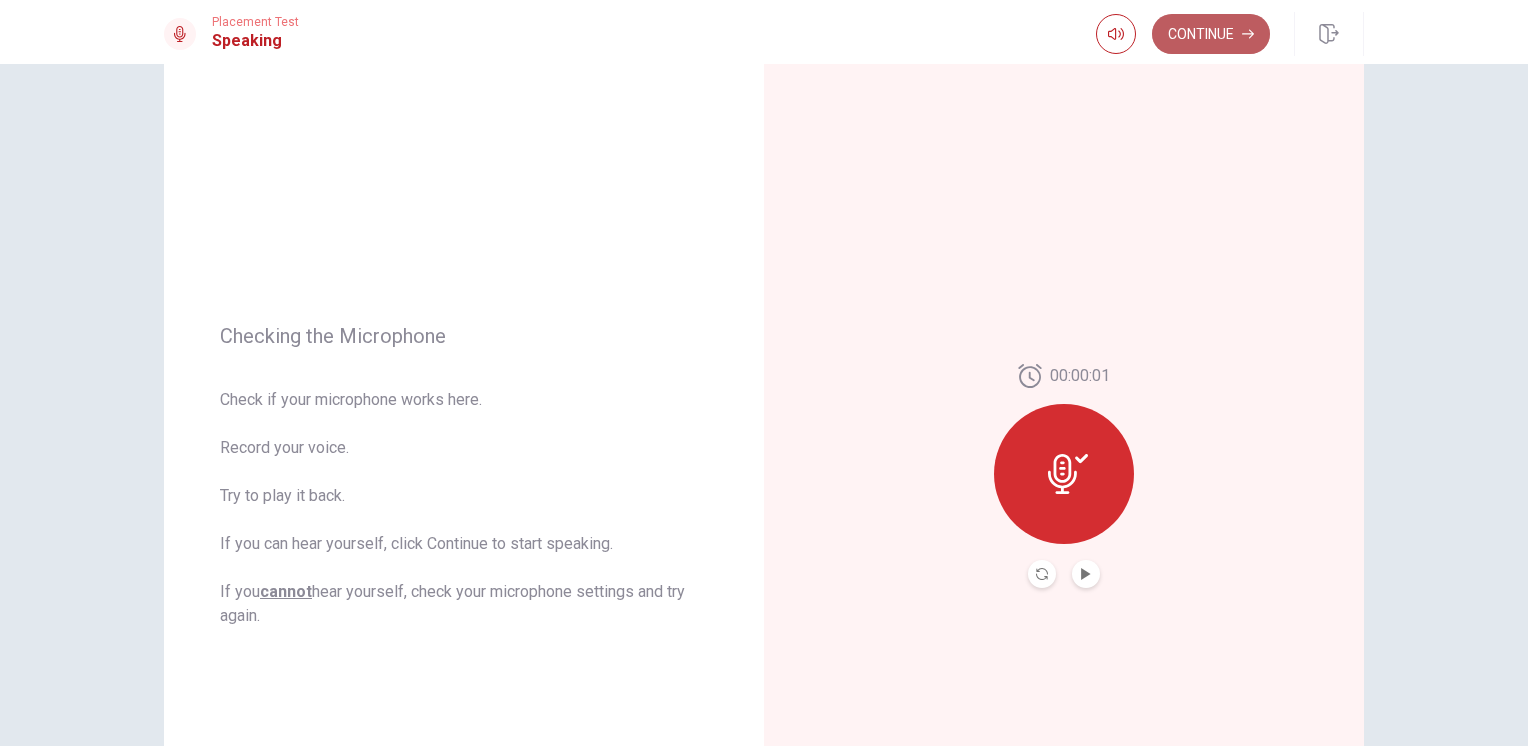 click on "Continue" at bounding box center (1211, 34) 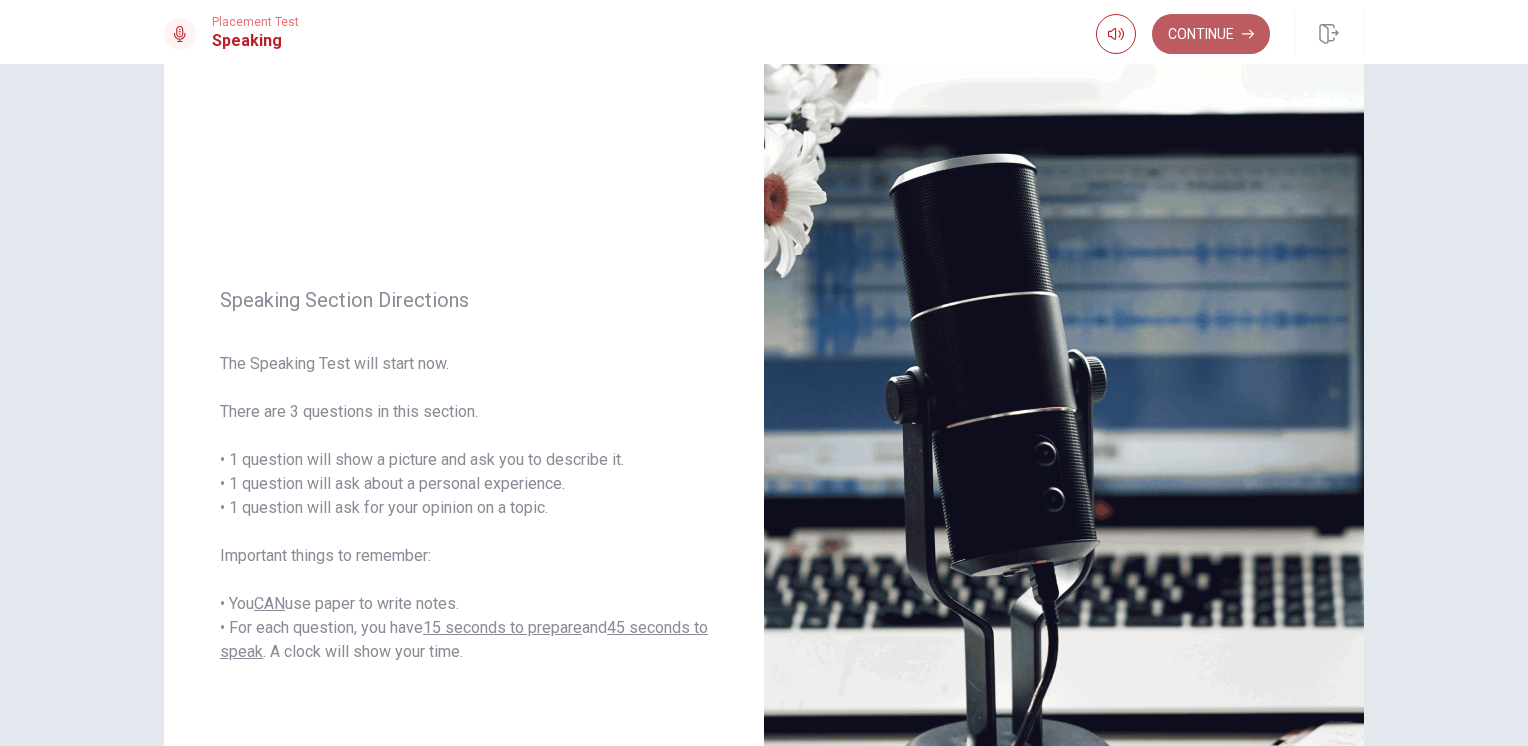 click on "Continue" at bounding box center (1211, 34) 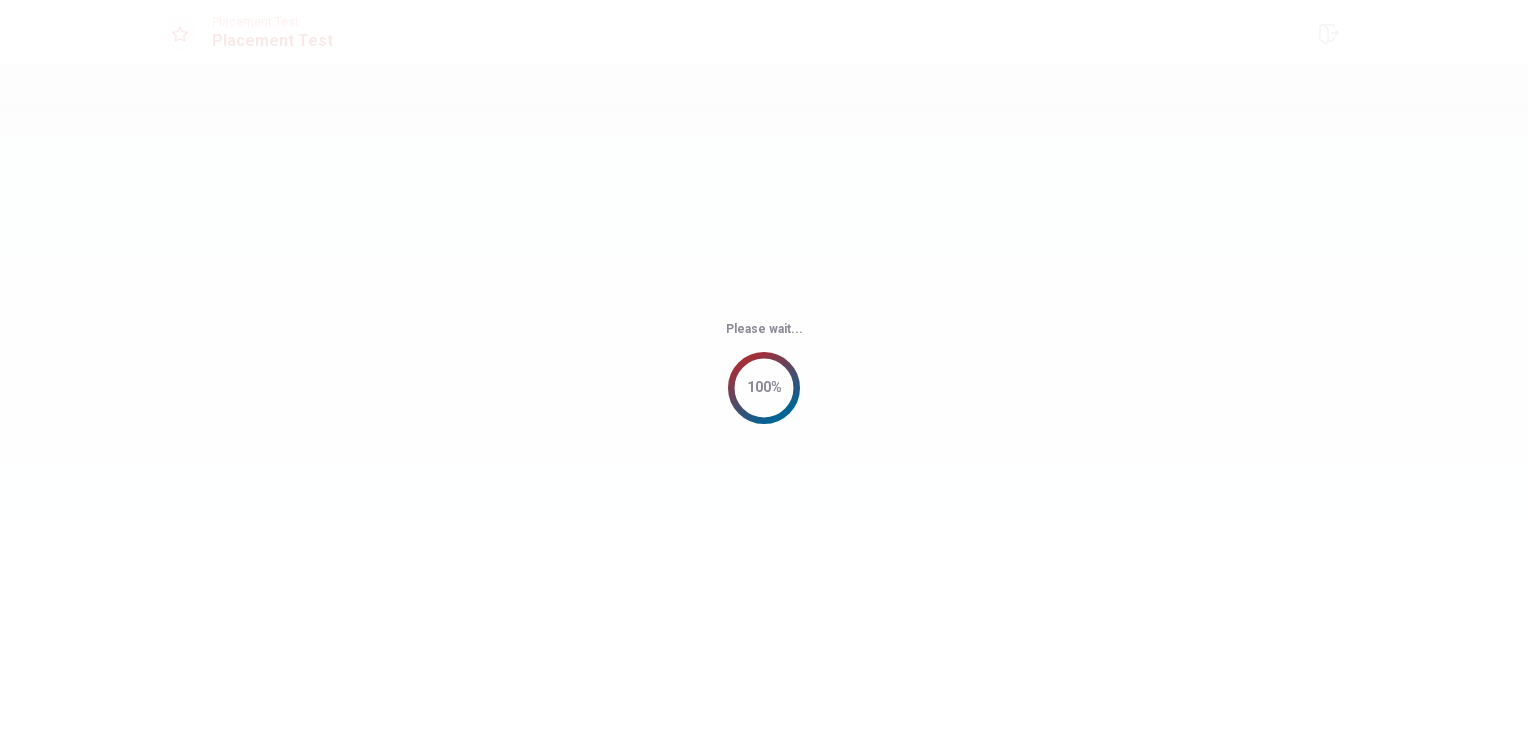 scroll, scrollTop: 0, scrollLeft: 0, axis: both 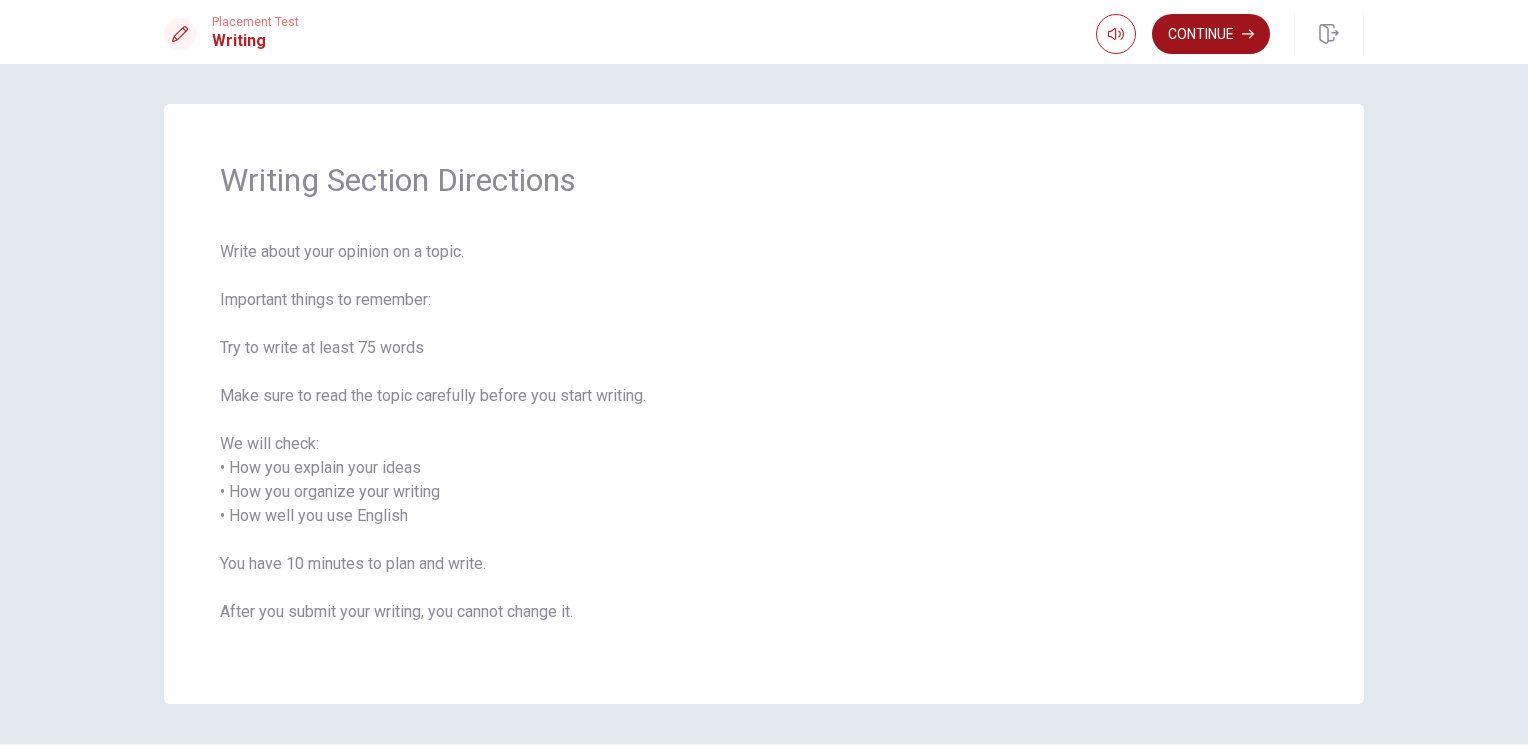 click on "Continue" at bounding box center [1211, 34] 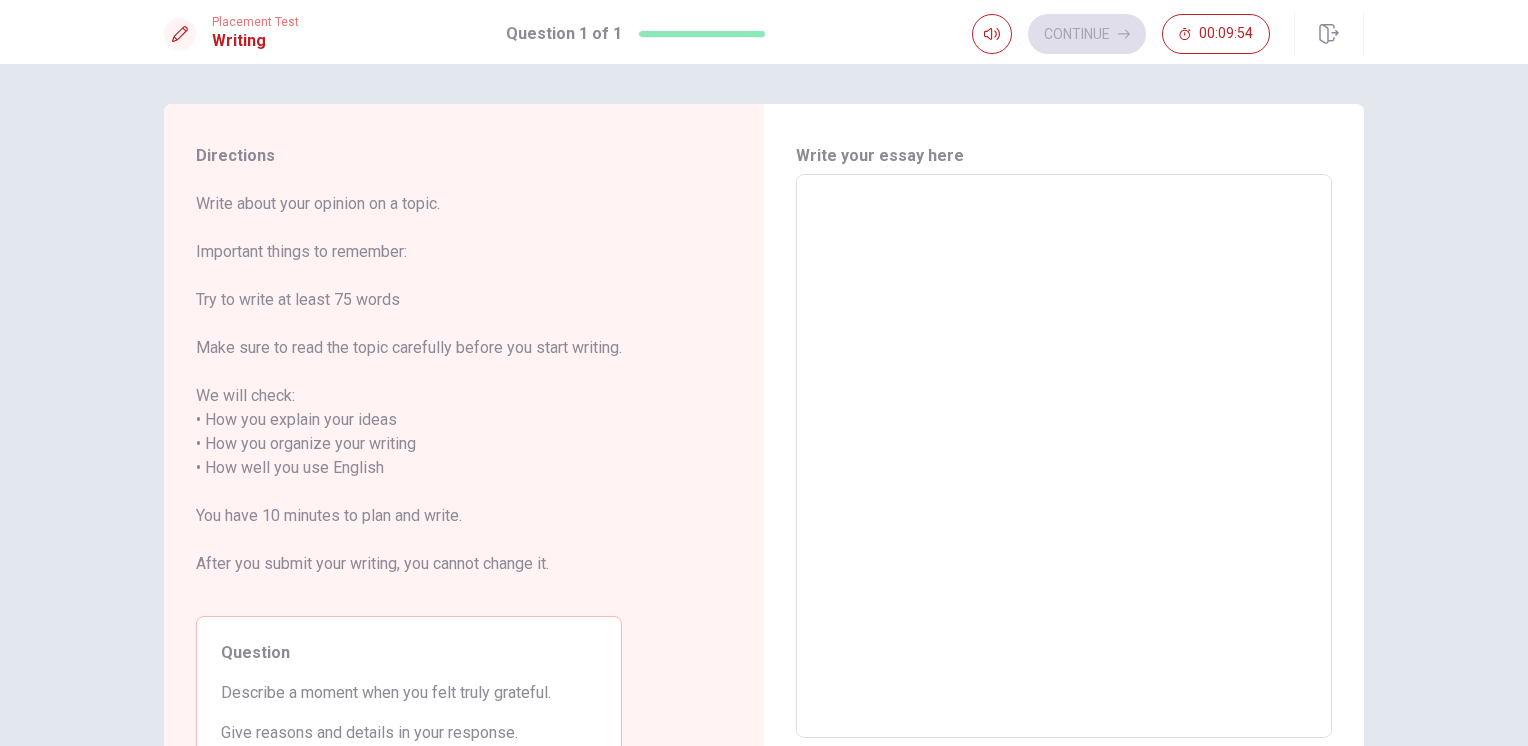 scroll, scrollTop: 124, scrollLeft: 0, axis: vertical 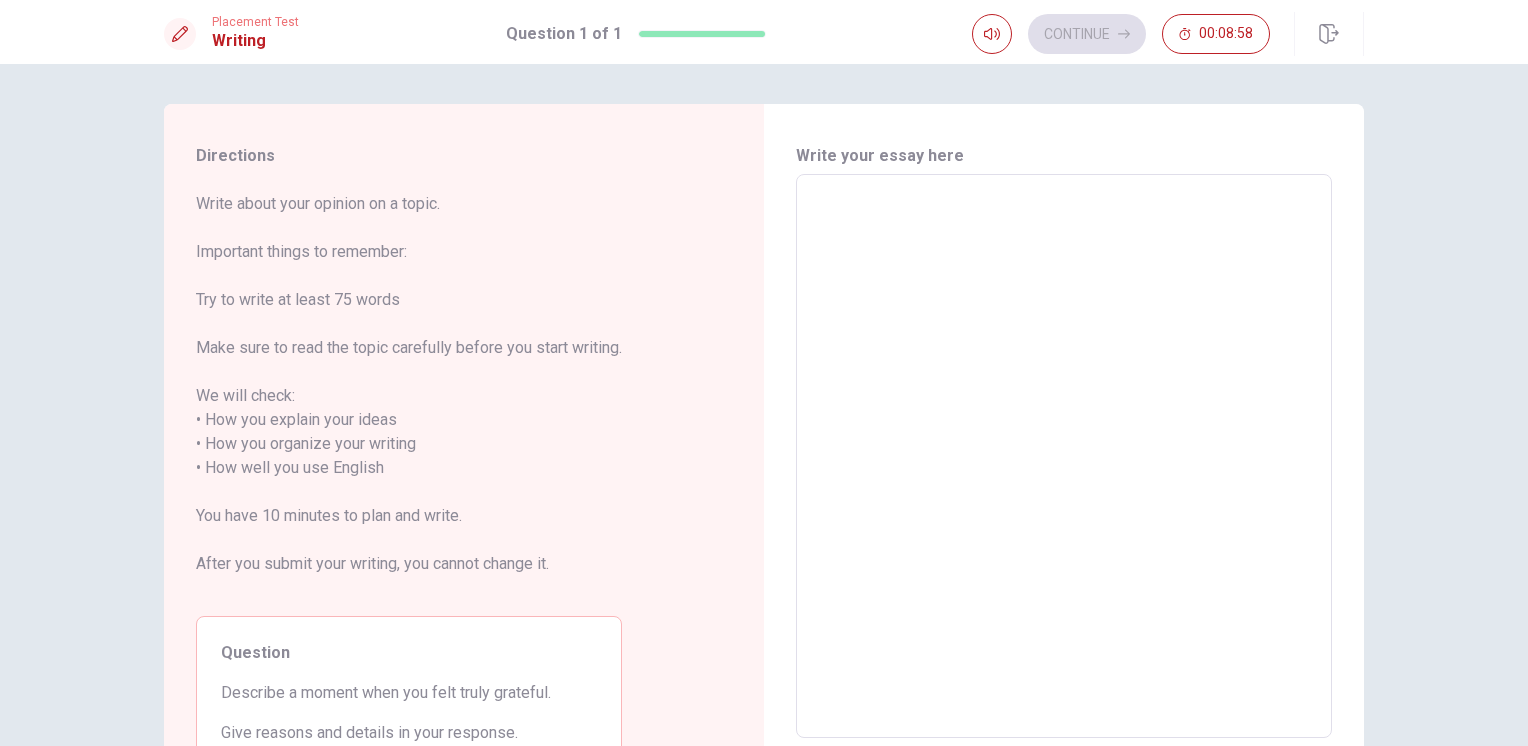 click on "x ​" at bounding box center [1064, 456] 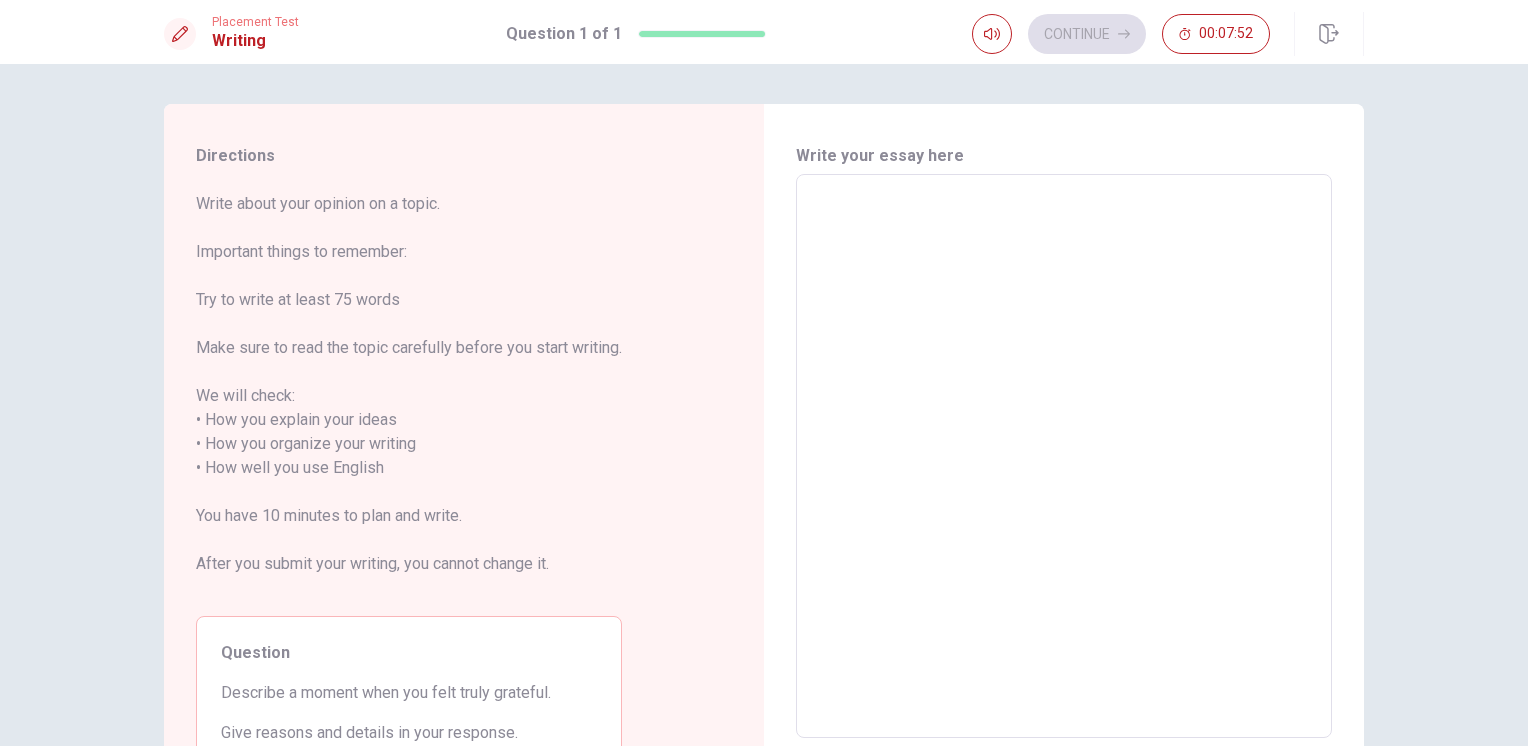 type on "I" 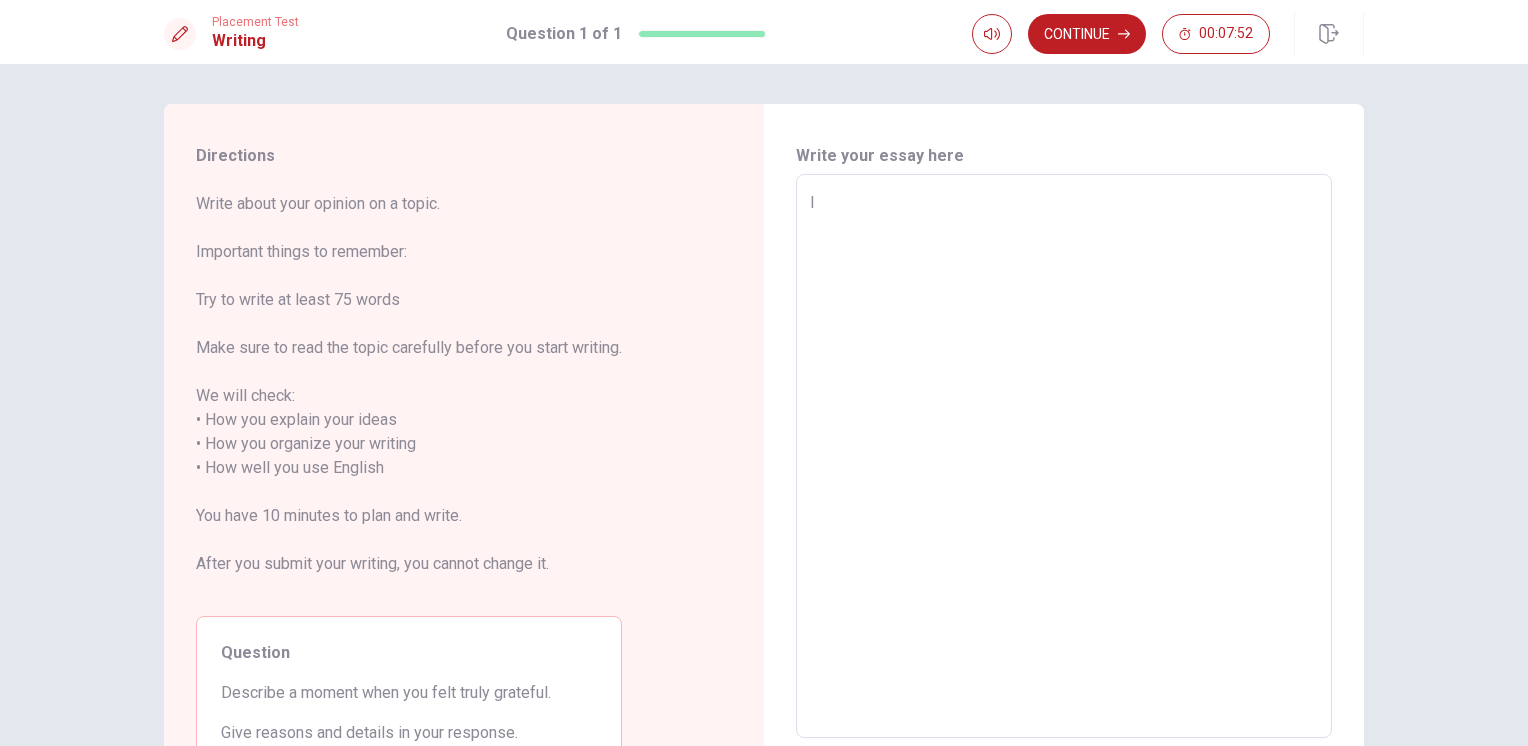 type on "x" 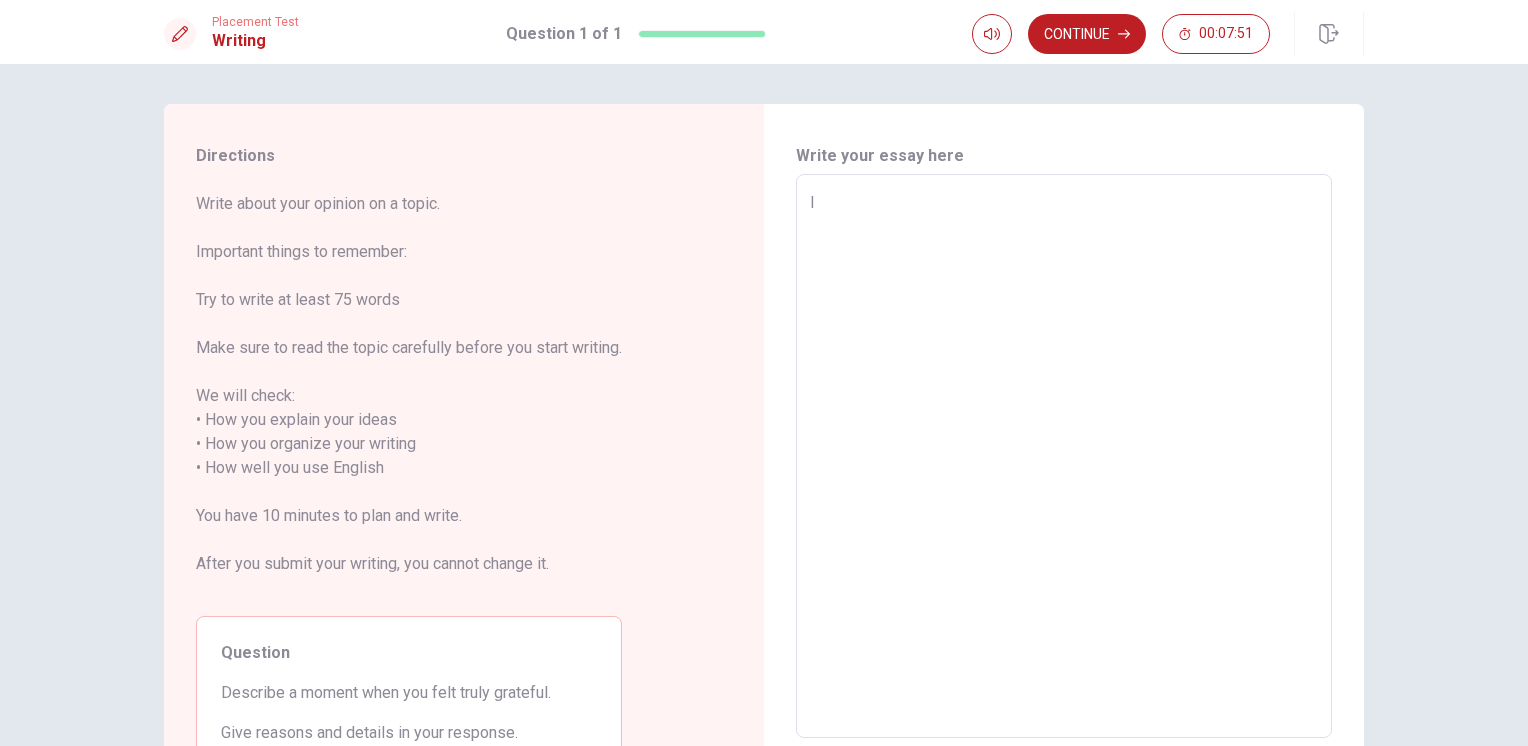 type on "I" 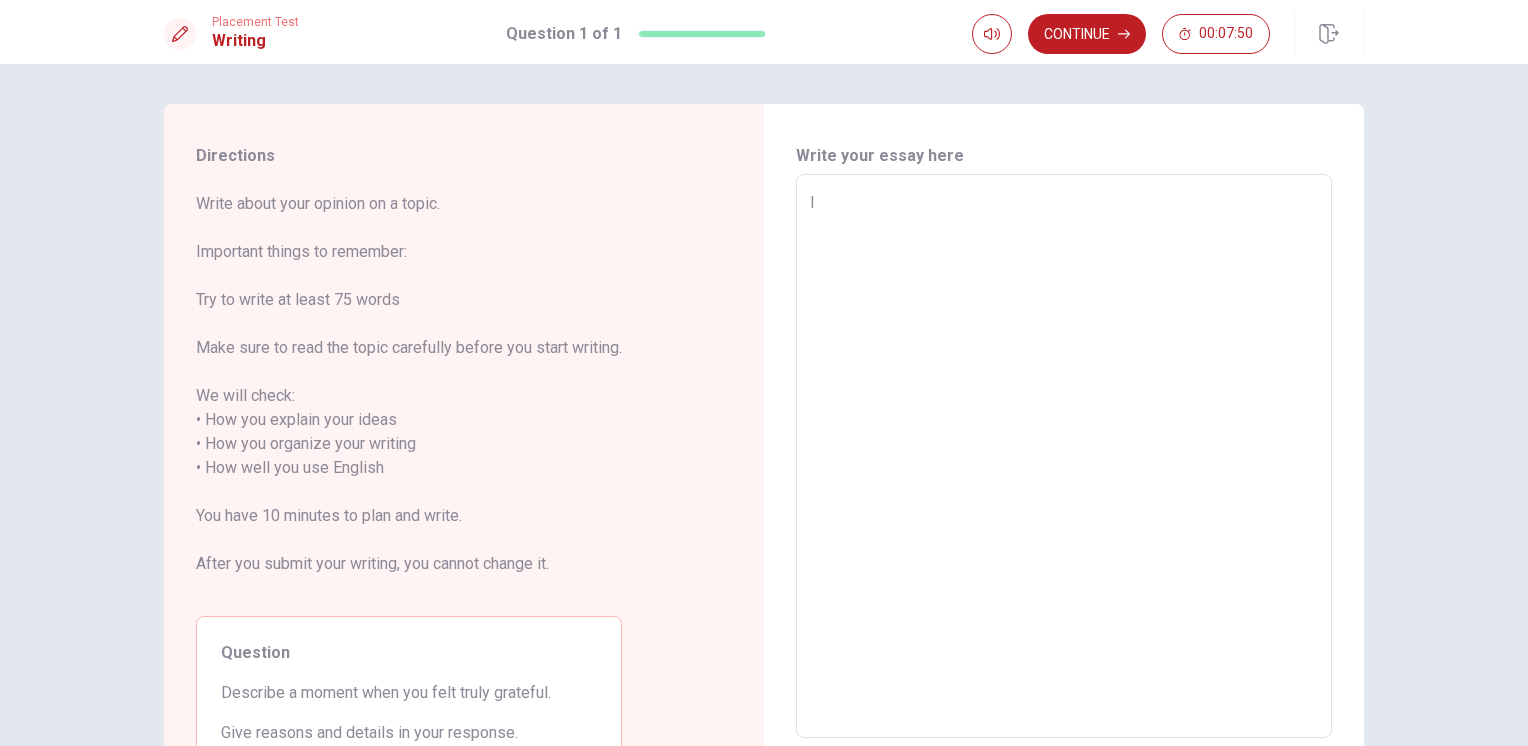 type on "x" 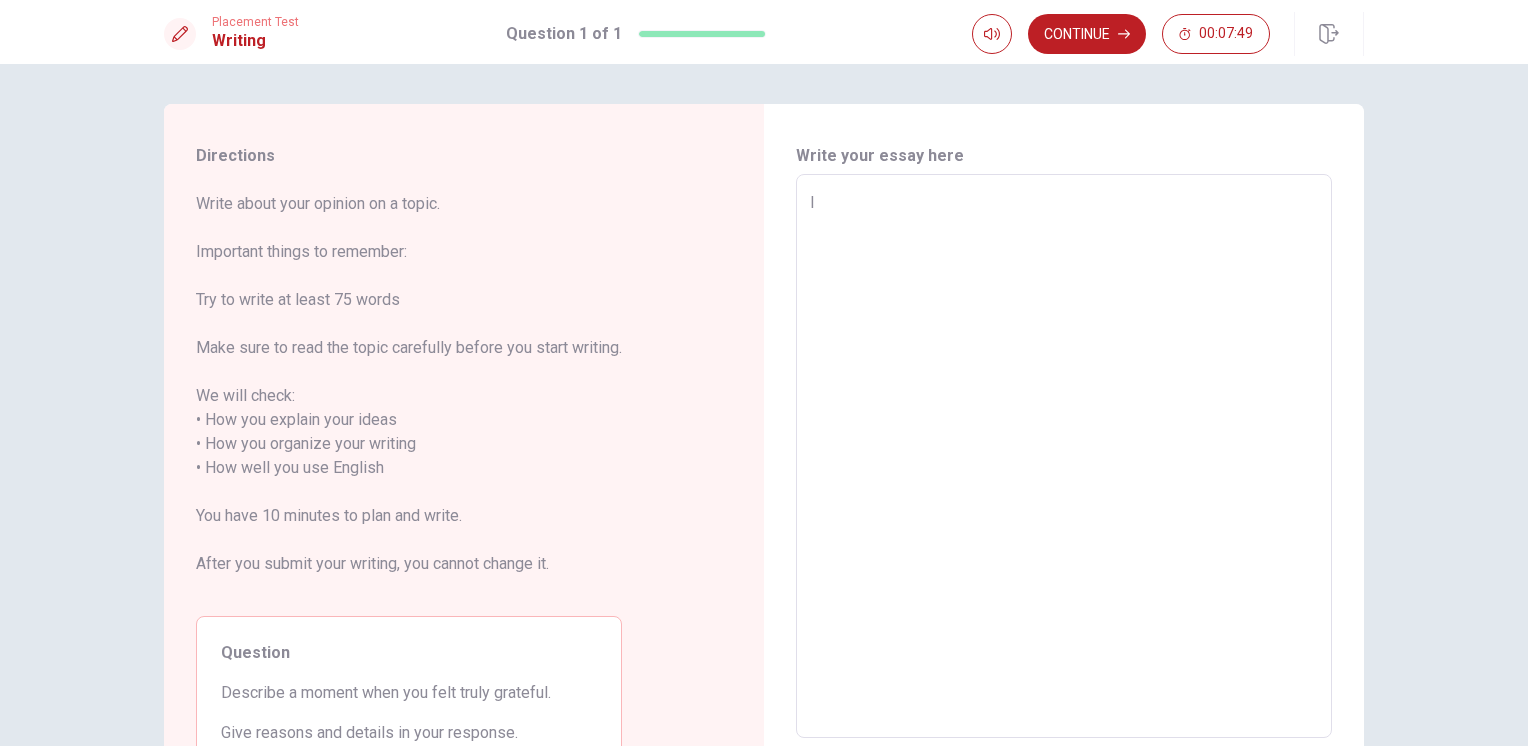 type on "I f" 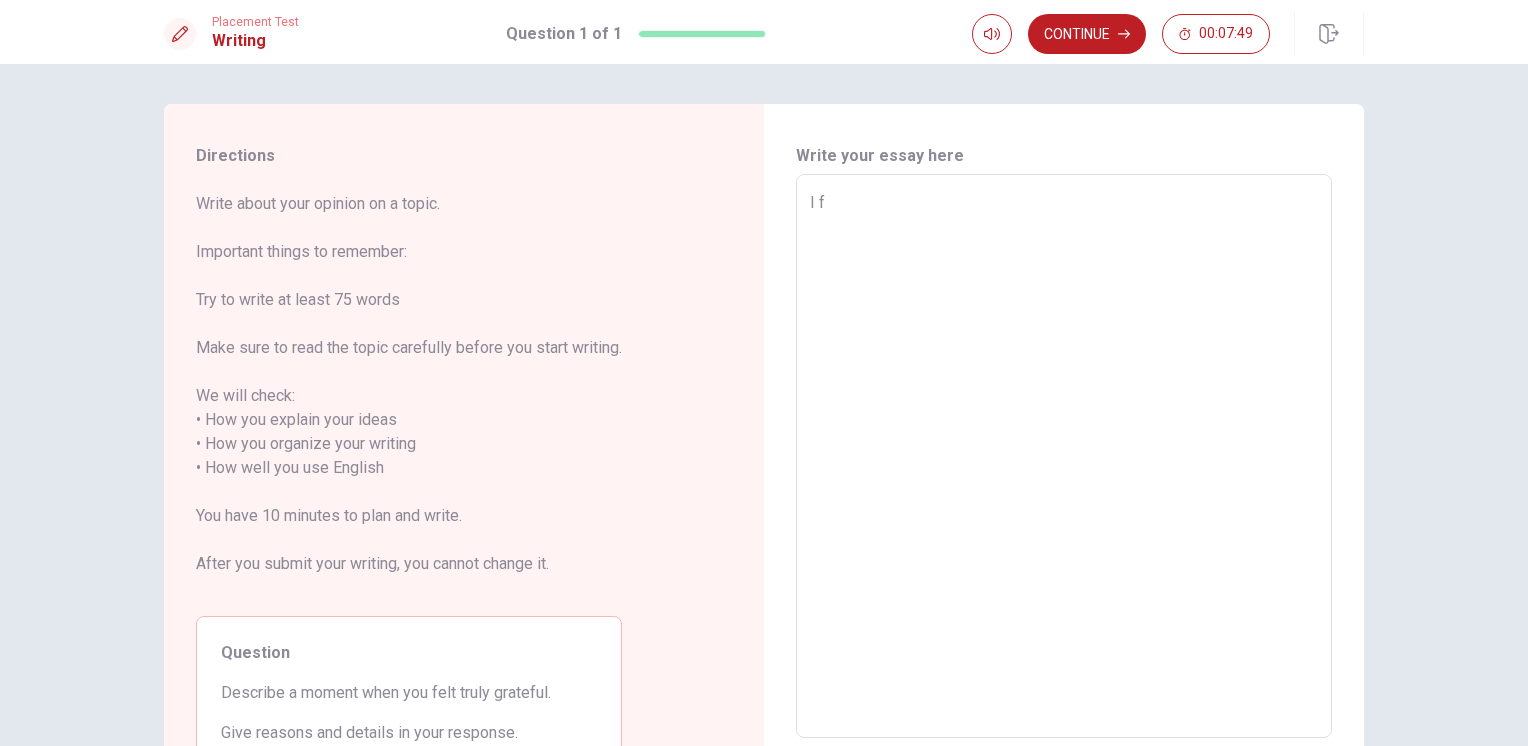 type on "x" 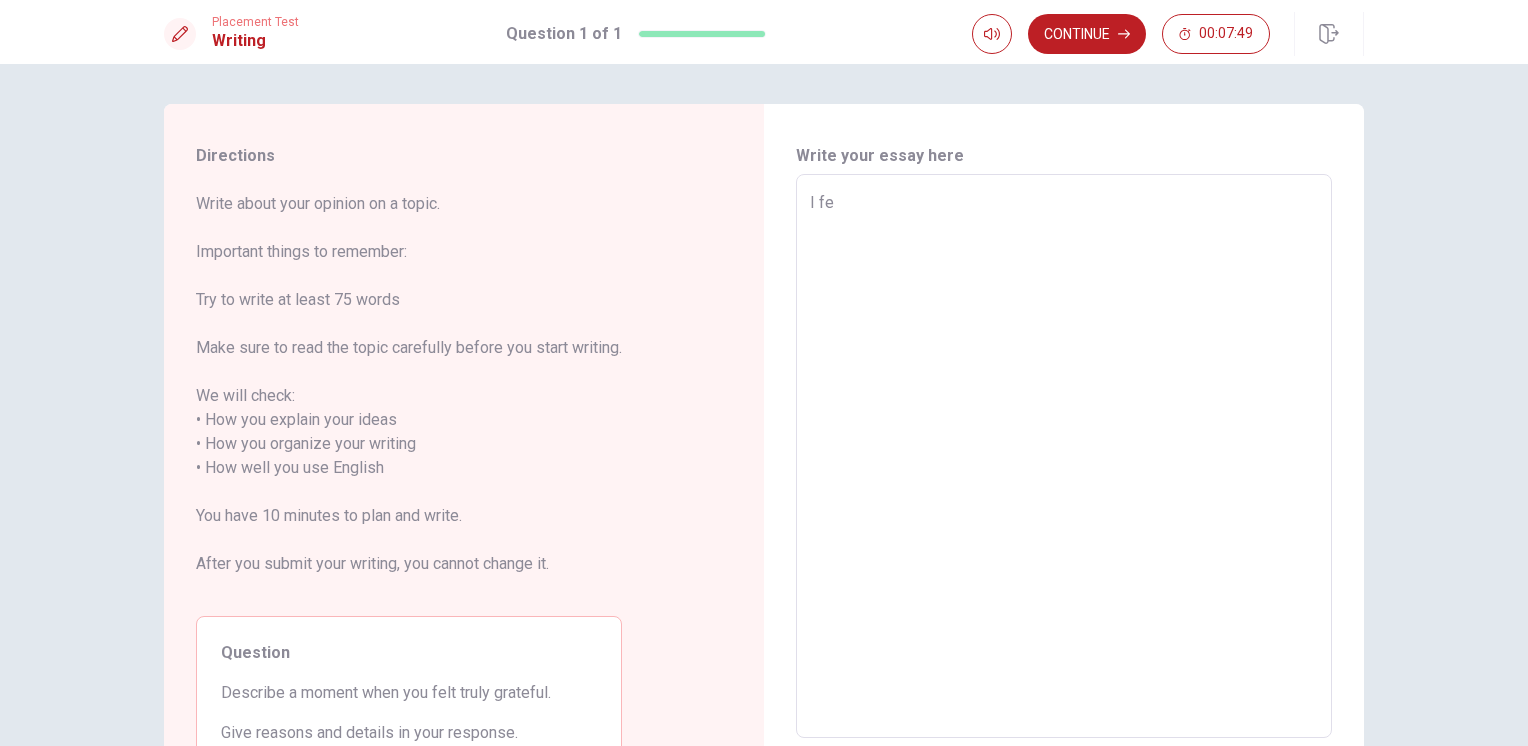 type on "x" 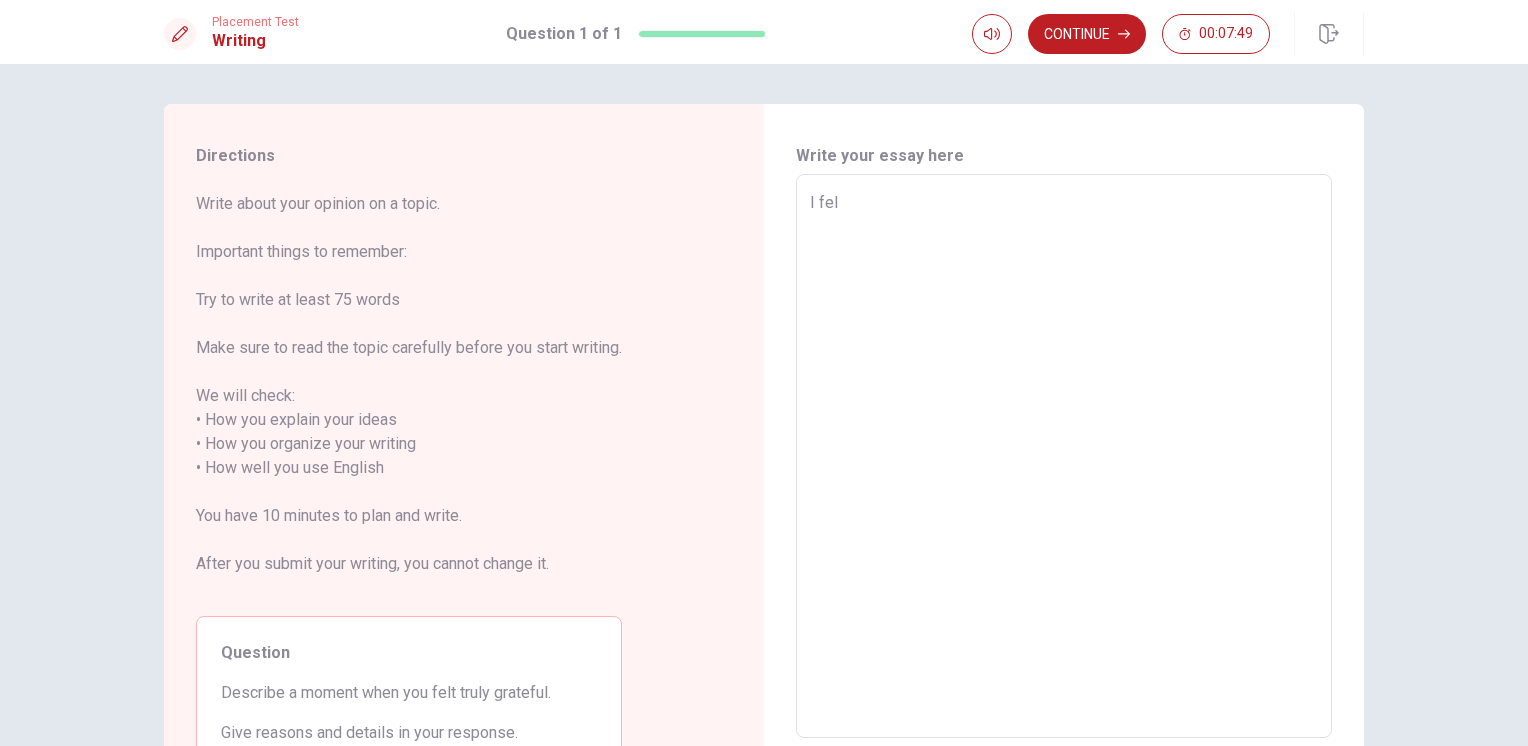 type on "x" 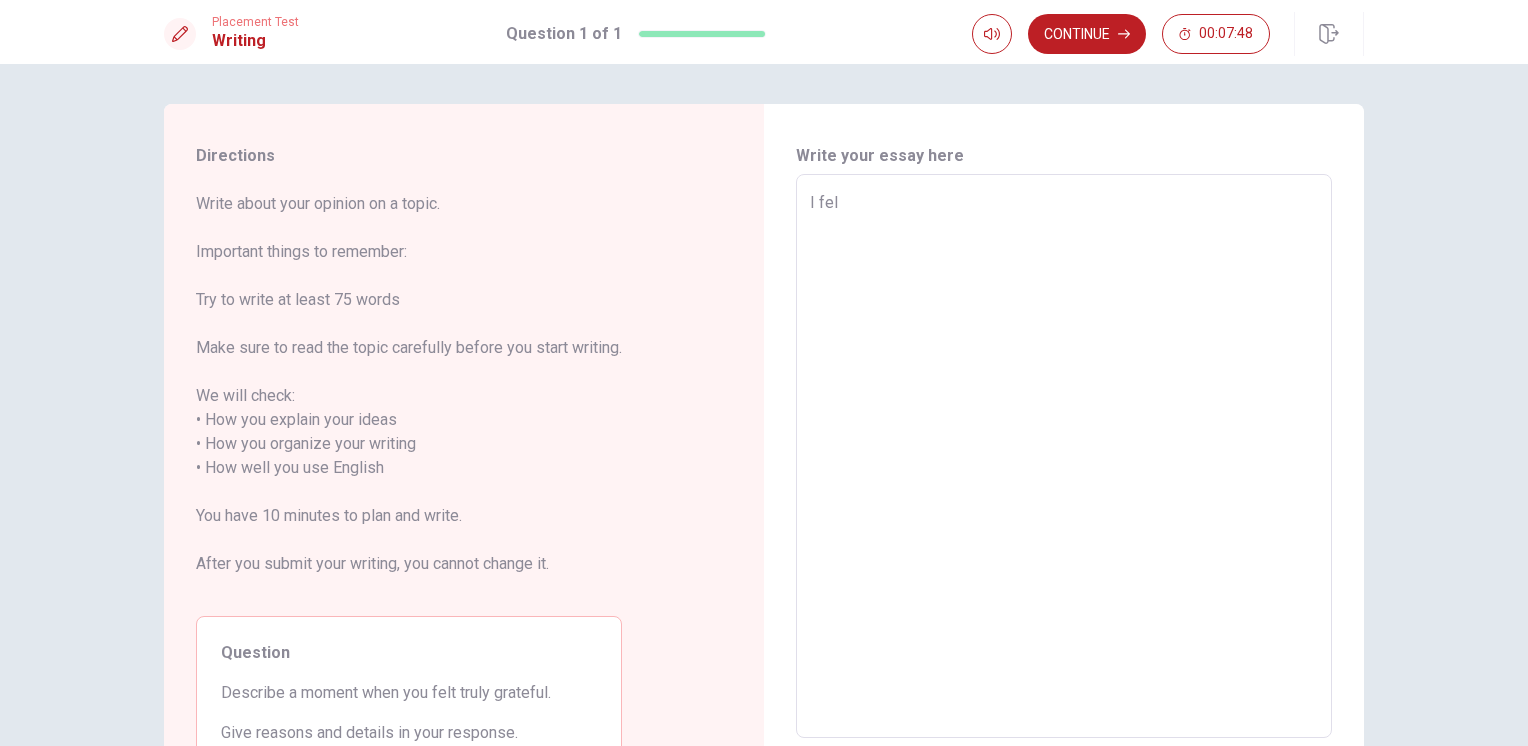 type on "I [PERSON_NAME]" 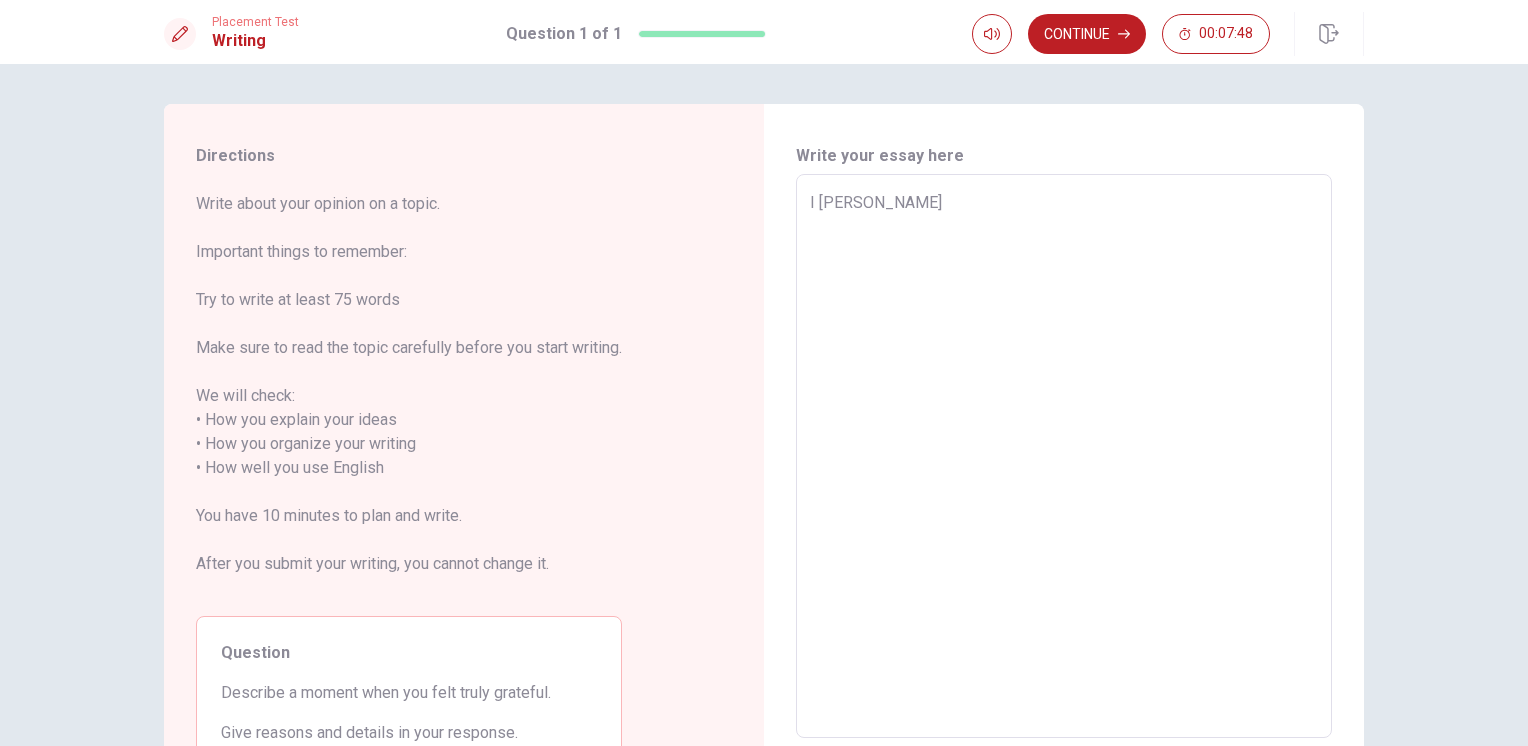 type on "x" 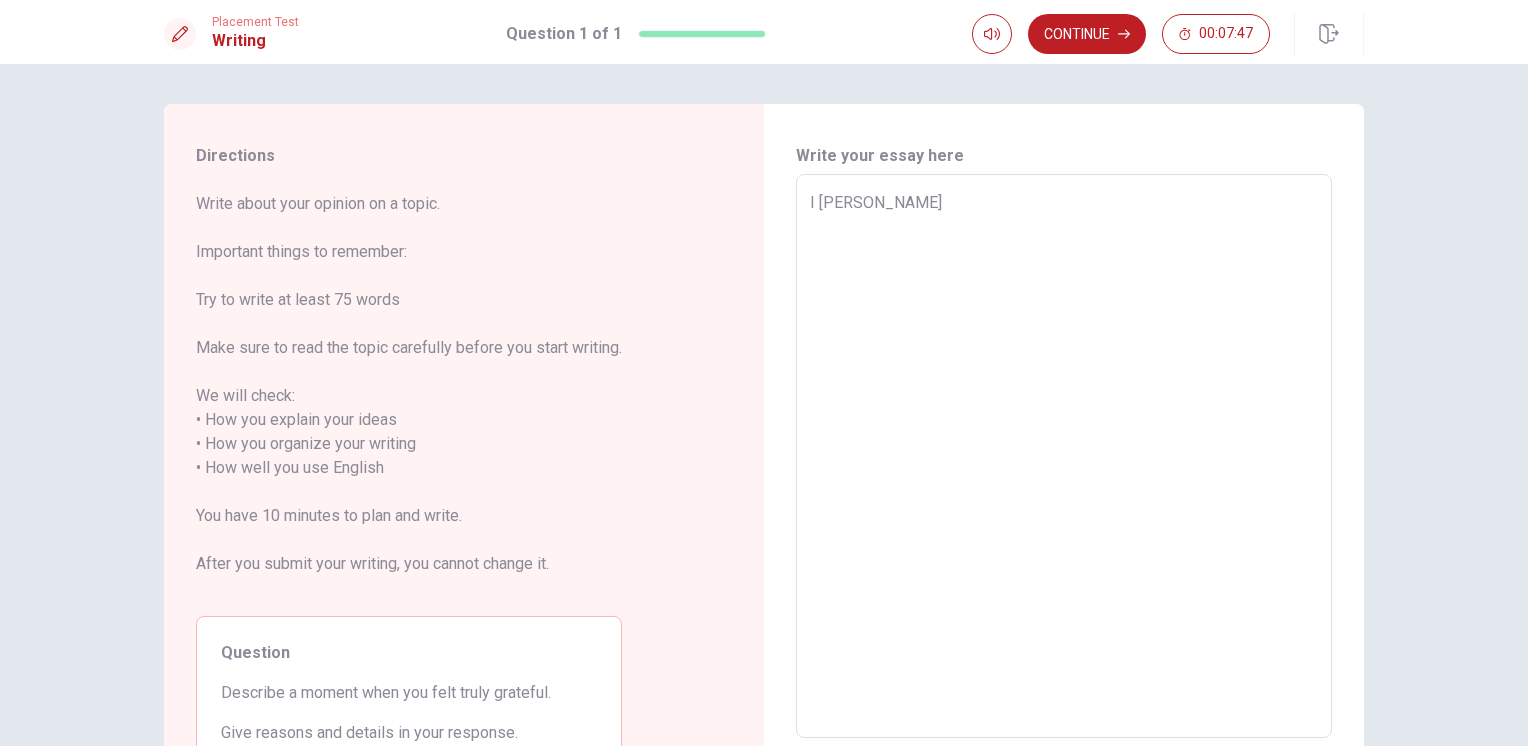 type on "I fel" 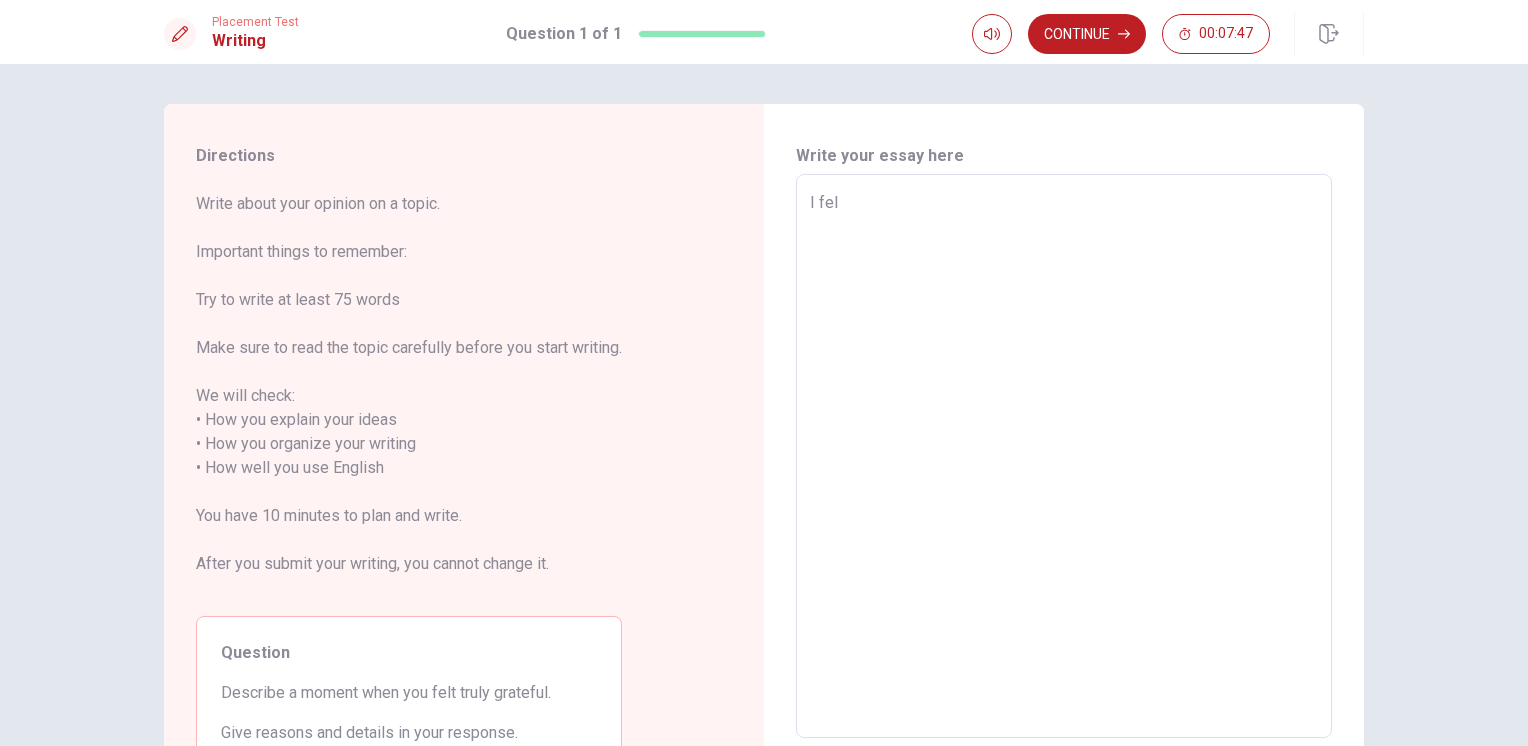 type on "x" 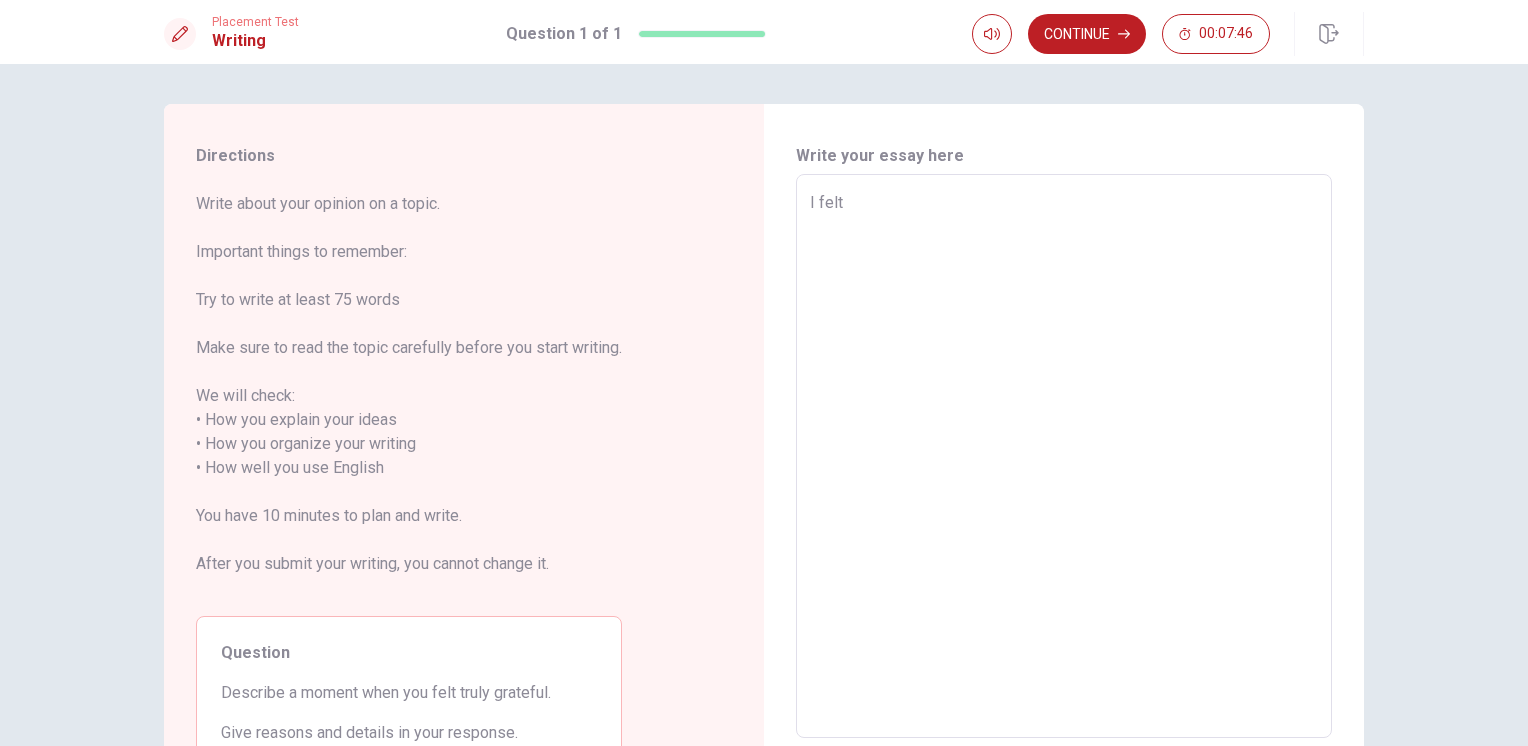 type on "x" 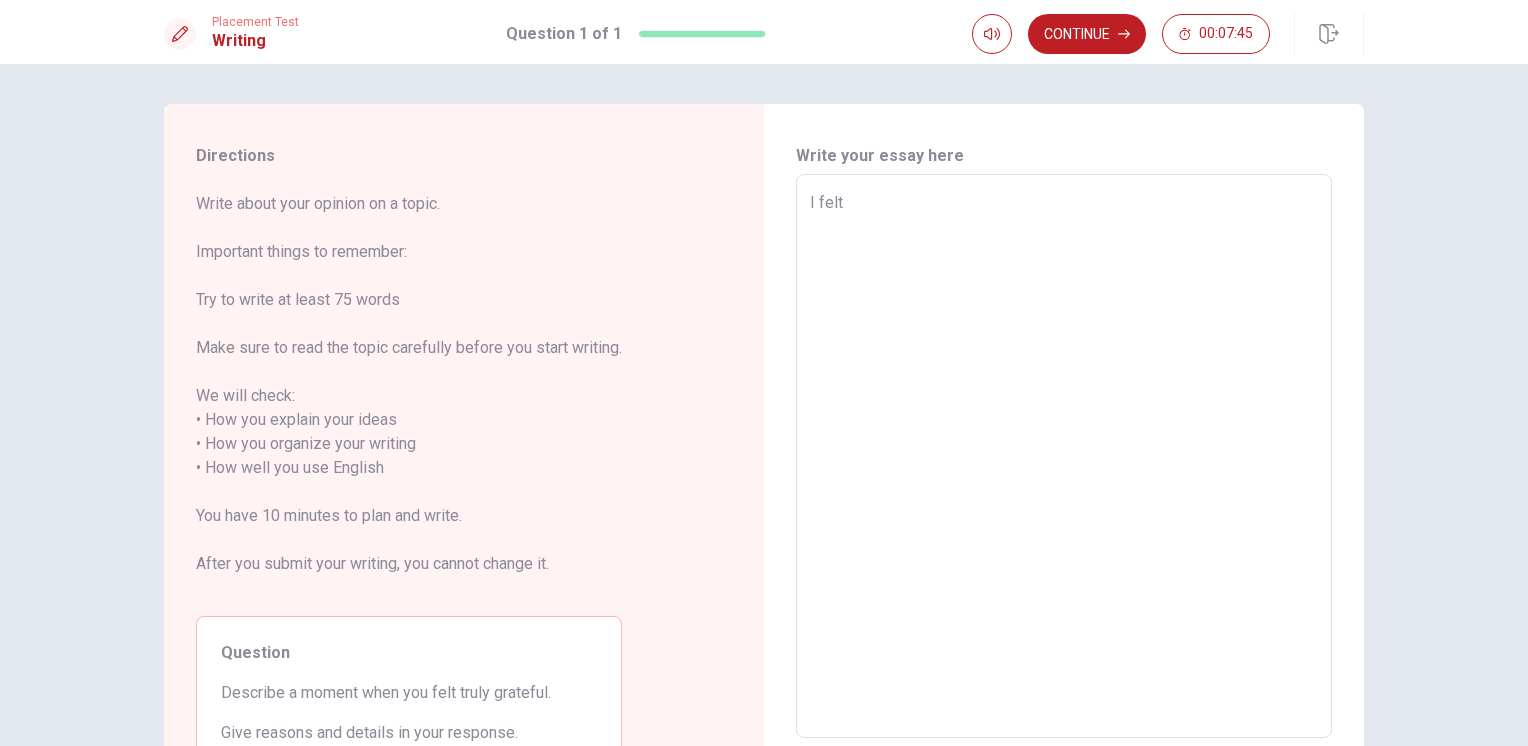 type on "I felt" 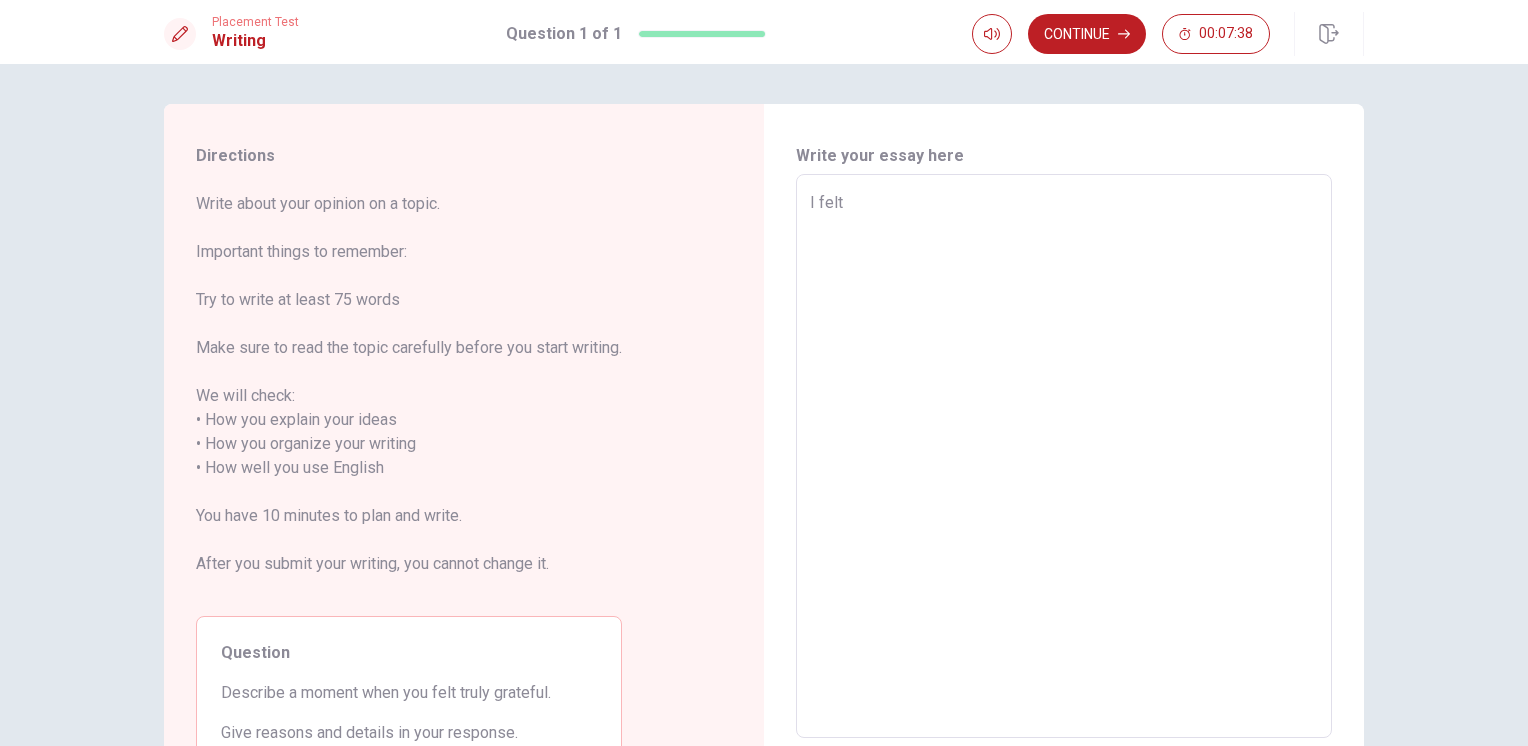 type on "x" 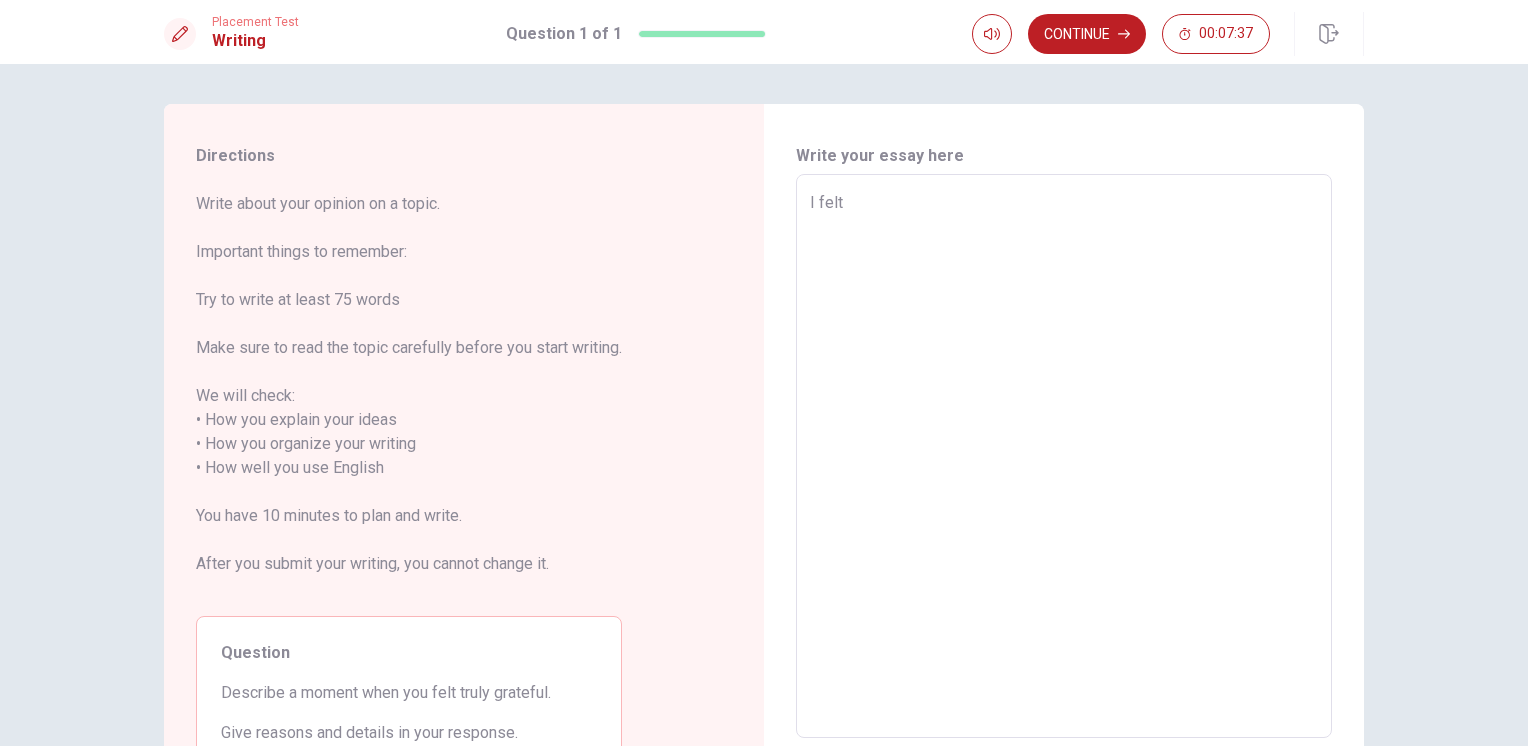 type on "I felt r" 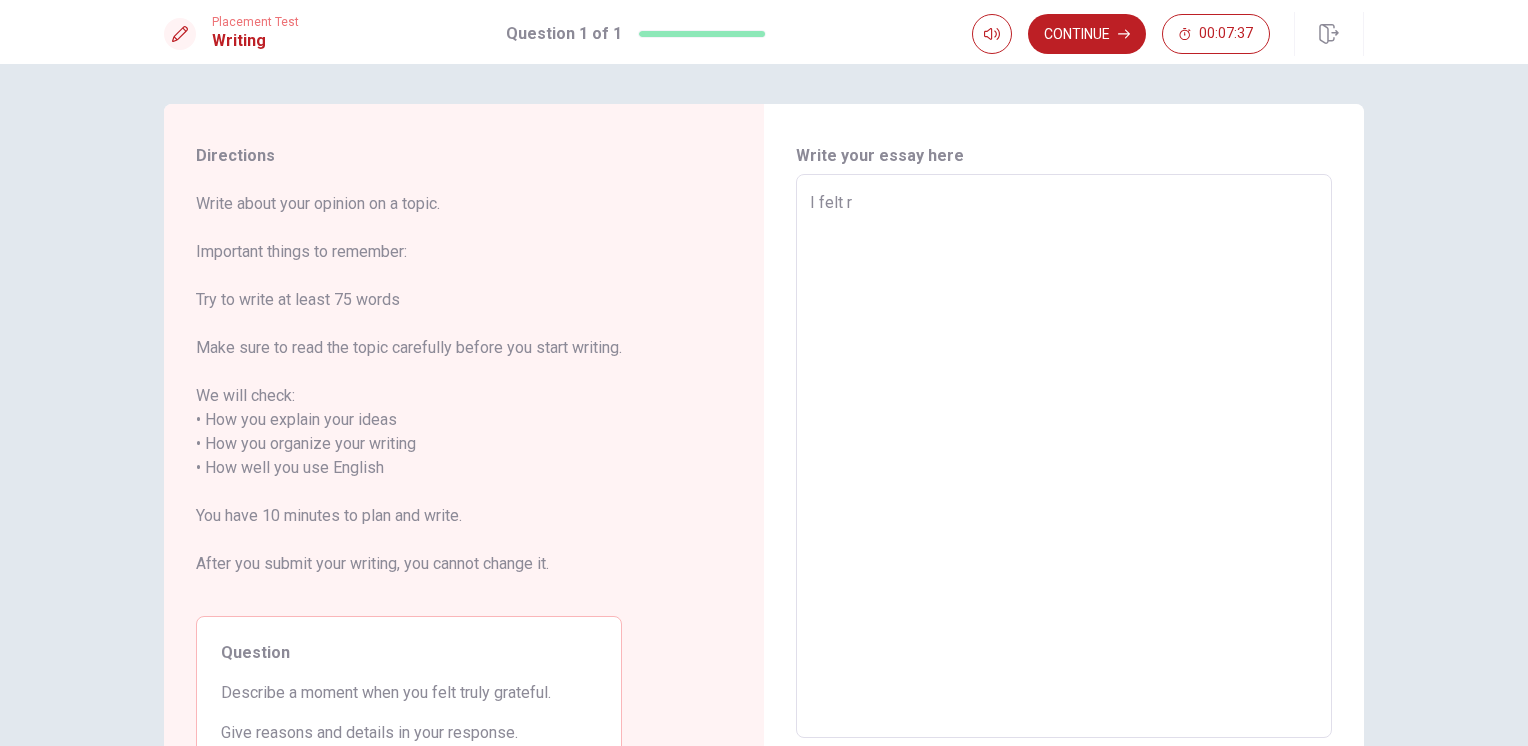 type on "x" 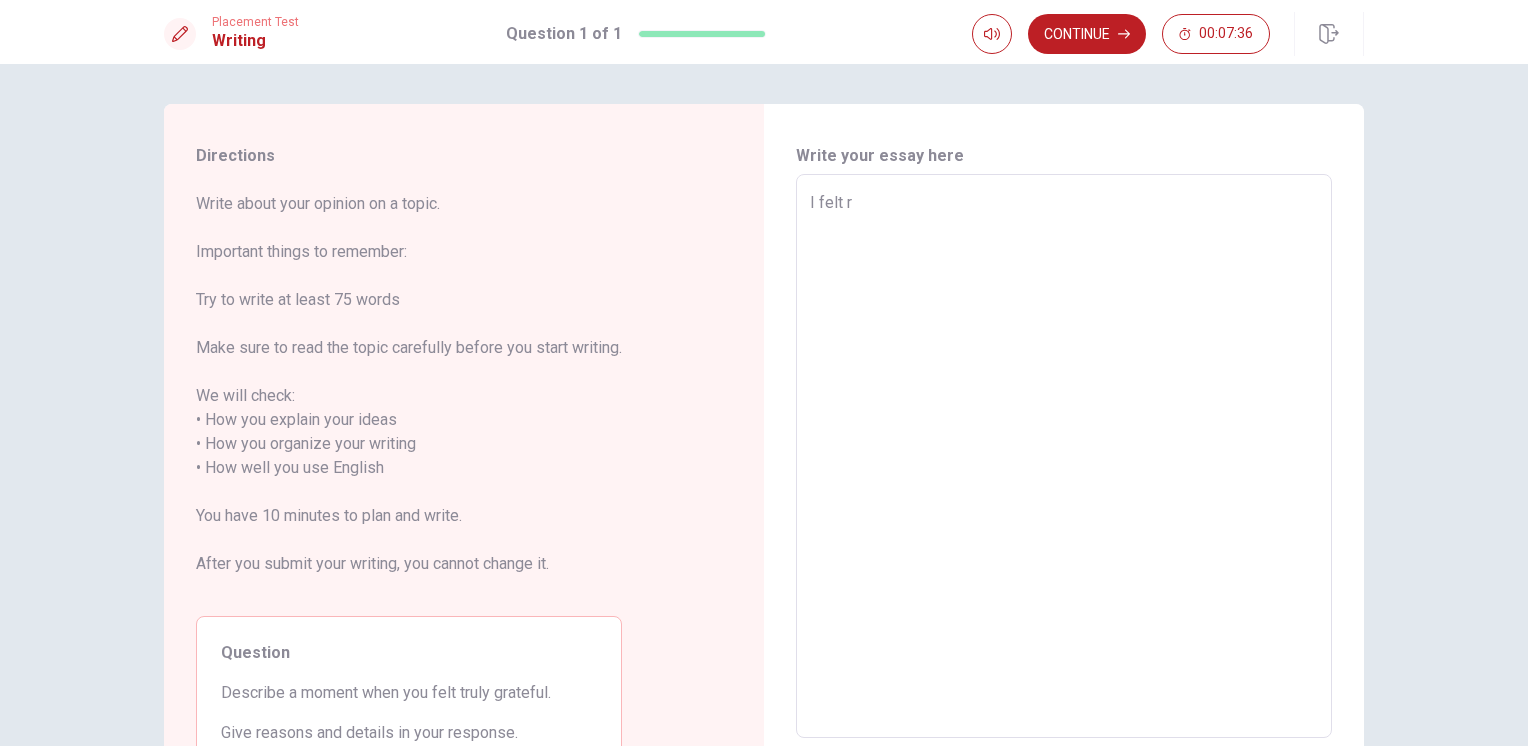 type on "I felt re" 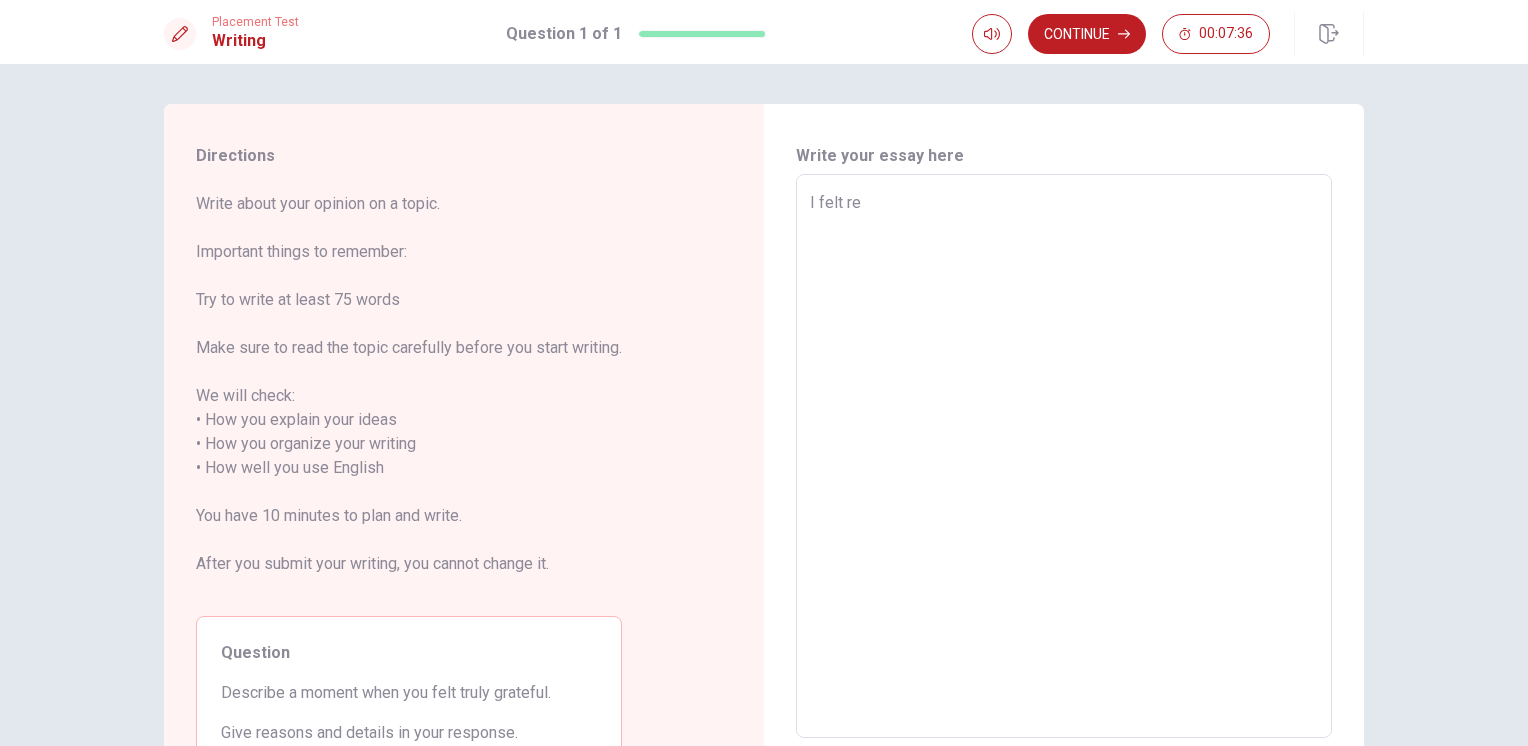 type on "x" 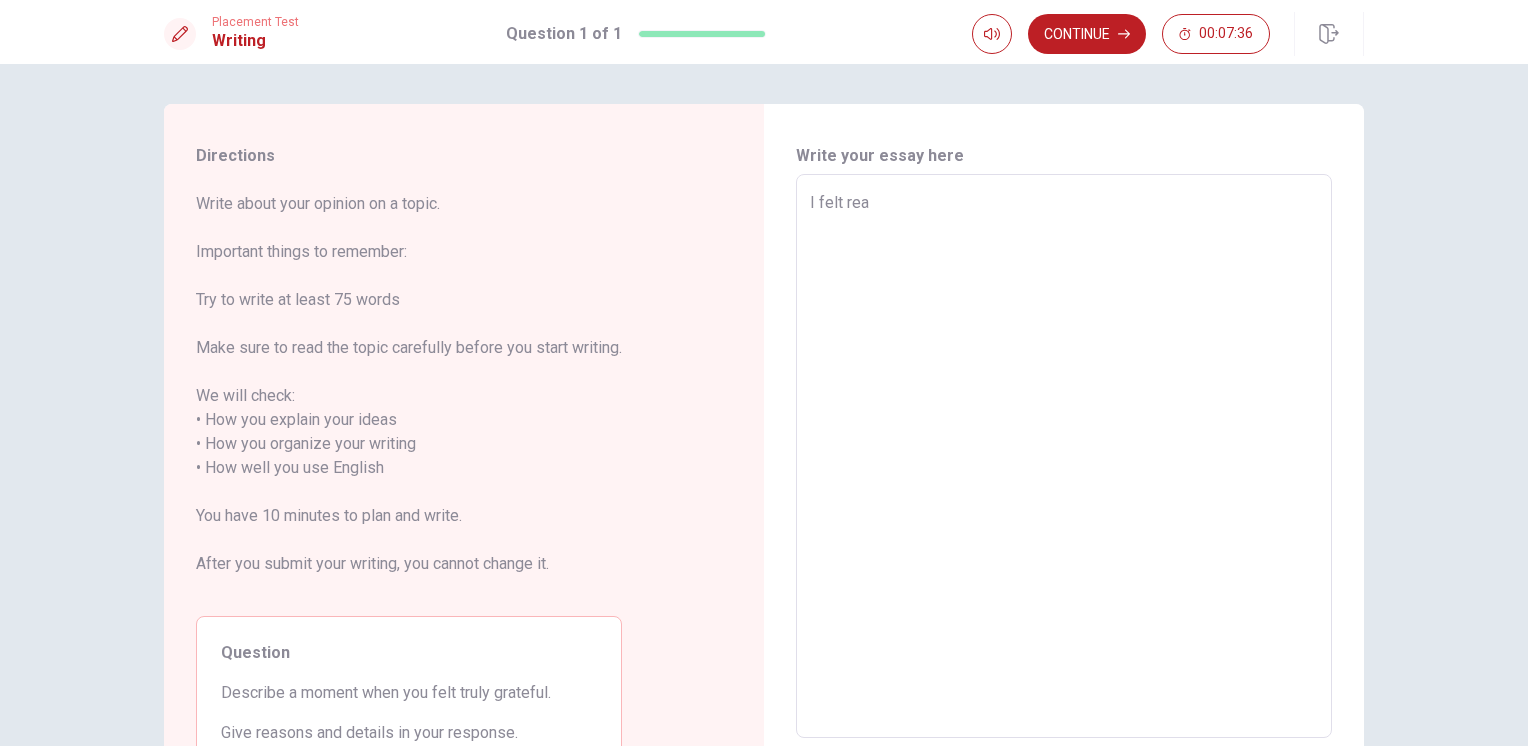 type on "x" 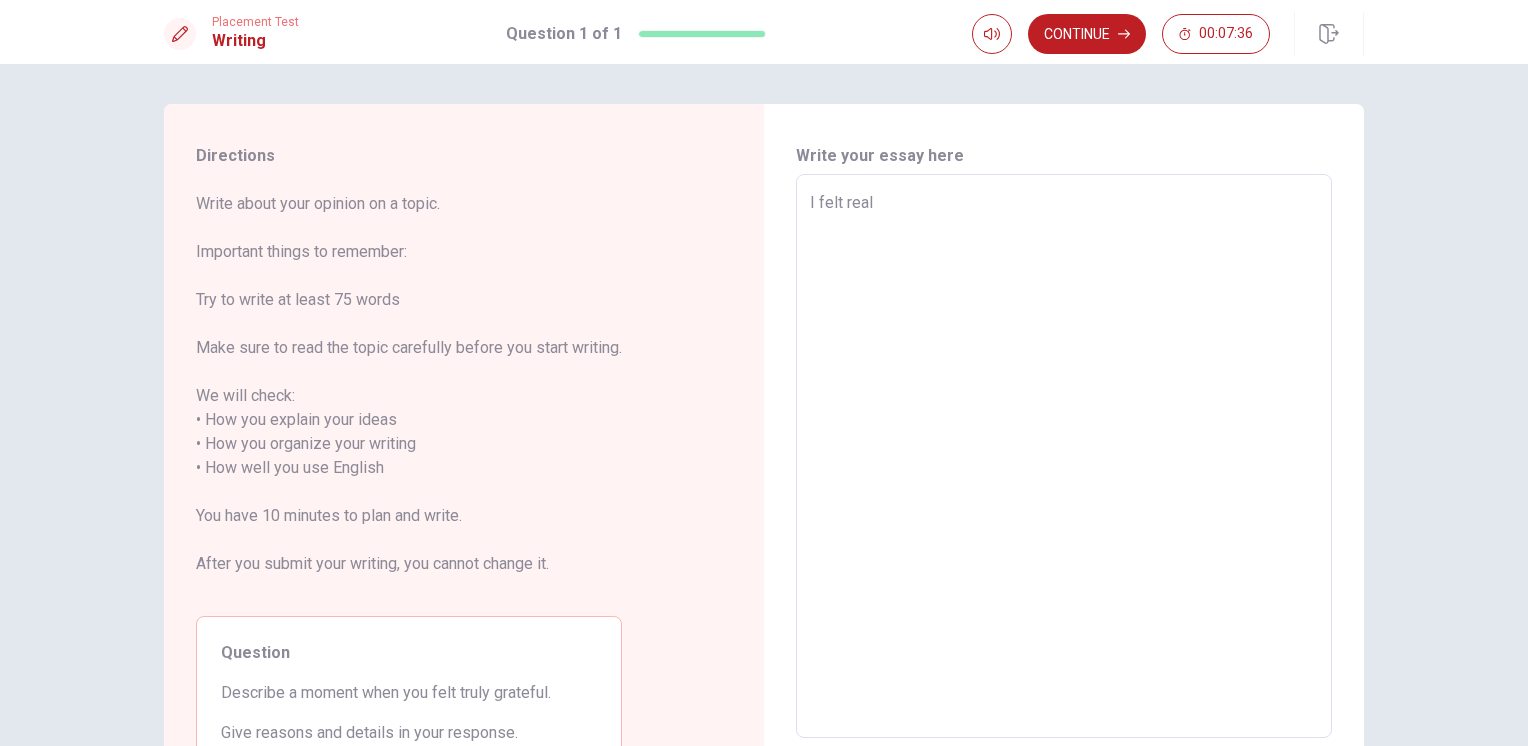 type on "x" 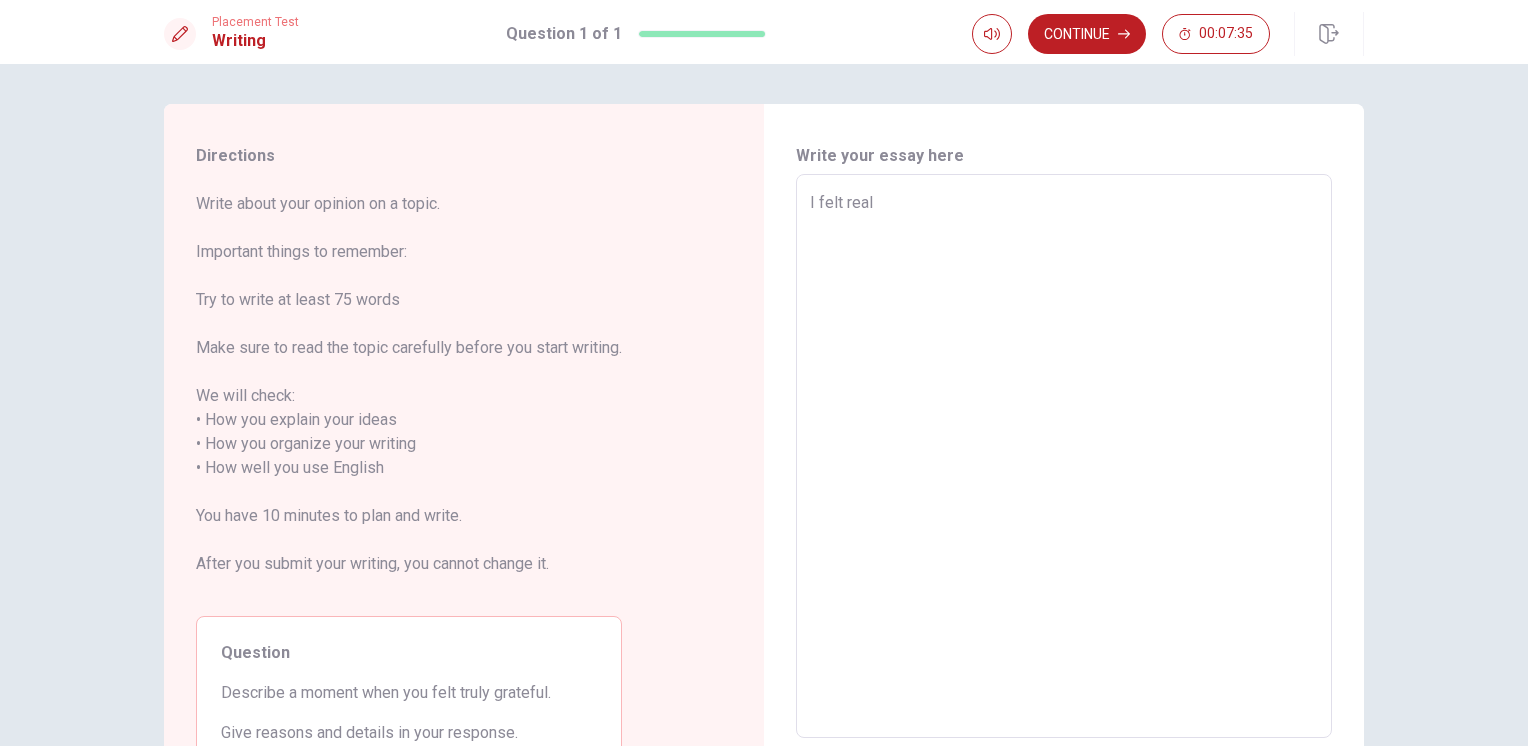 type on "I felt reall" 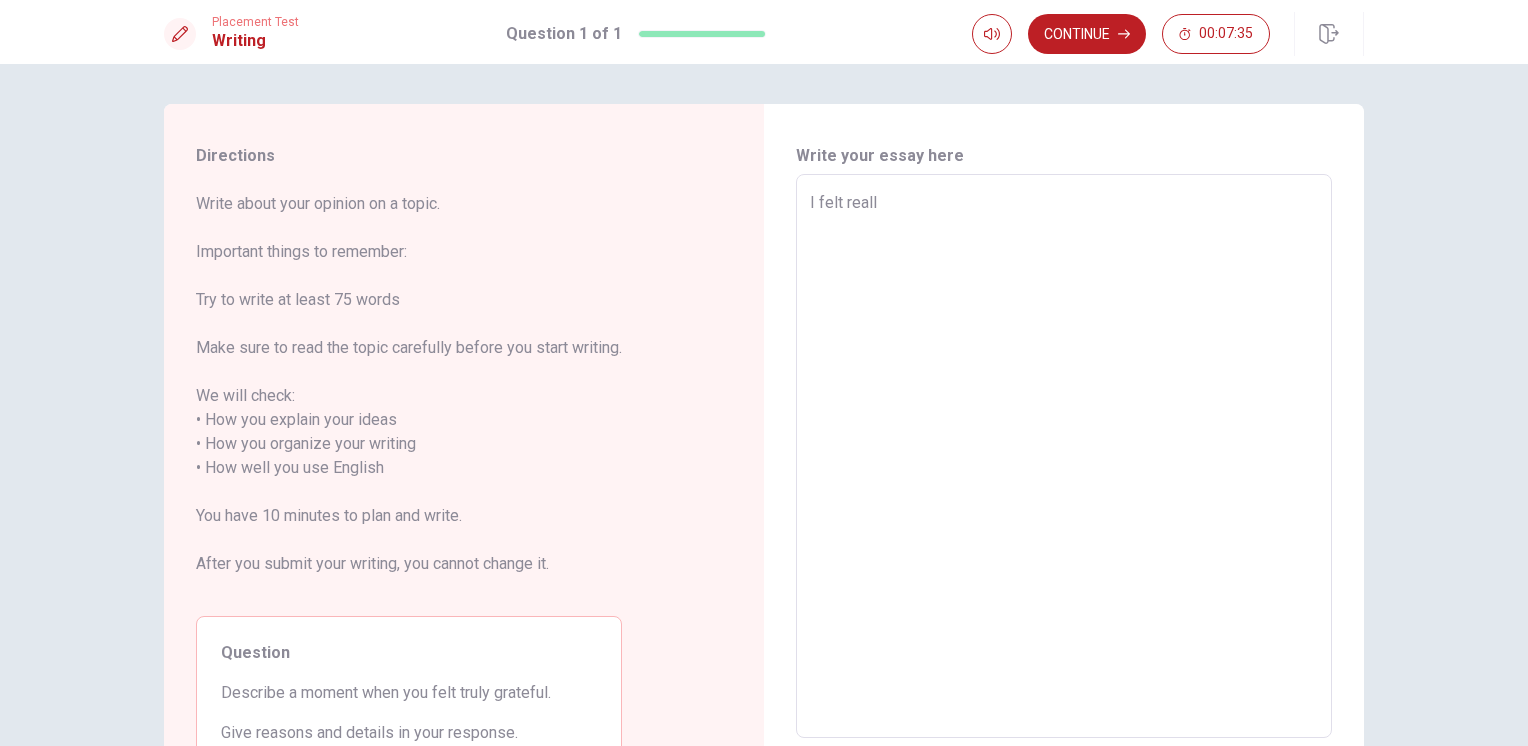 type on "x" 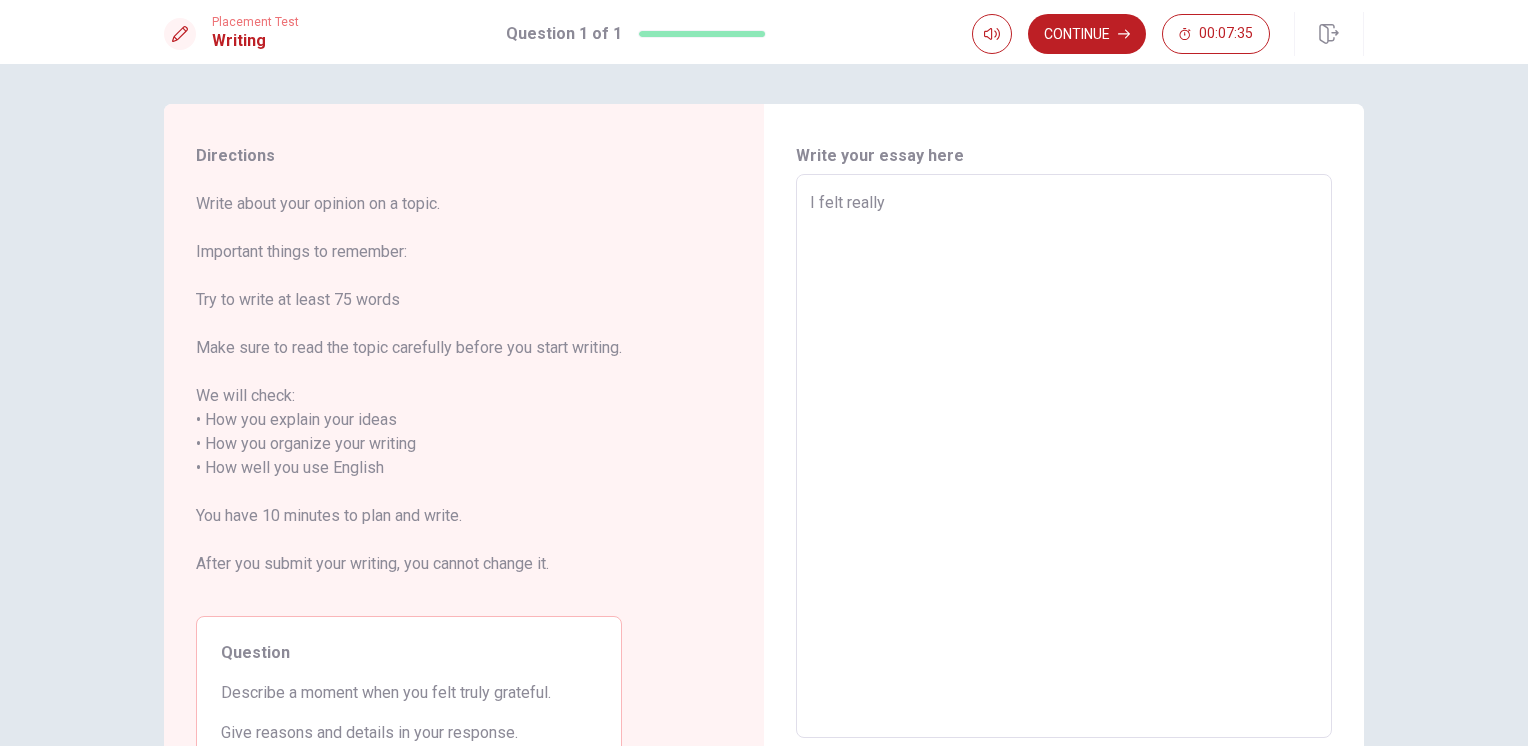 type on "x" 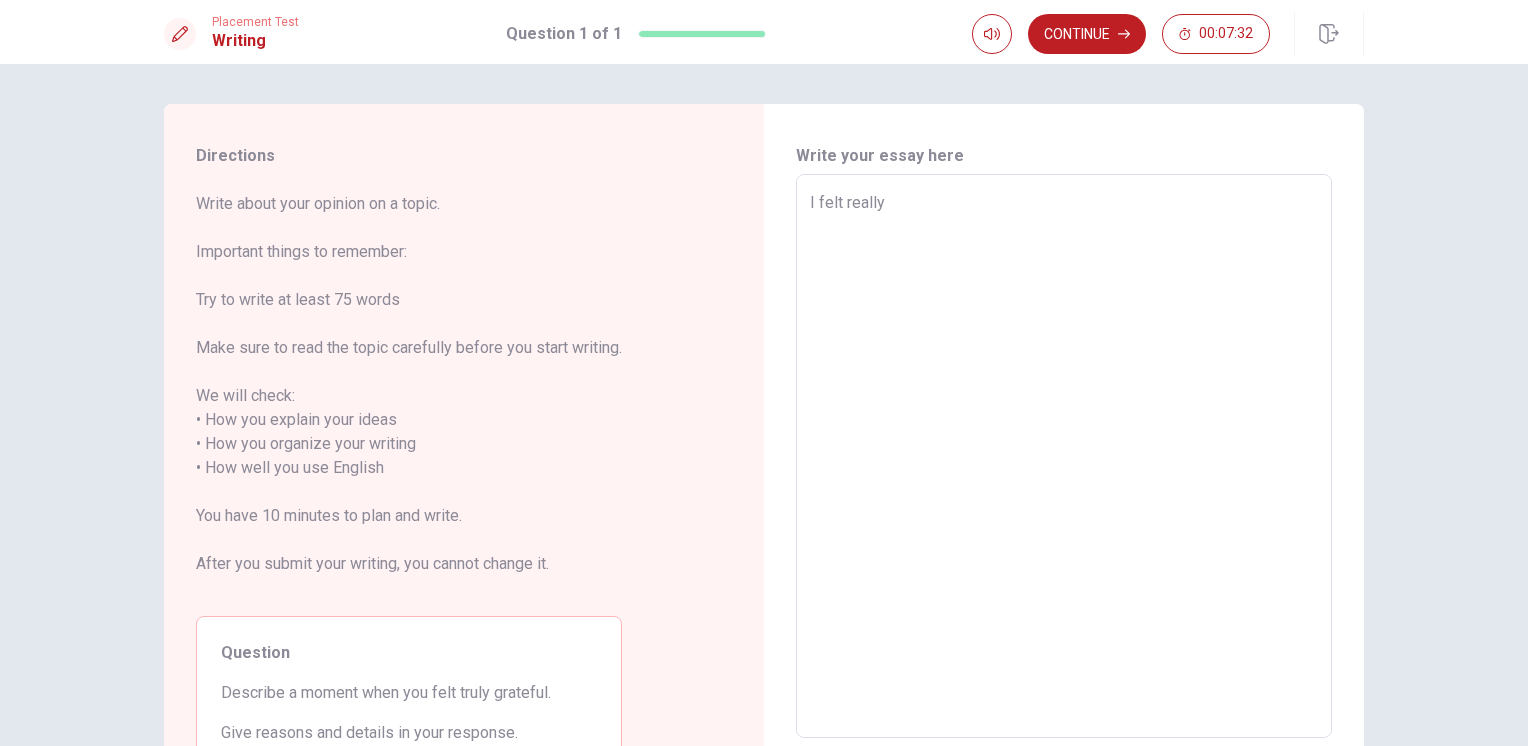 type on "x" 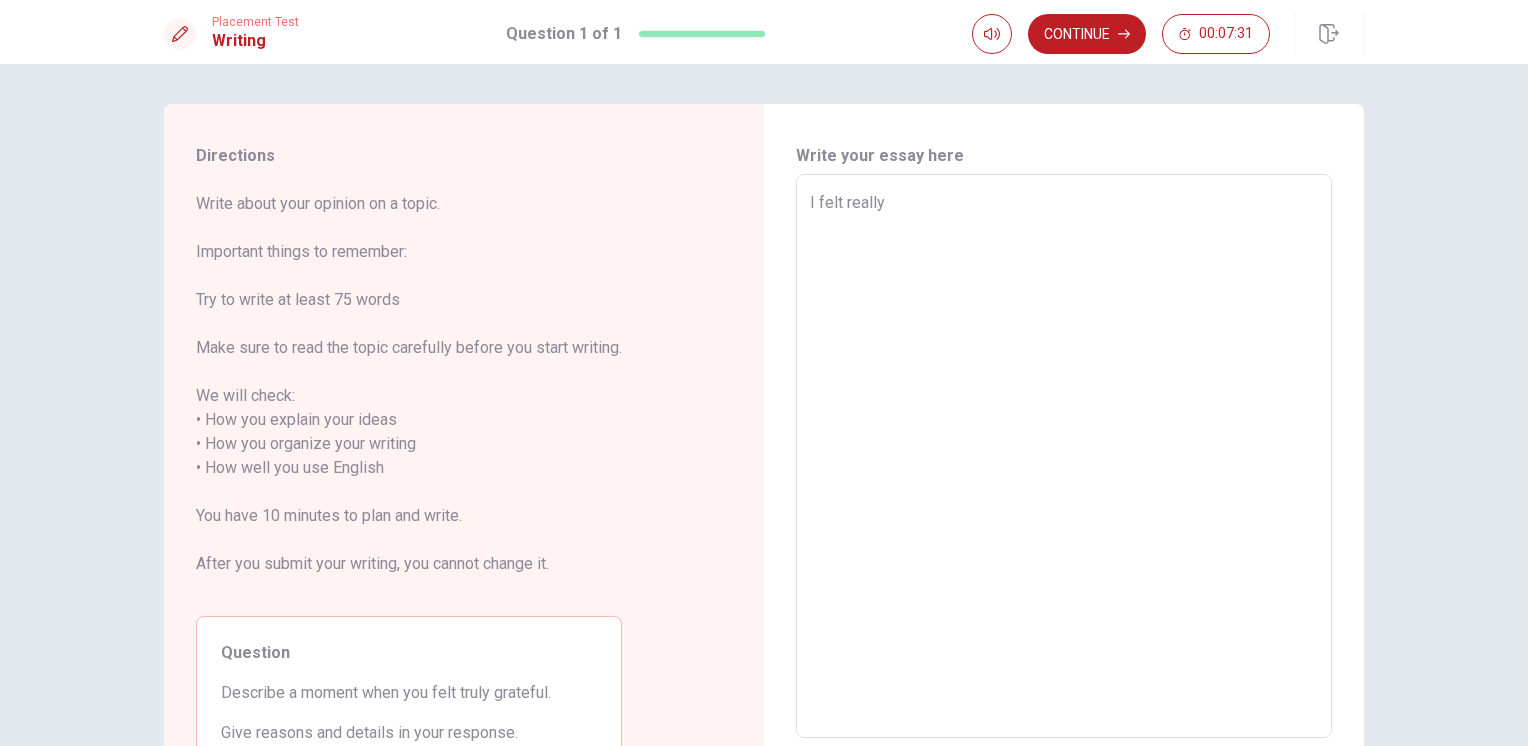 type on "I felt really g" 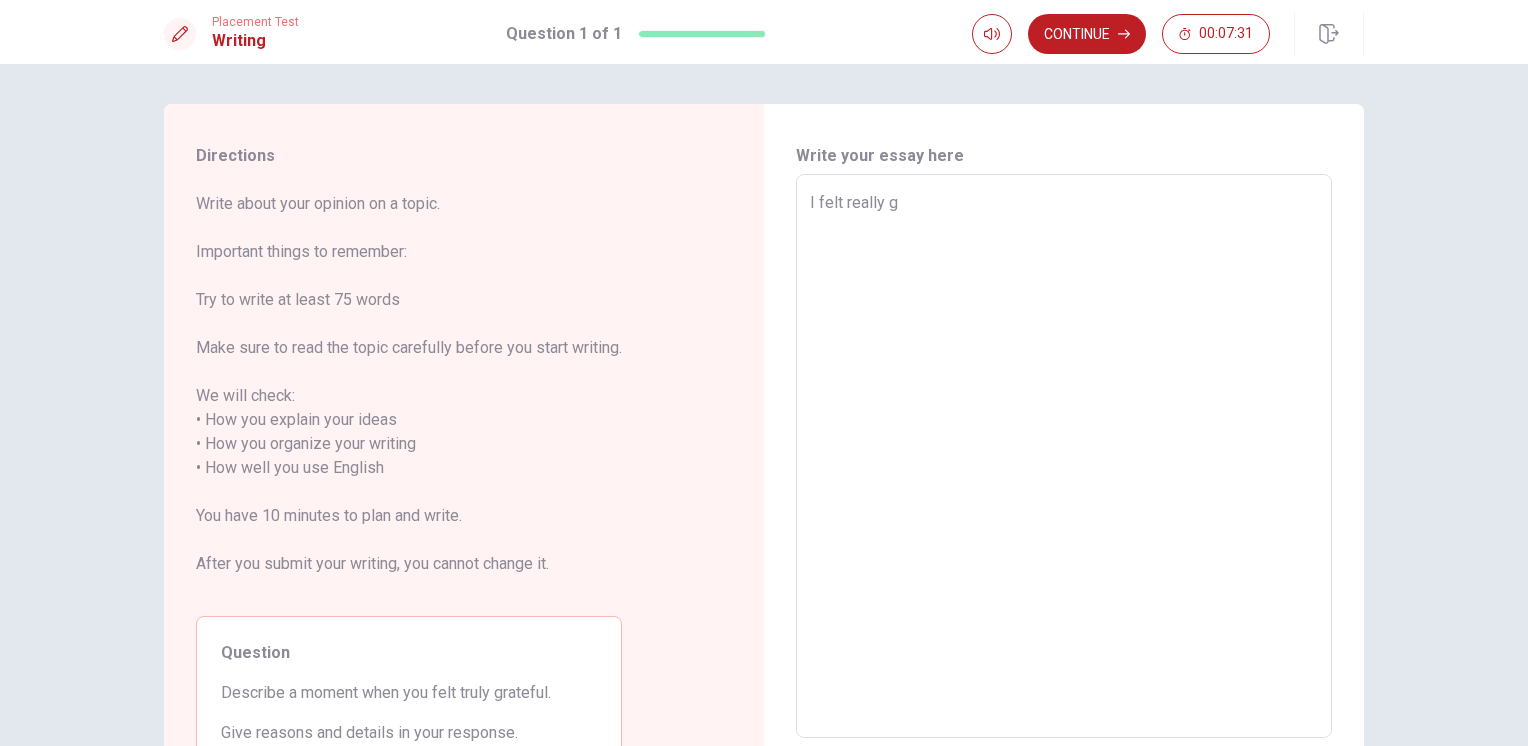 type on "x" 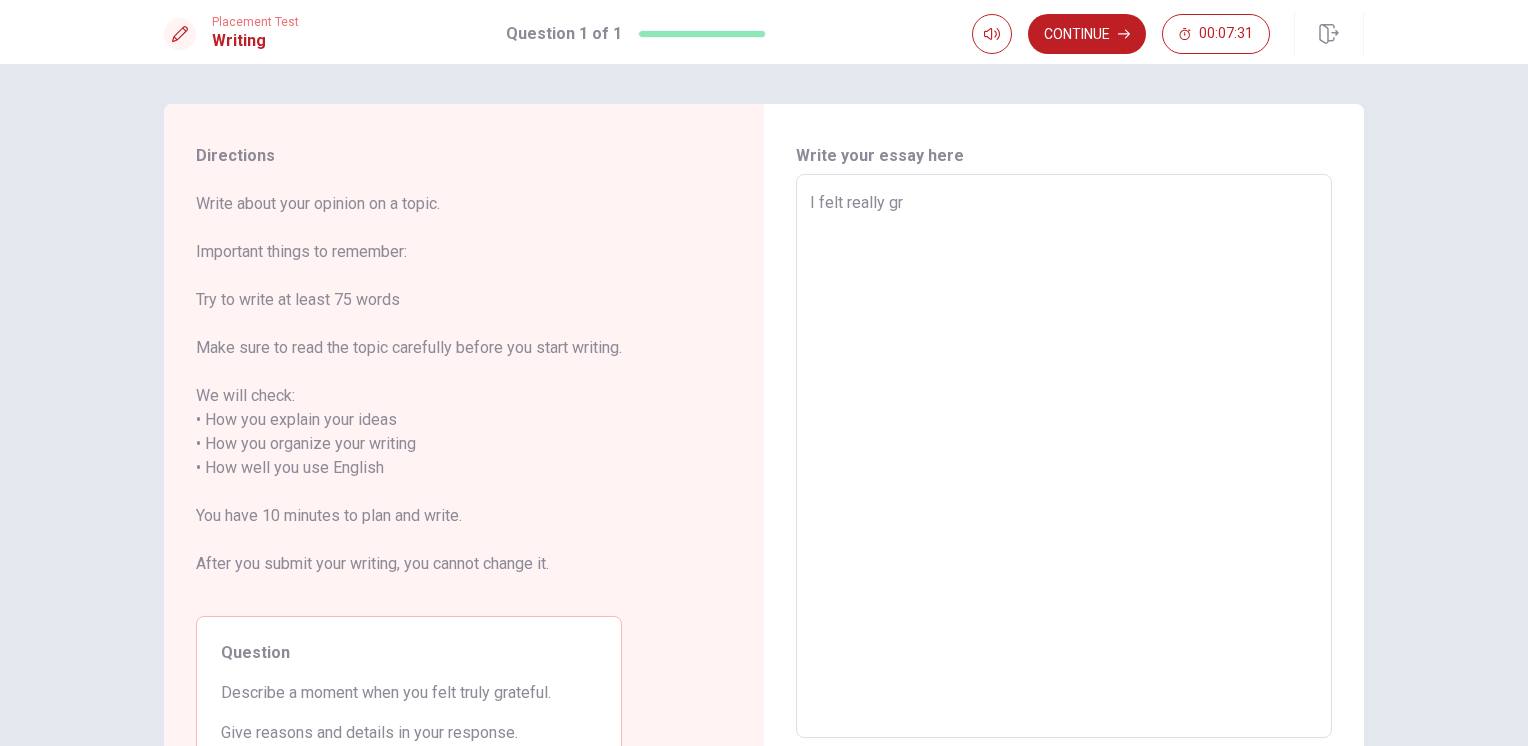 type on "x" 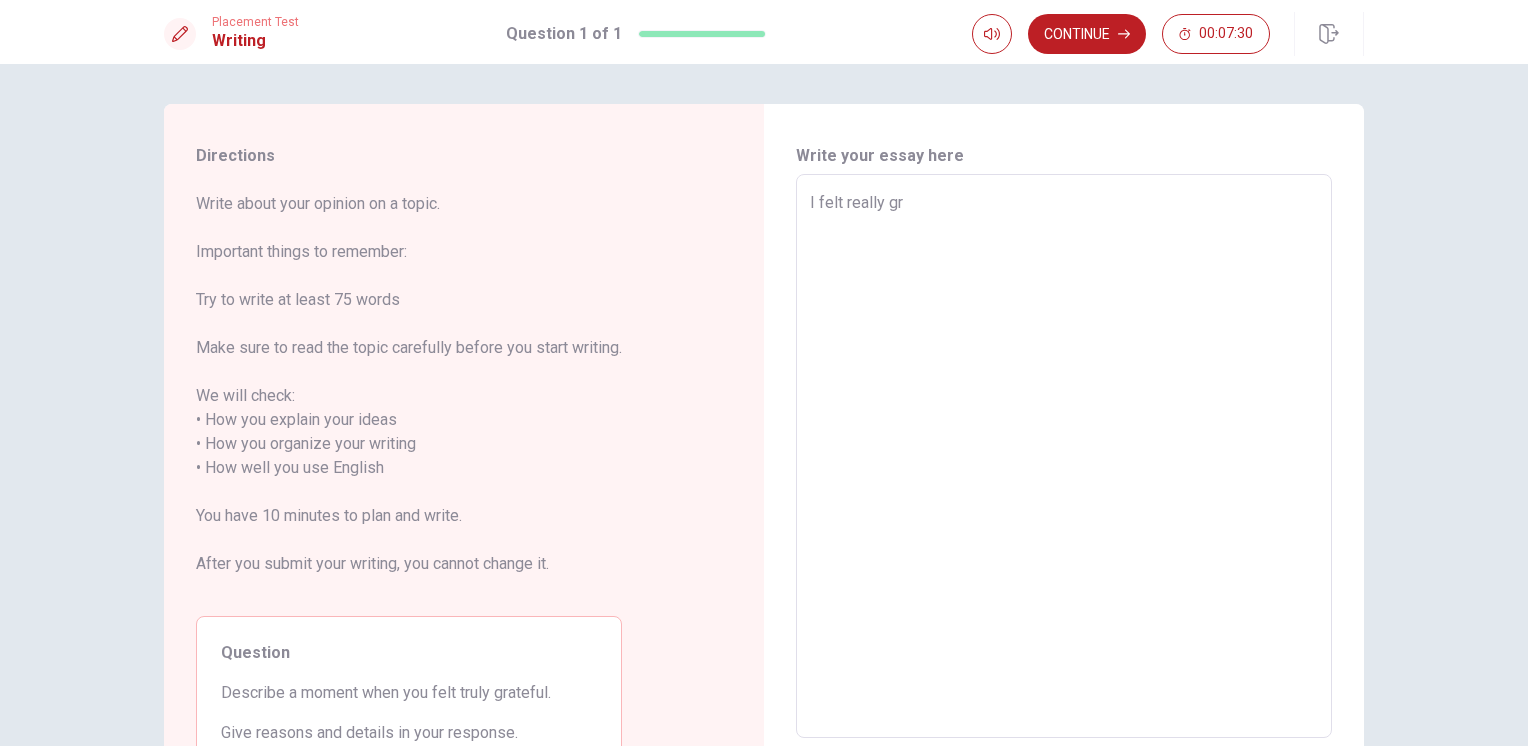 type on "I felt really gra" 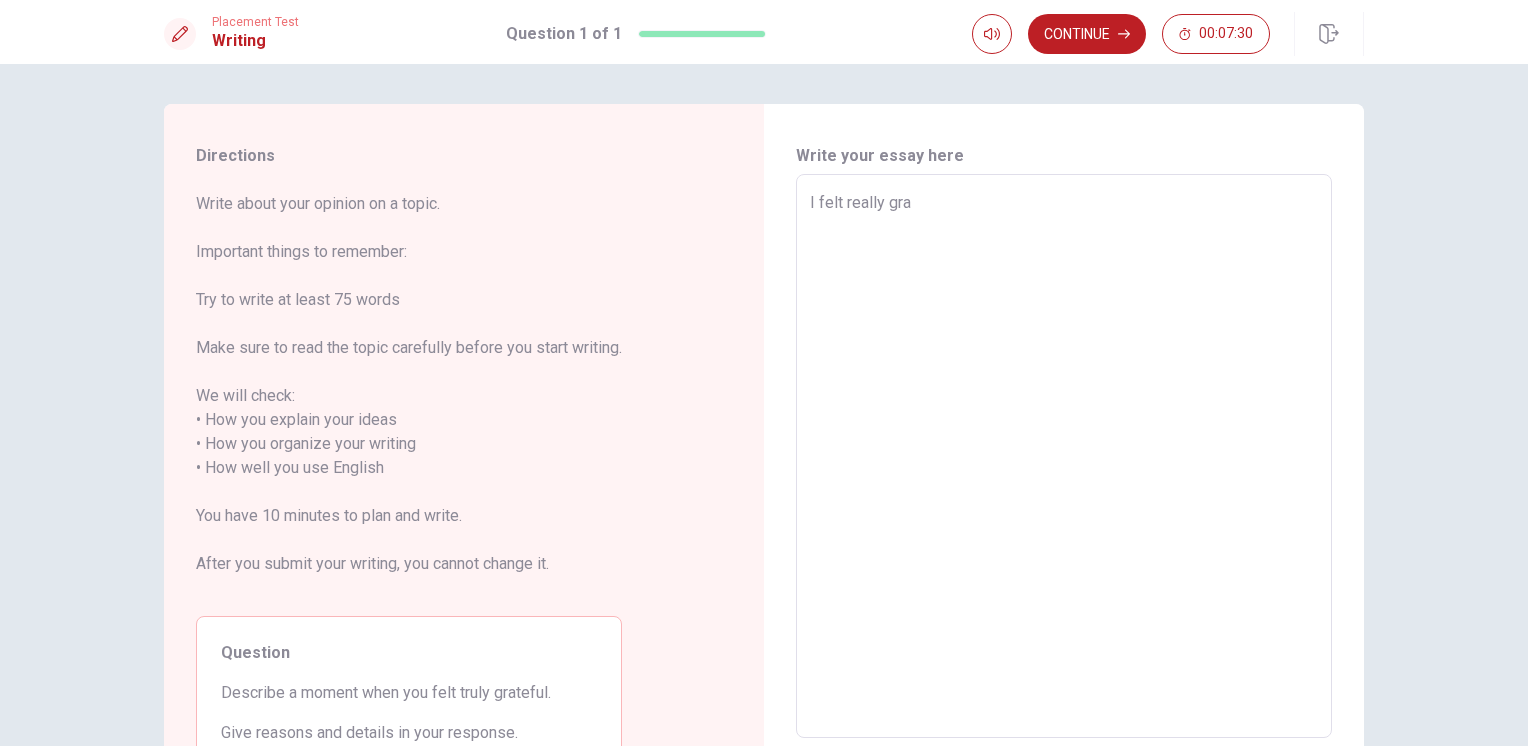 type on "x" 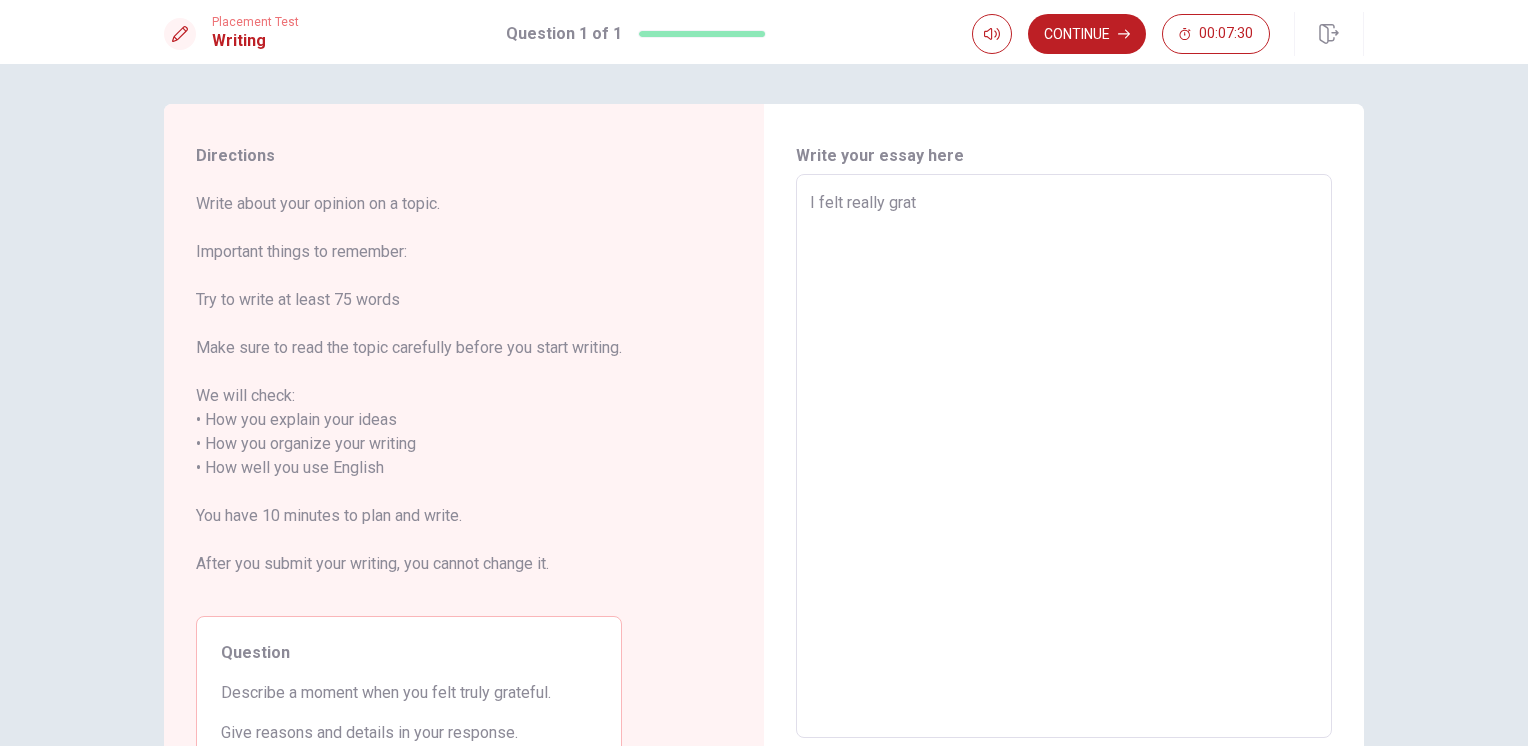 type on "x" 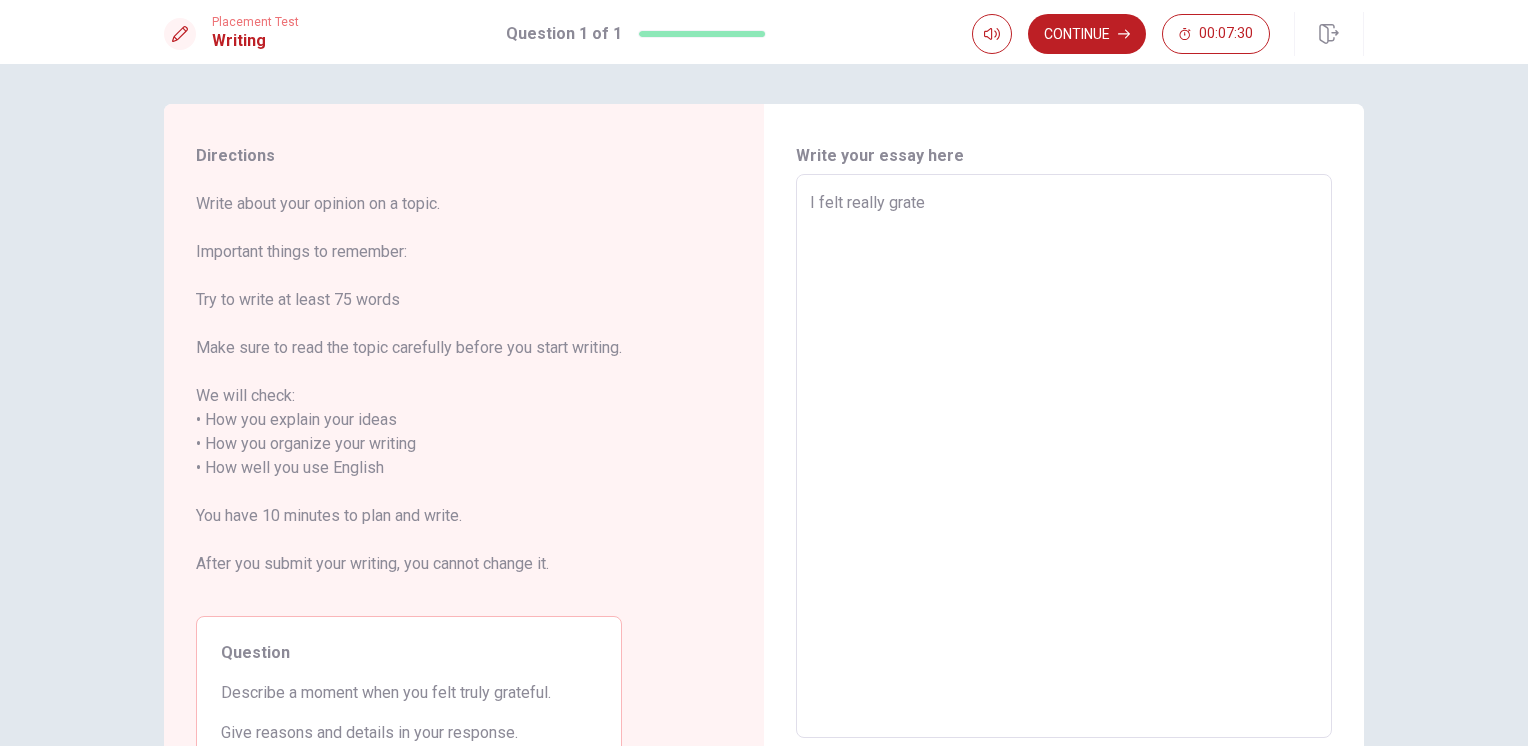 type on "x" 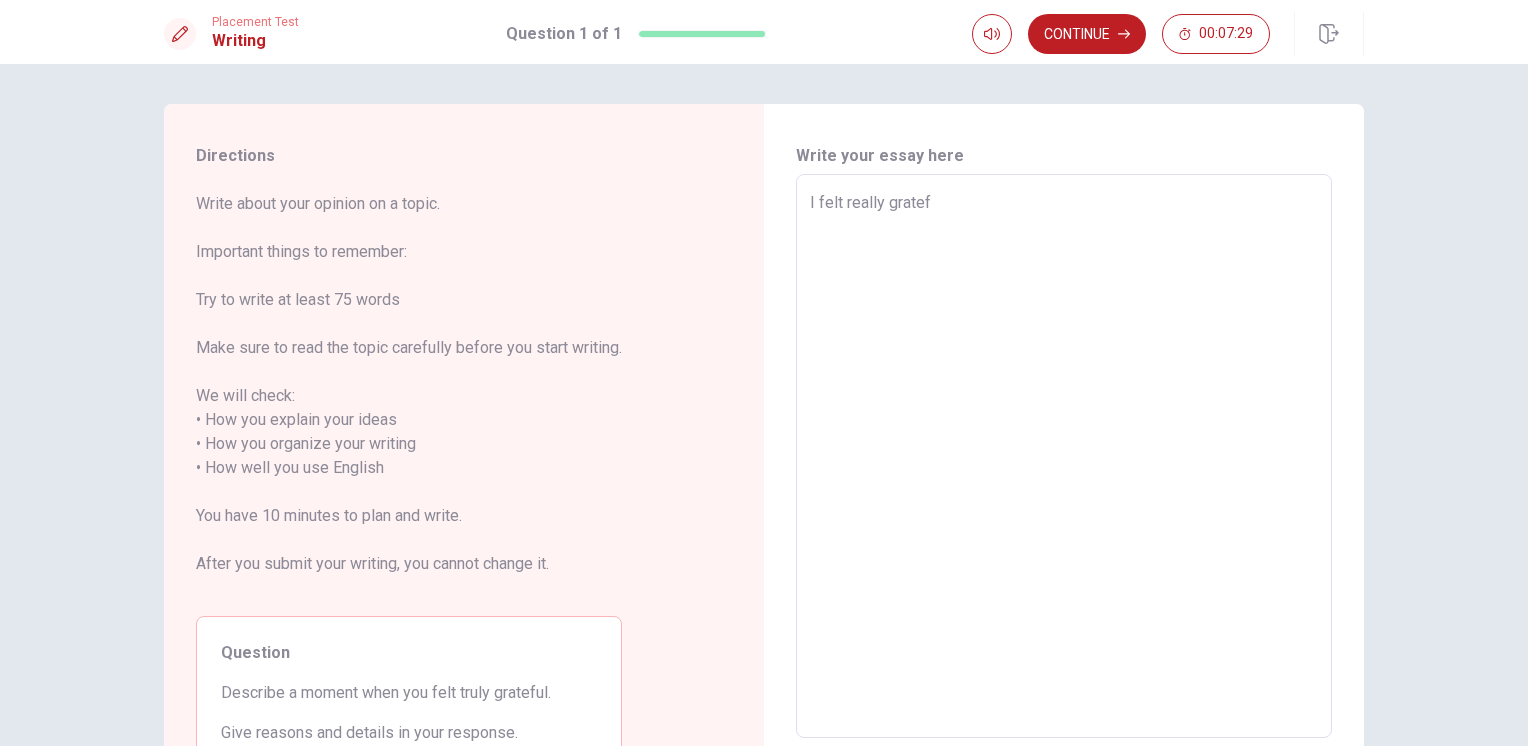 type on "x" 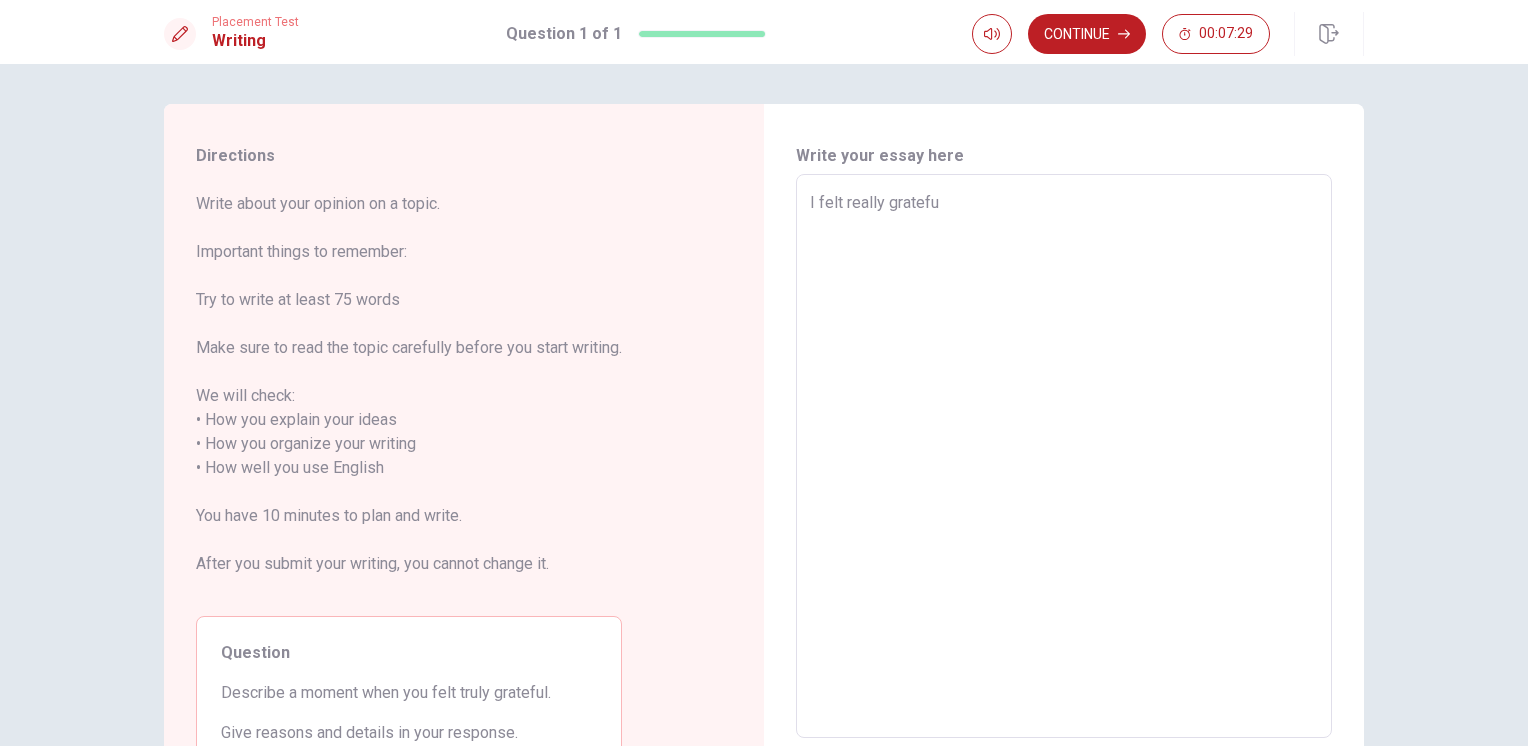 type on "x" 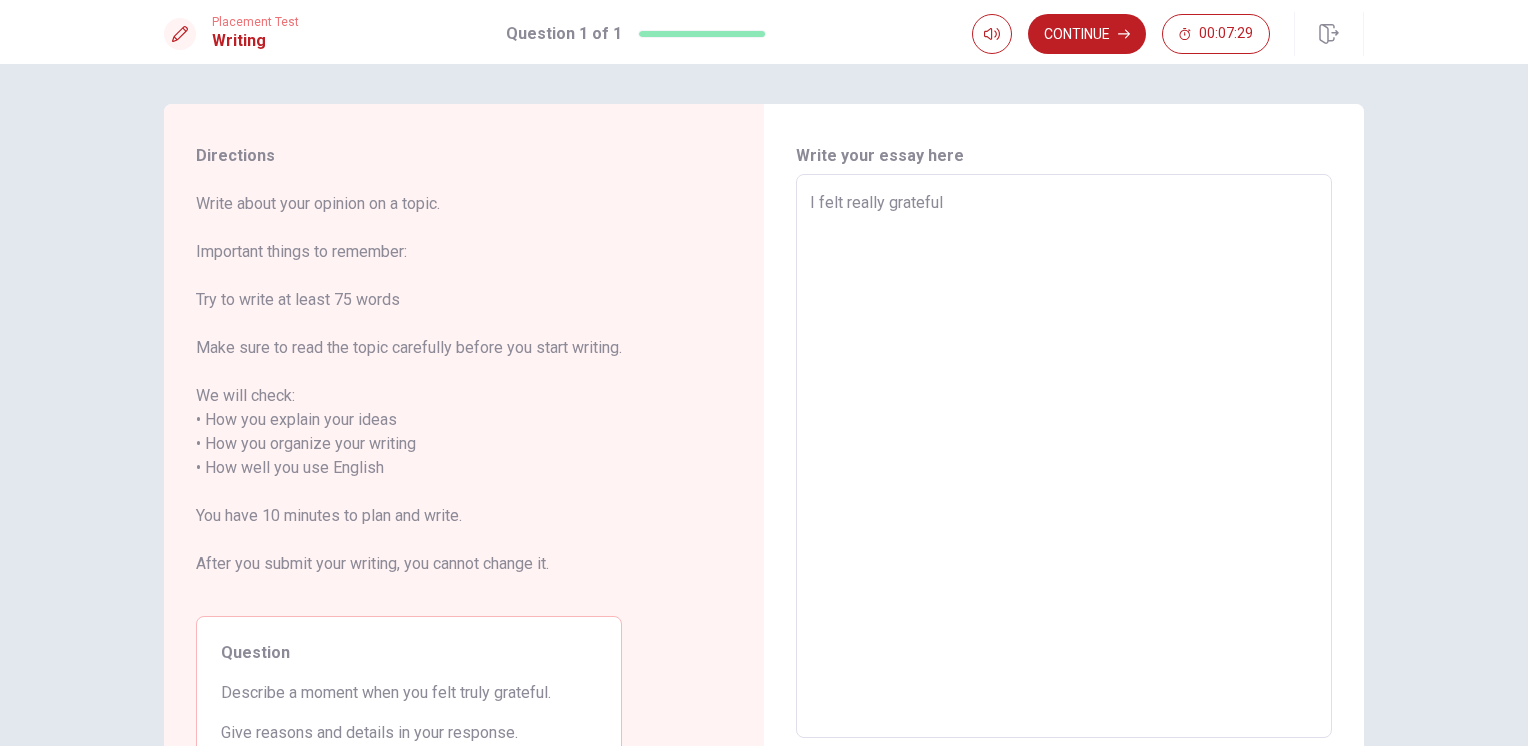 type on "x" 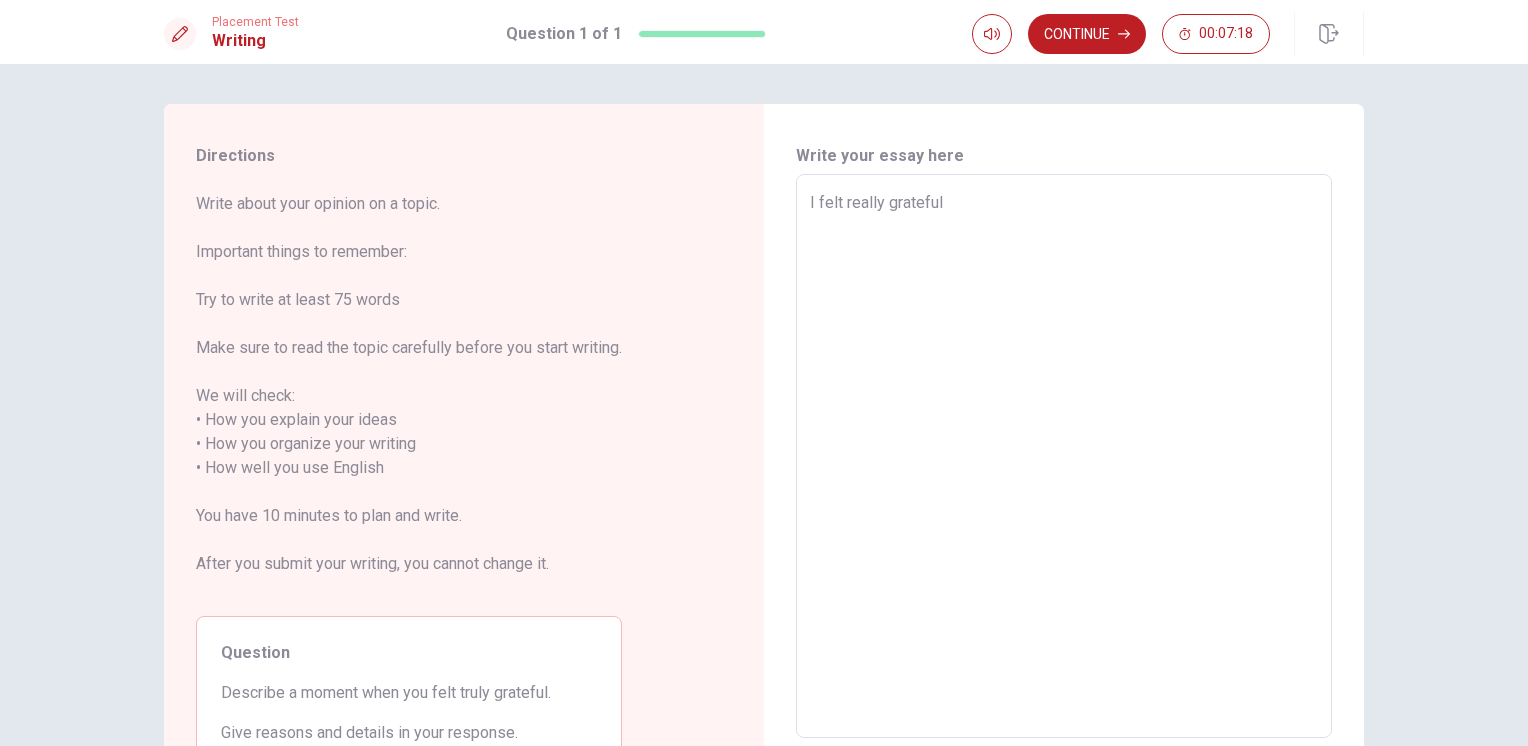 type on "x" 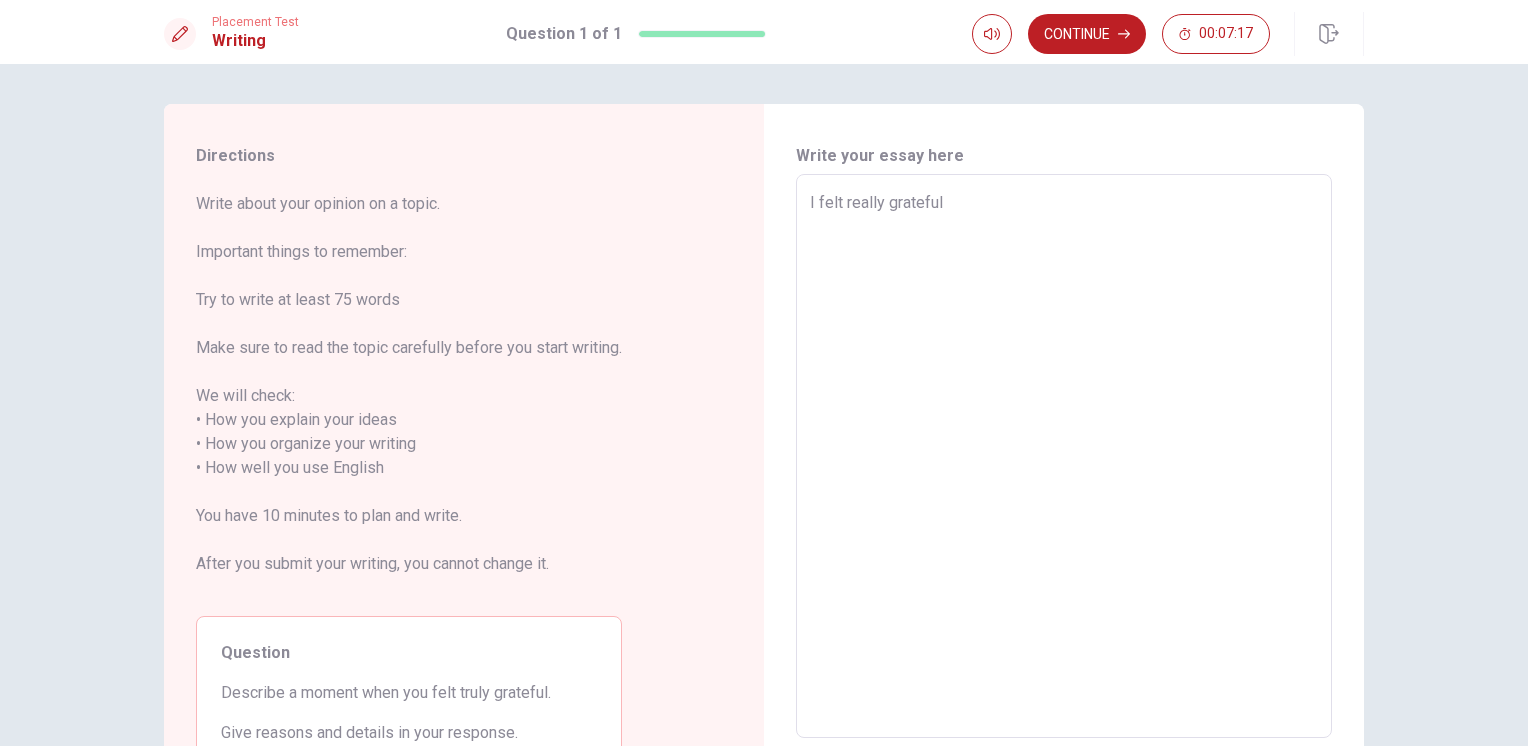 type on "I felt really grateful 9" 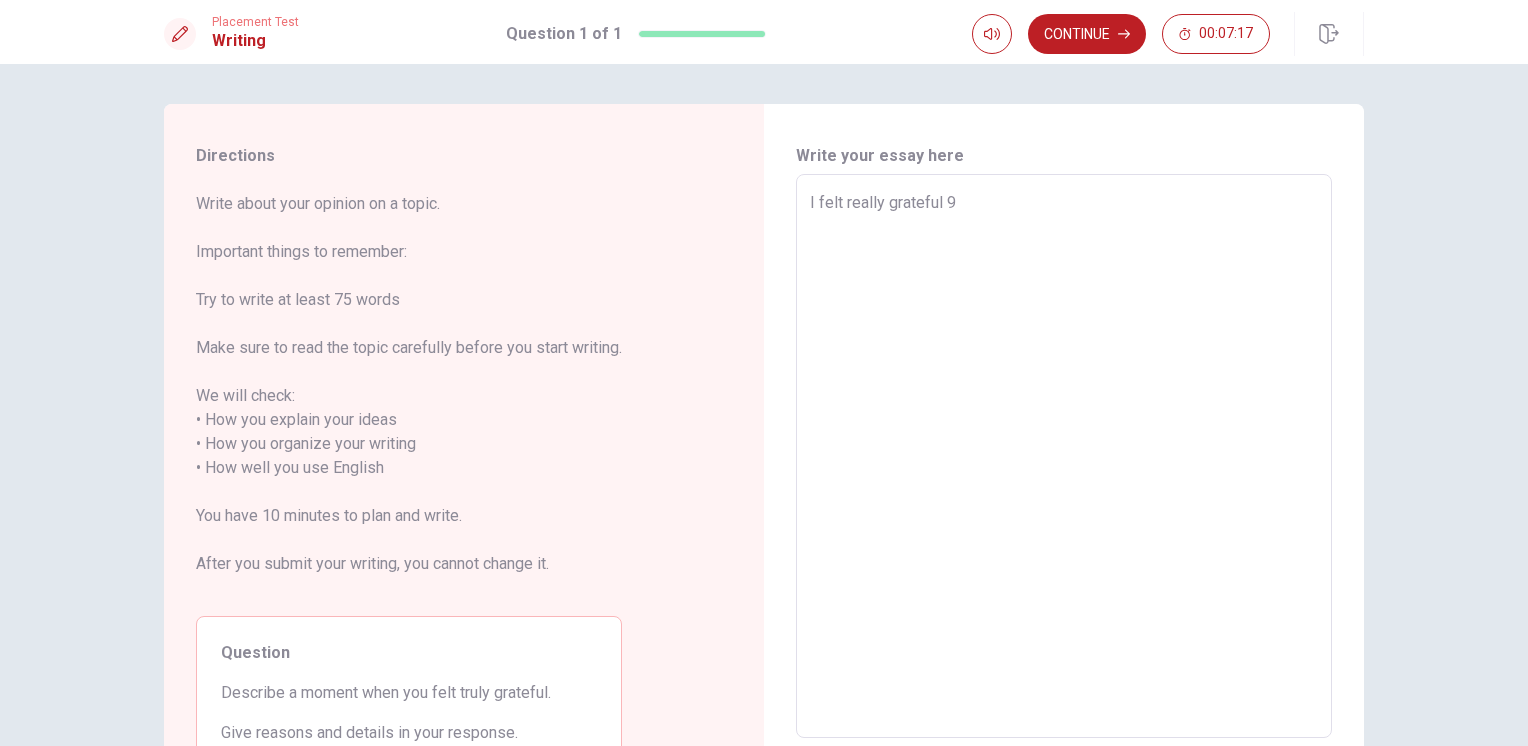 type on "x" 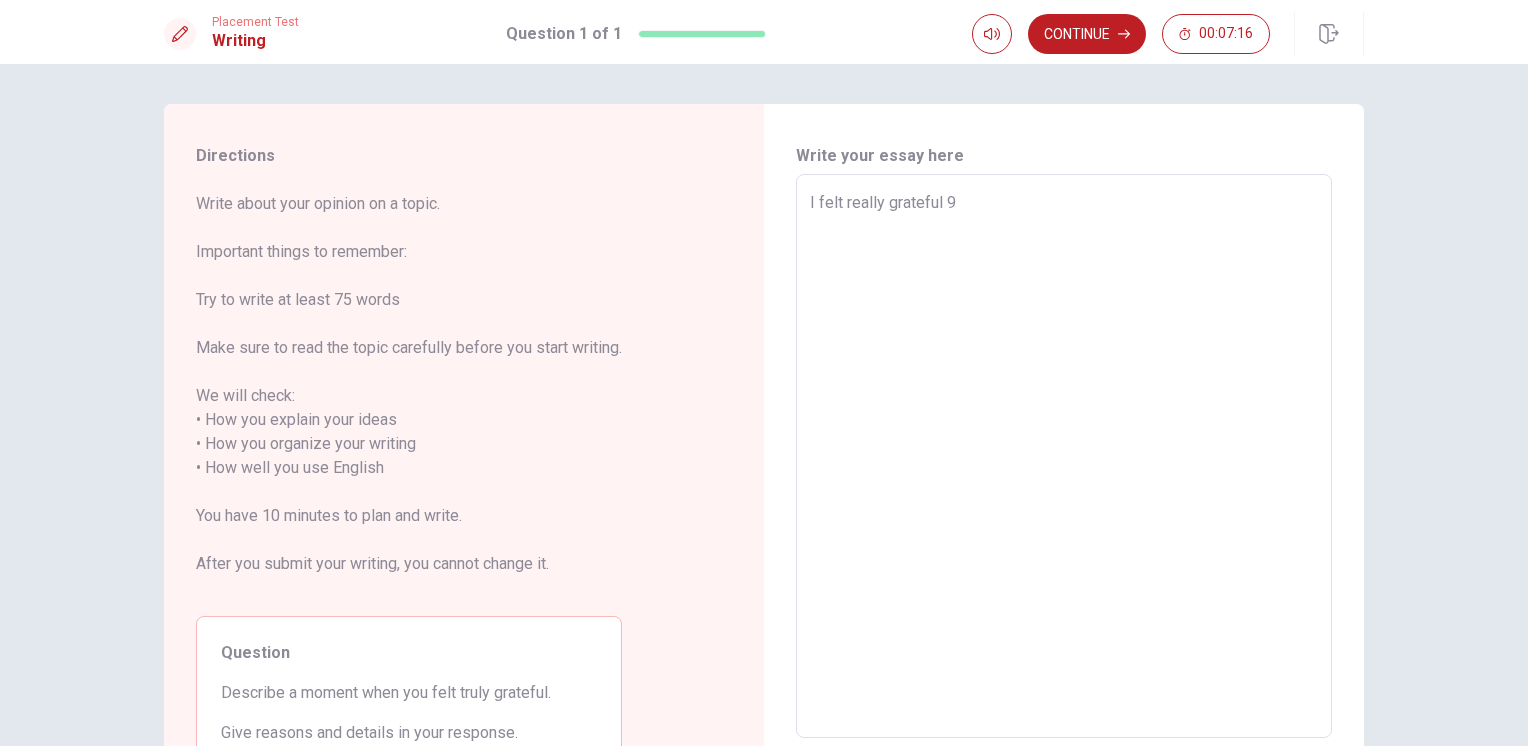 type on "I felt really grateful 9" 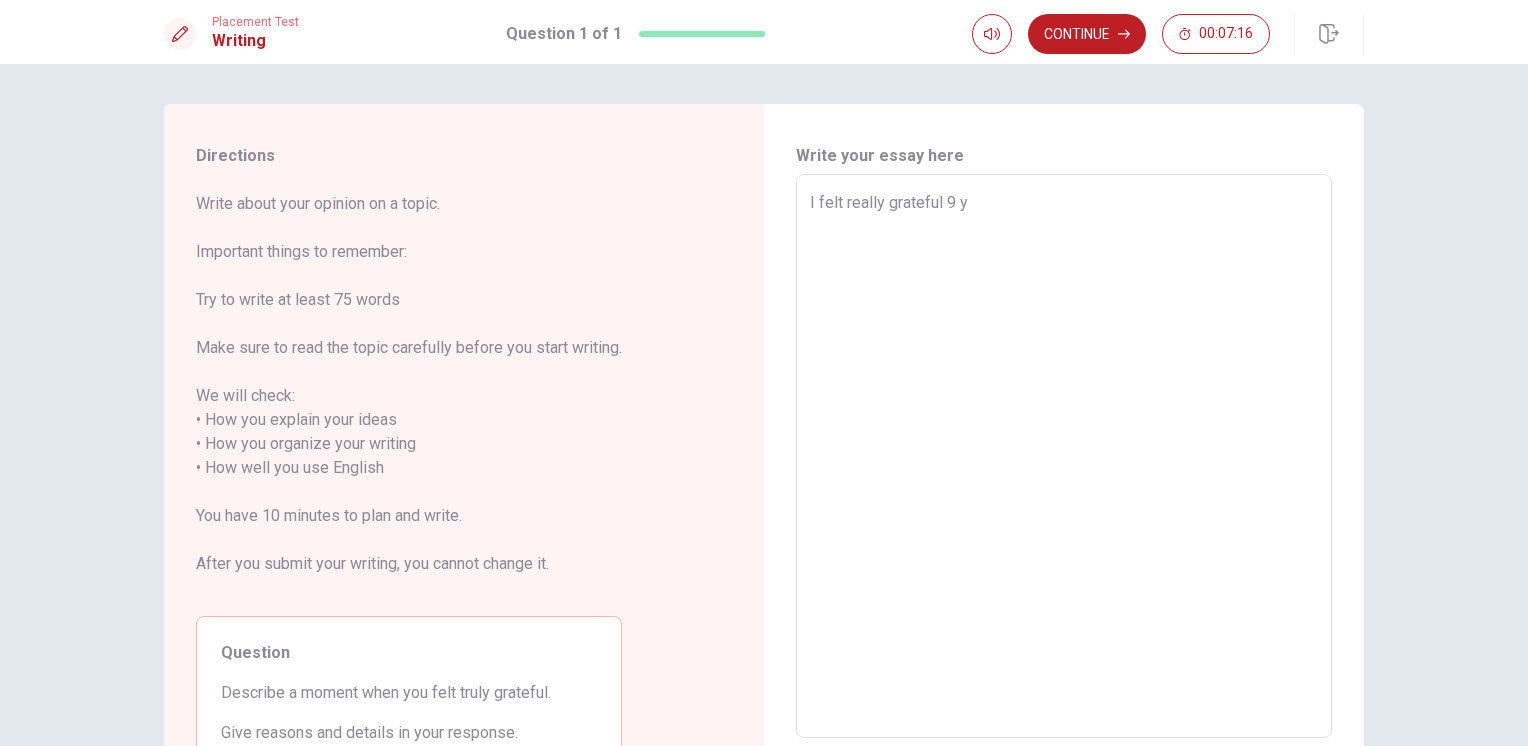 type on "x" 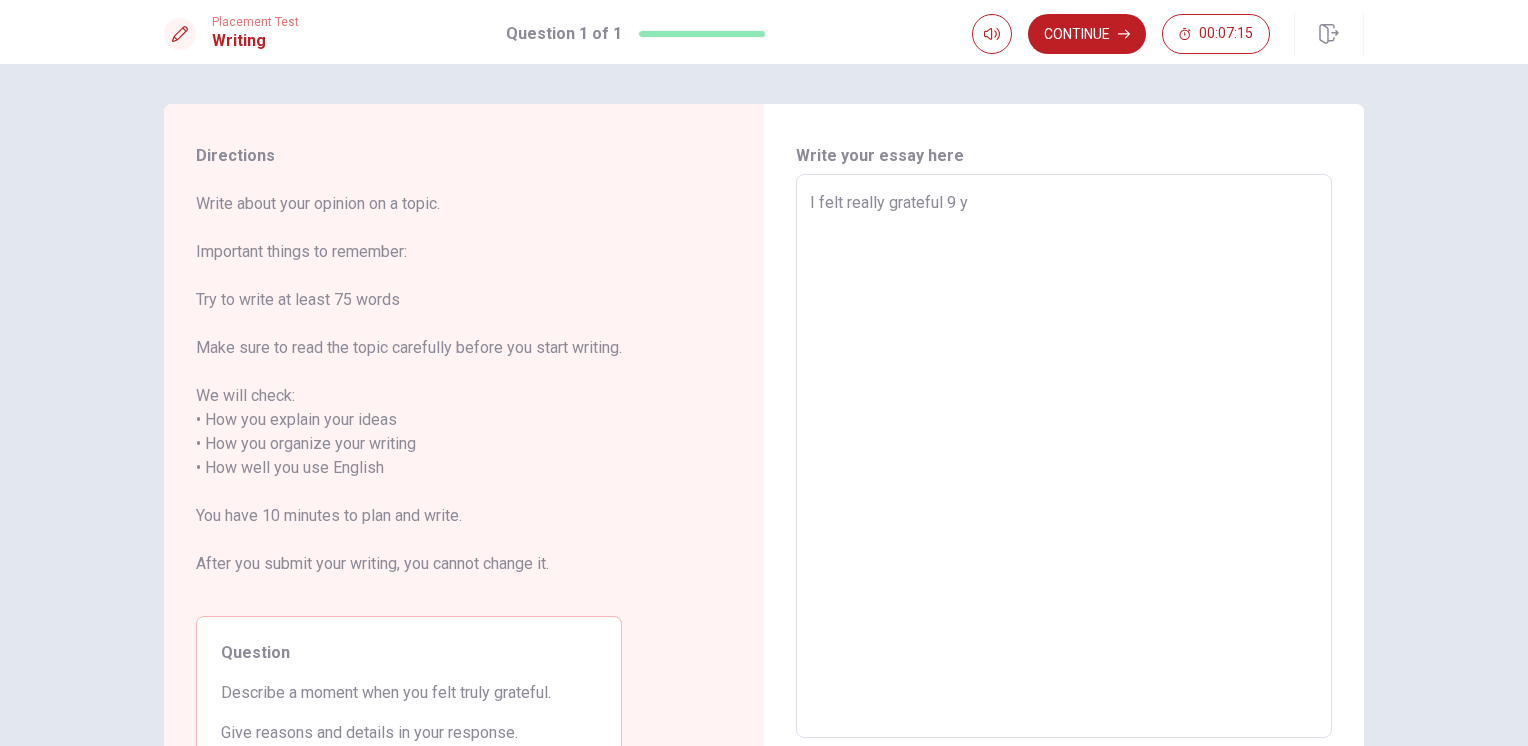 type on "I felt really grateful 9 ye" 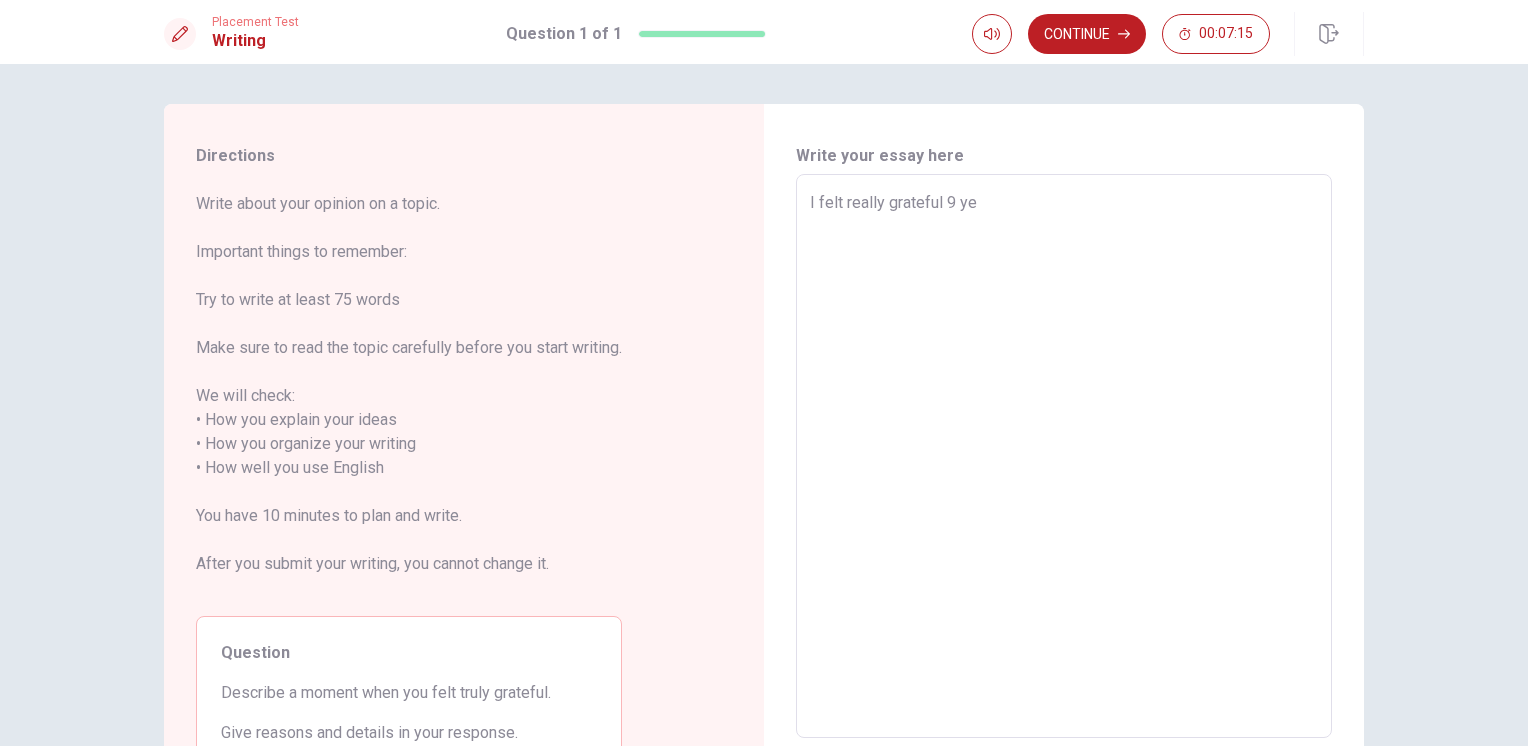 type on "x" 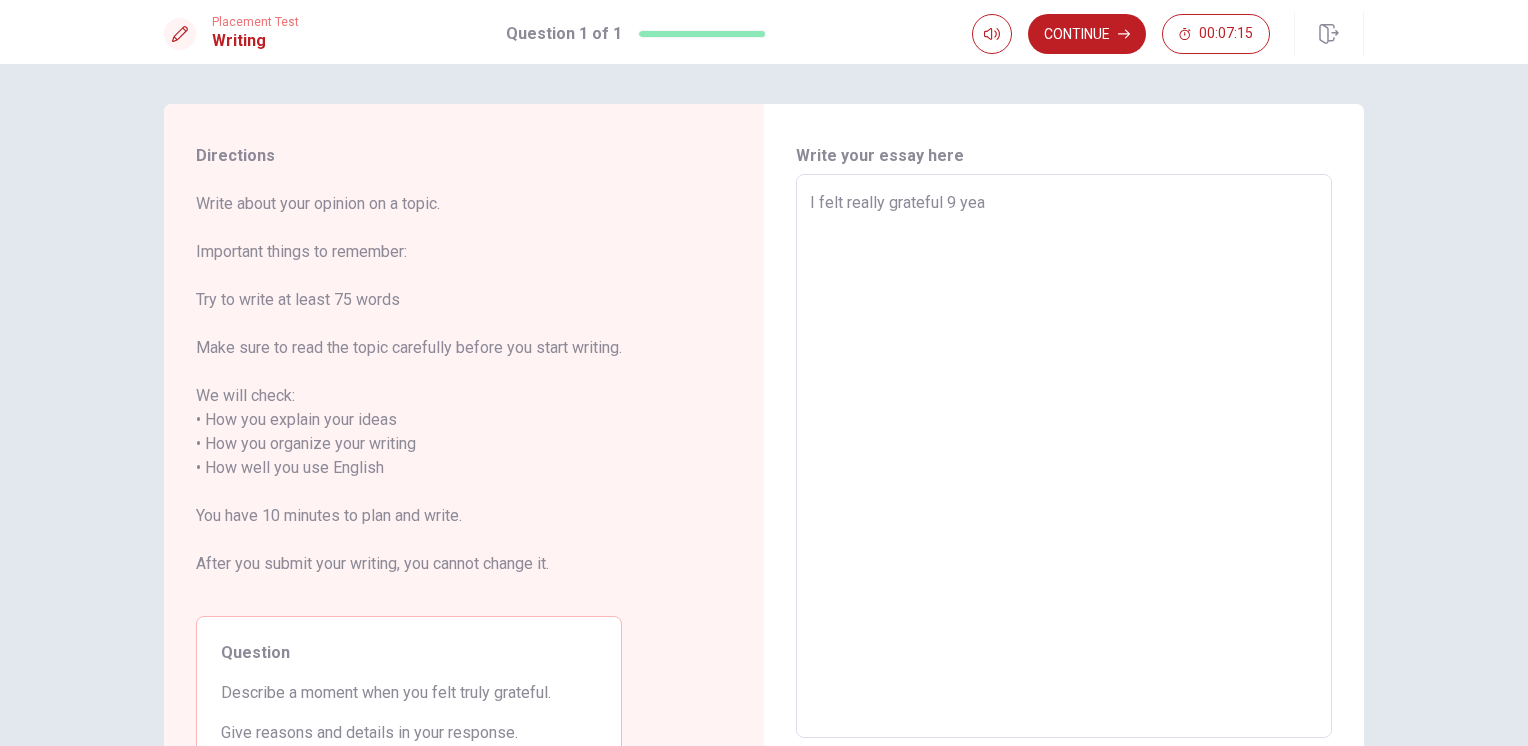 type on "x" 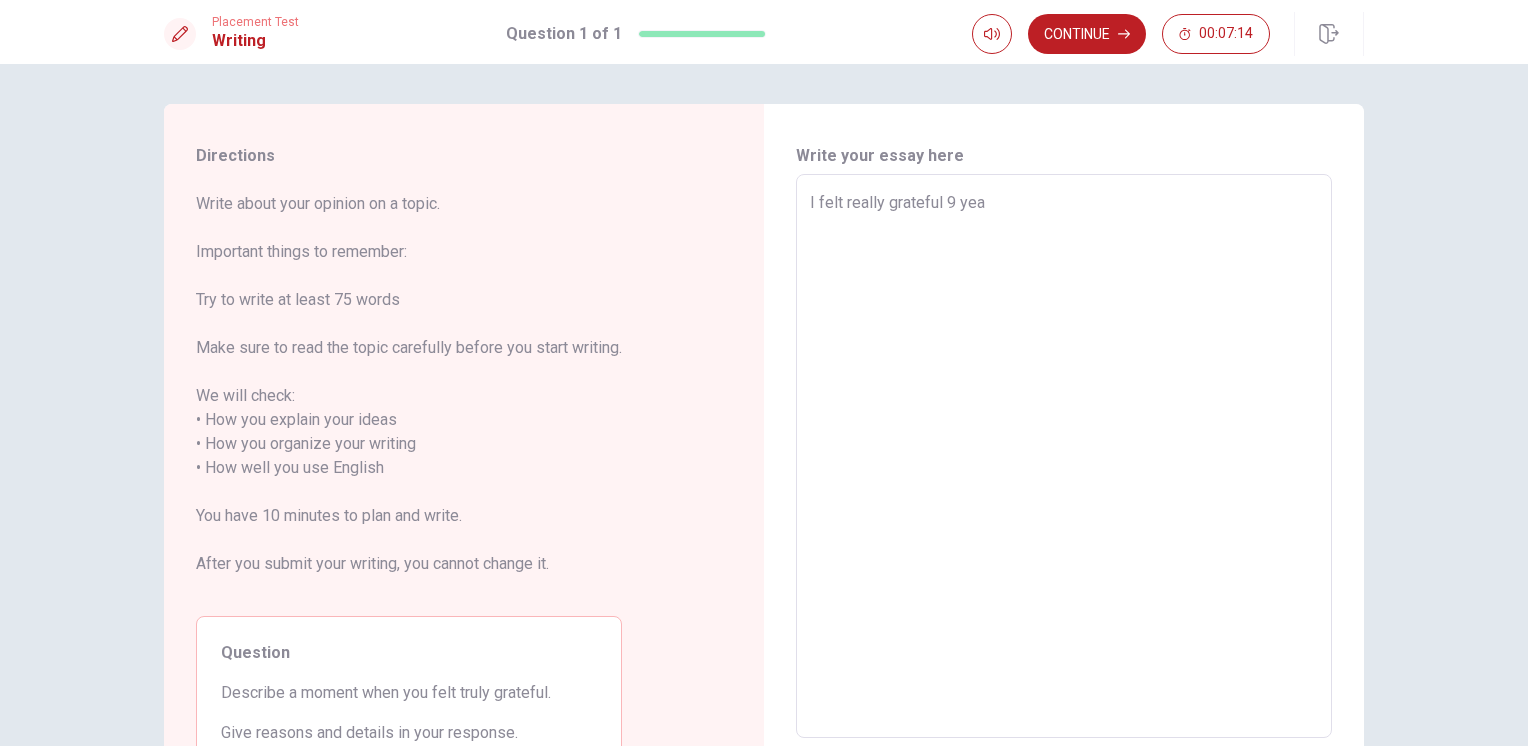 type on "I felt really grateful 9 year" 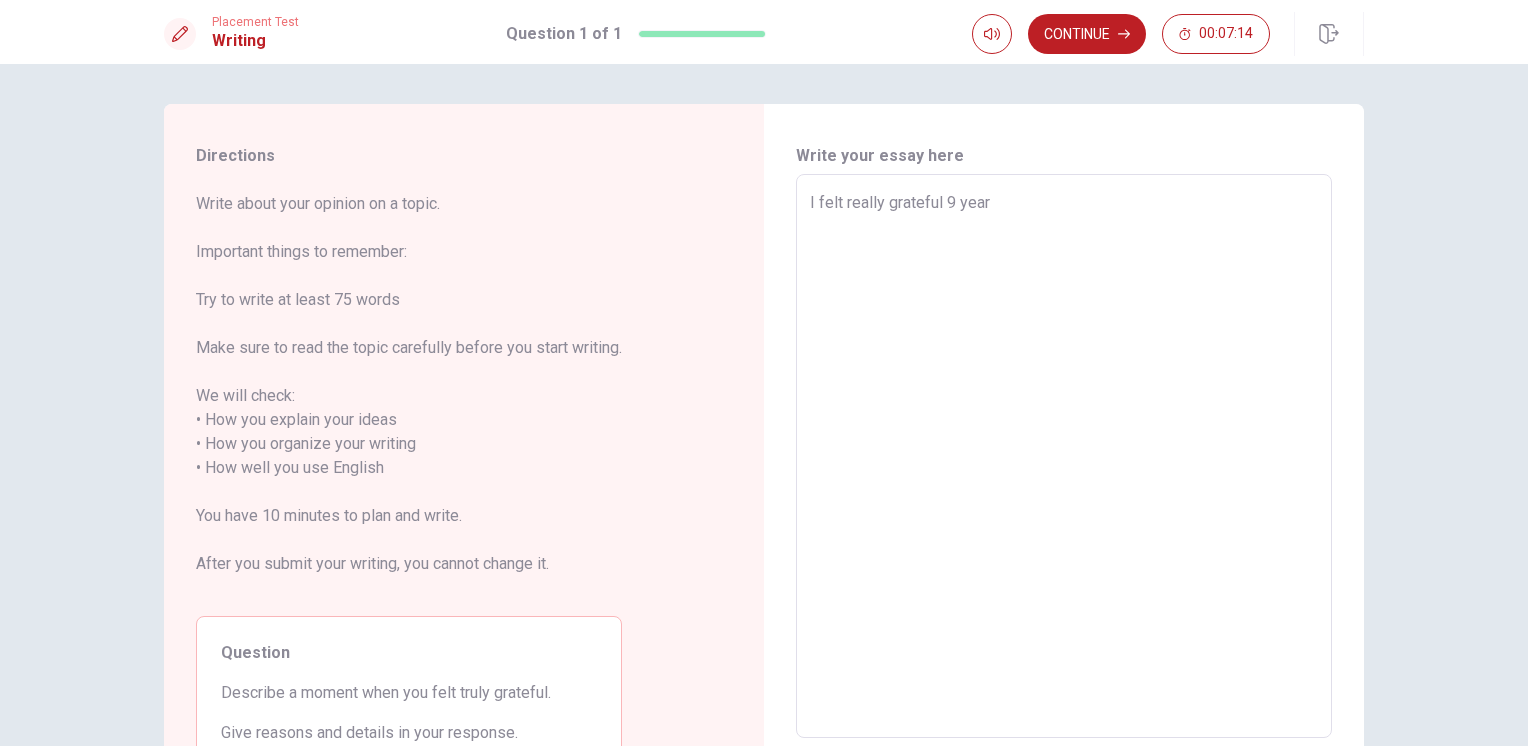 type on "x" 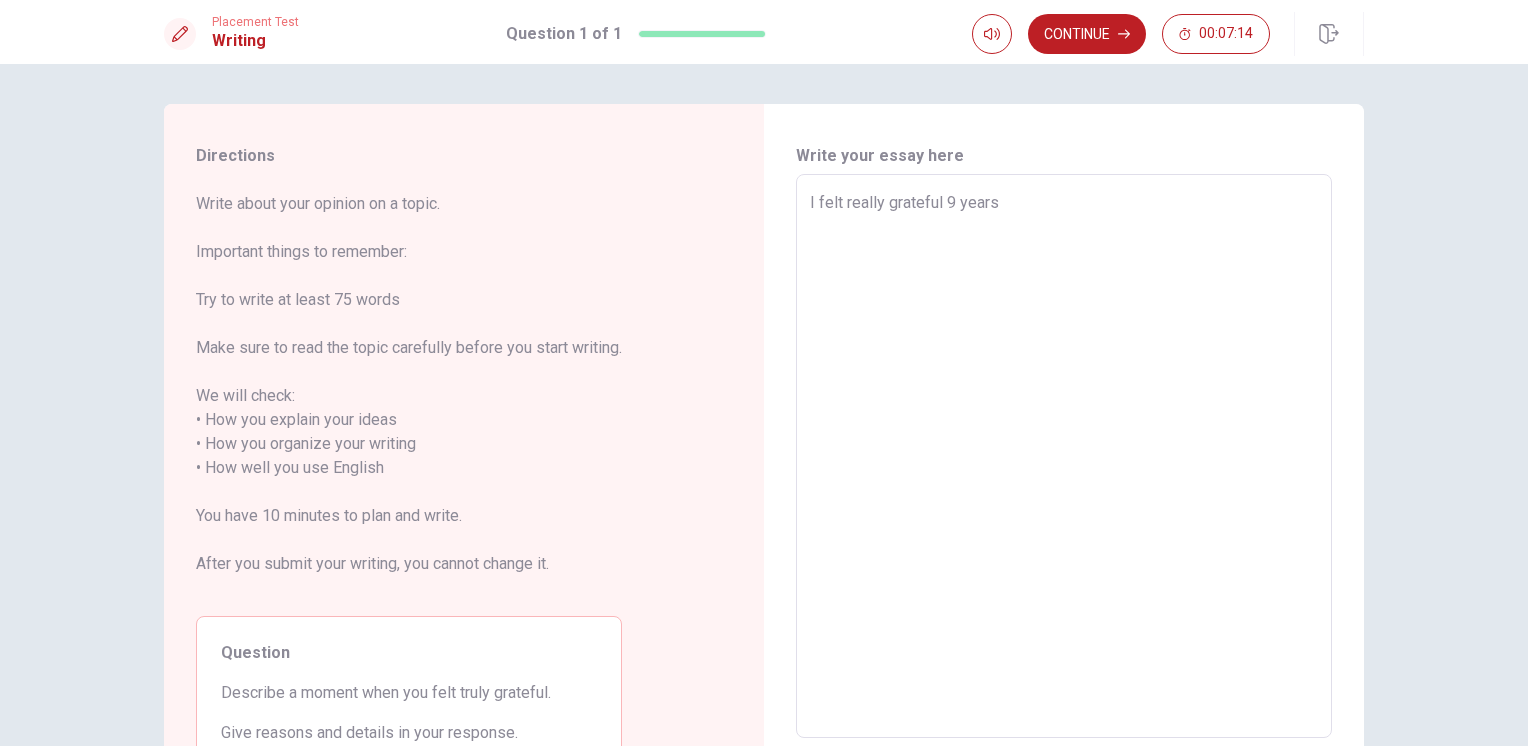 type on "x" 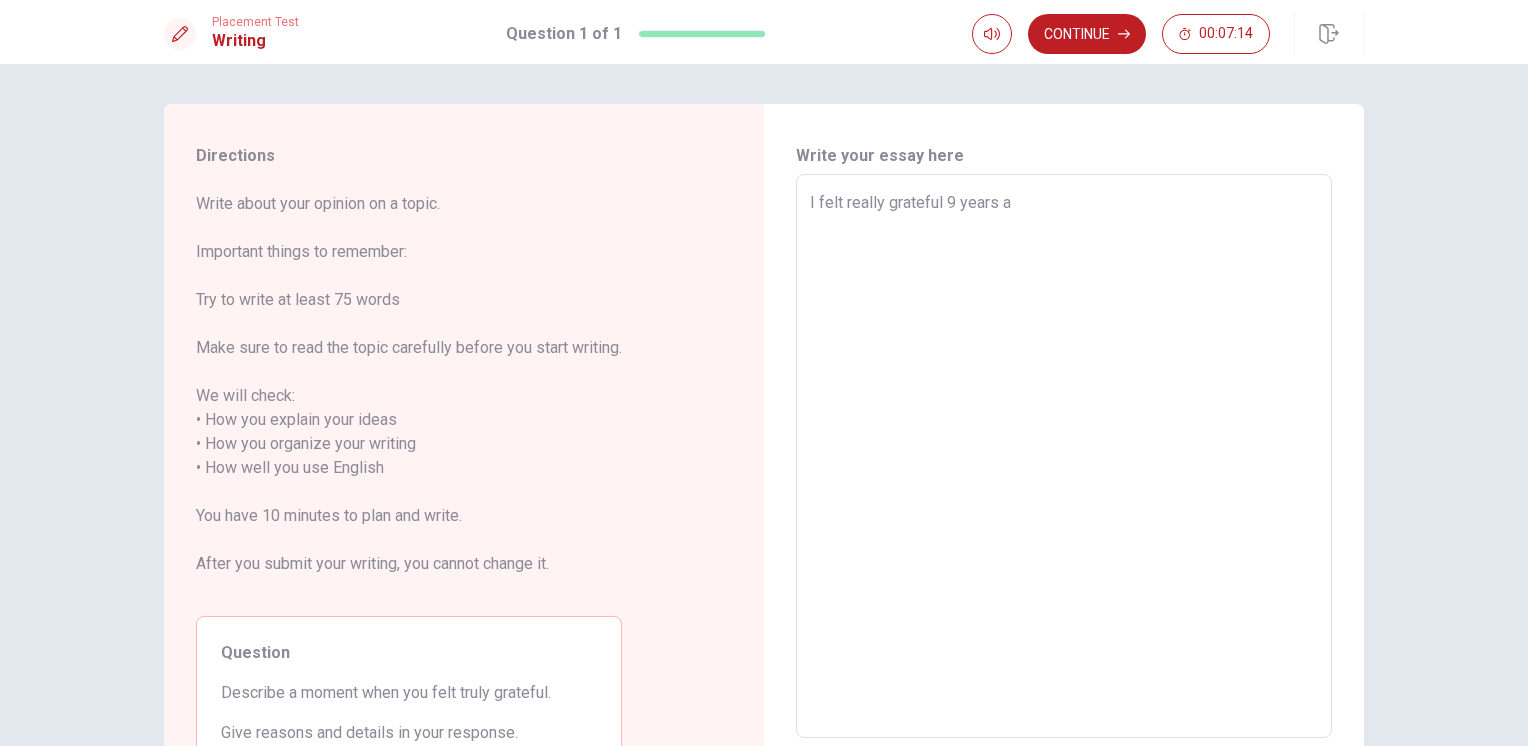 type on "x" 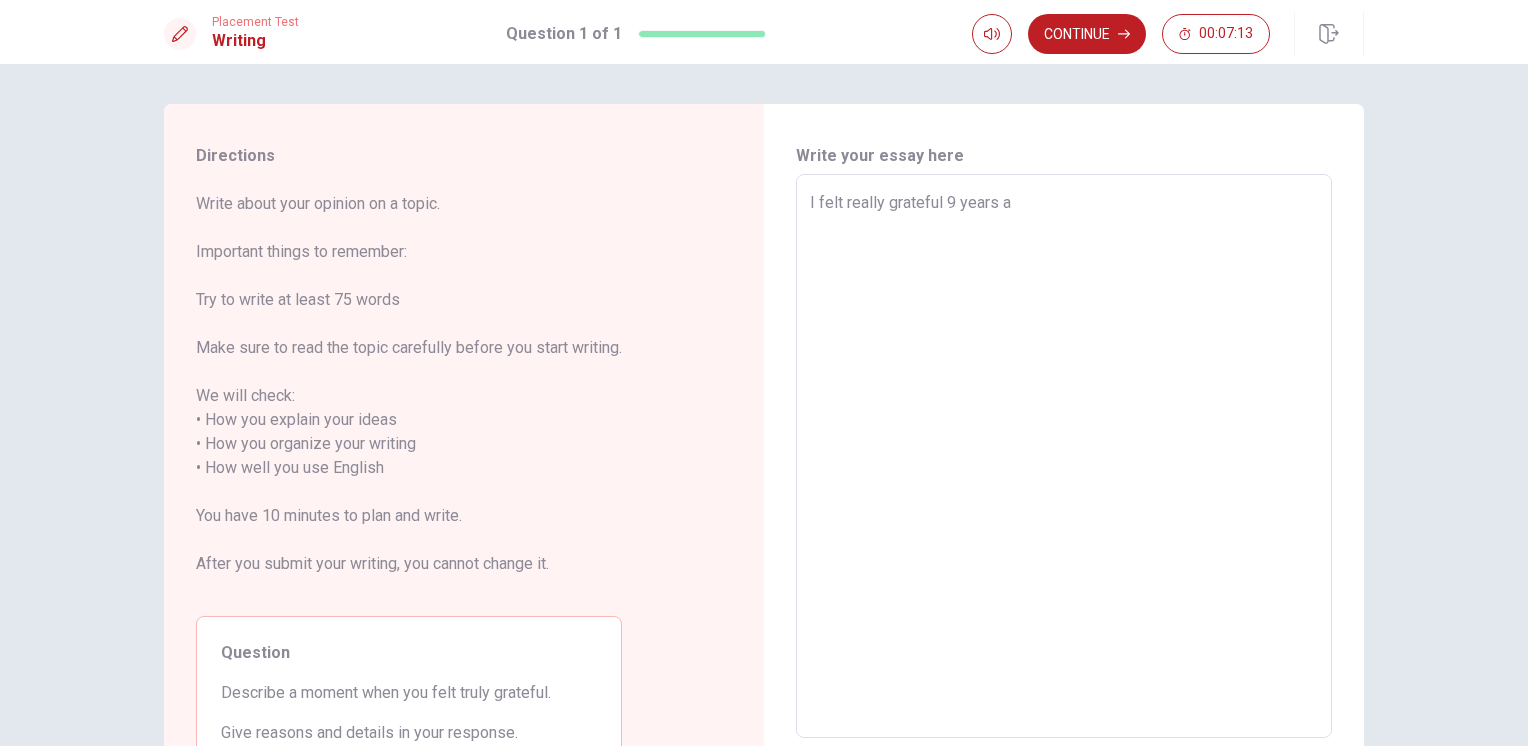 type on "I felt really grateful 9 years ag" 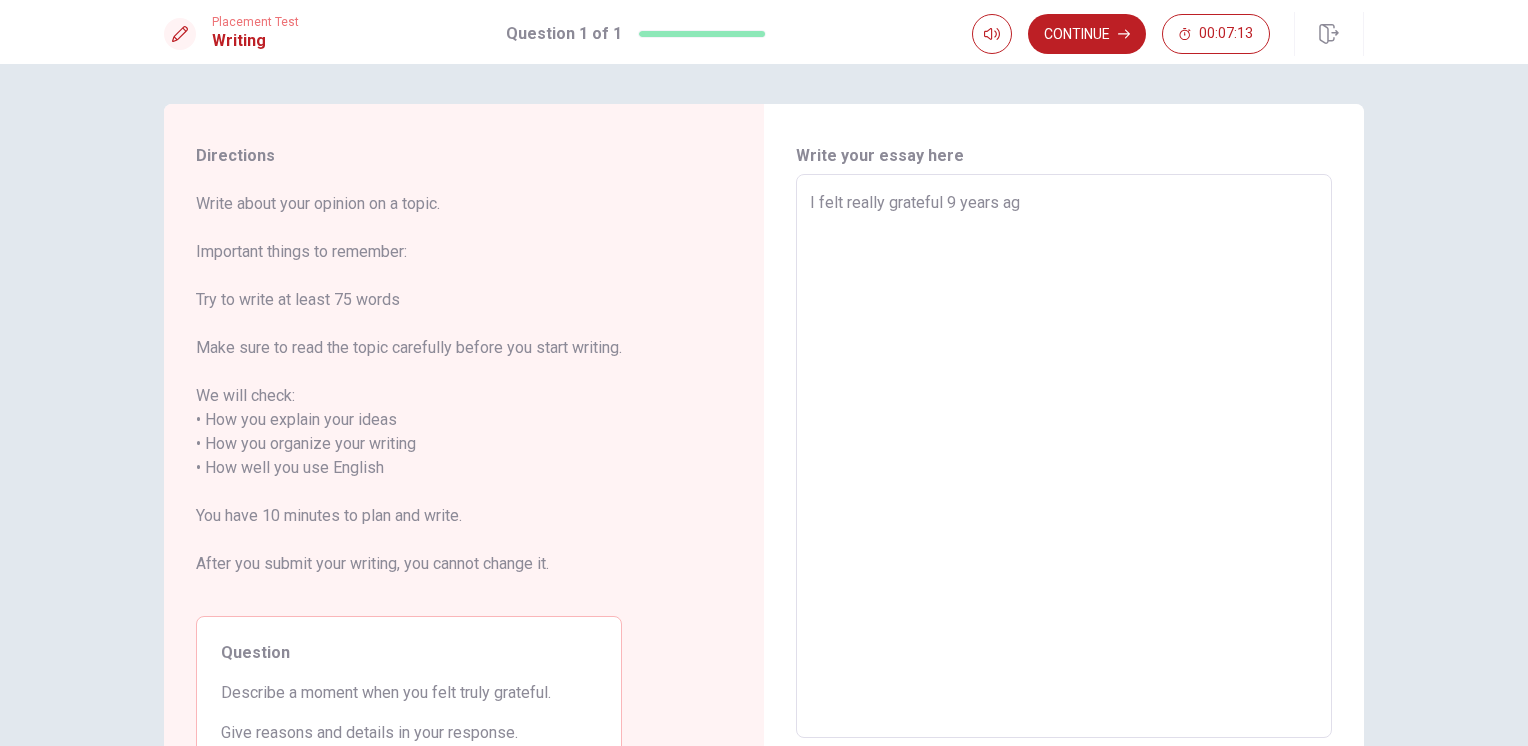 type on "x" 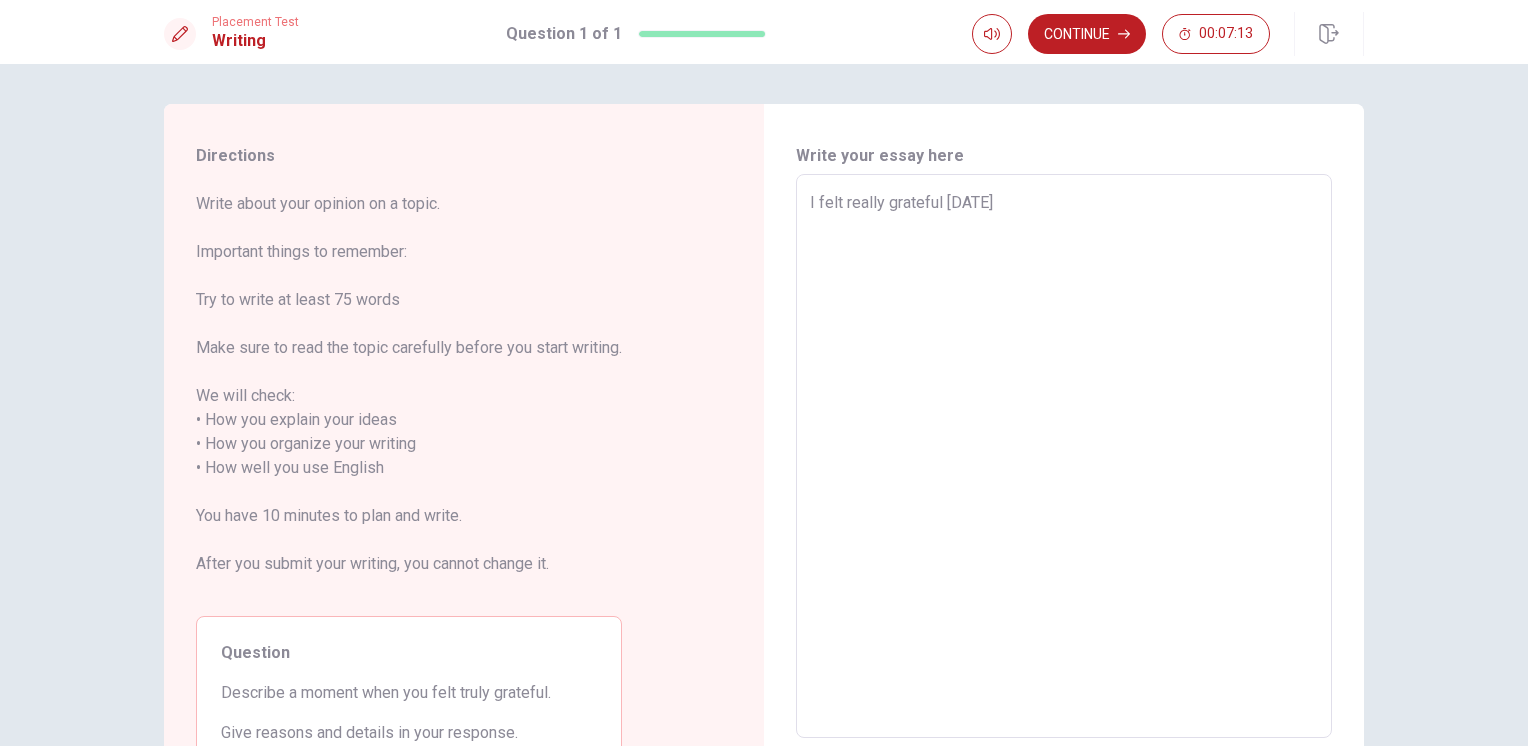 type on "x" 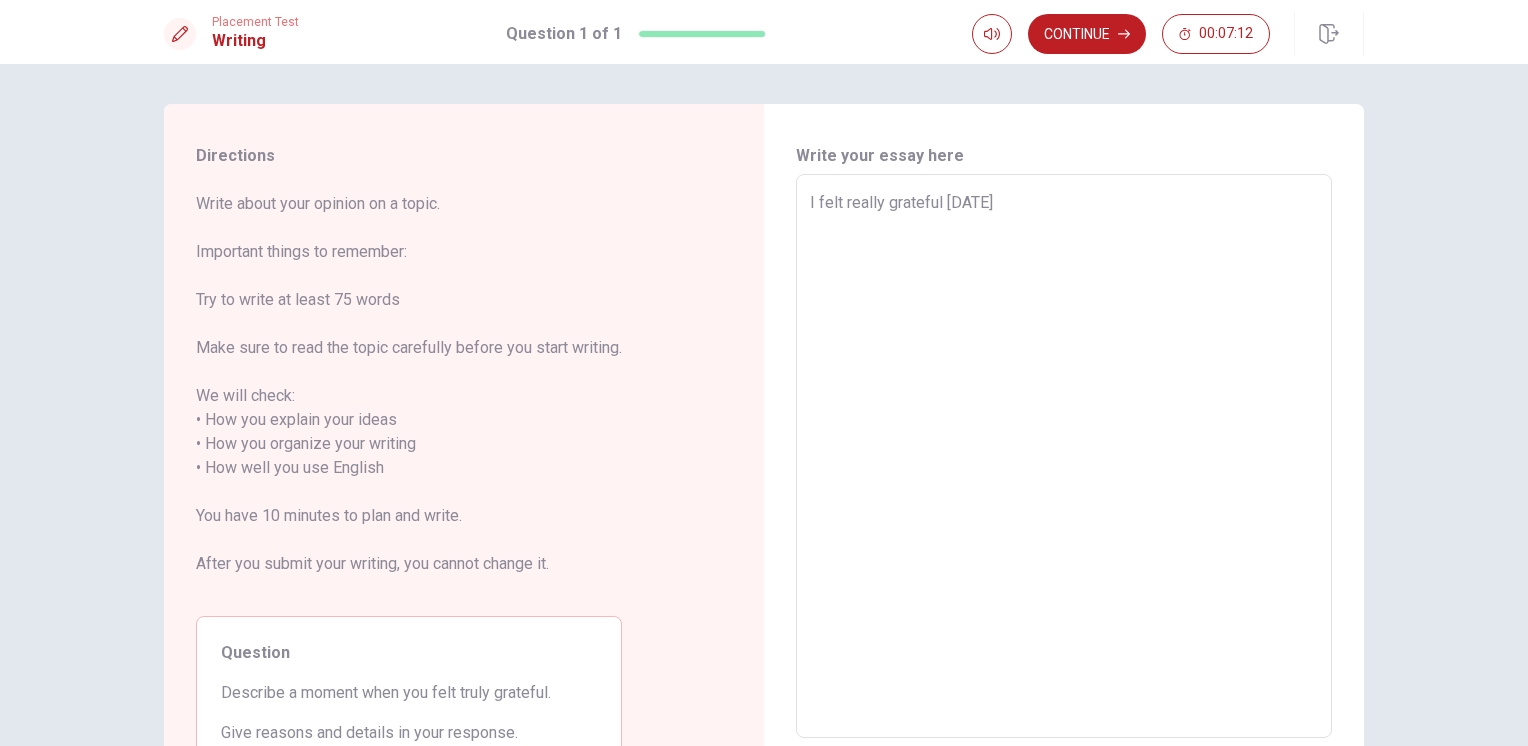 type on "I felt really grateful [DATE] w" 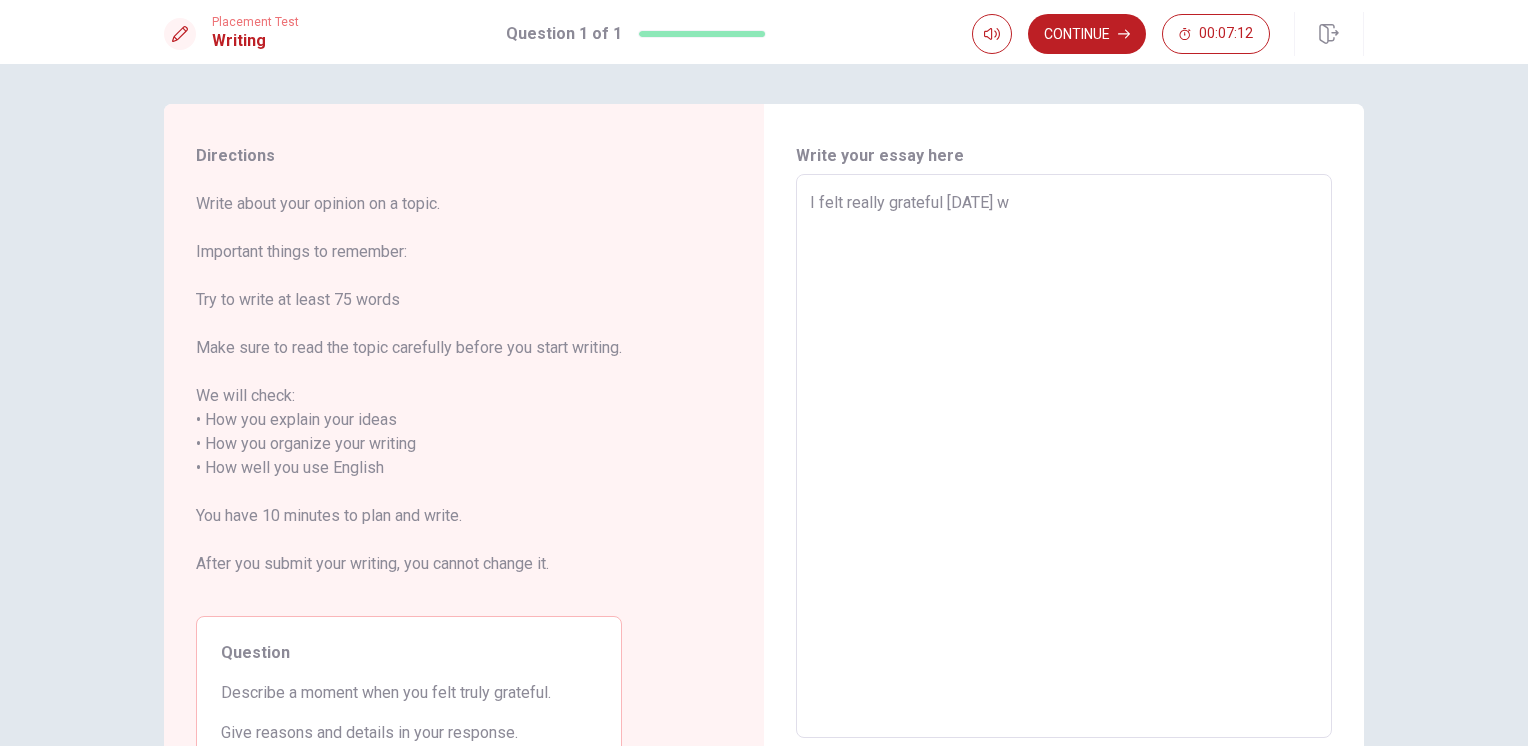 type on "x" 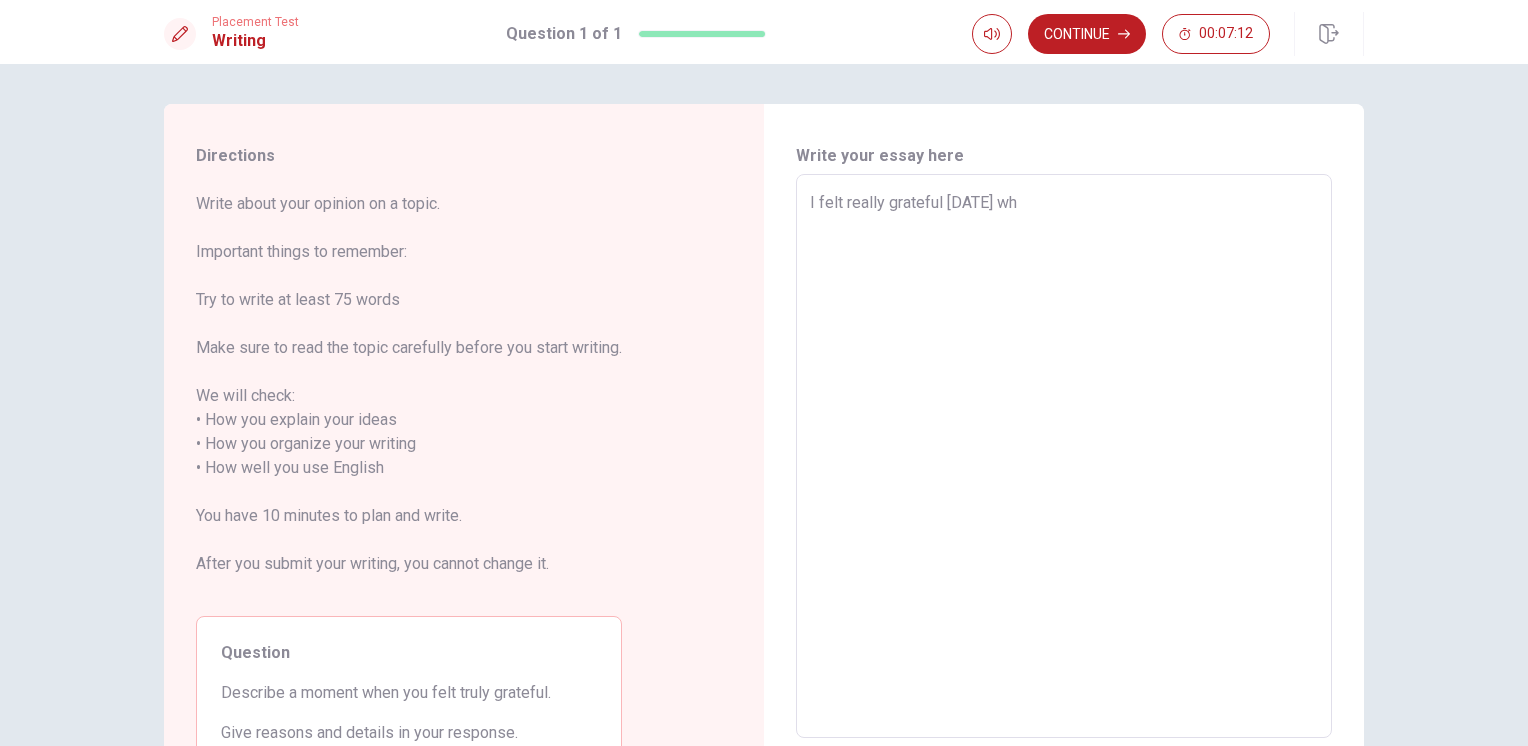 type on "x" 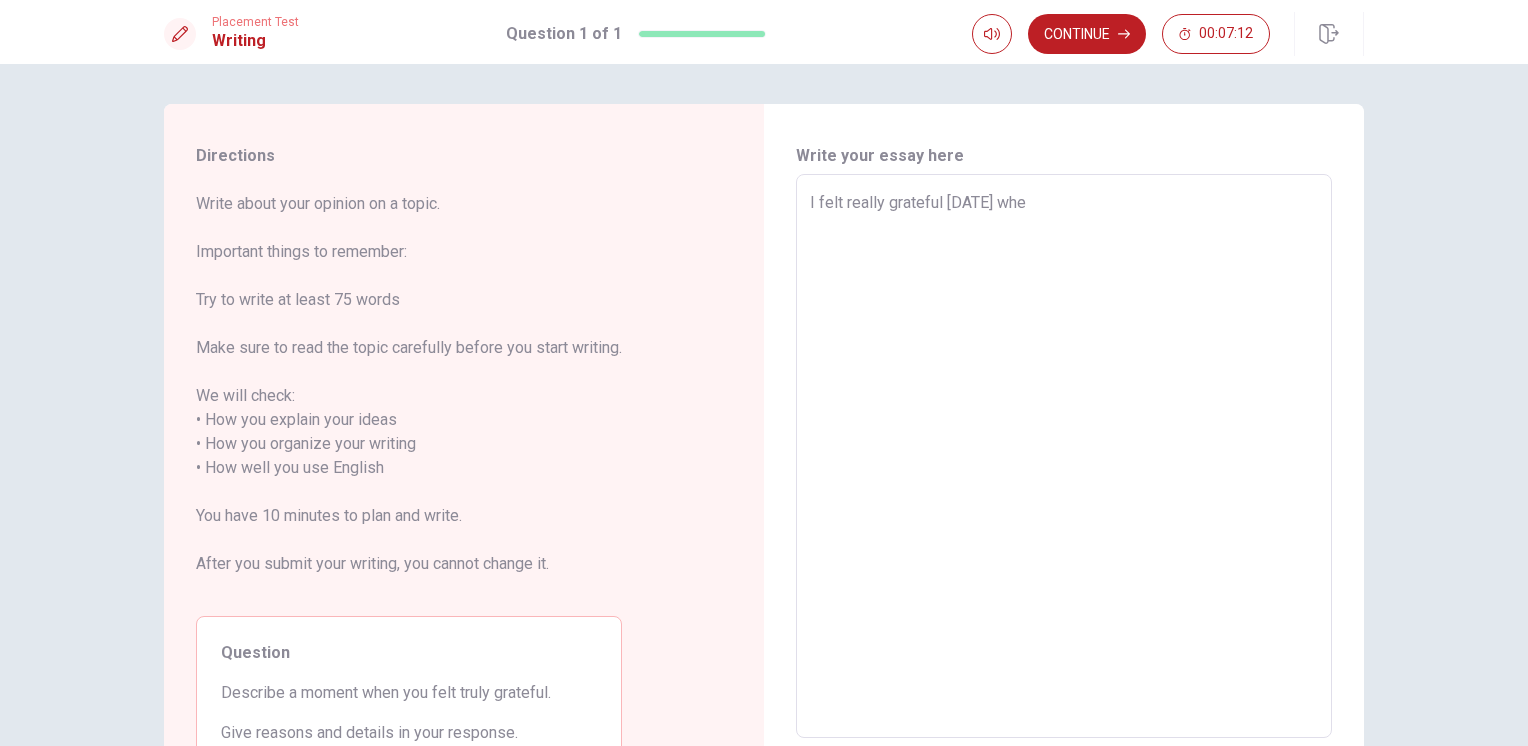 type on "x" 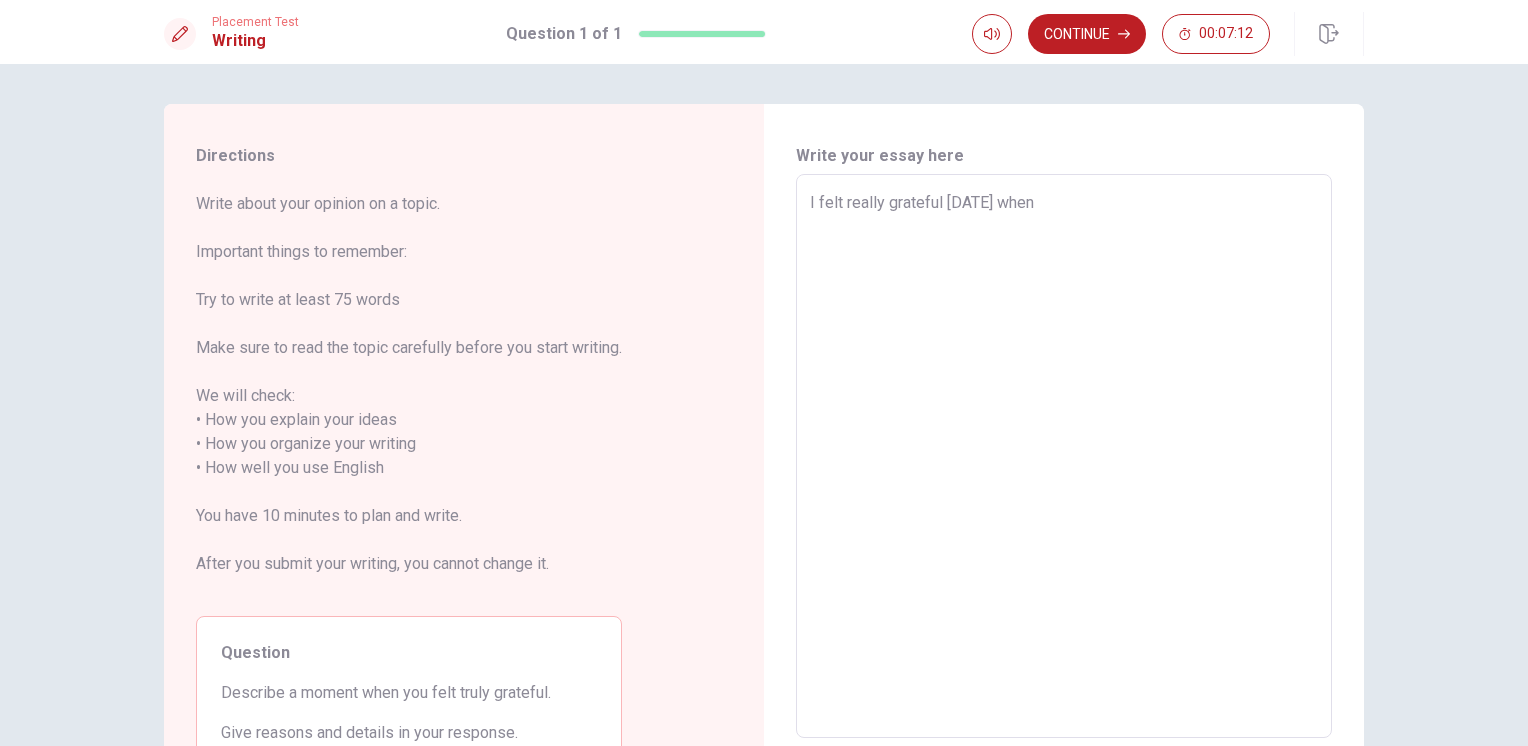 type on "x" 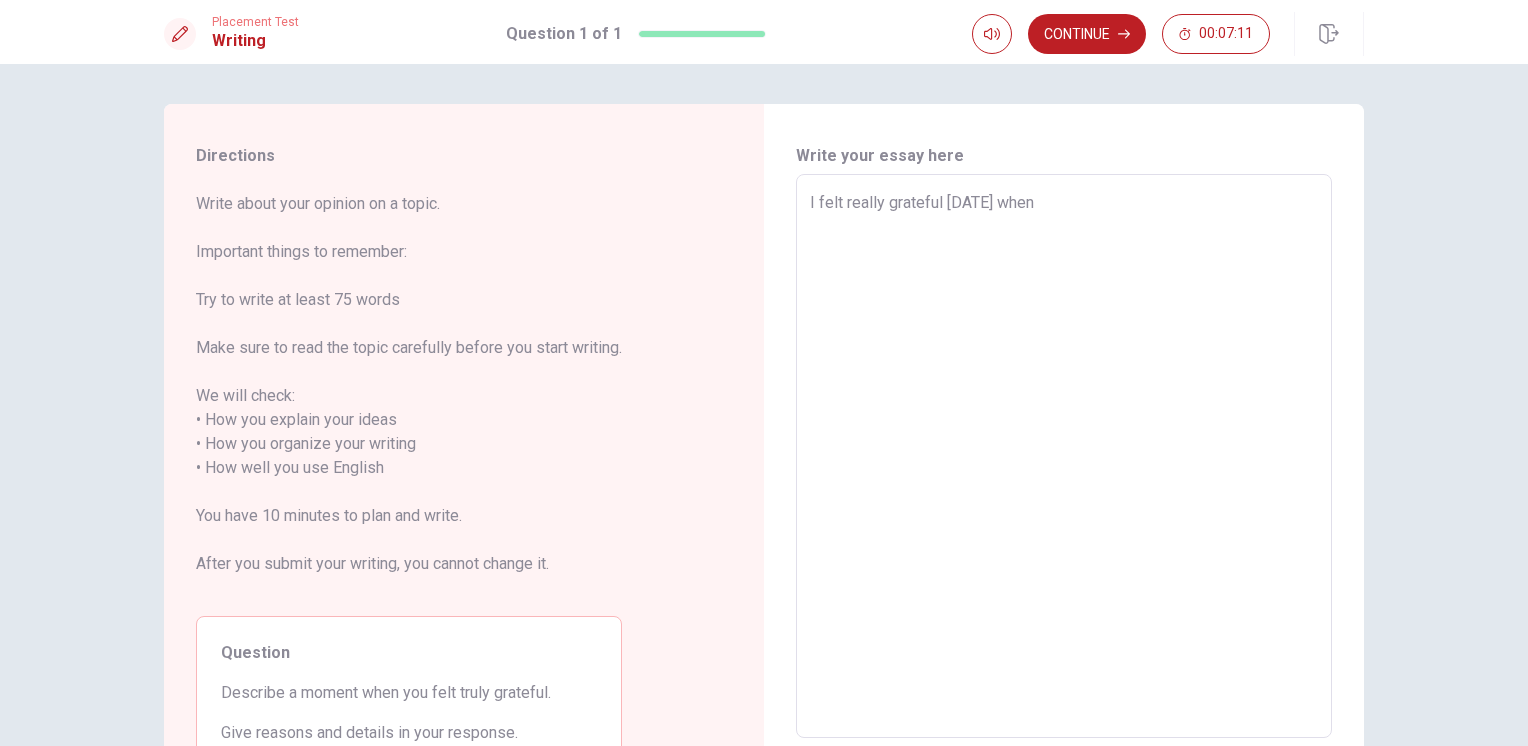 type on "I felt really grateful [DATE] when" 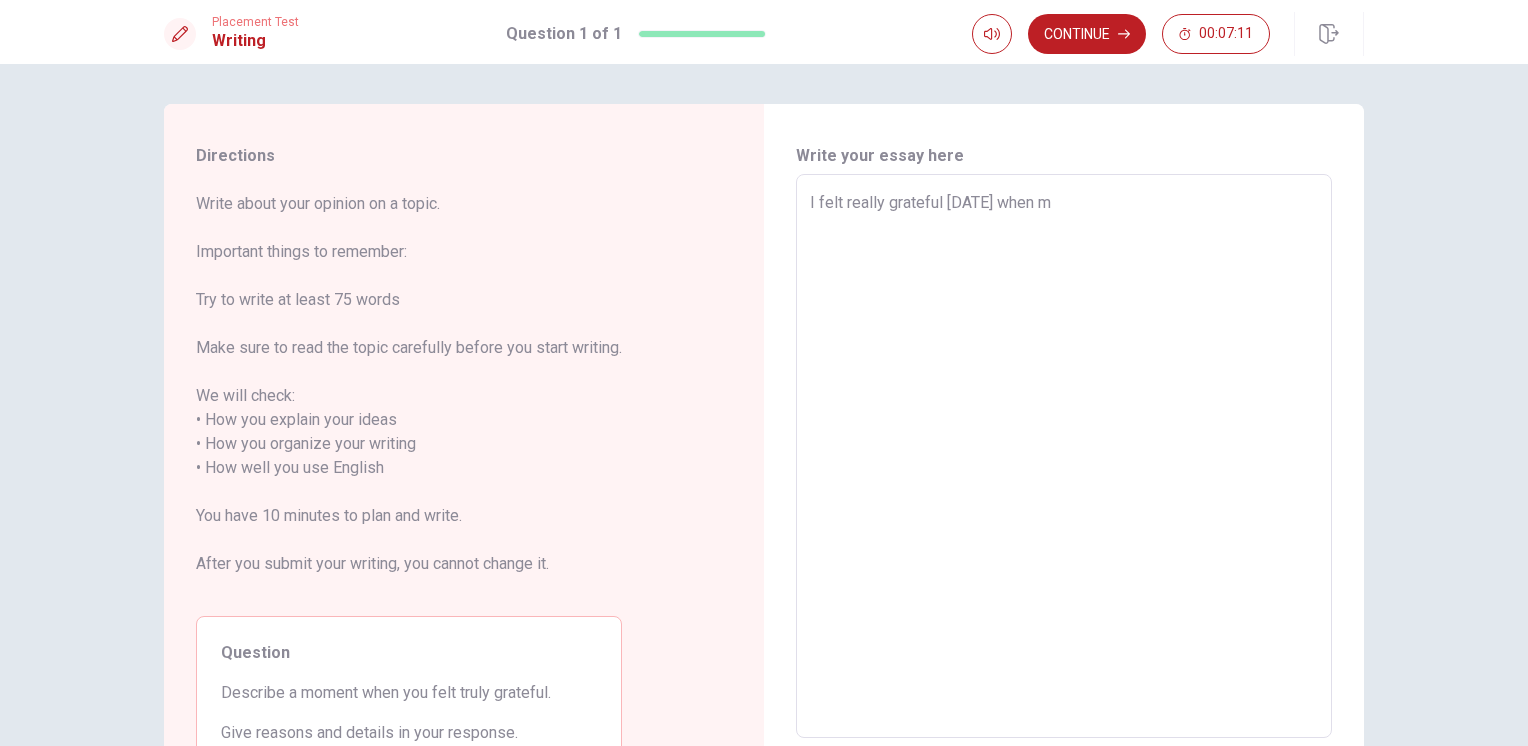 type on "x" 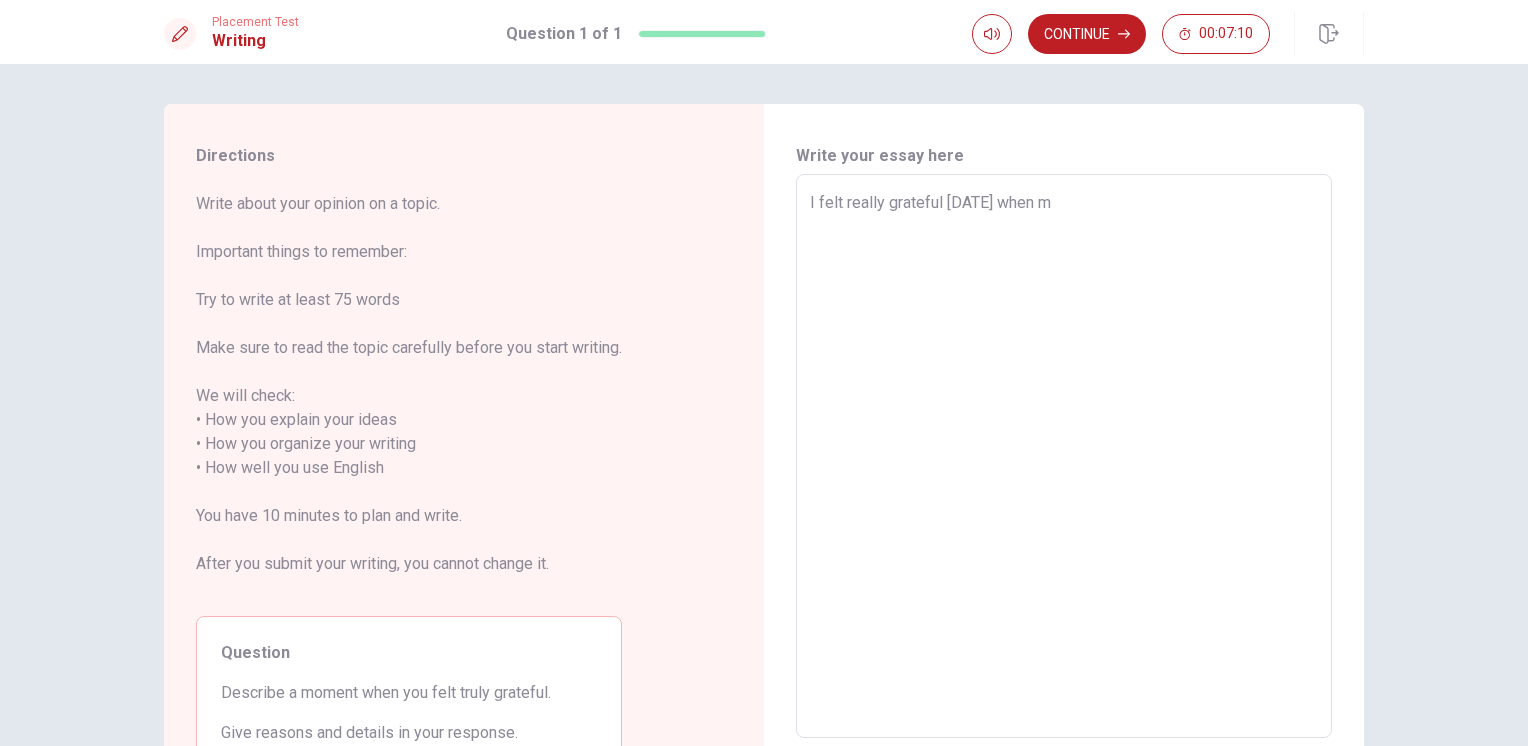 type on "I felt really grateful [DATE] when my" 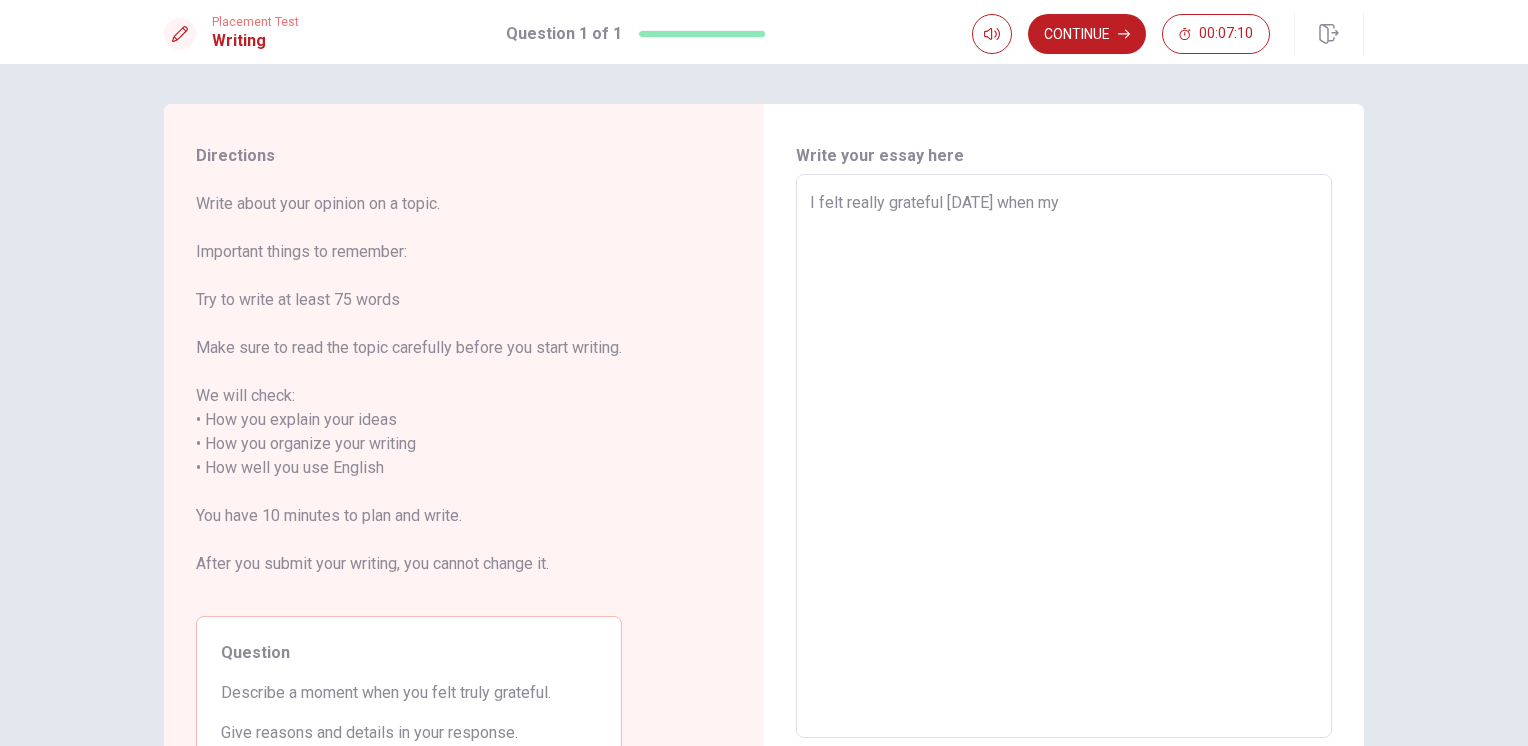 type on "x" 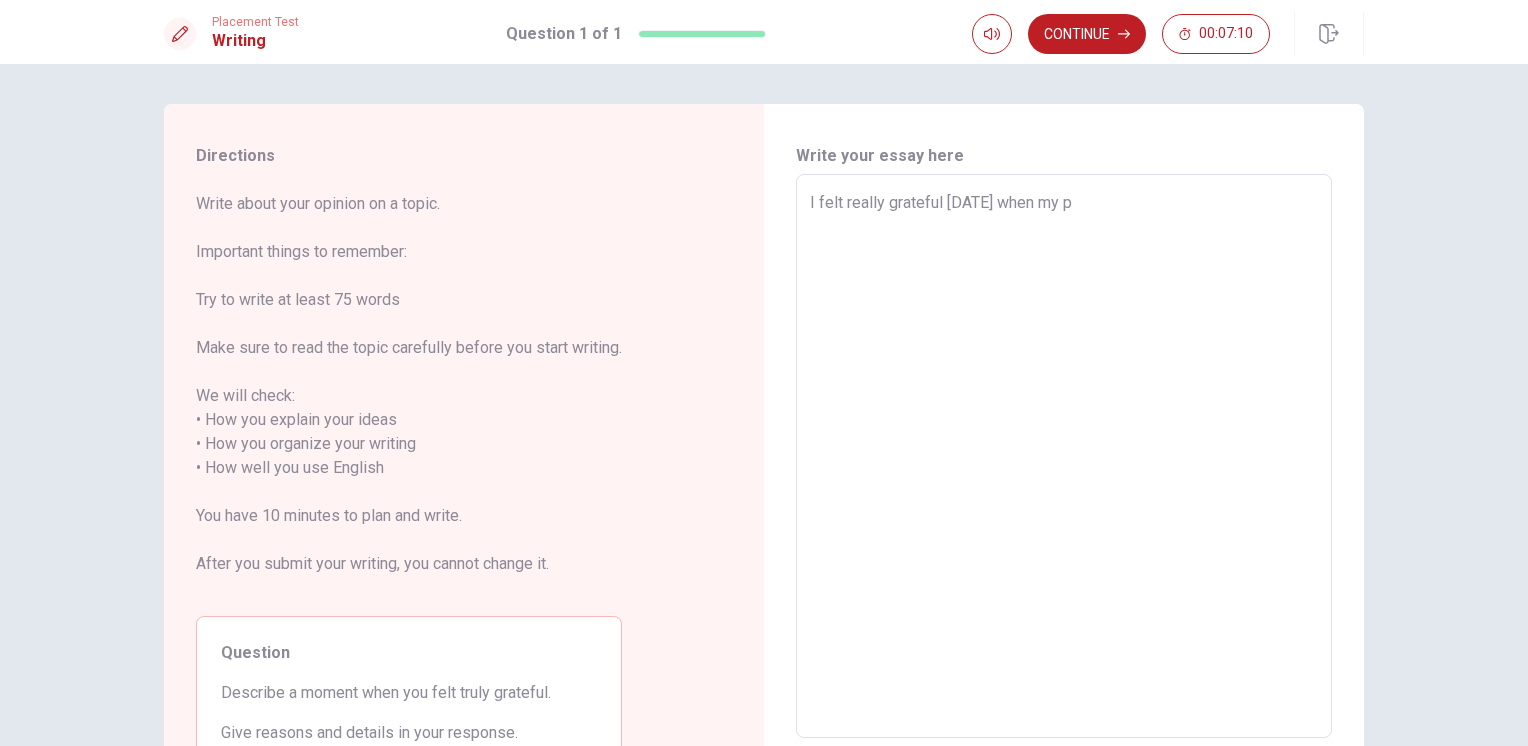 type on "x" 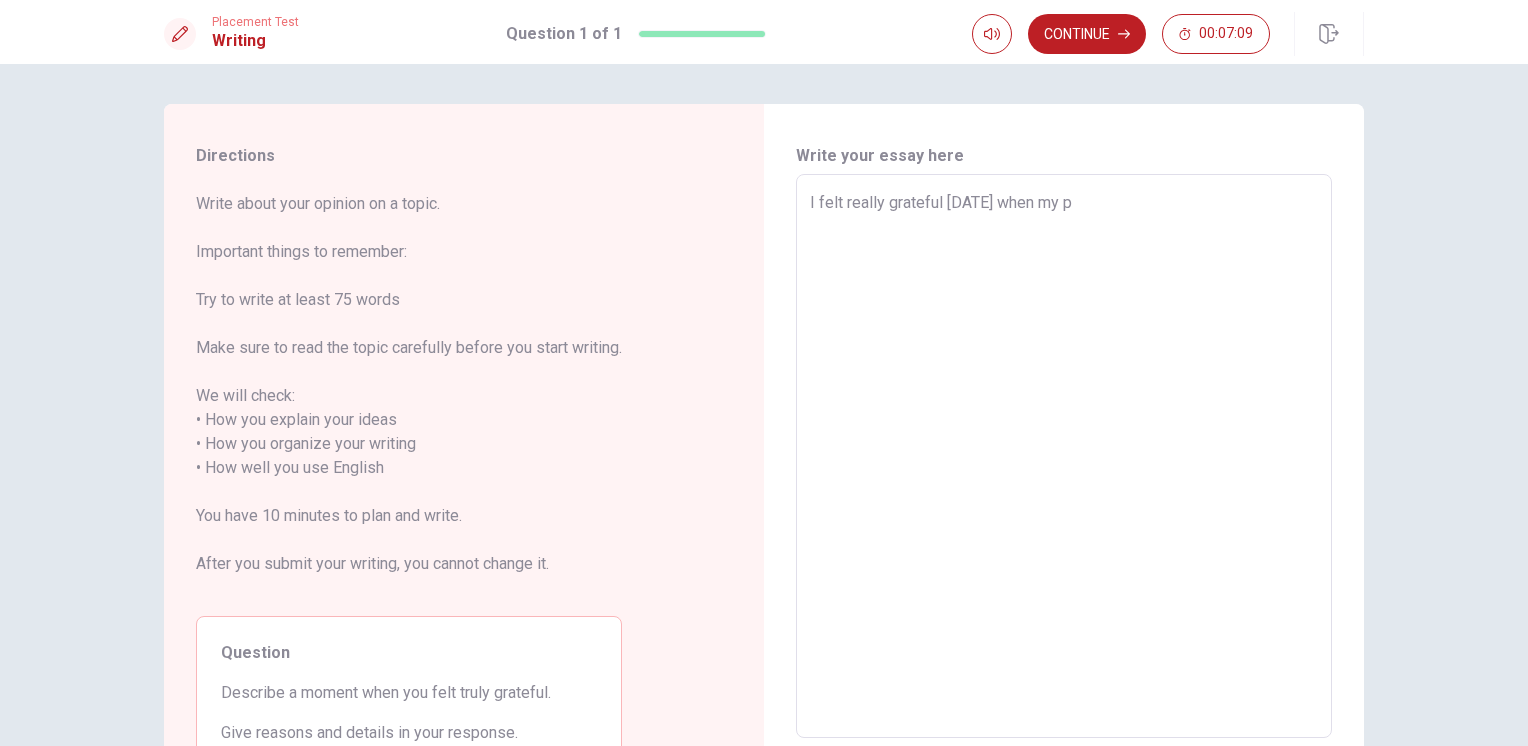 type on "I felt really grateful [DATE] when my pa" 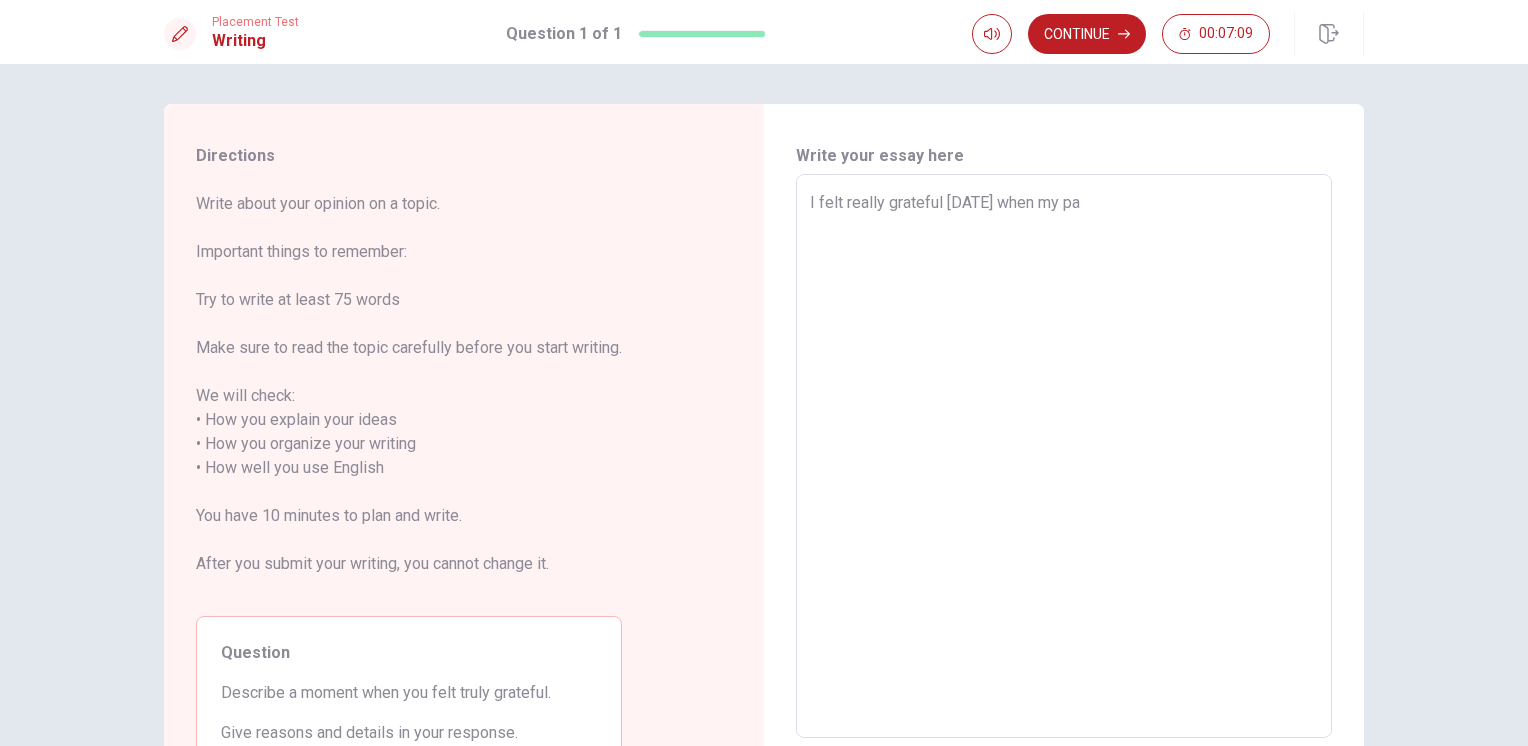 type on "x" 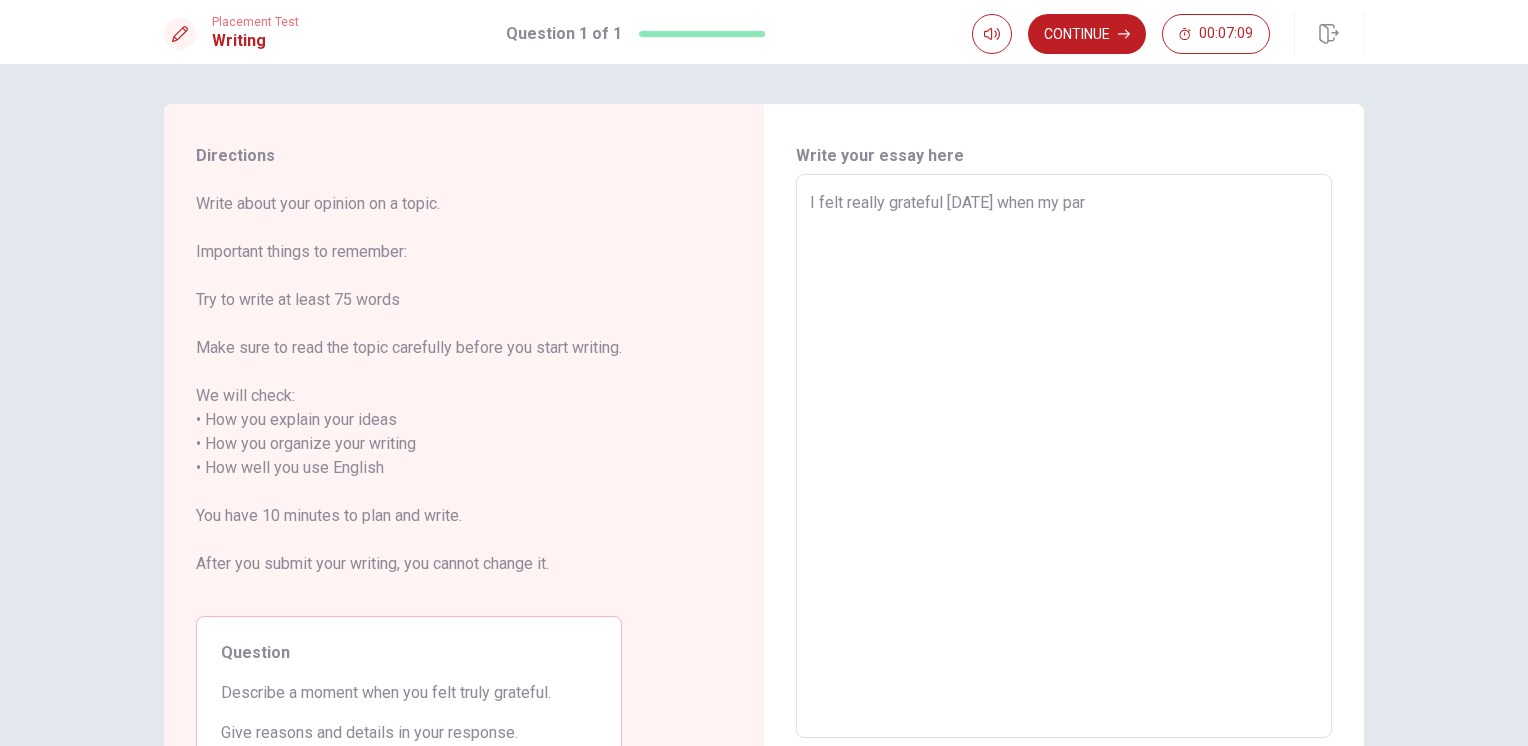 type on "x" 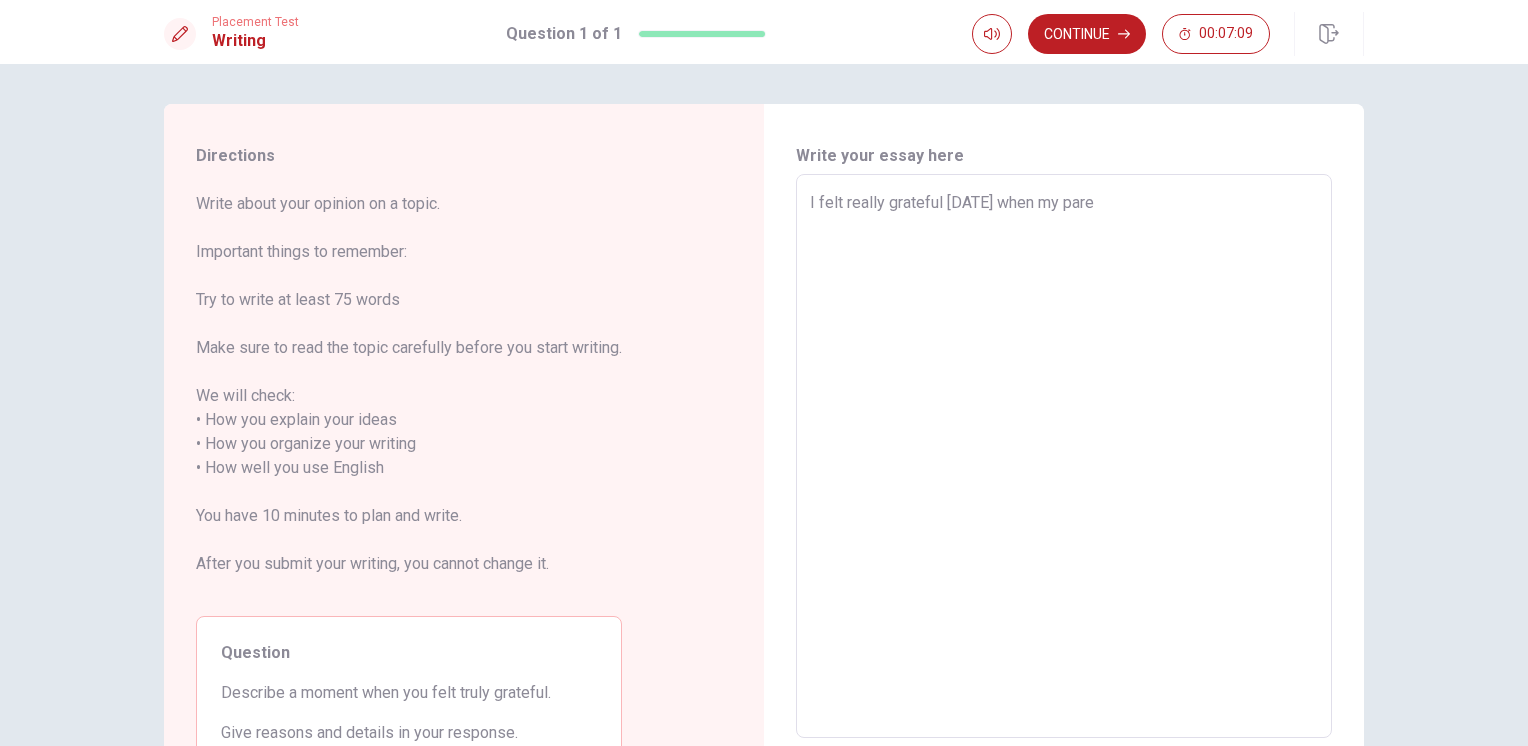 type on "x" 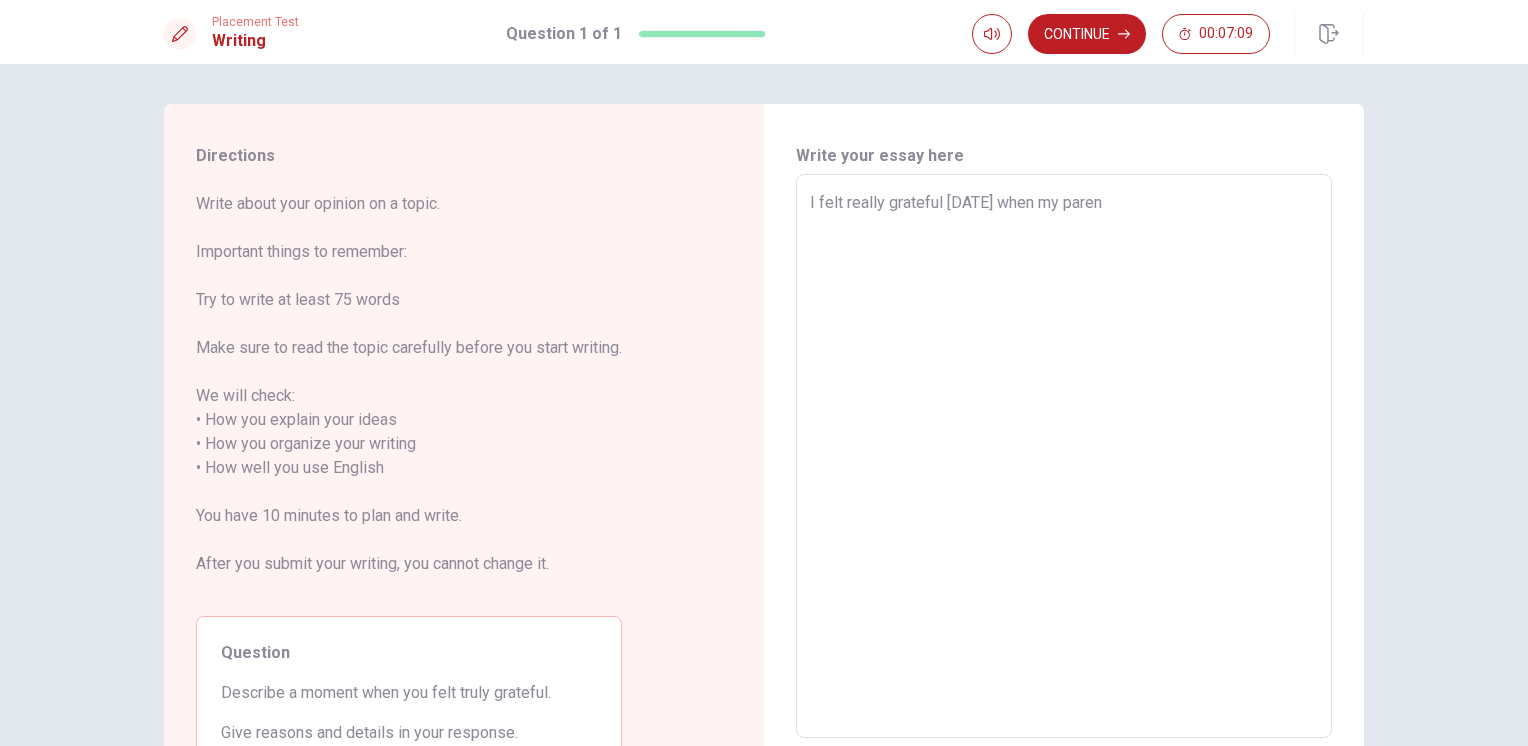 type on "x" 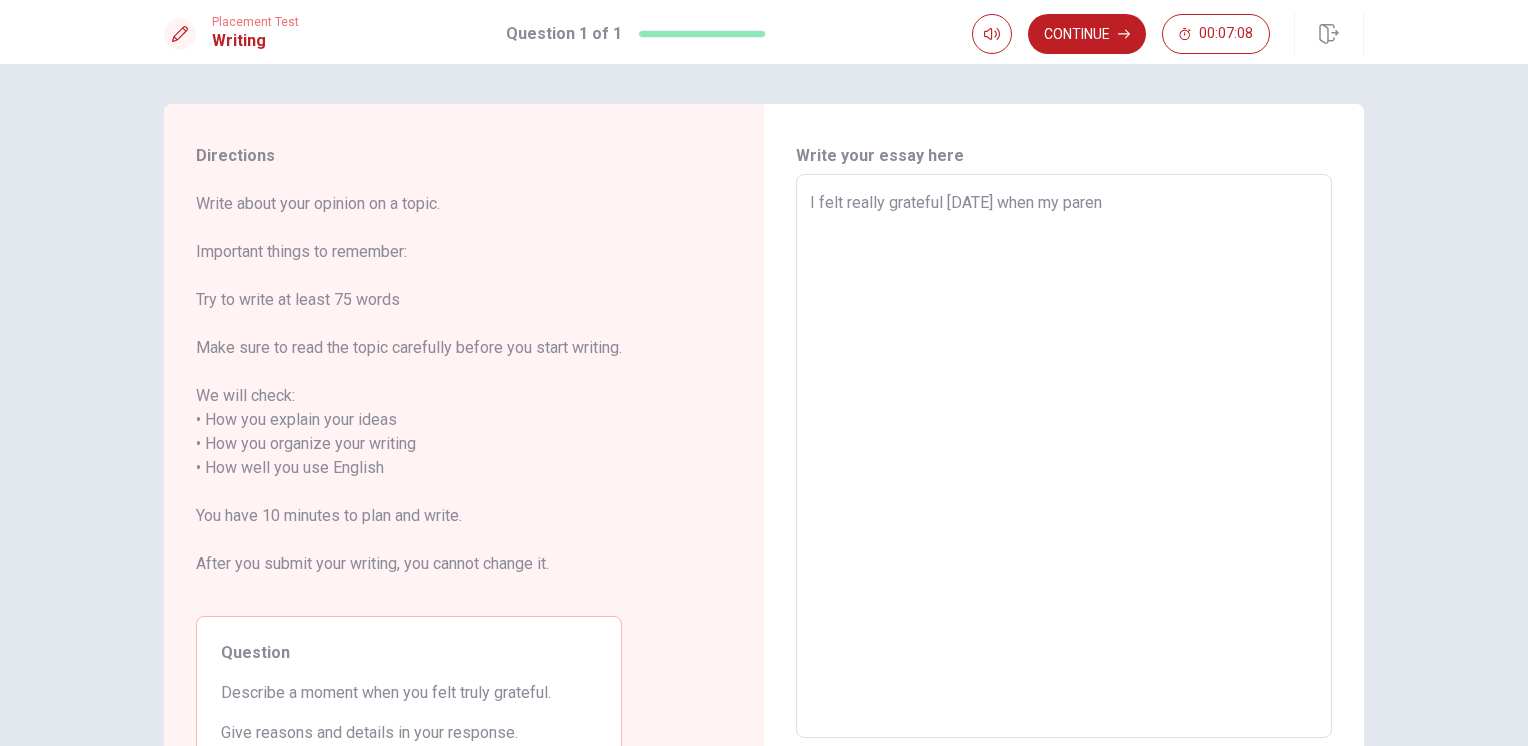 type on "I felt really grateful [DATE] when my parent" 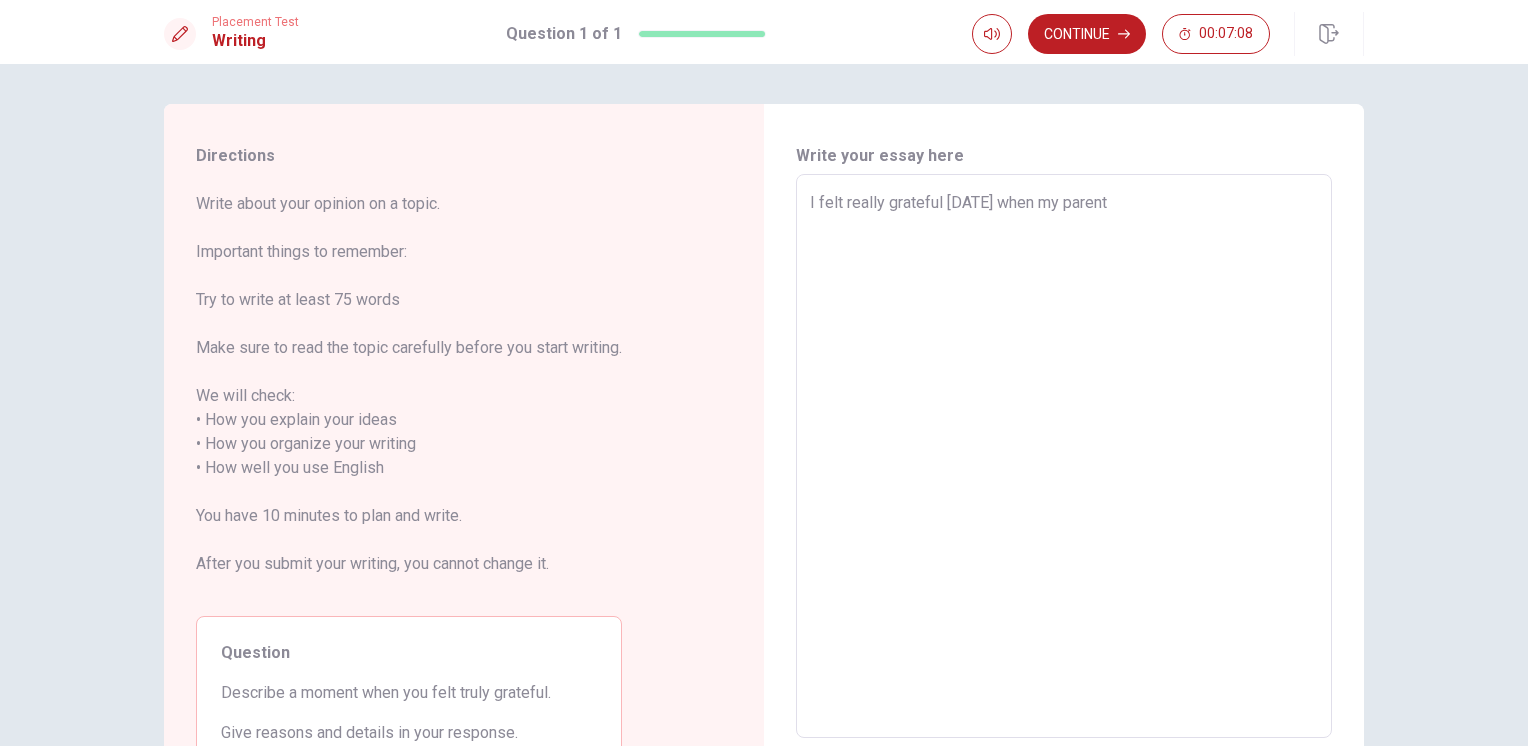 type on "x" 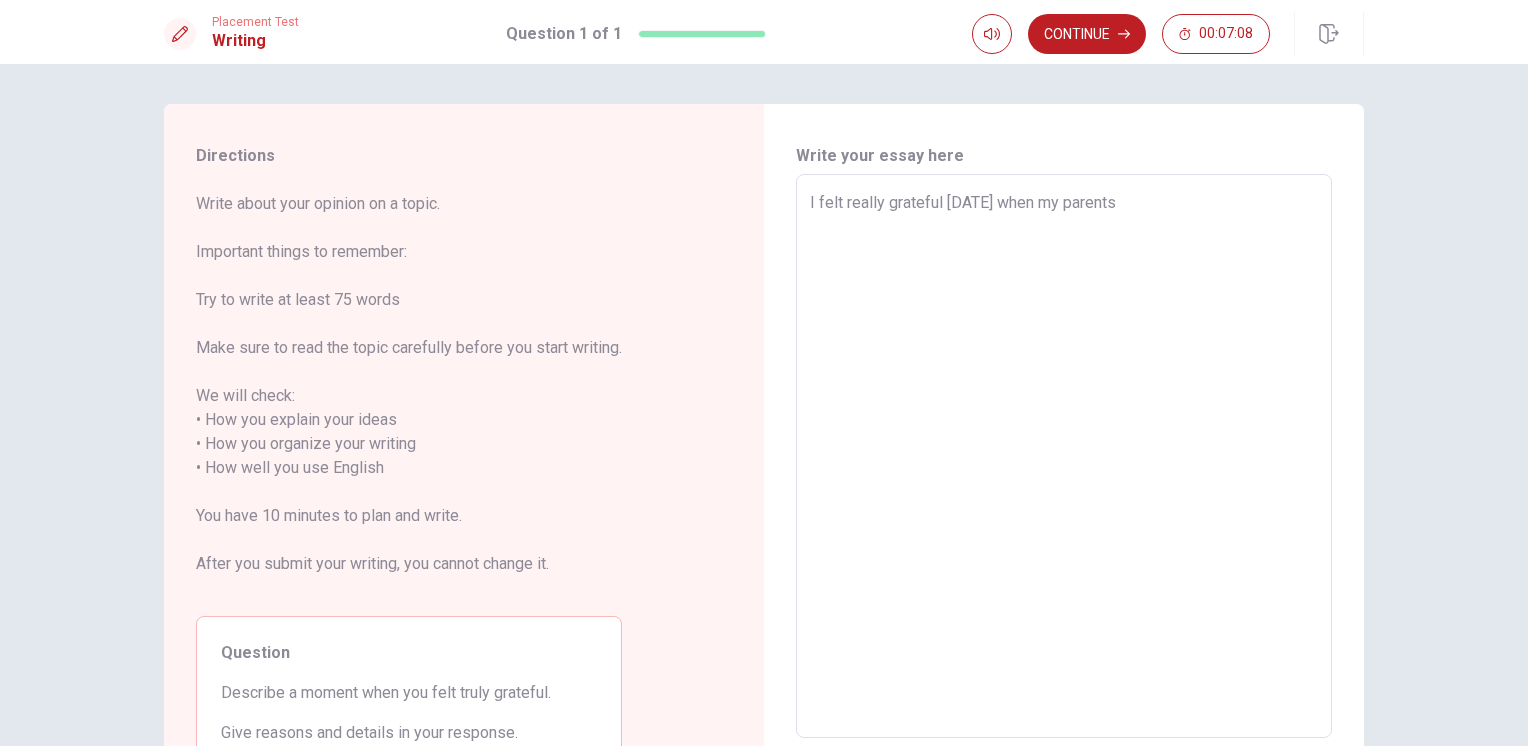 type on "x" 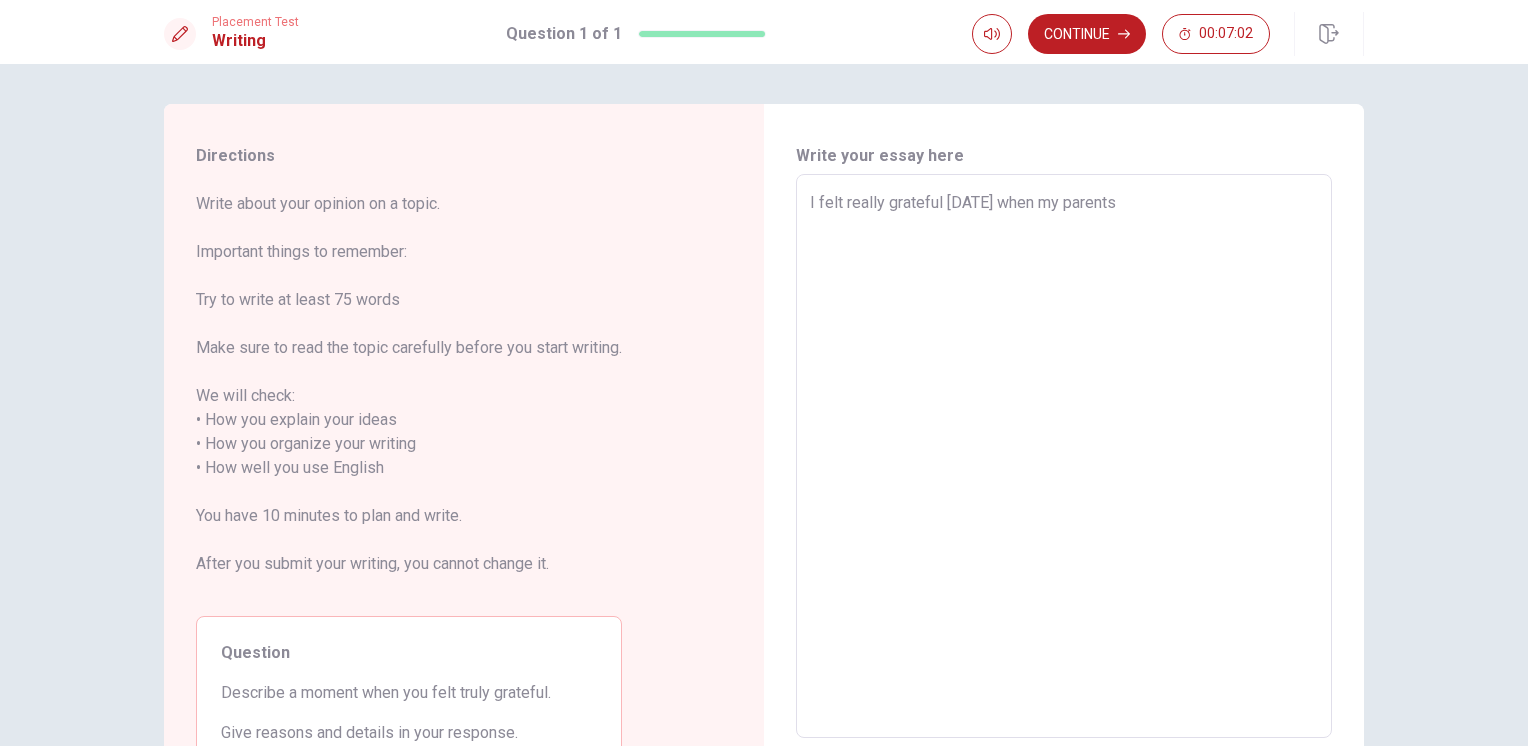 type on "x" 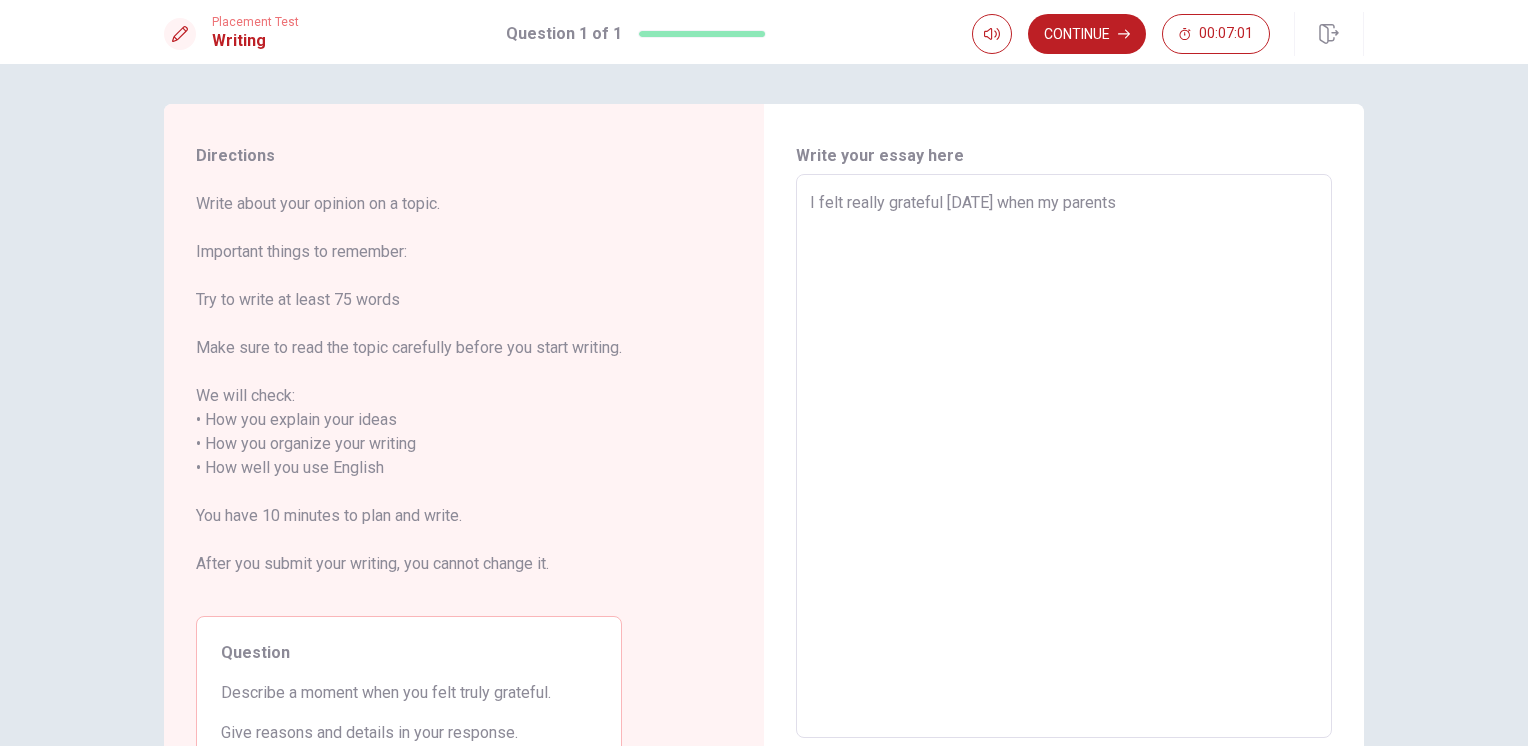 type on "I felt really grateful [DATE] when my parents p" 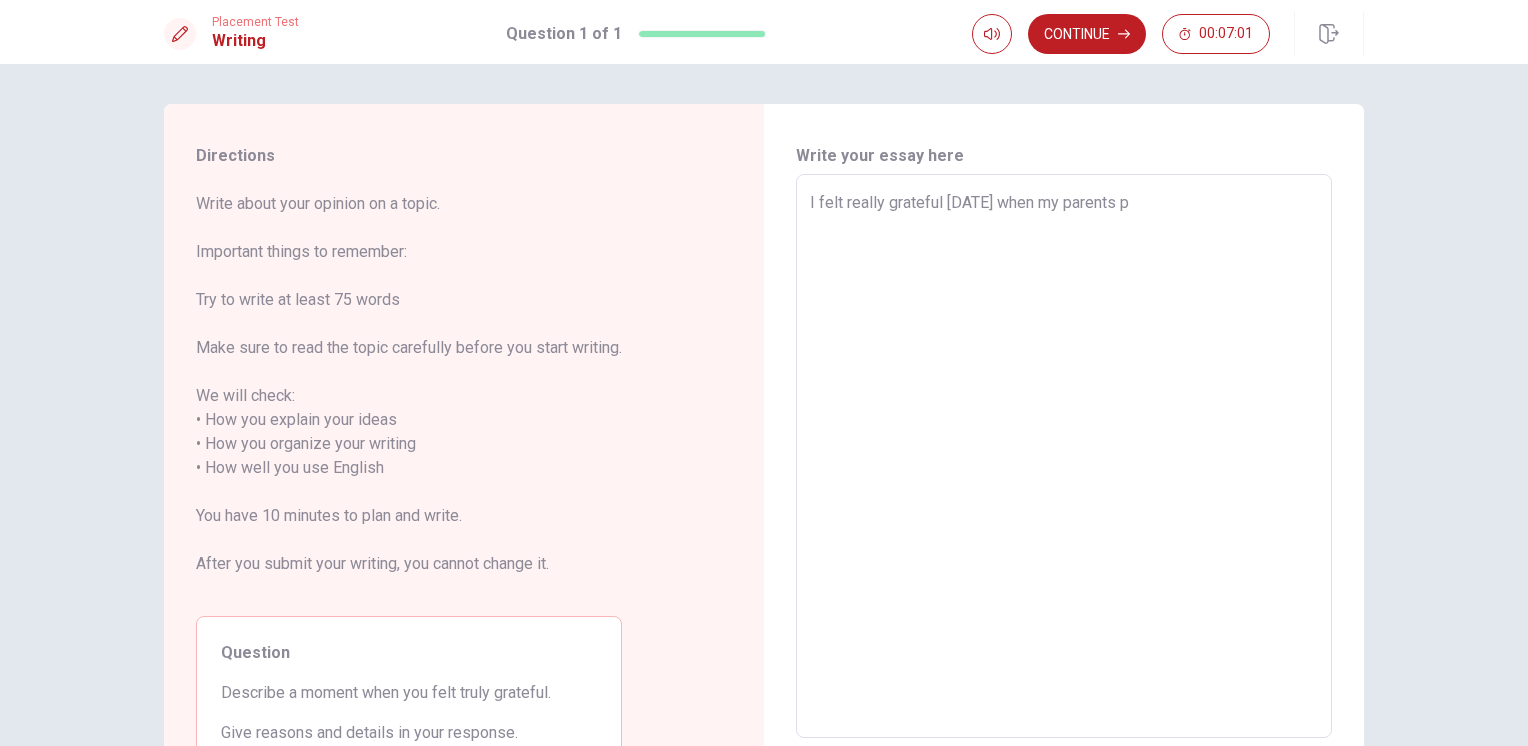 type on "x" 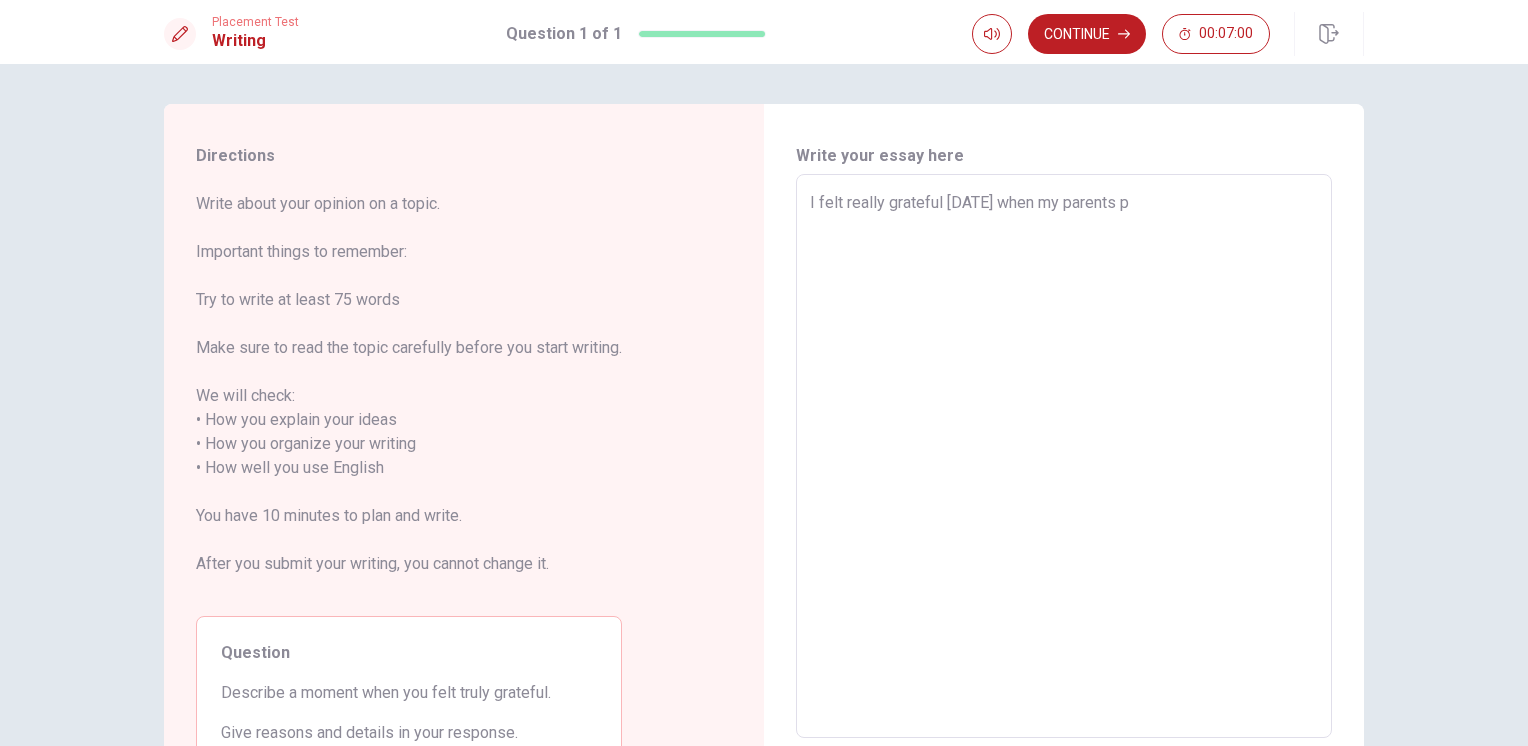 type on "I felt really grateful [DATE] when my parents pu" 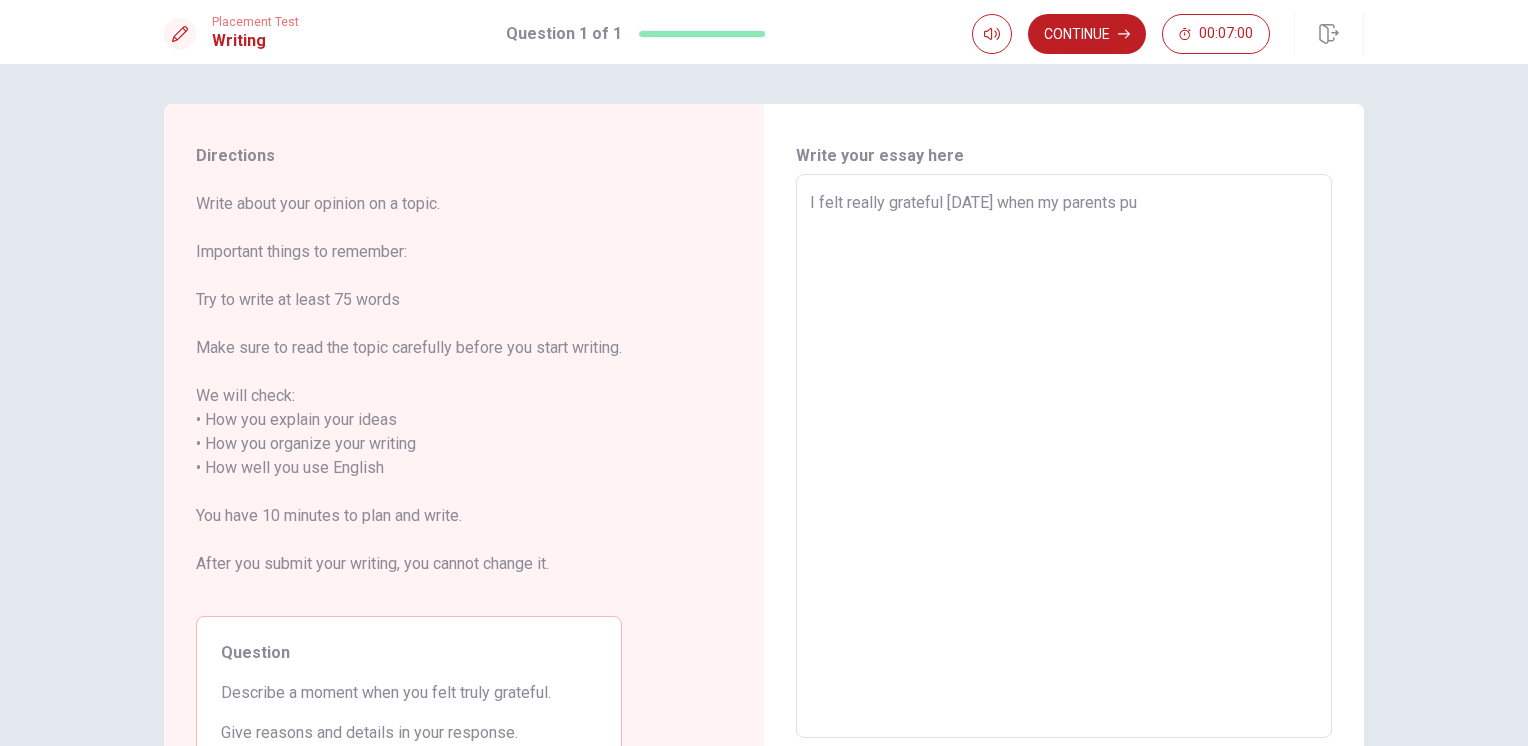 type on "x" 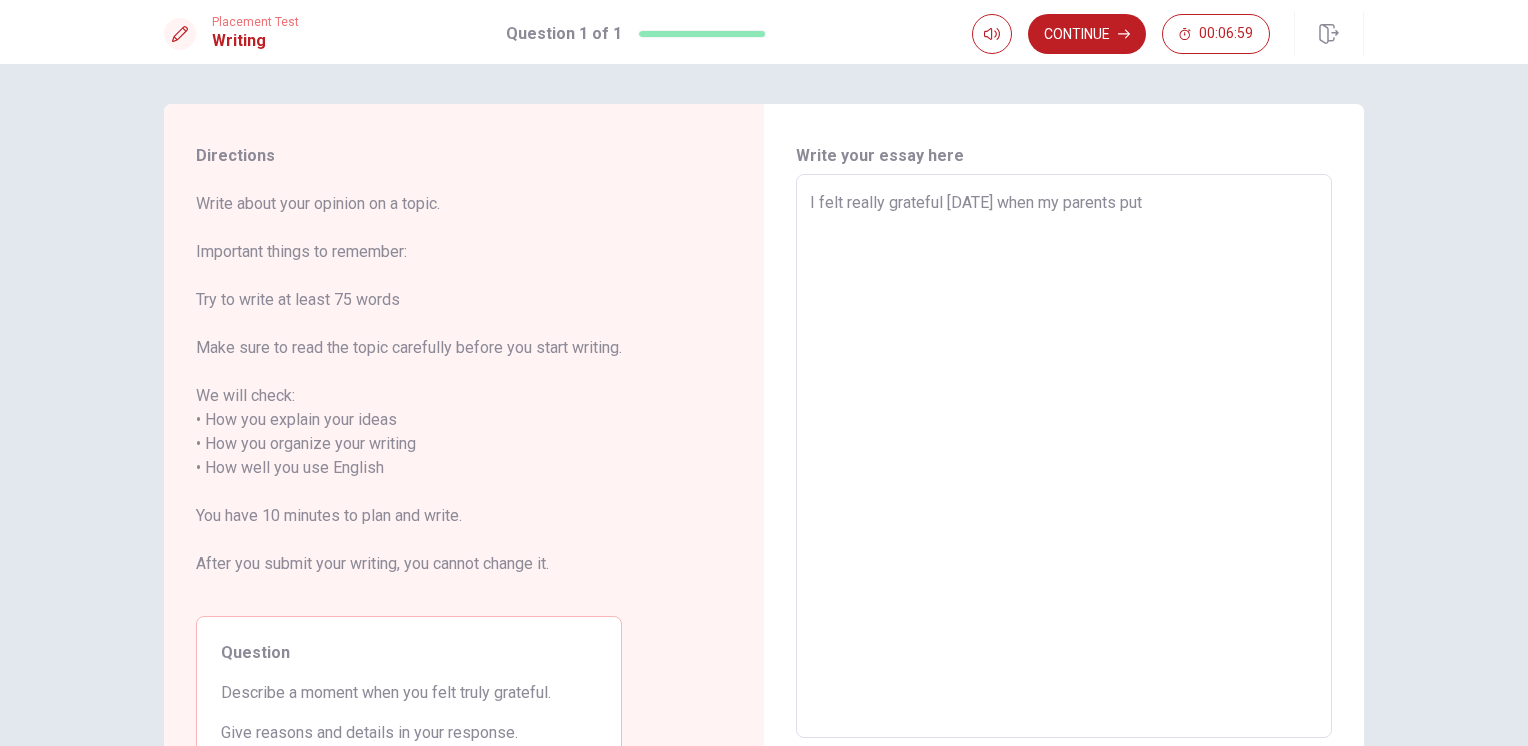 type on "x" 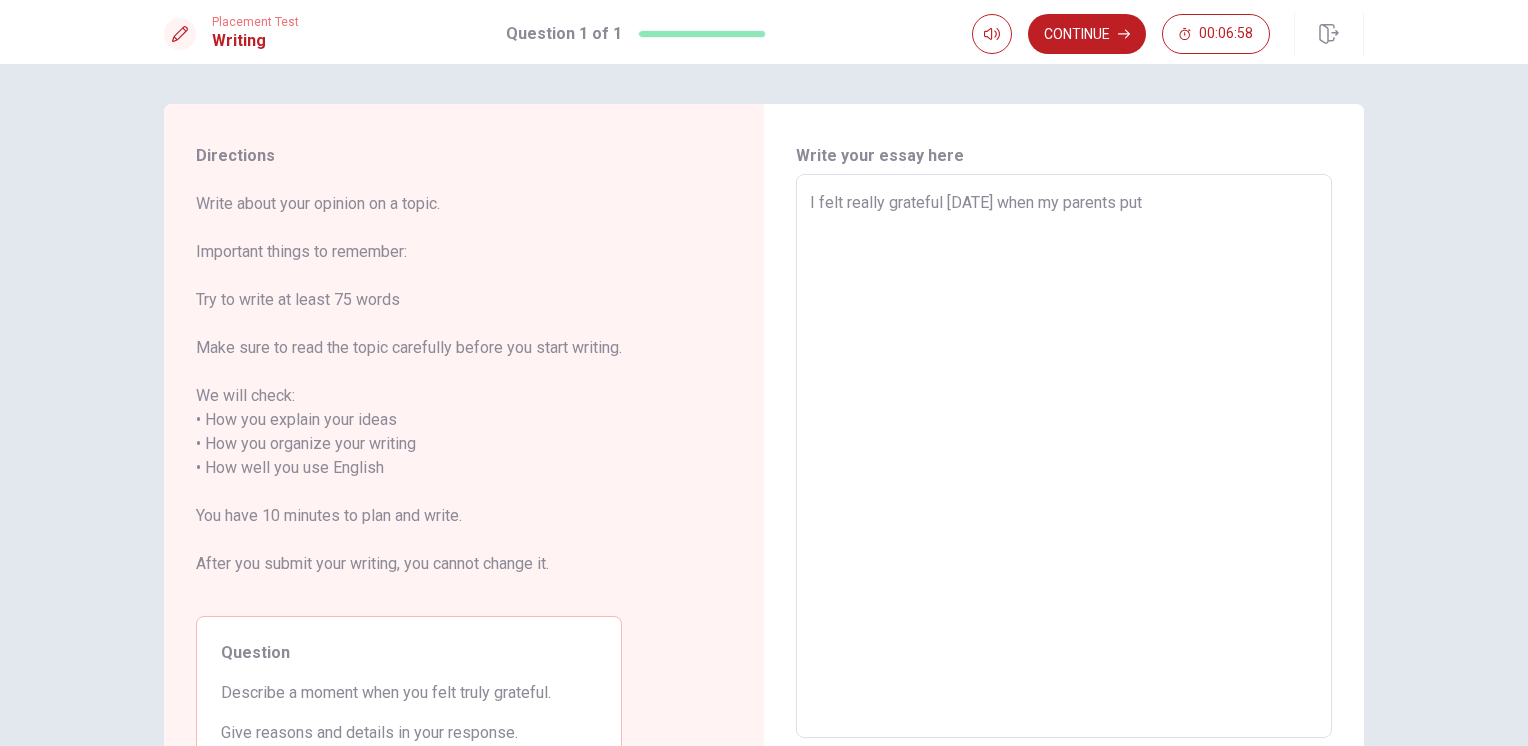 type on "I felt really grateful [DATE] when my parents put" 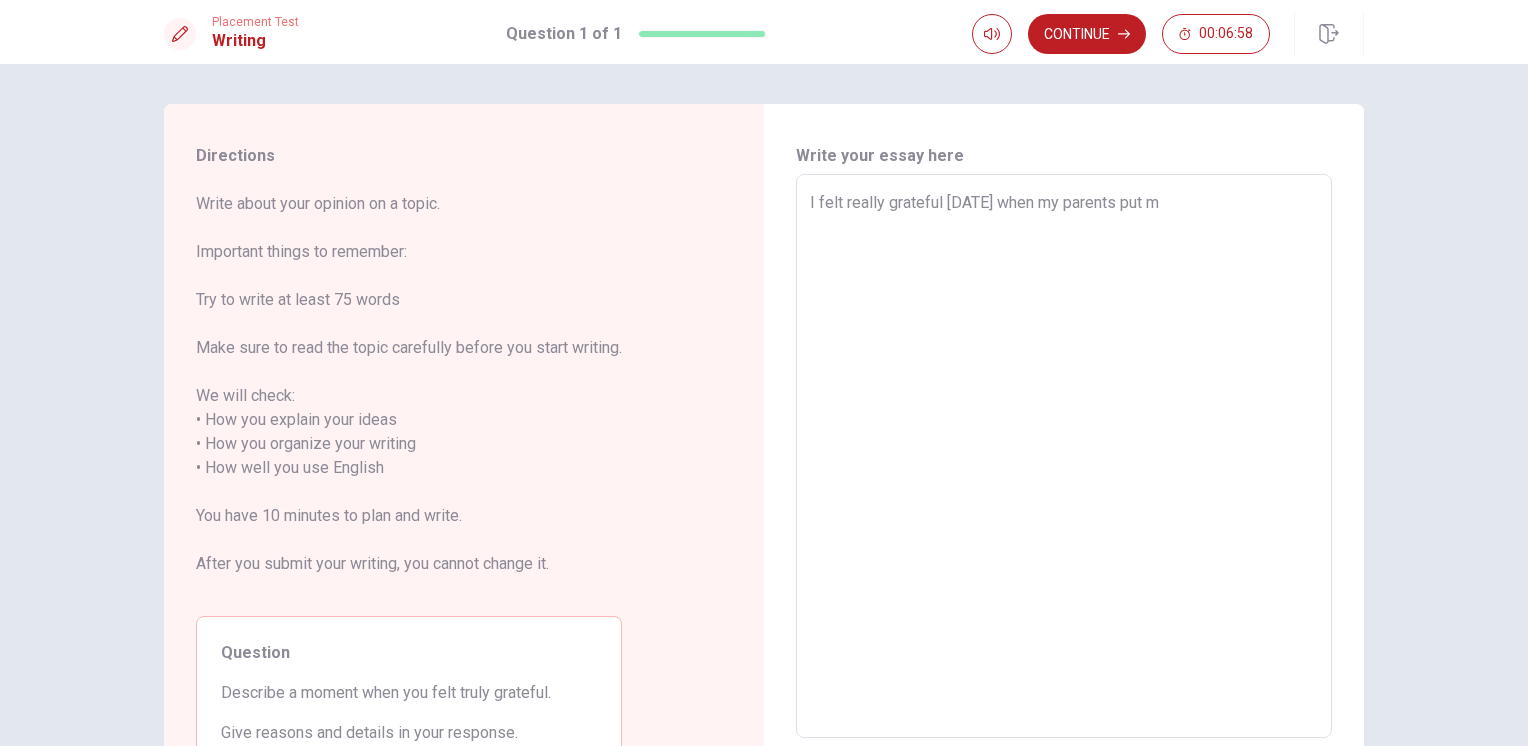 type on "x" 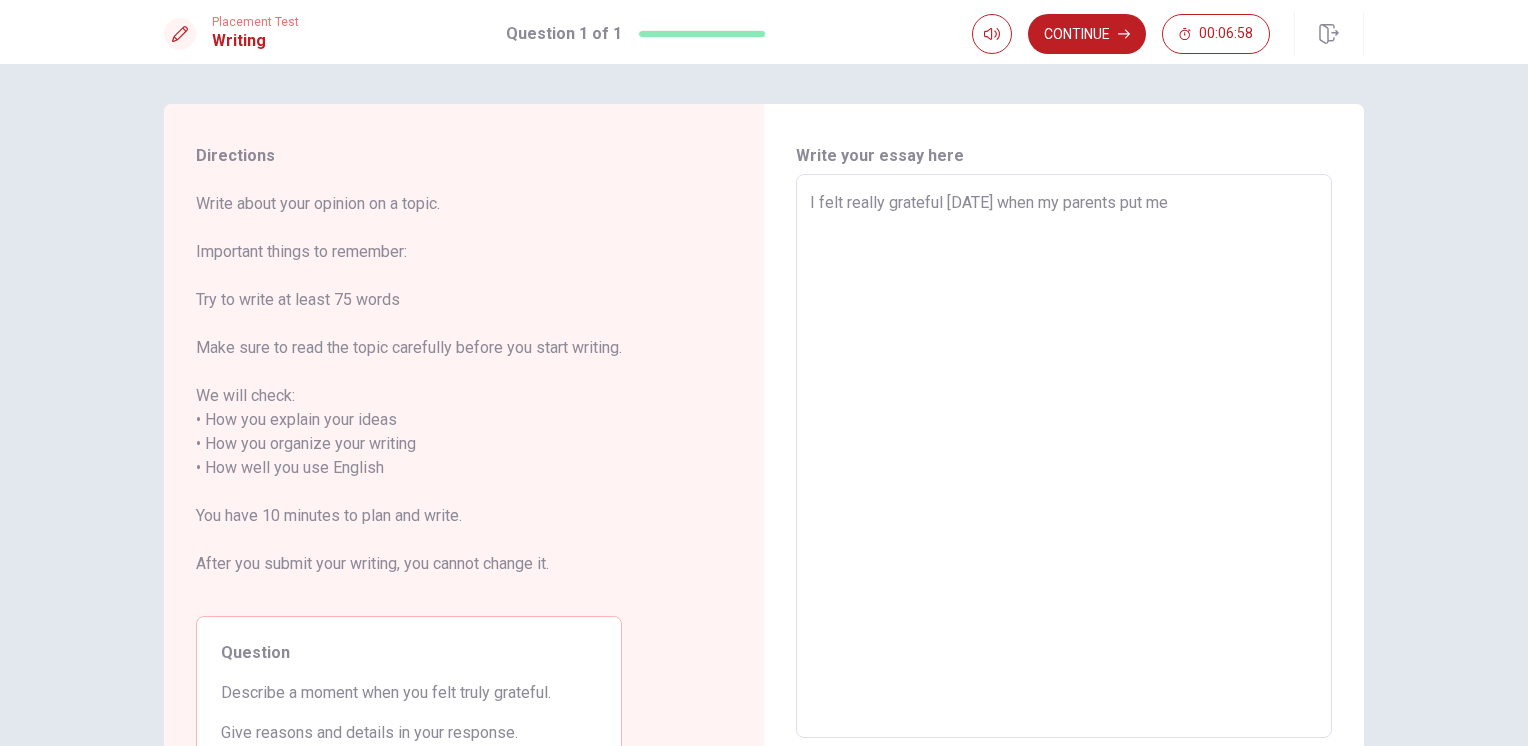 type on "x" 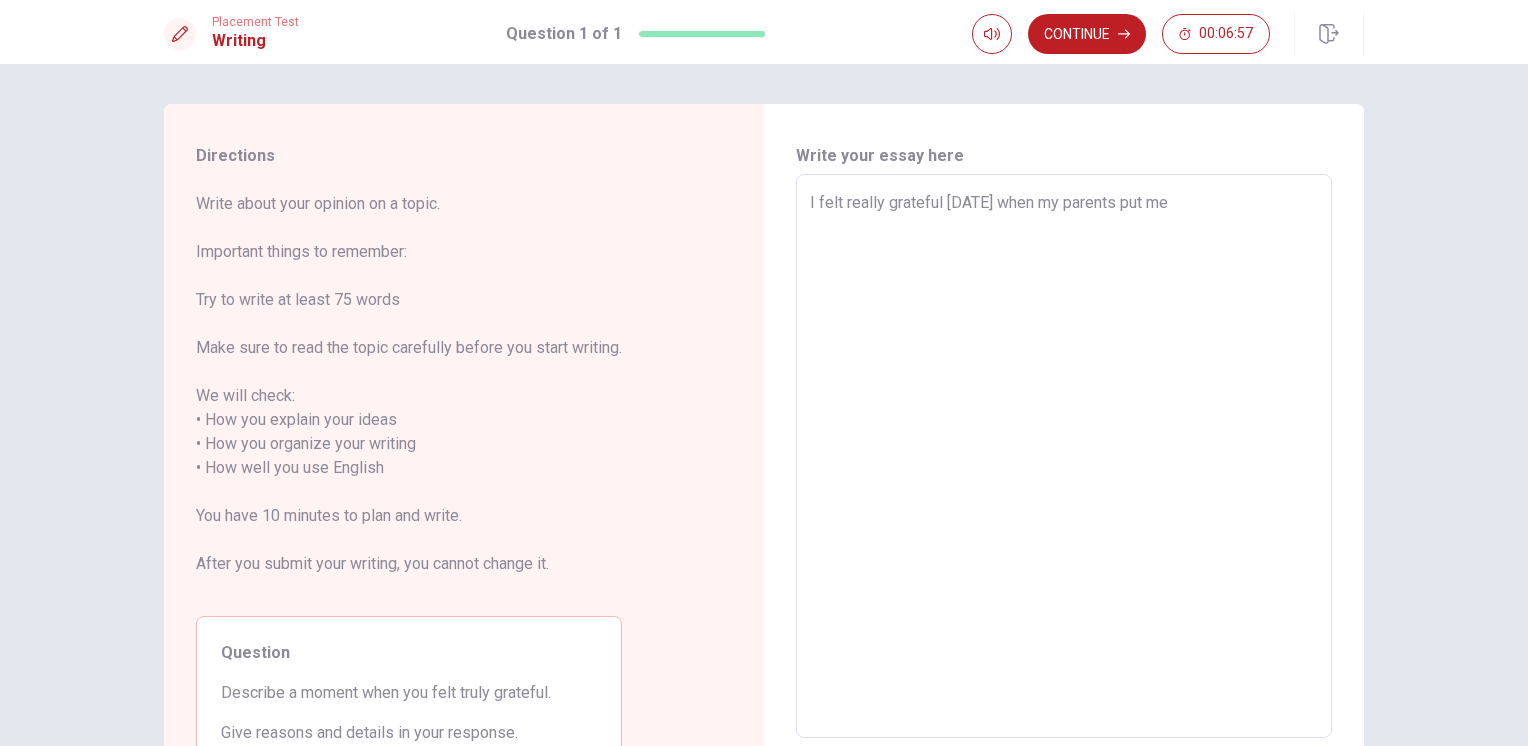 type on "I felt really grateful [DATE] when my parents put me" 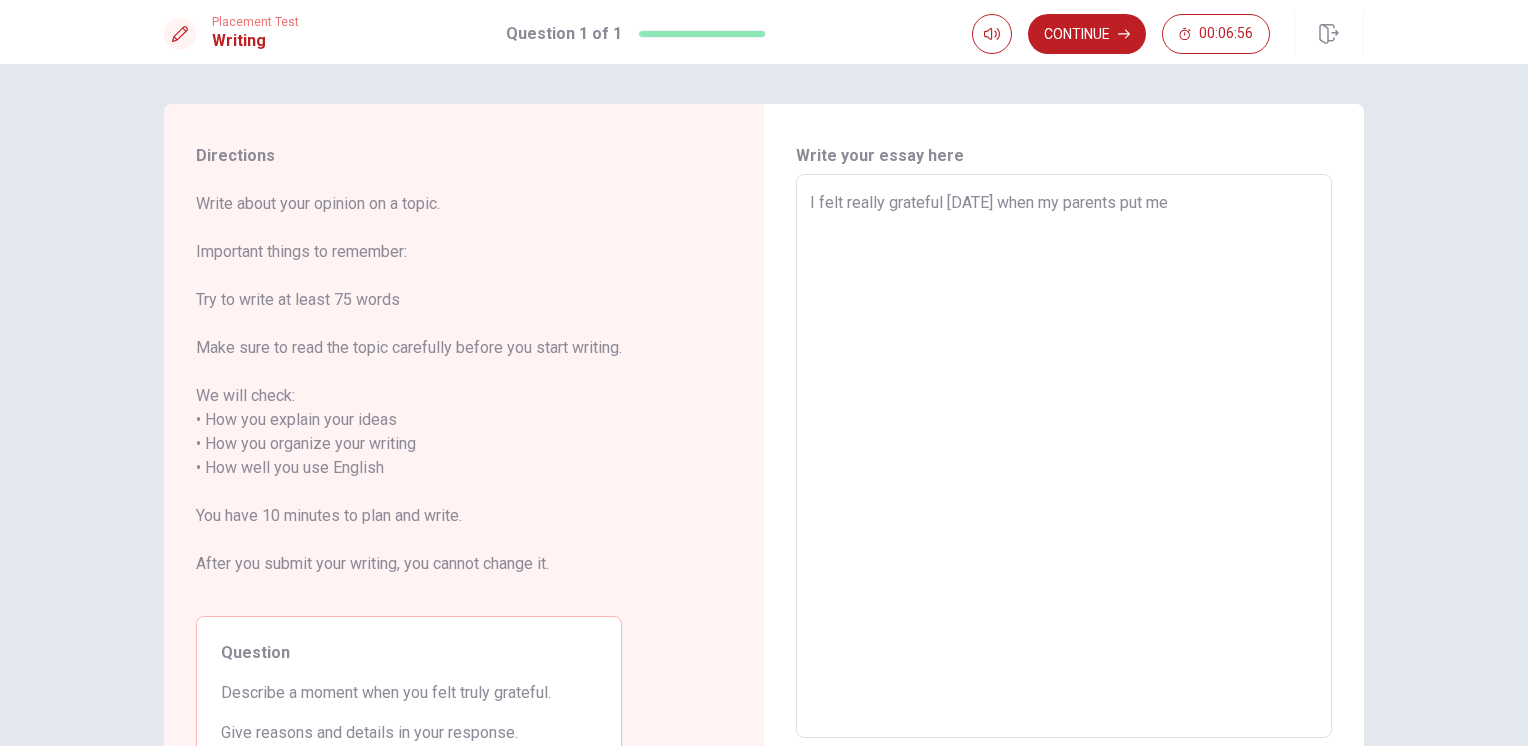 type on "I felt really grateful [DATE] when my parents put me i" 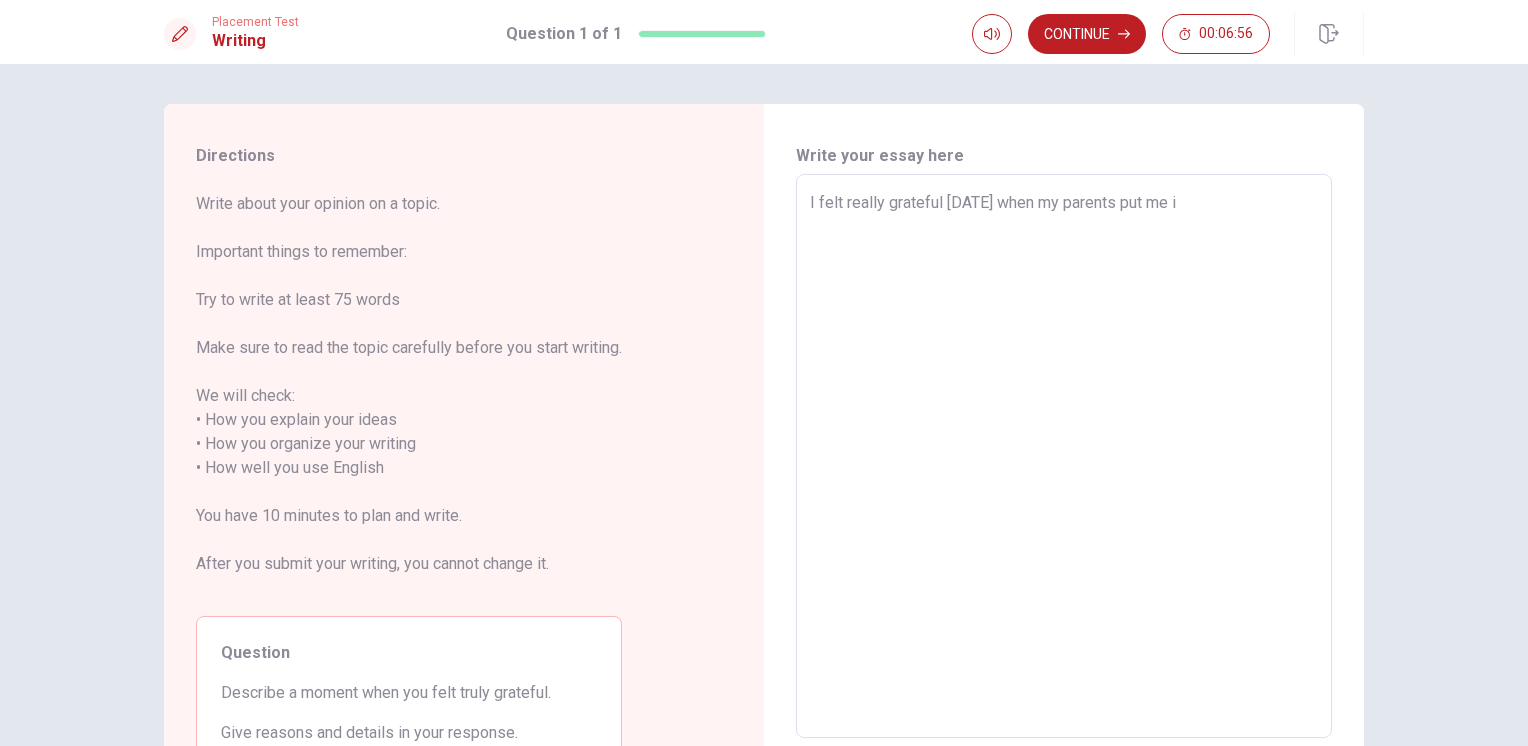 type on "x" 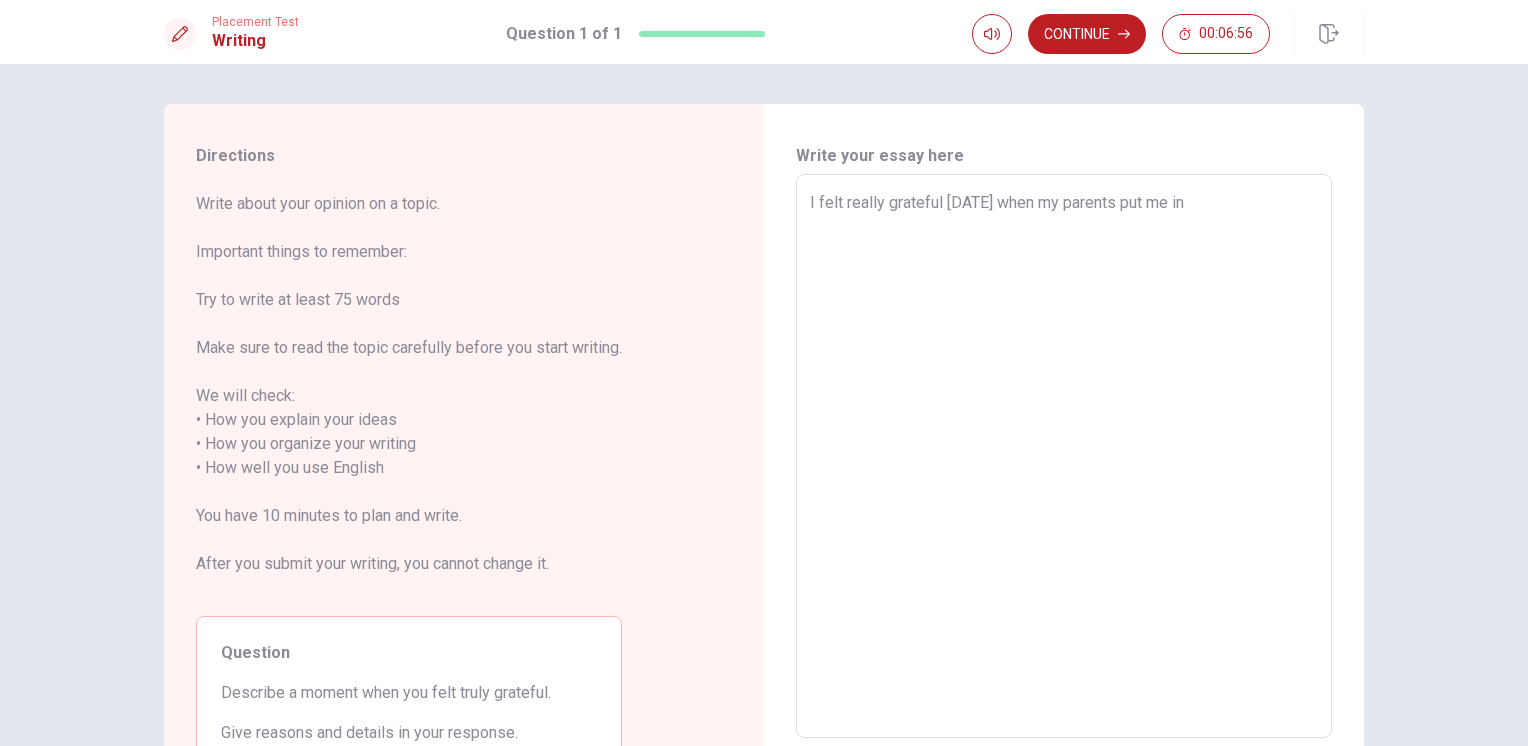 type on "x" 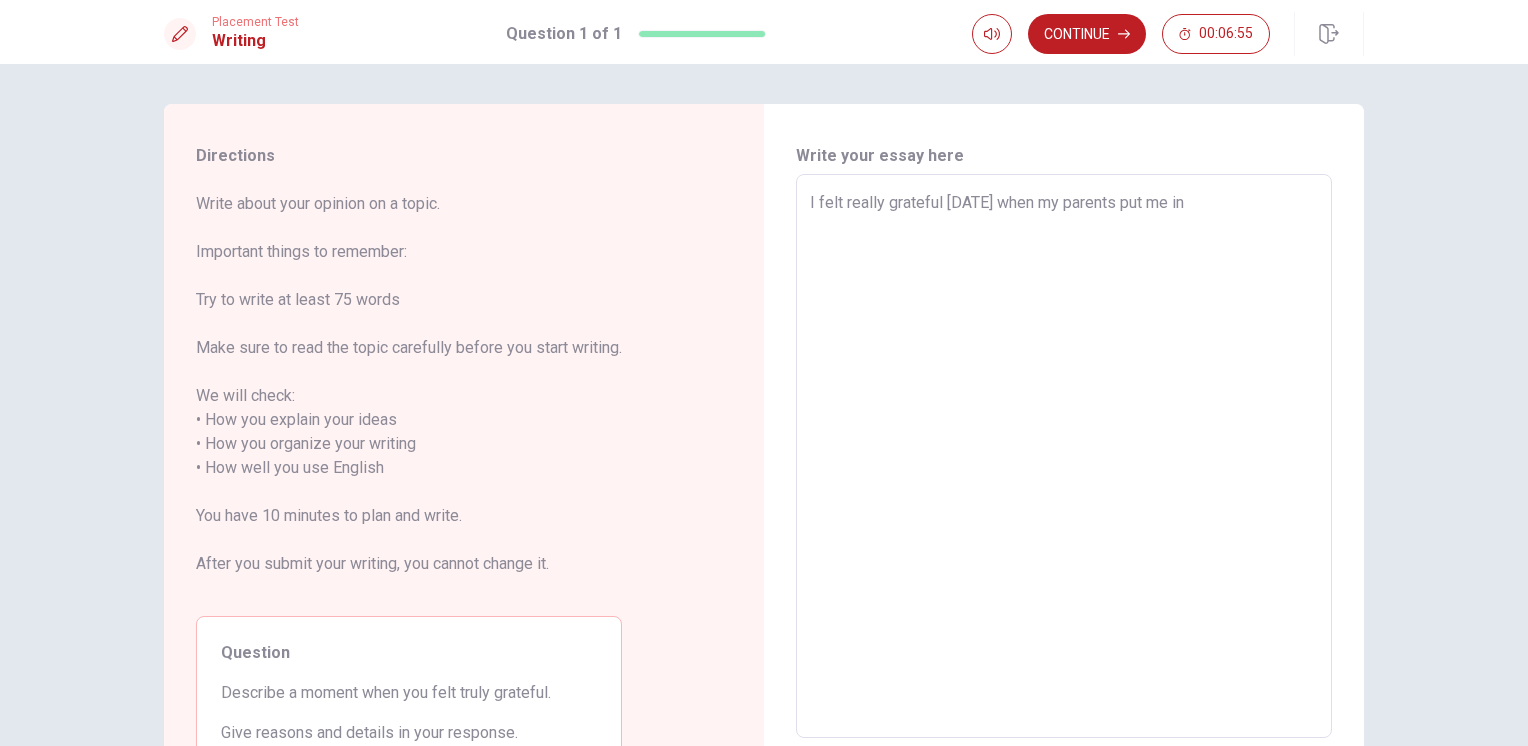 type on "I felt really grateful [DATE] when my parents put me in a" 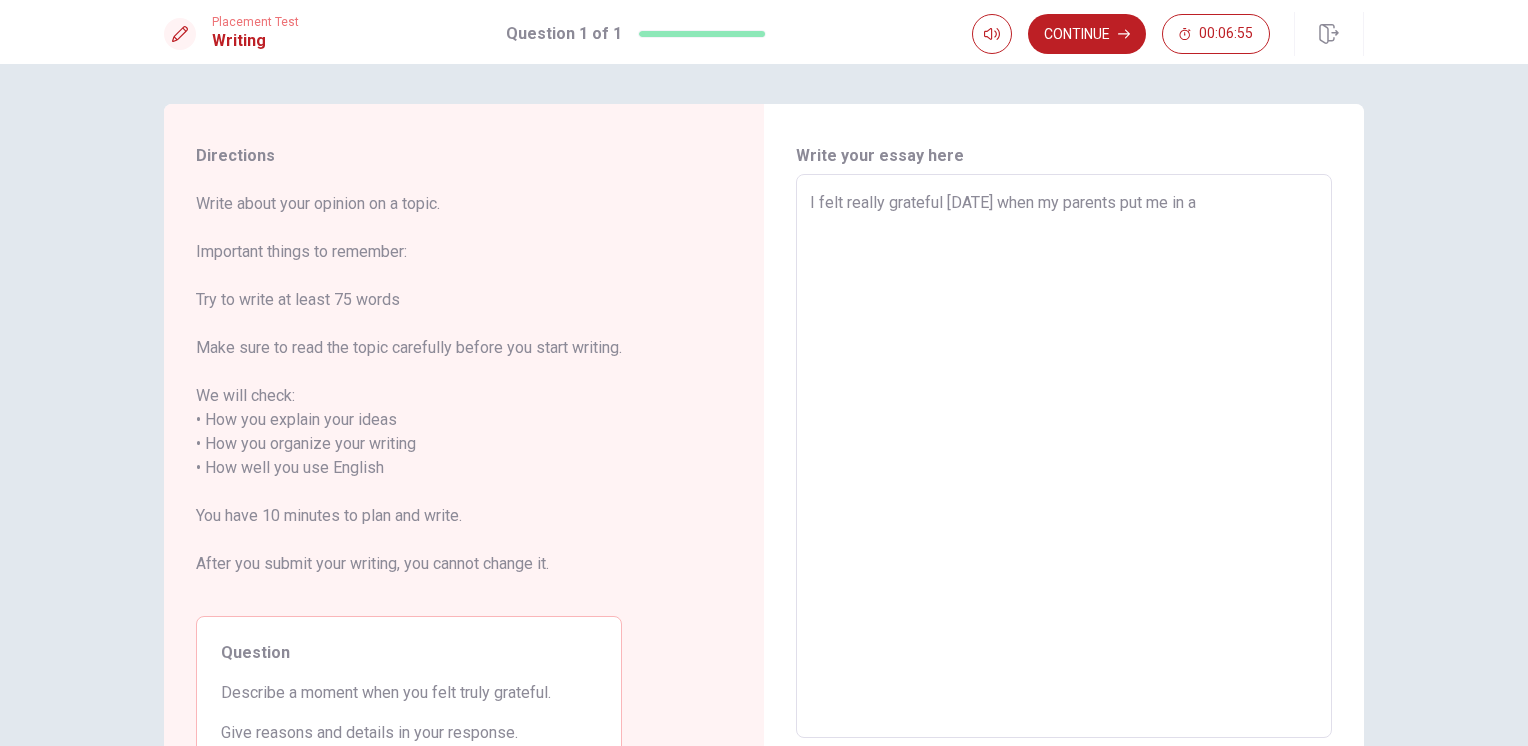 type on "x" 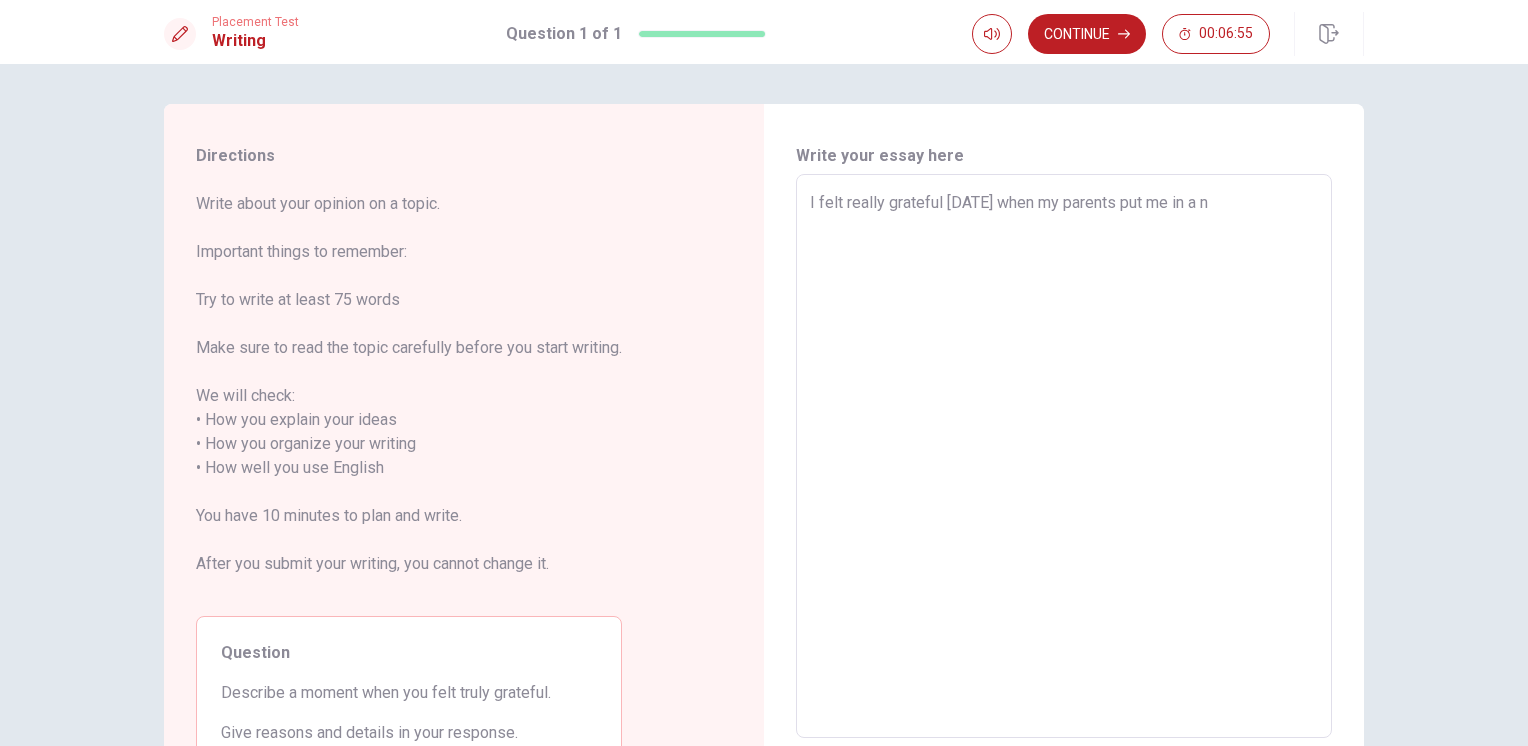type on "x" 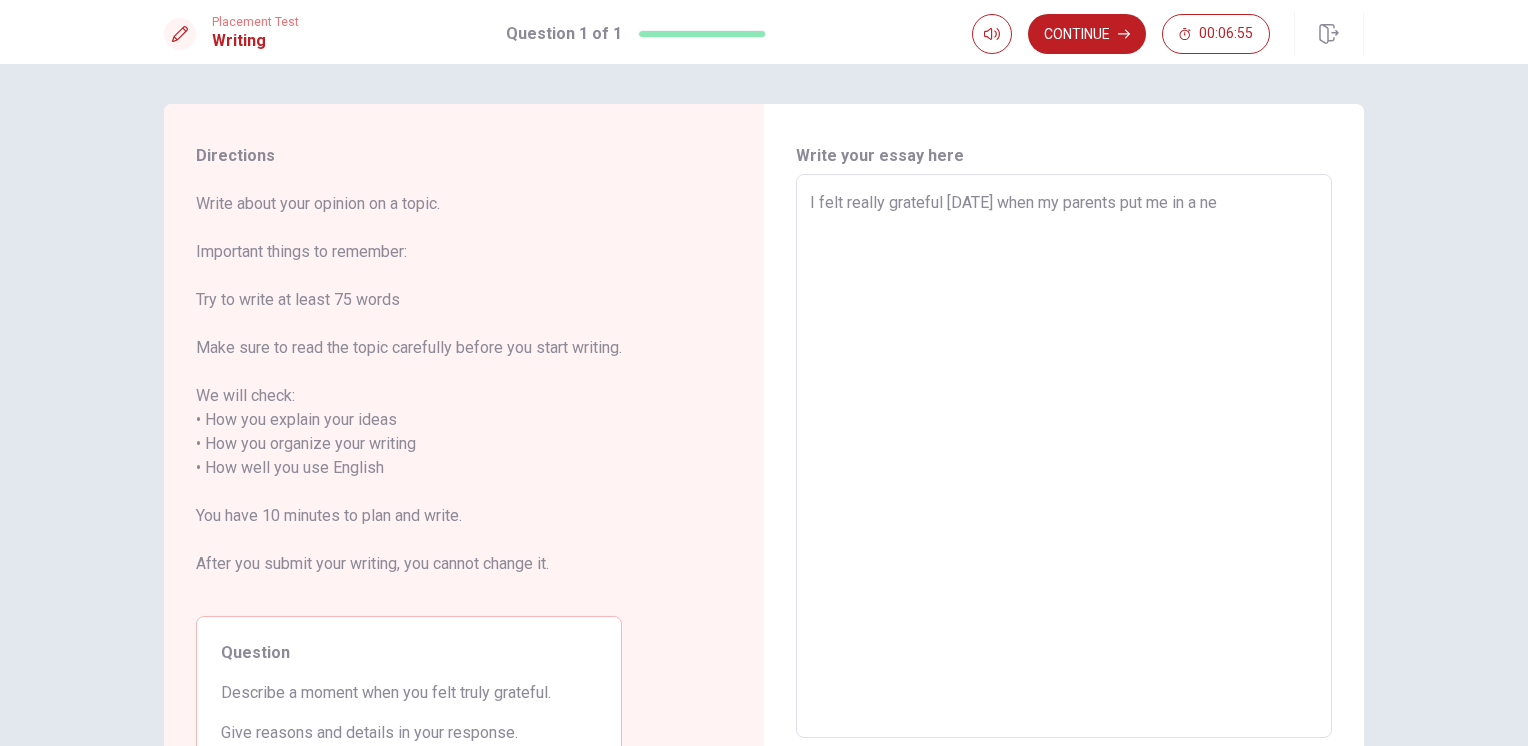 type on "x" 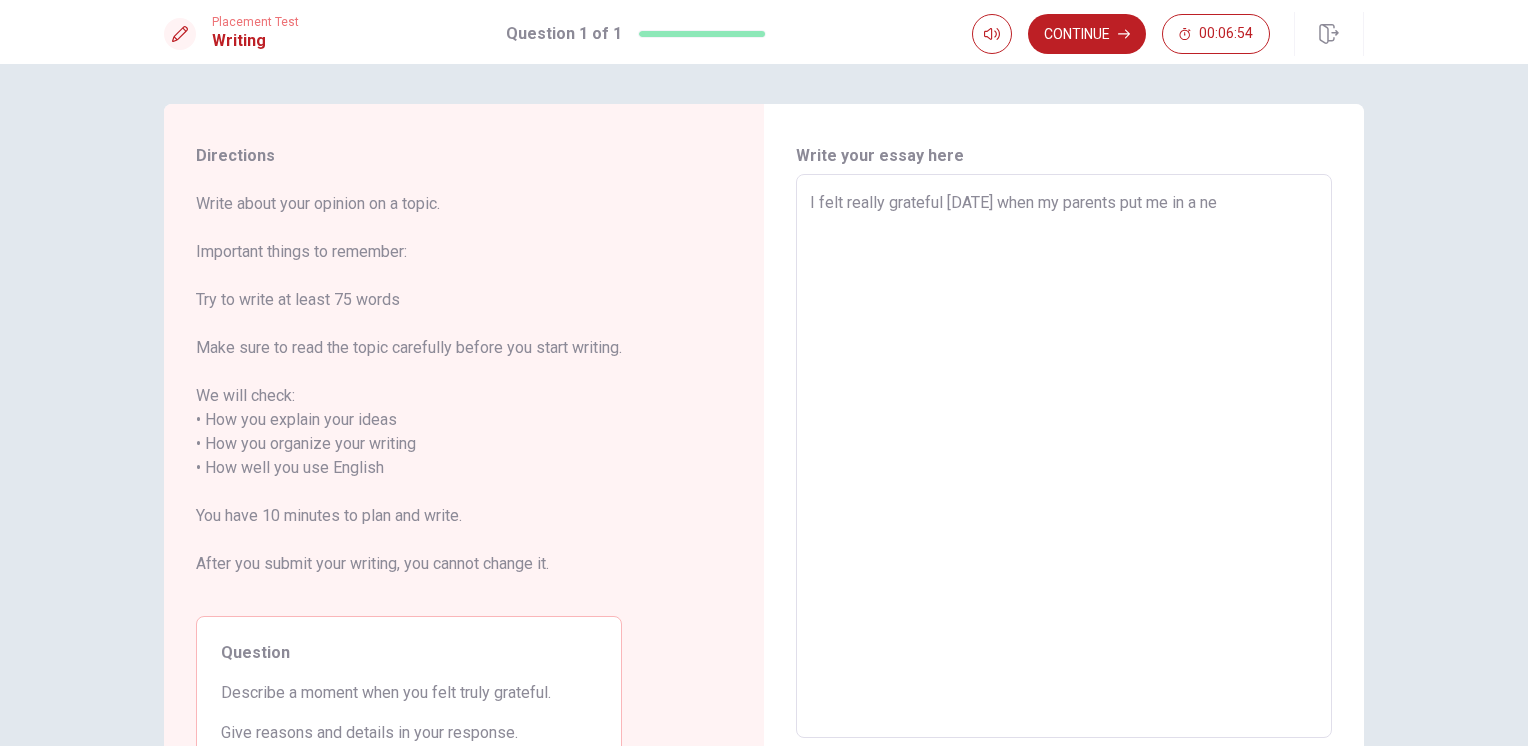 type on "I felt really grateful [DATE] when my parents put me in a new" 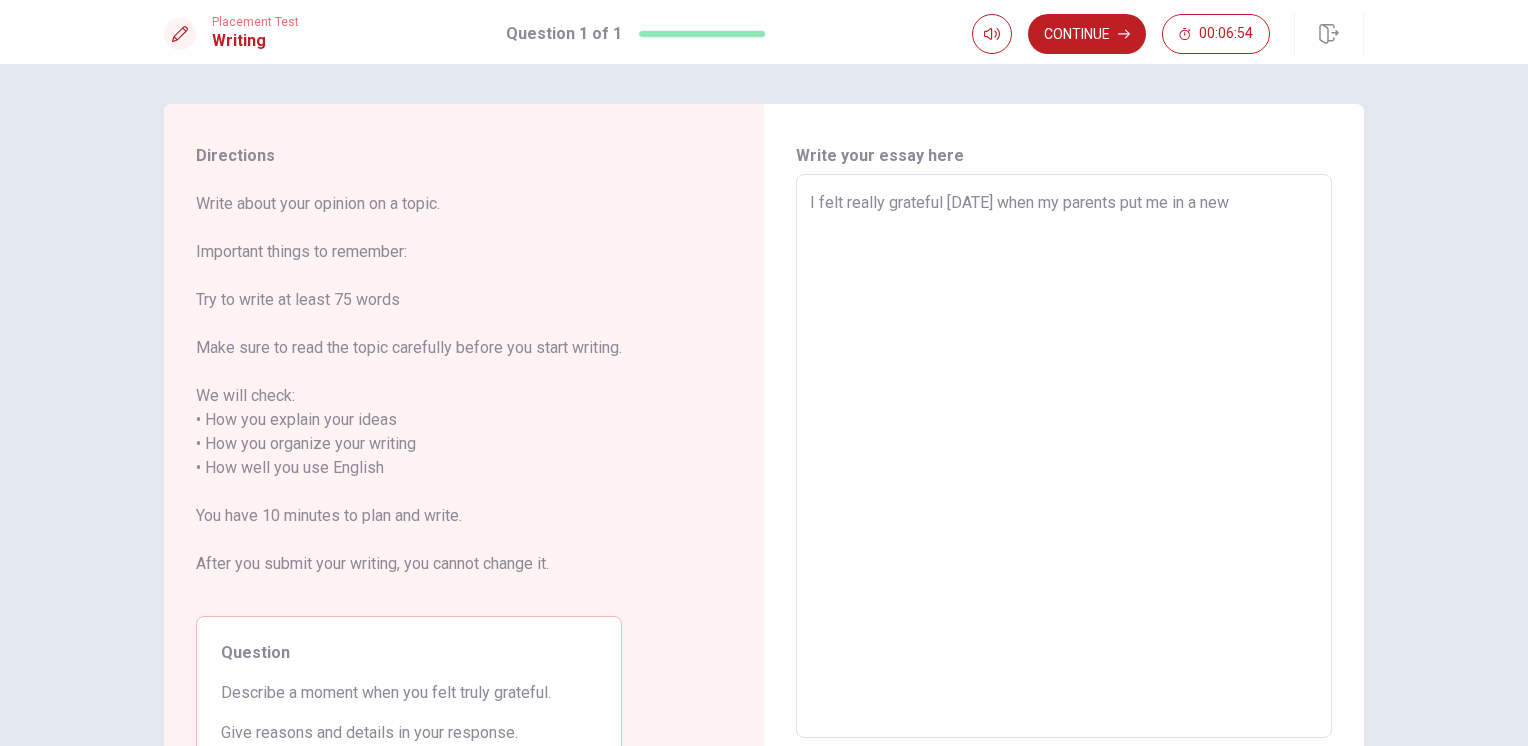 type on "x" 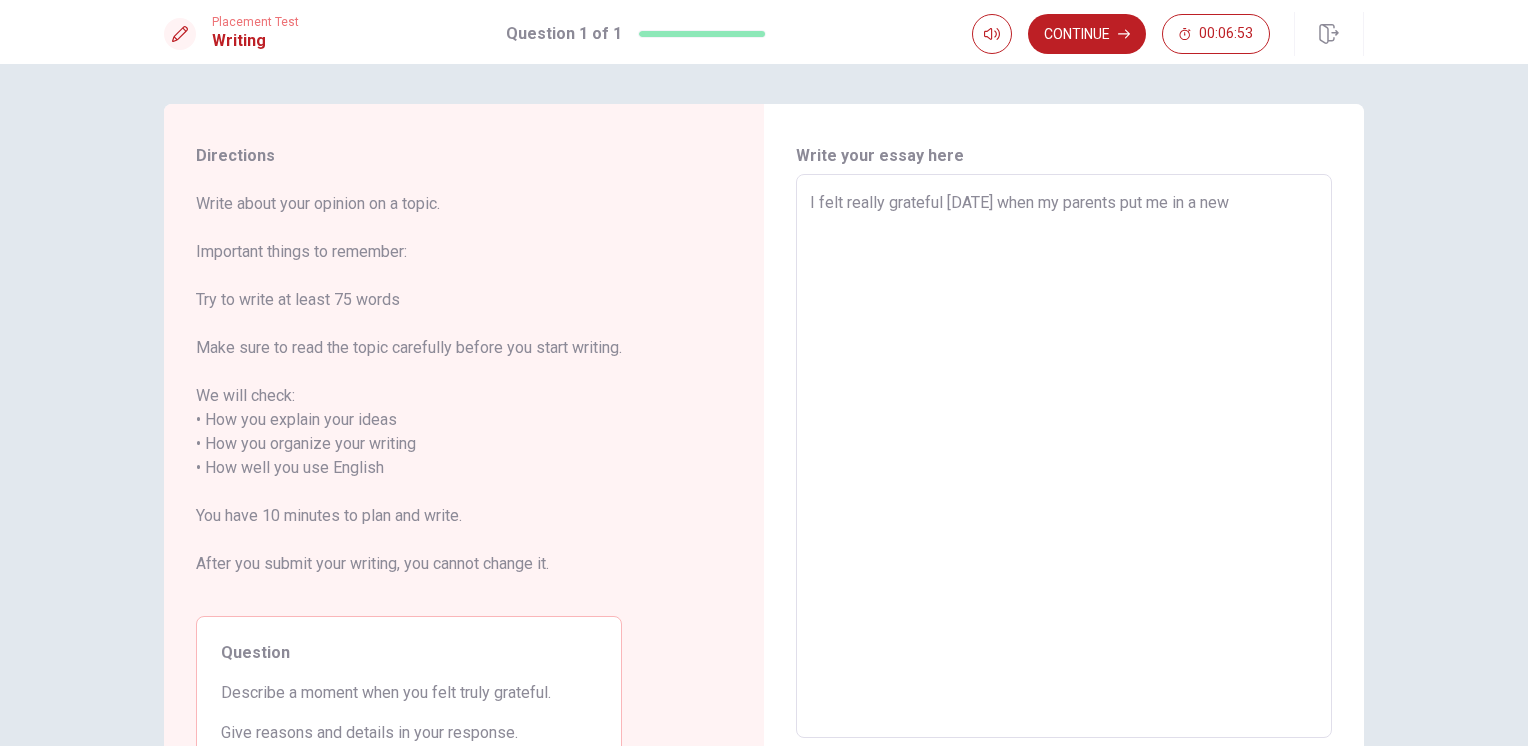 type on "I felt really grateful [DATE] when my parents put me in a new s" 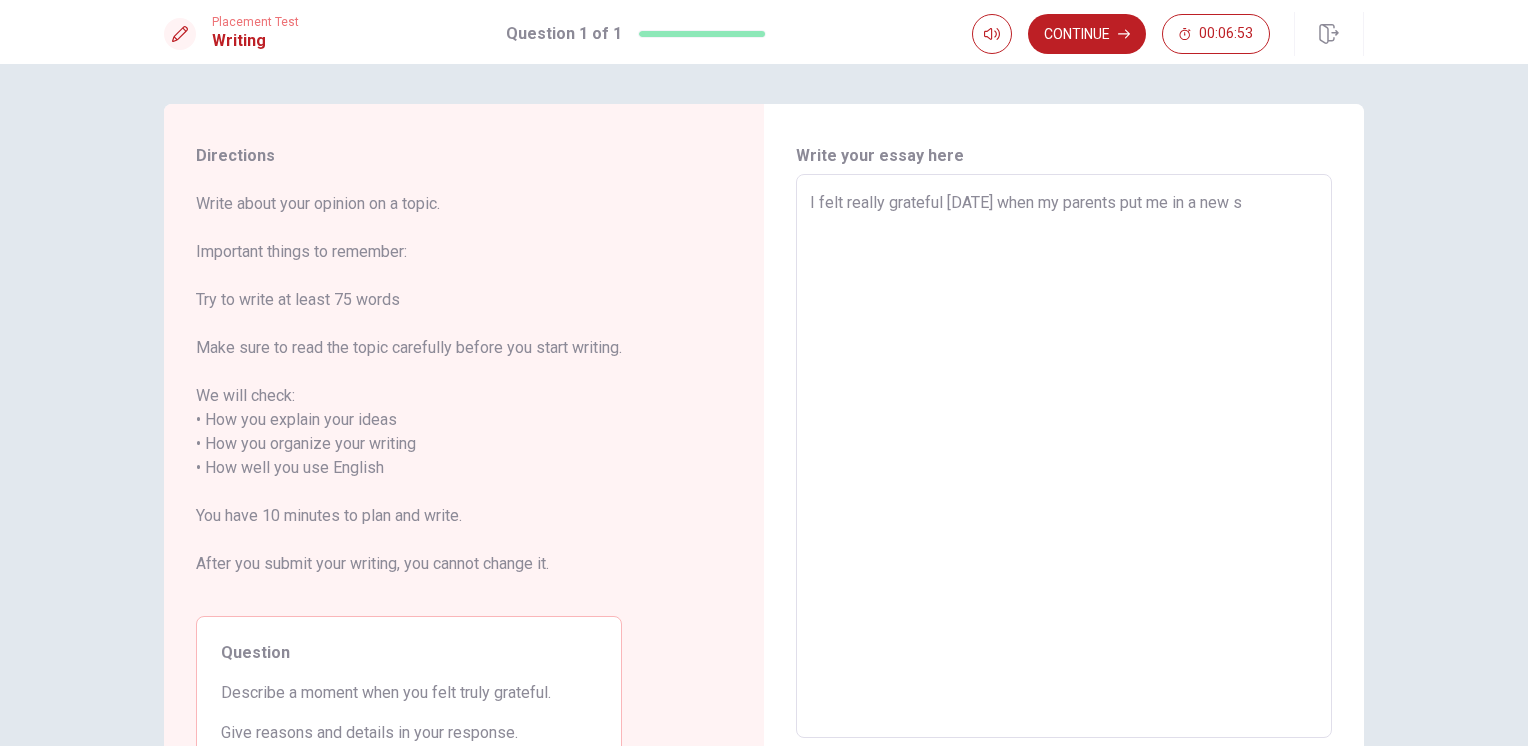 type on "x" 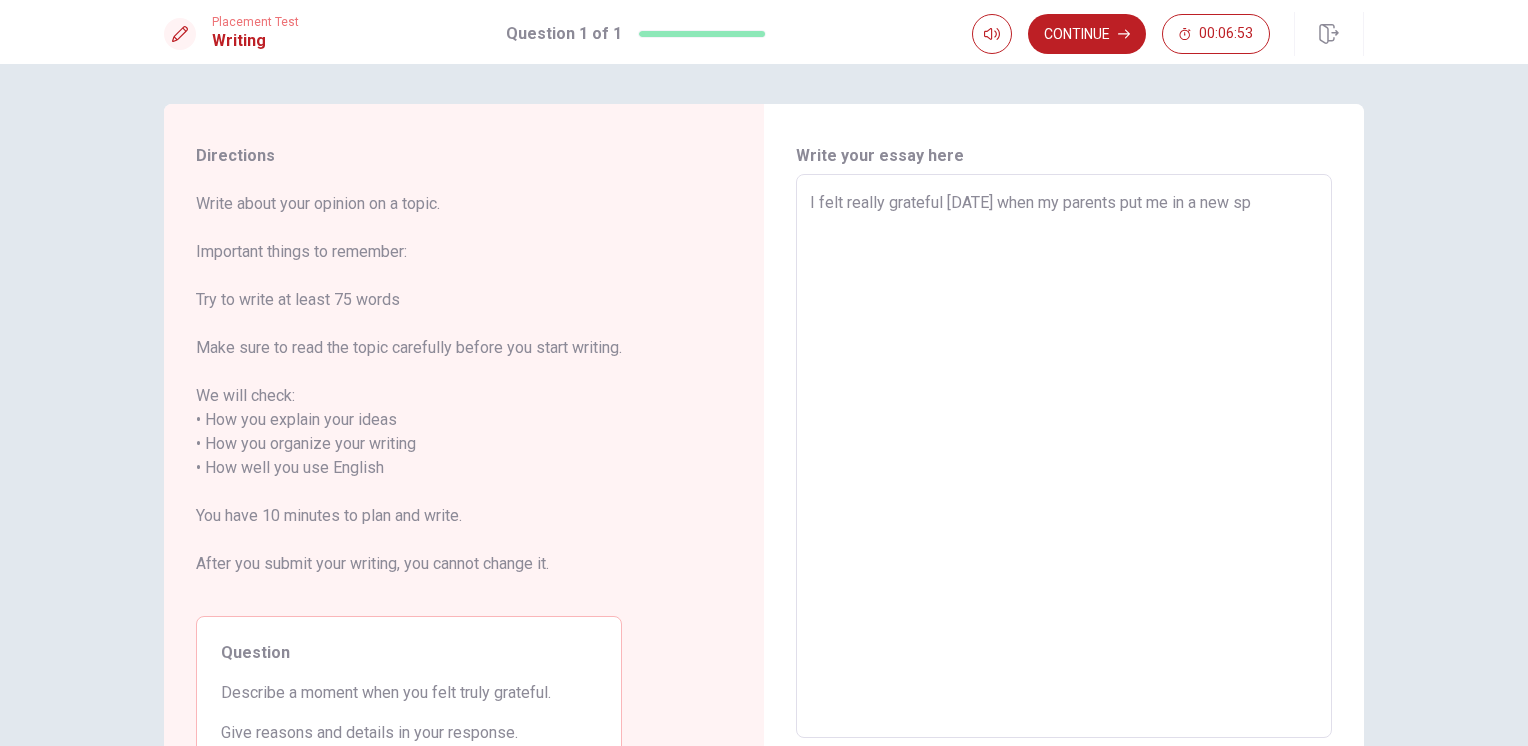 type on "x" 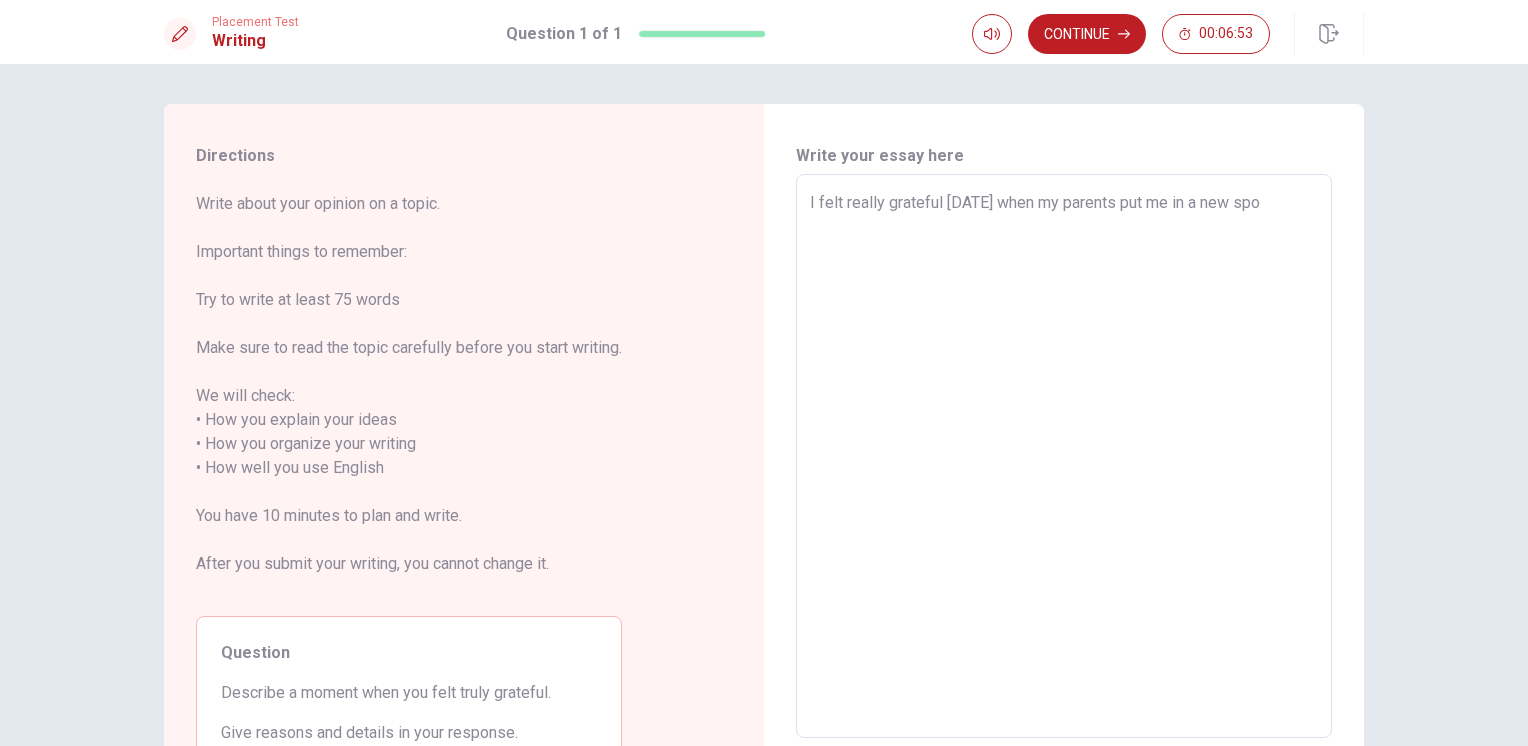 type on "x" 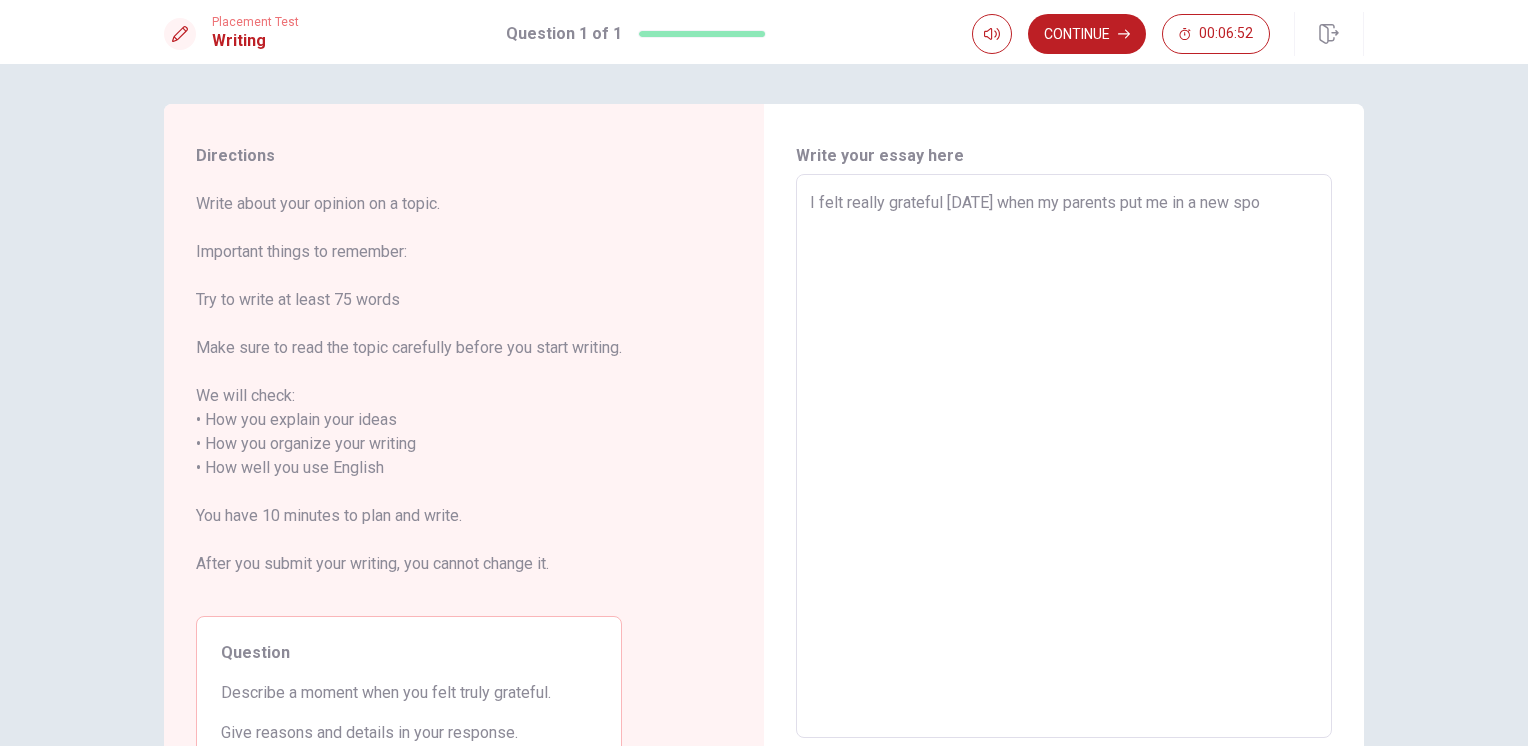 type on "I felt really grateful [DATE] when my parents put me in a new spor" 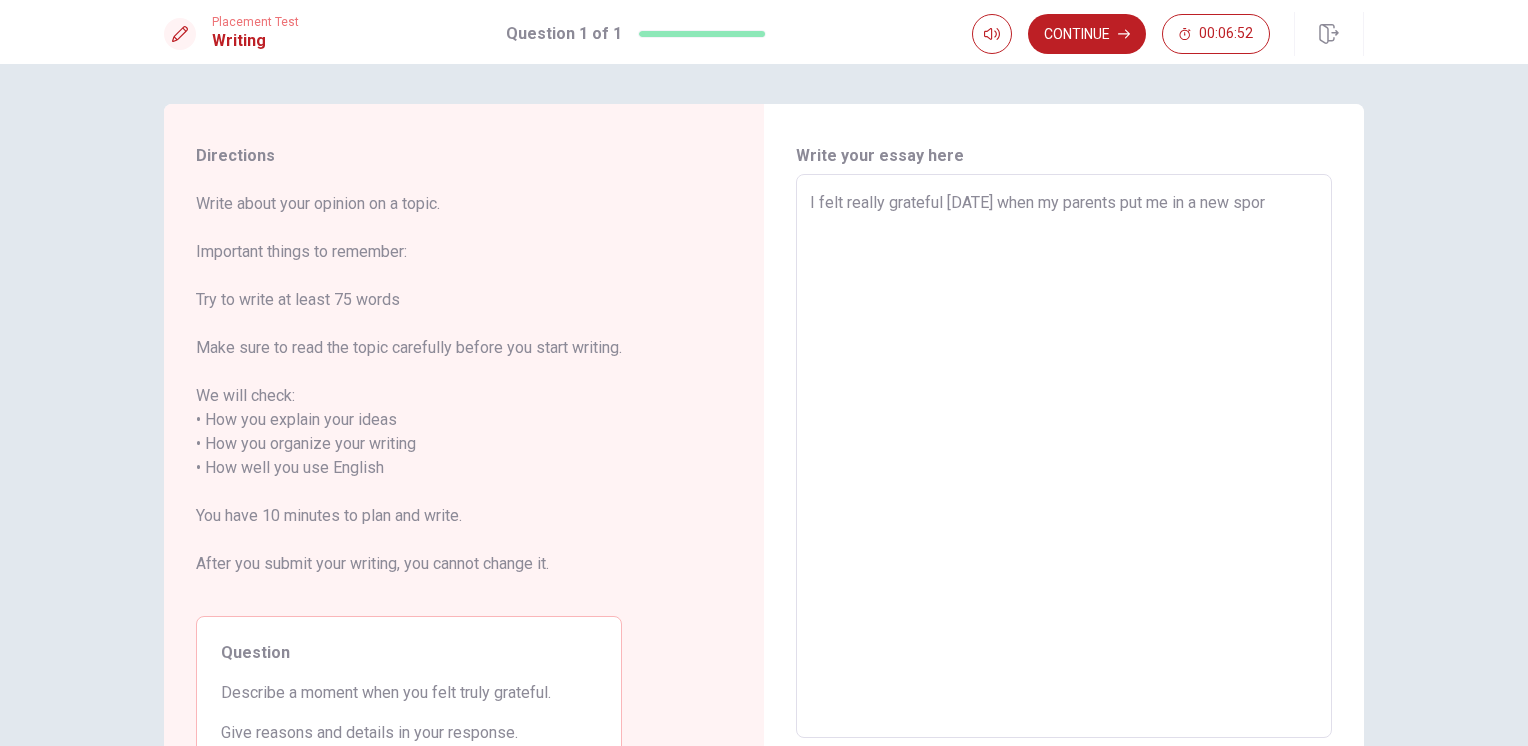 type on "x" 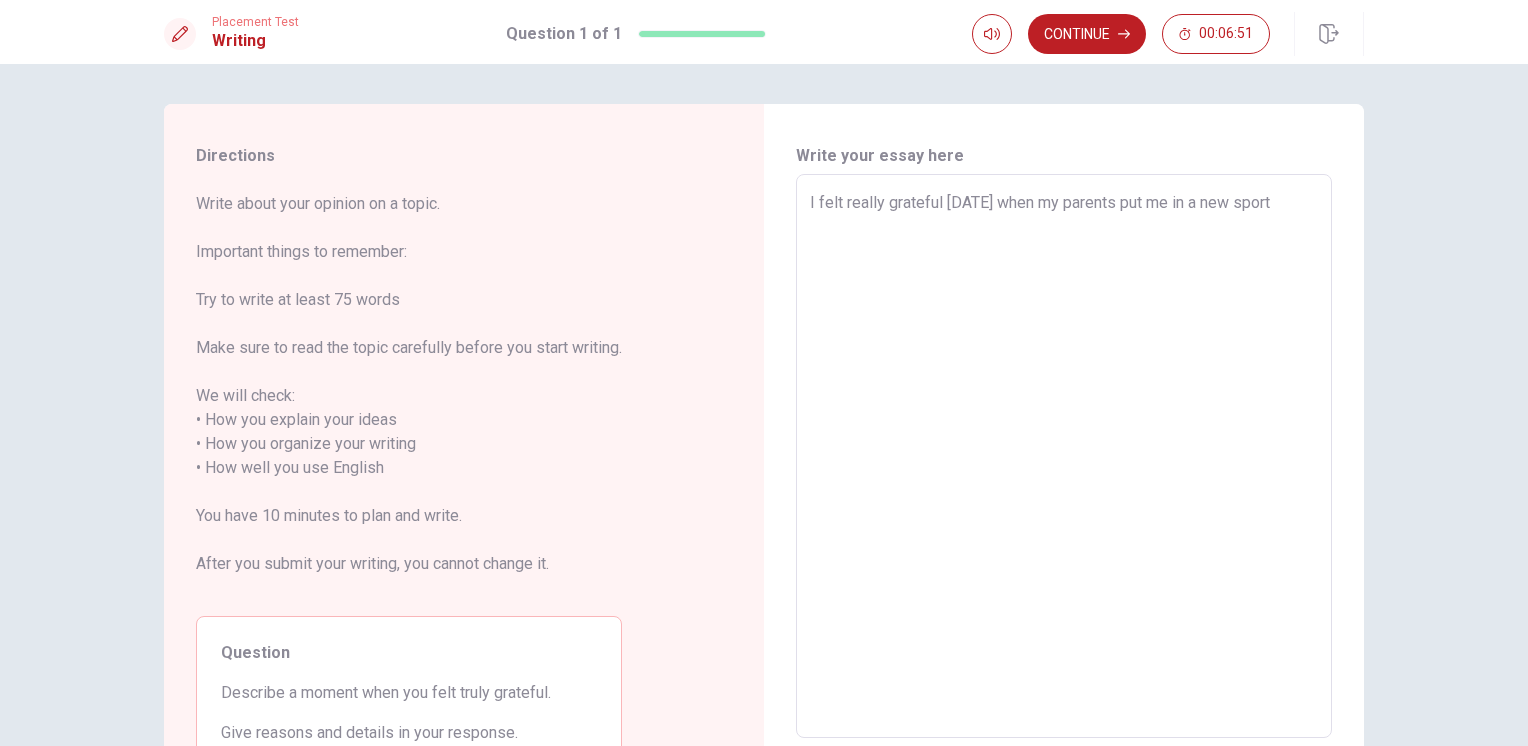 type on "x" 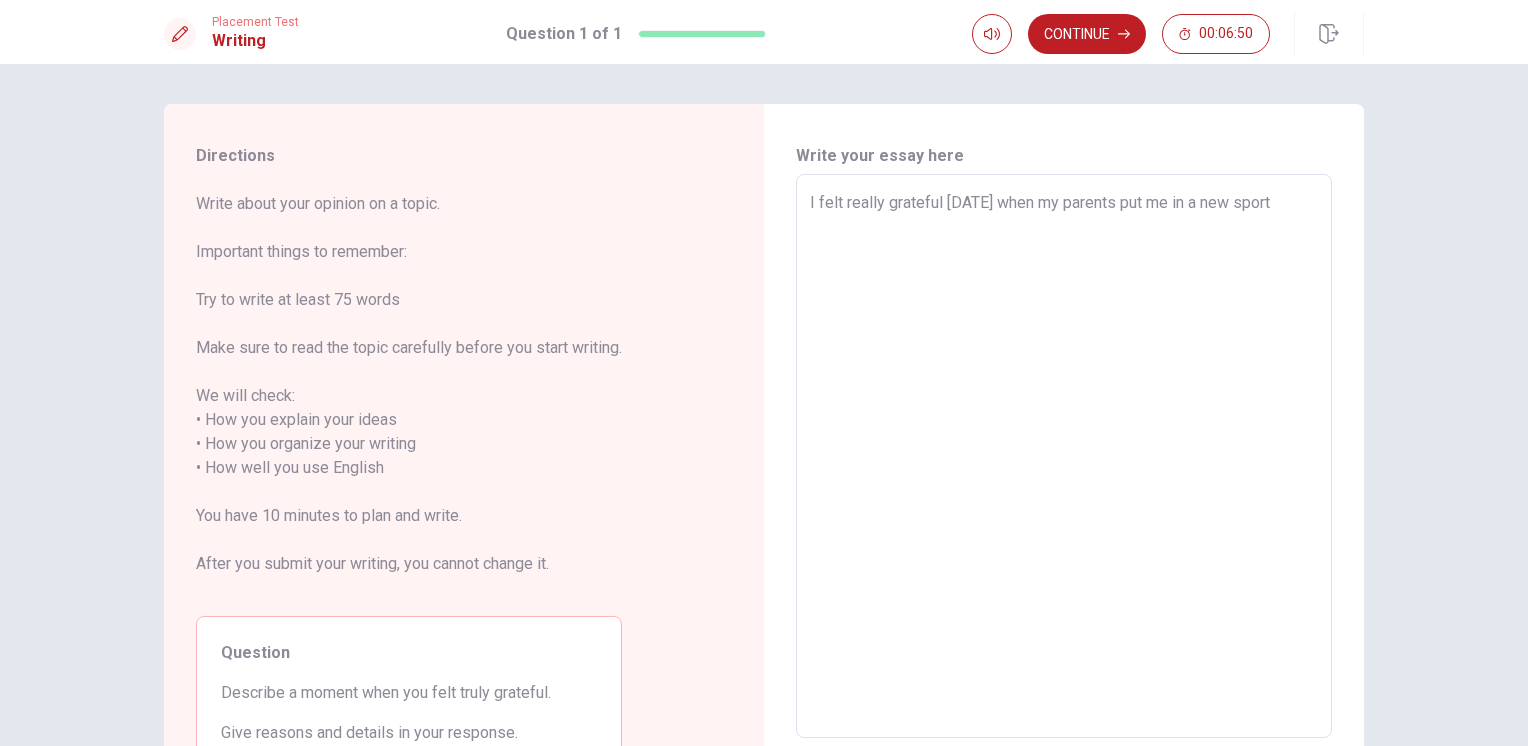 type on "I felt really grateful [DATE] when my parents put me in a new sport," 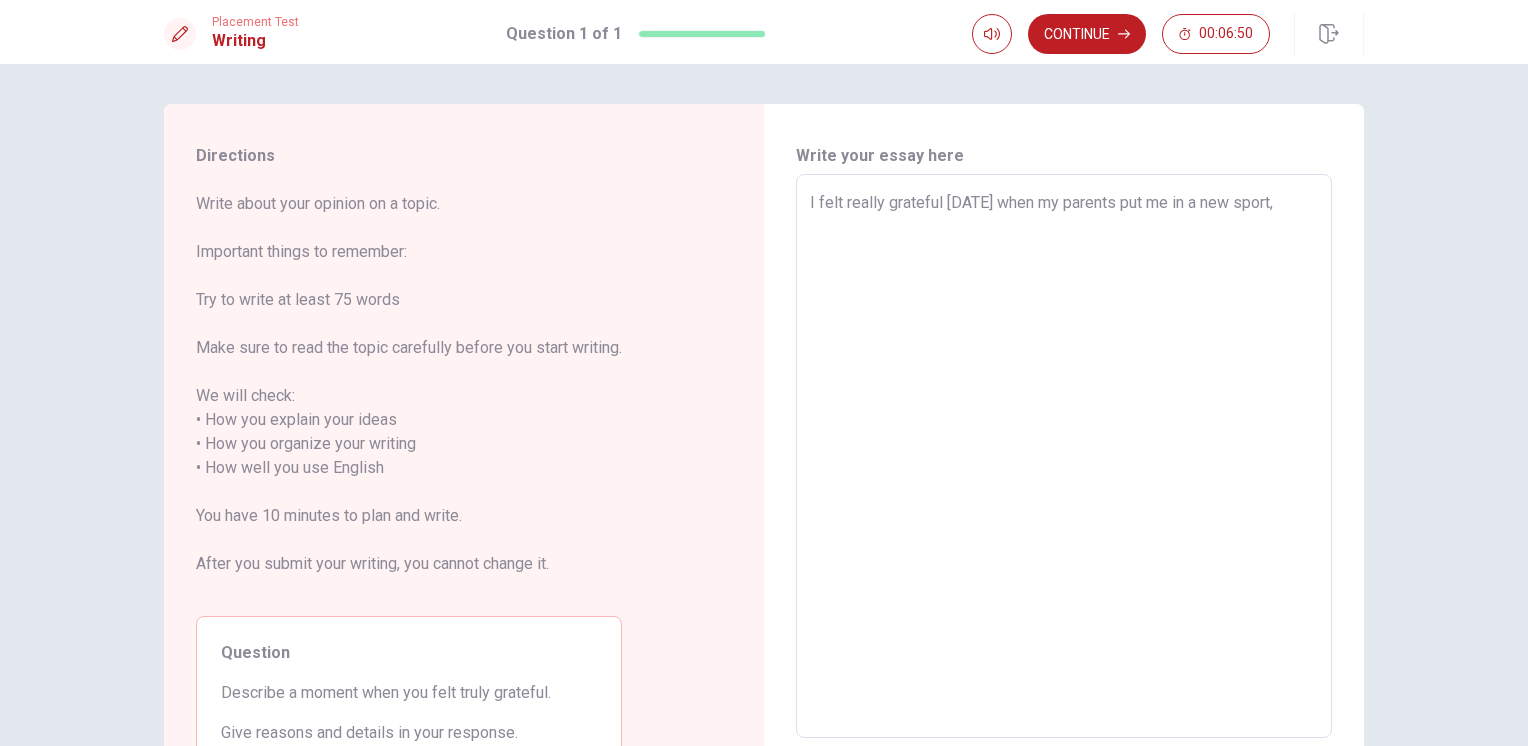 type on "x" 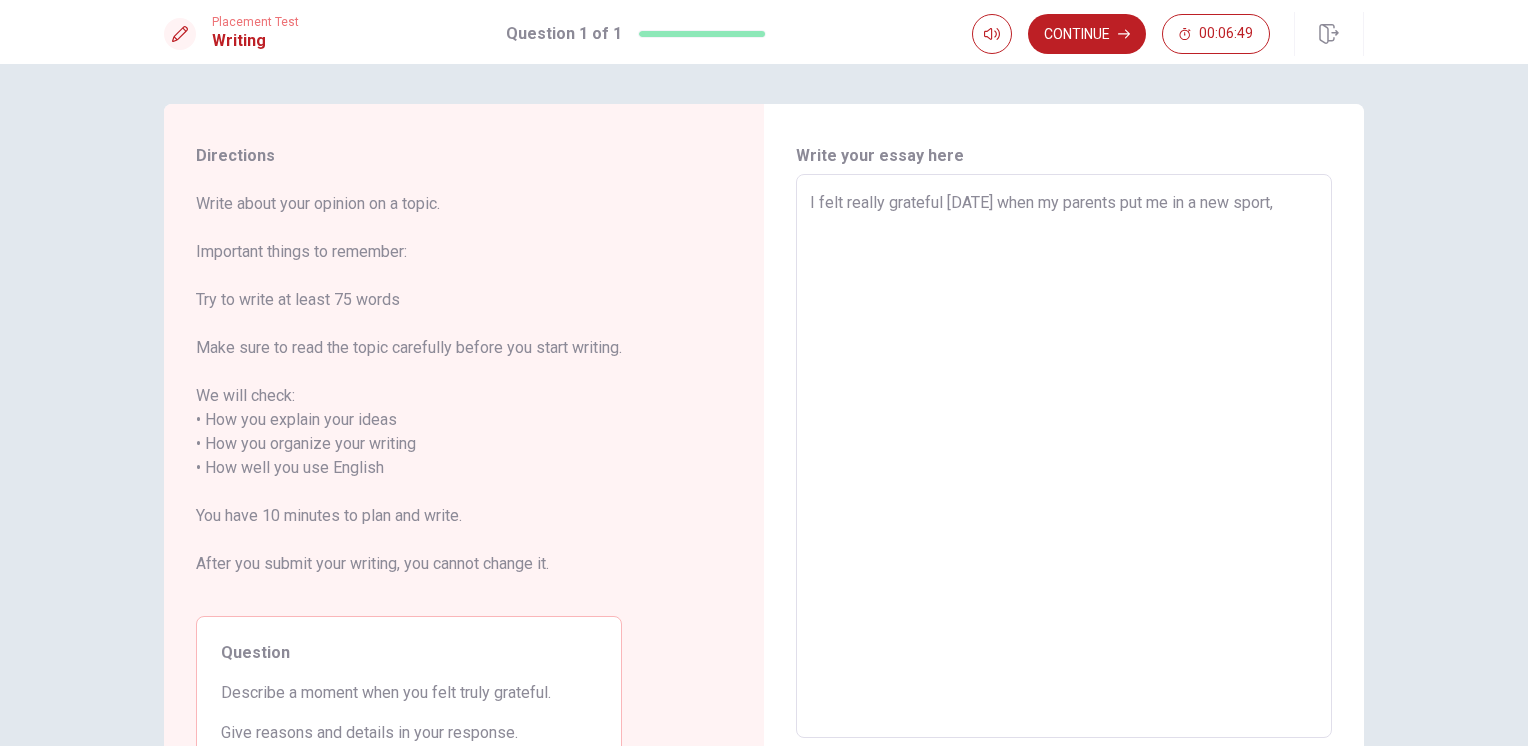 type on "I felt really grateful [DATE] when my parents put me in a new sport," 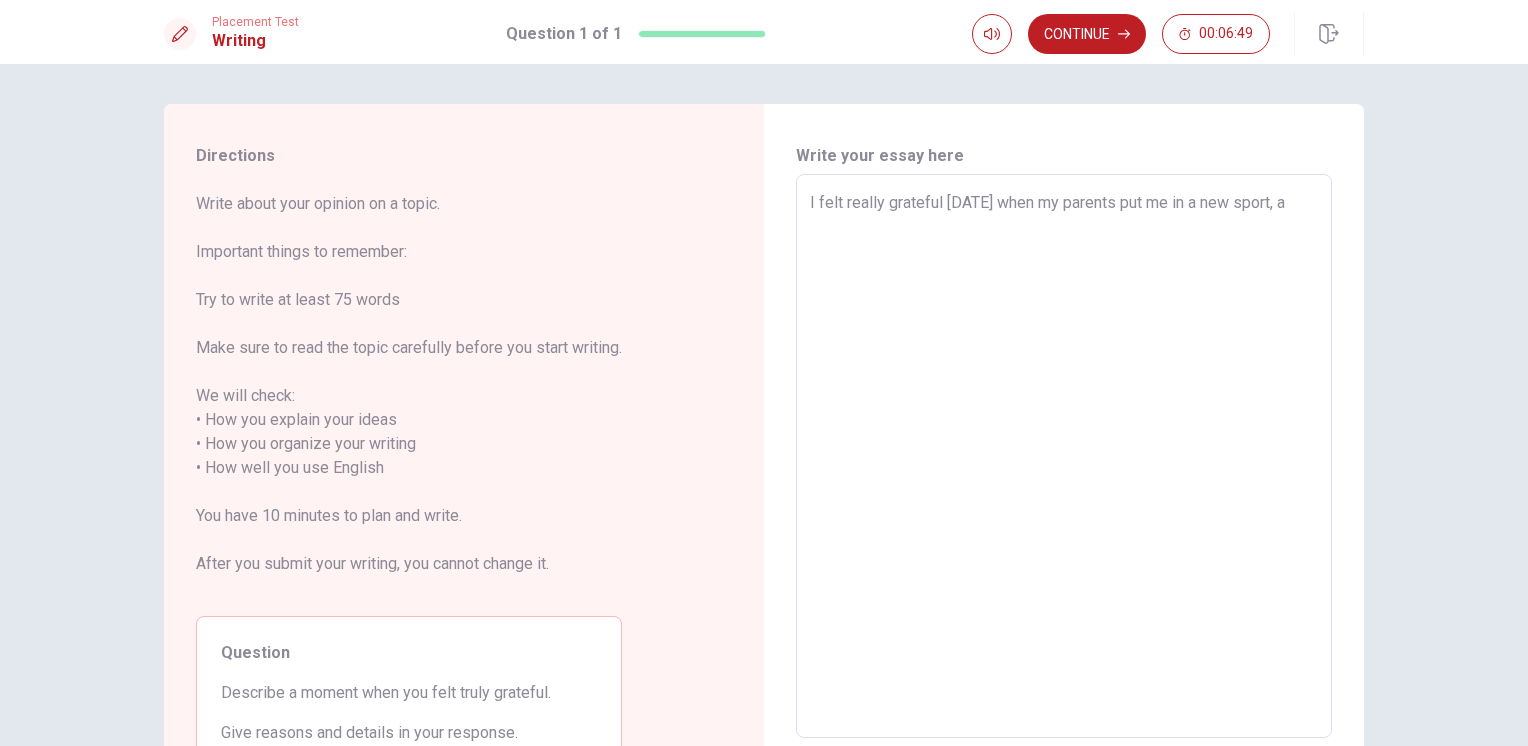 type on "x" 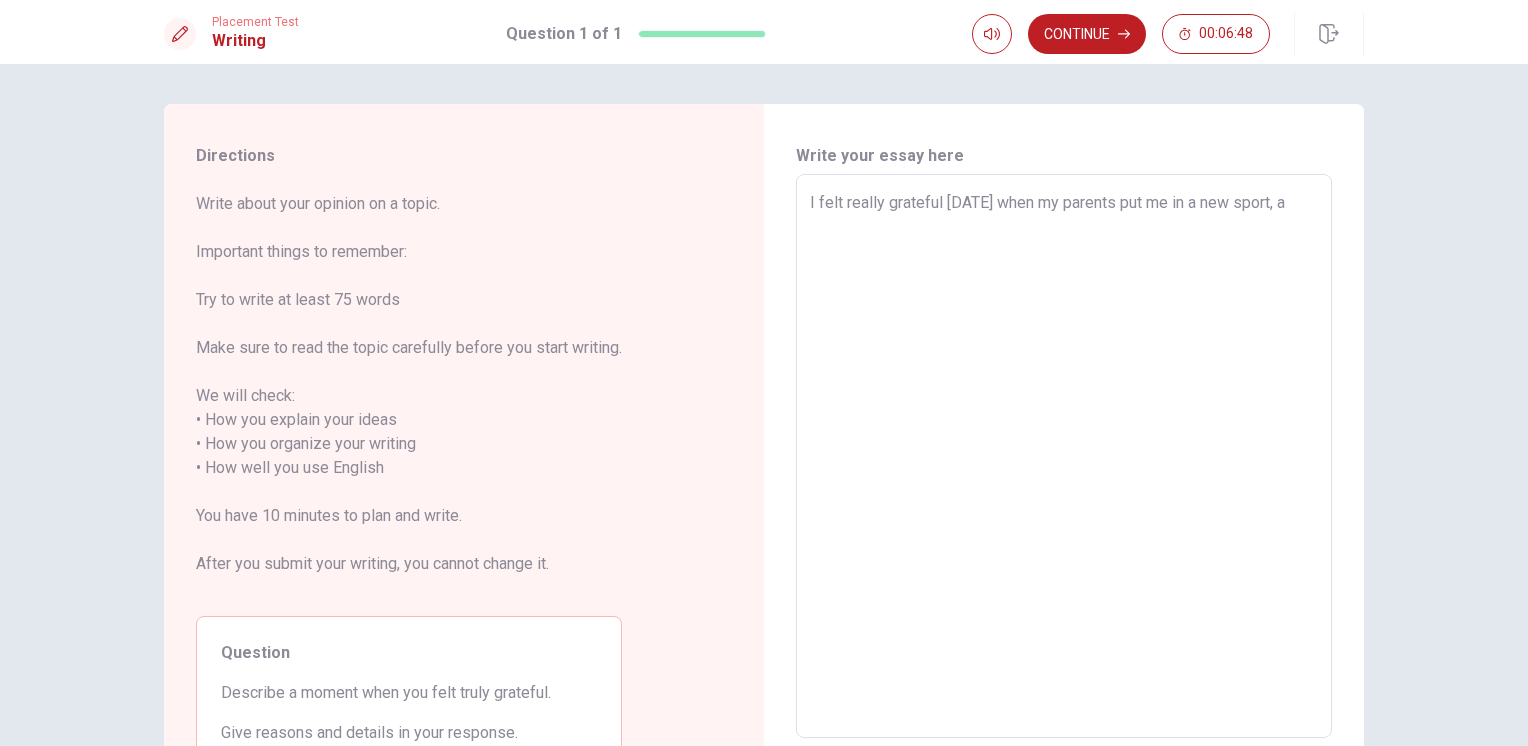 type on "I felt really grateful [DATE] when my parents put me in a new sport, at" 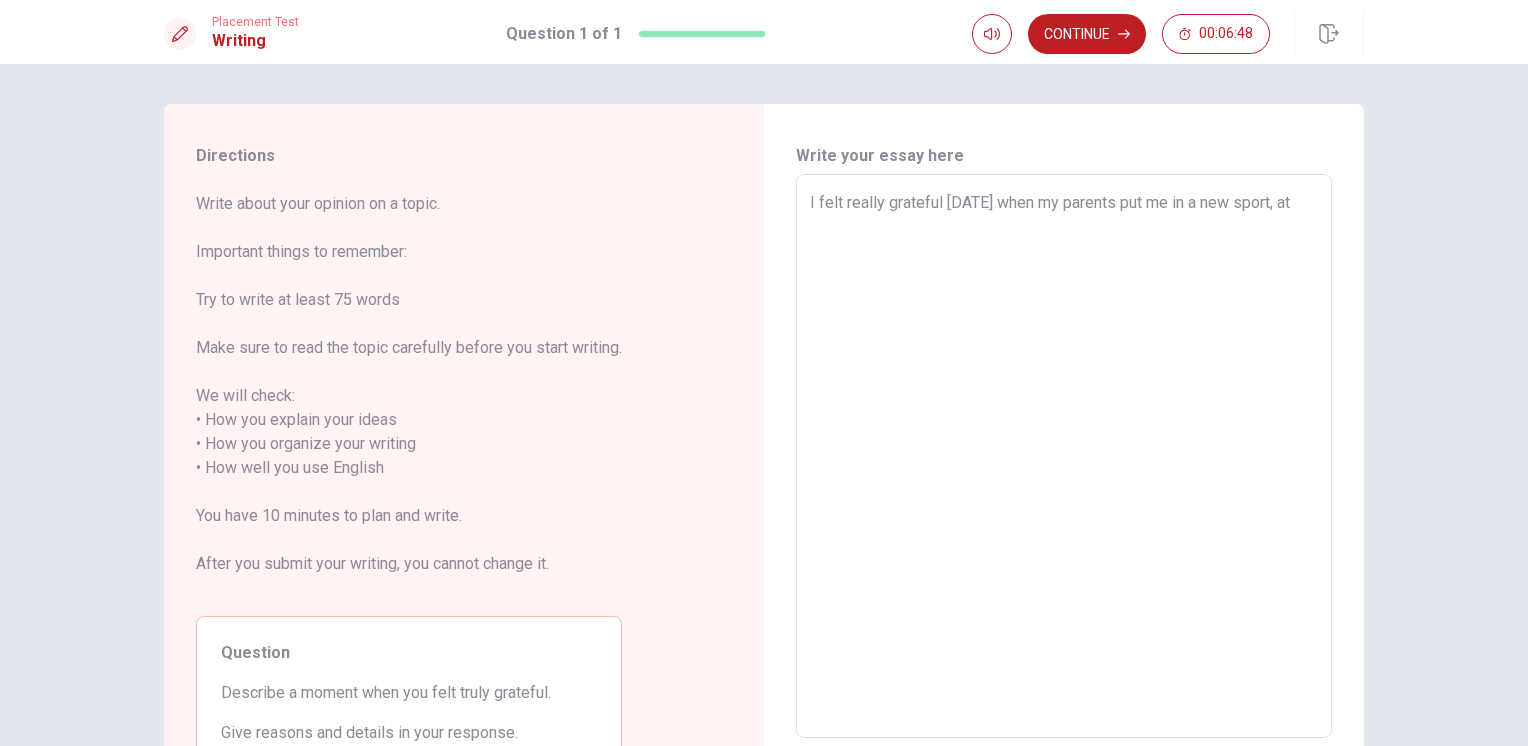 type on "x" 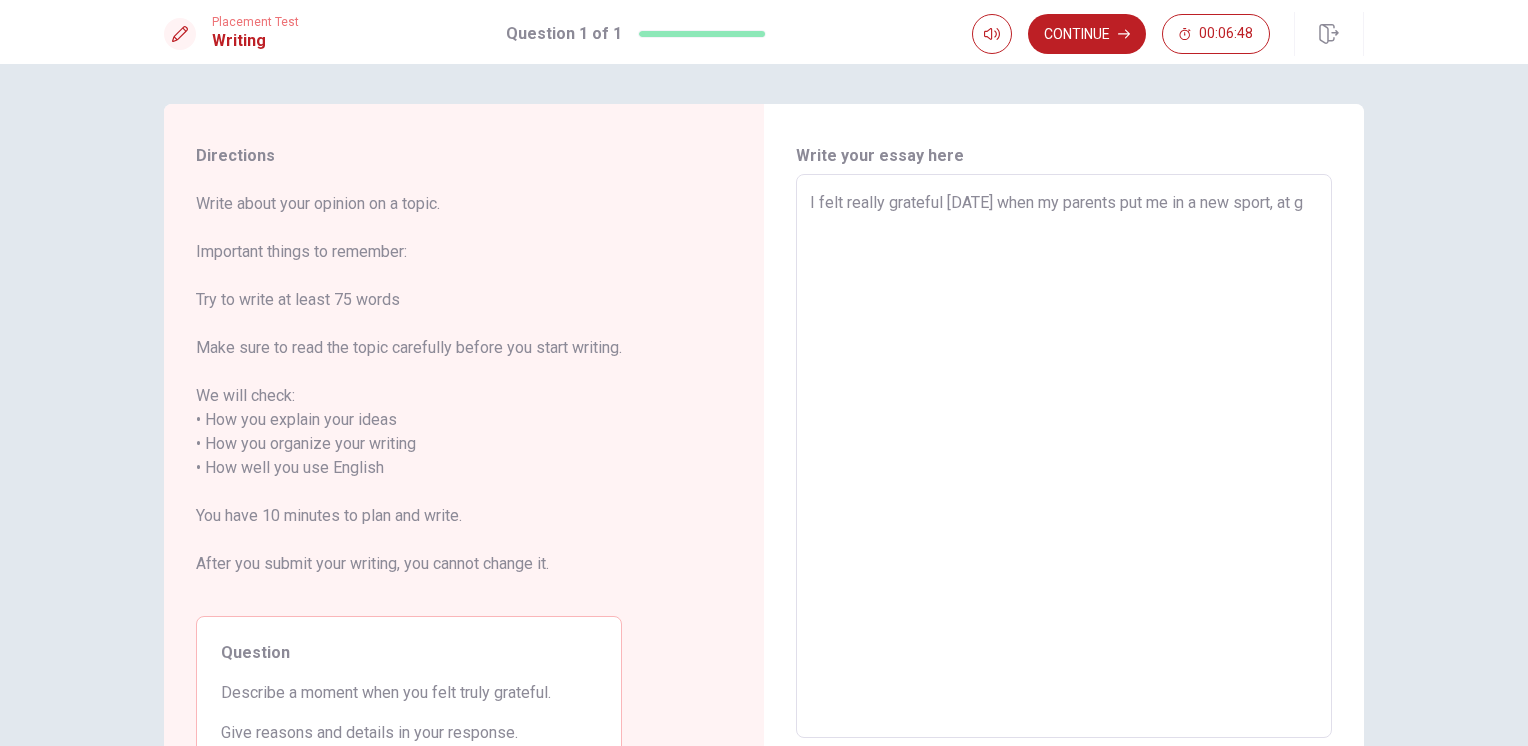 type on "x" 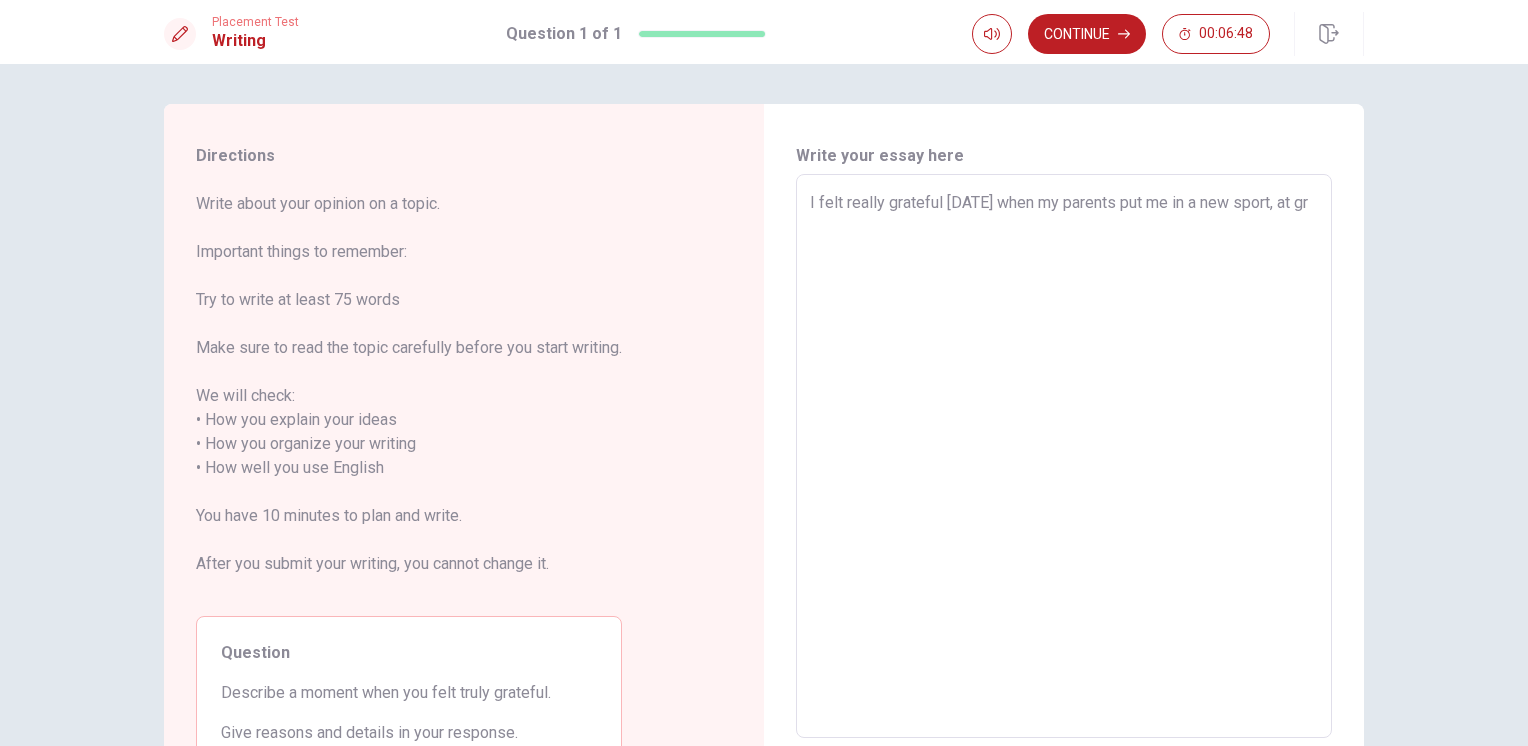 type on "x" 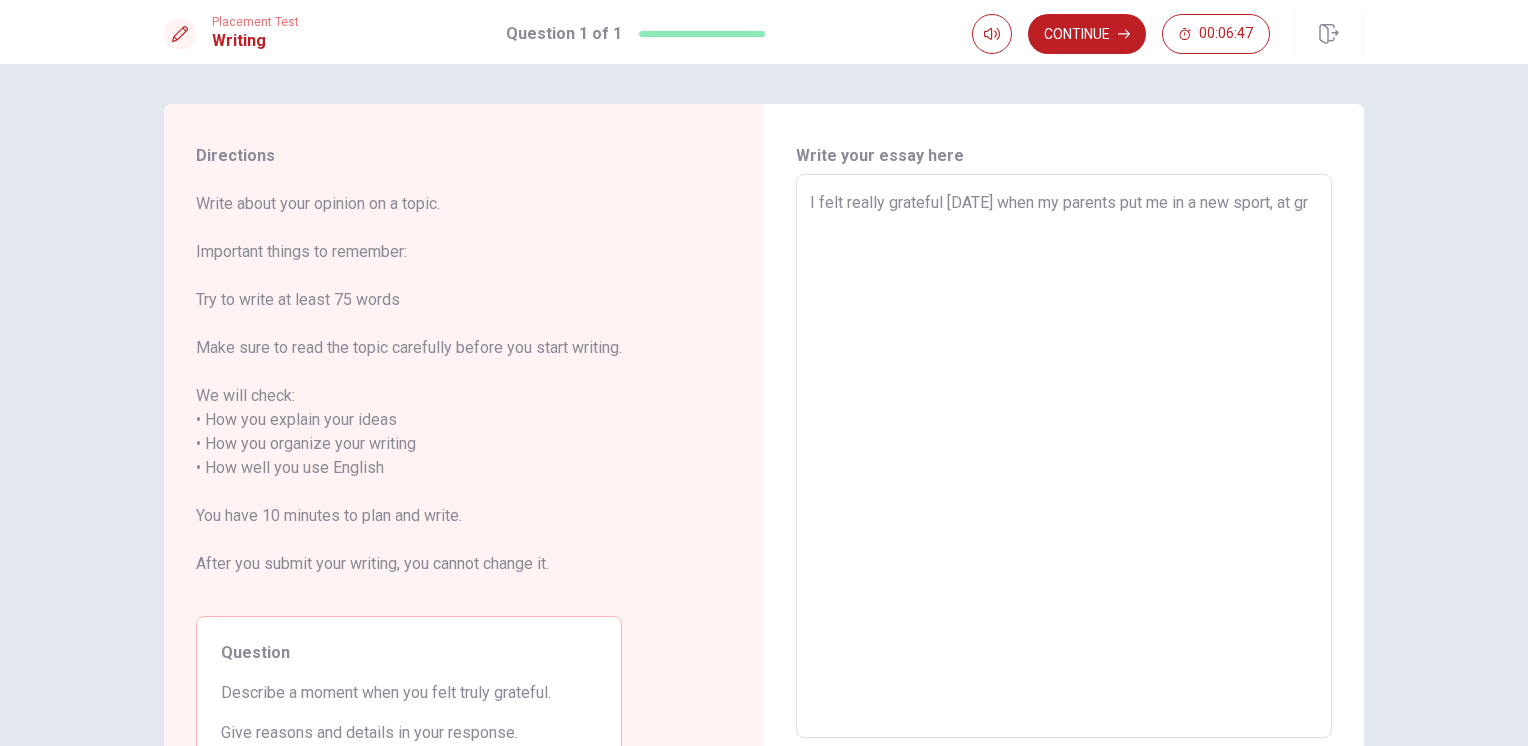 type on "I felt really grateful [DATE] when my parents put me in a new sport, at gra" 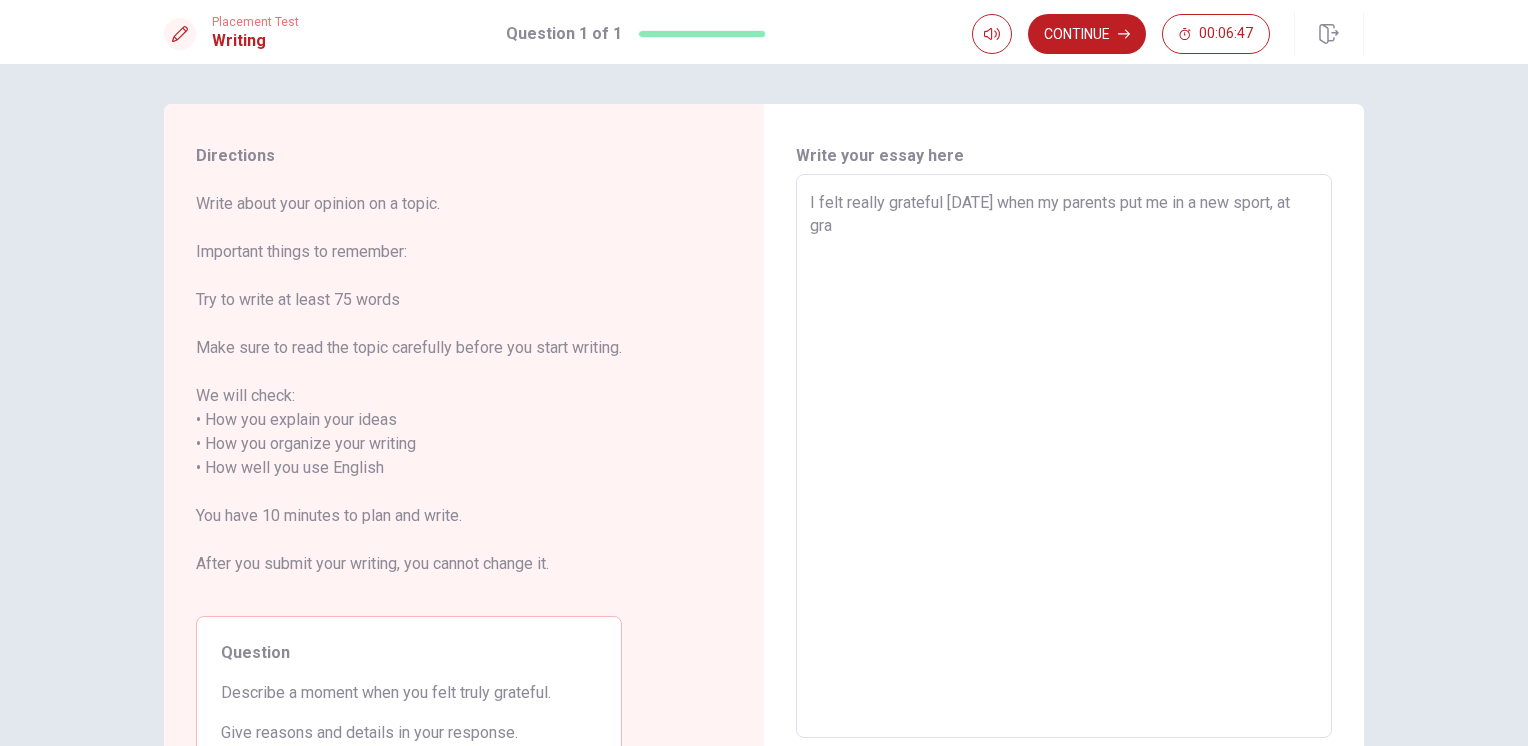 type on "x" 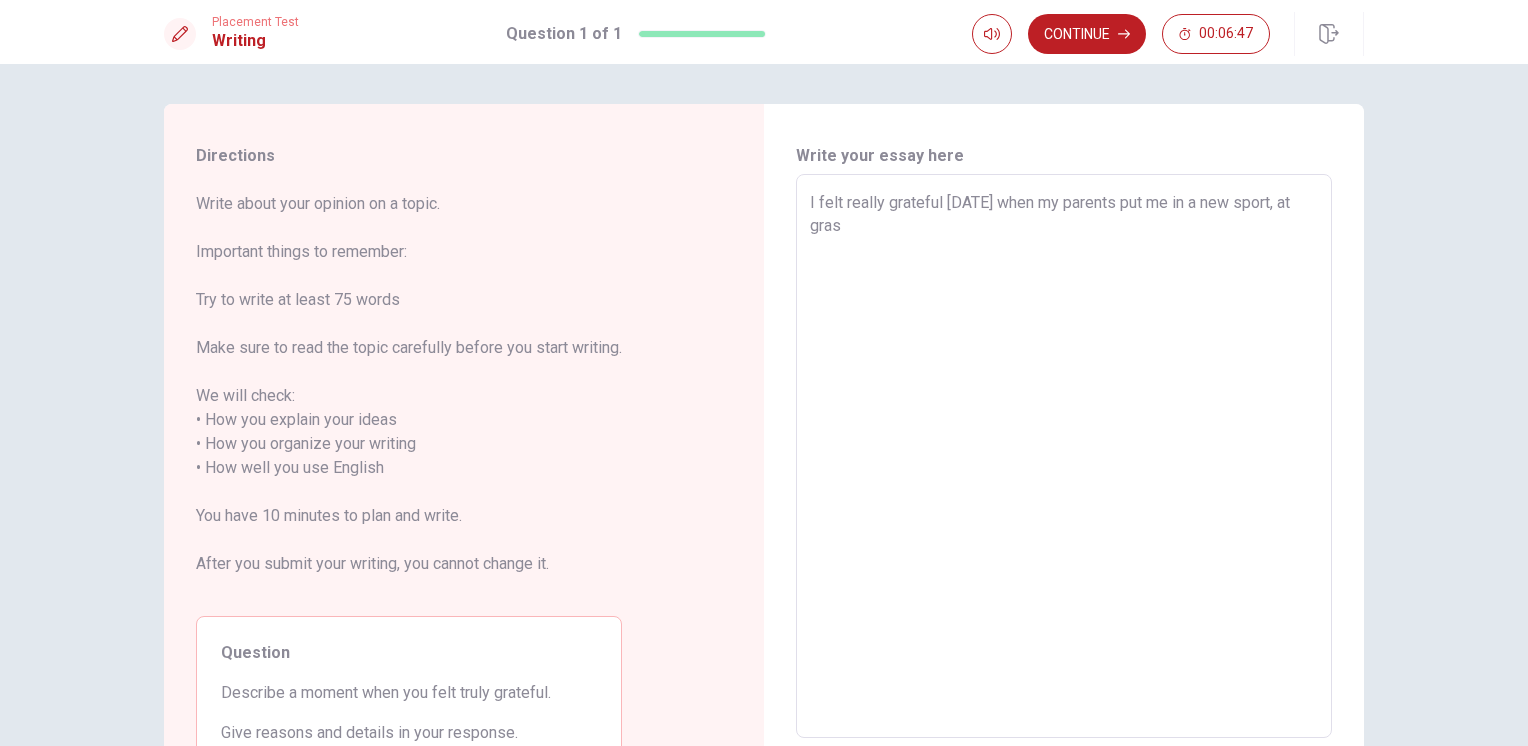 type on "x" 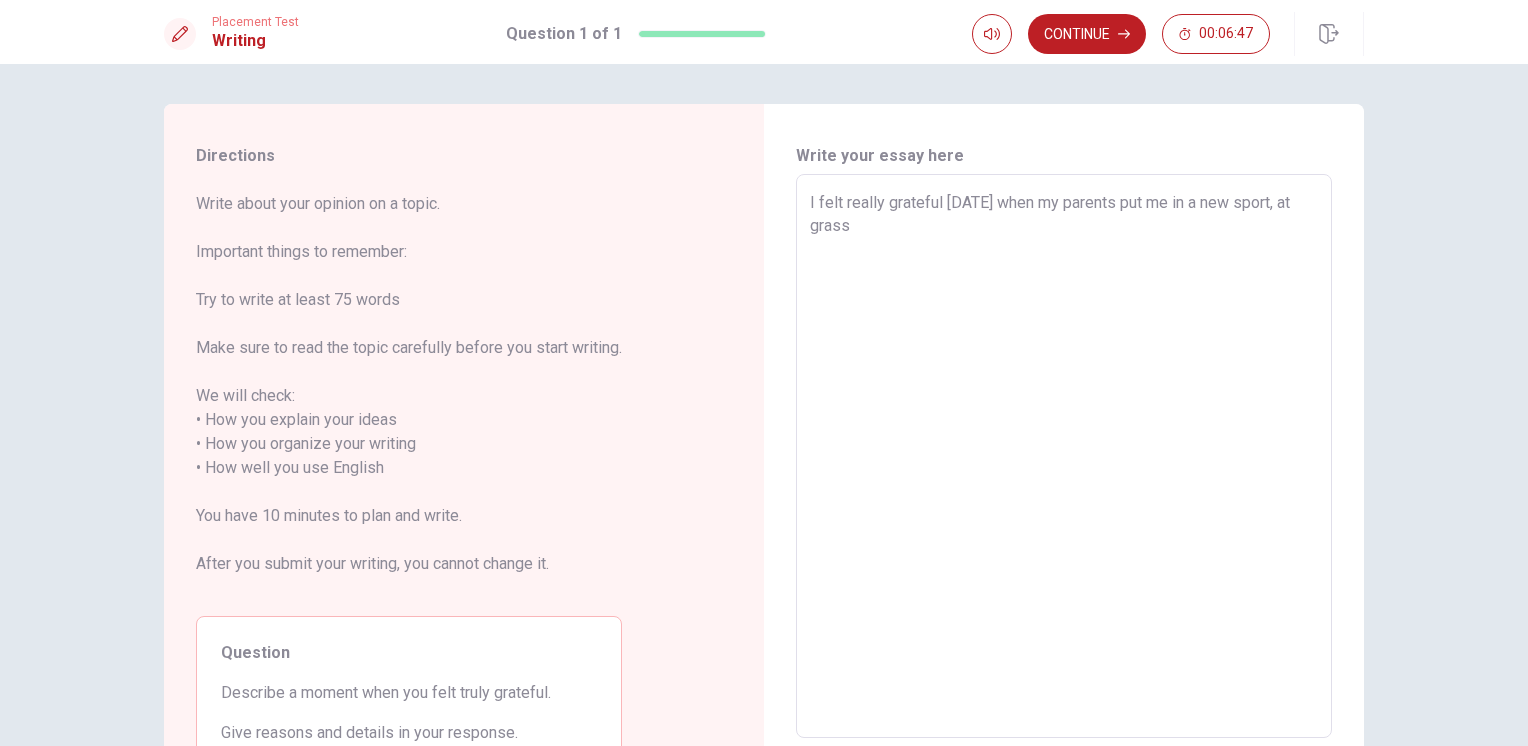 type on "x" 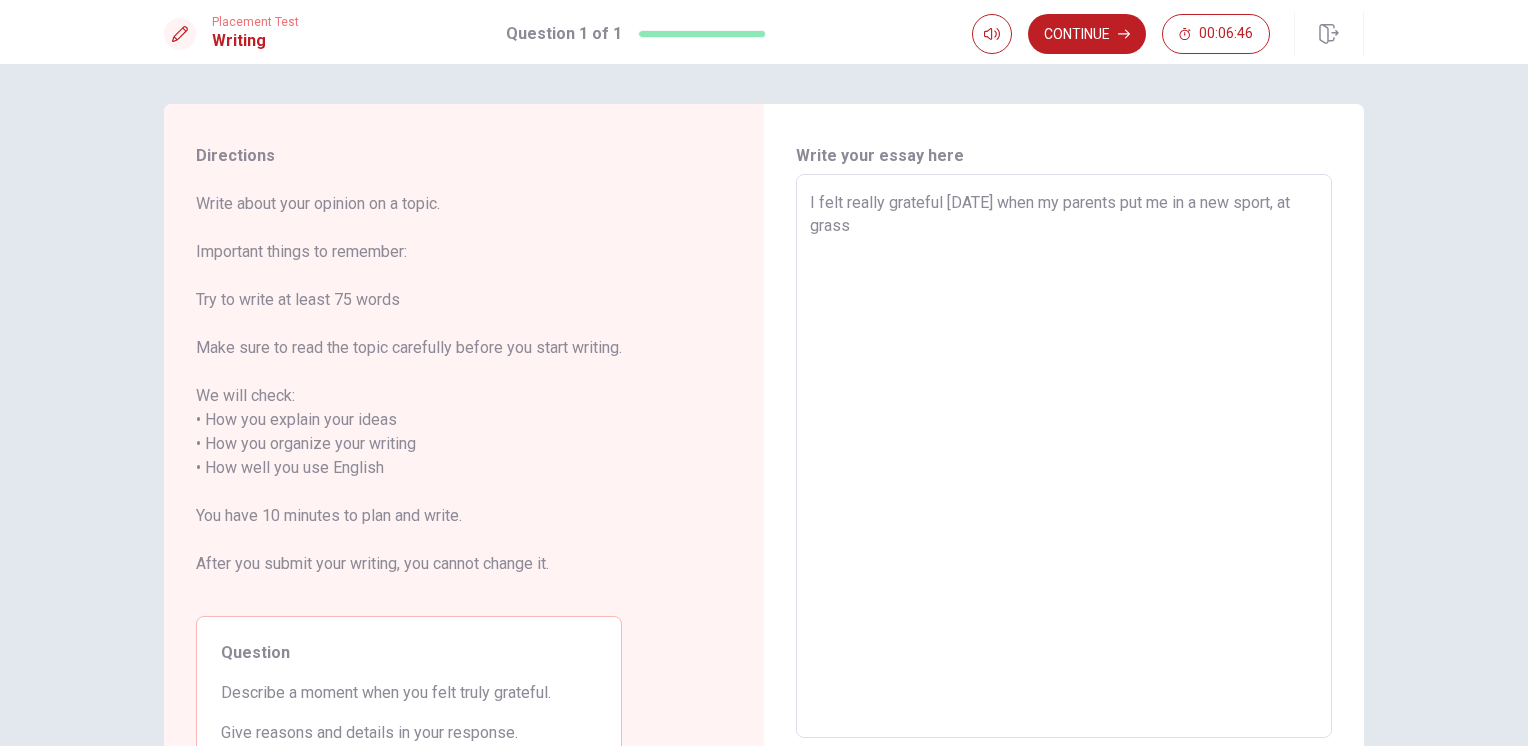 type on "I felt really grateful [DATE] when my parents put me in a new sport, at grass h" 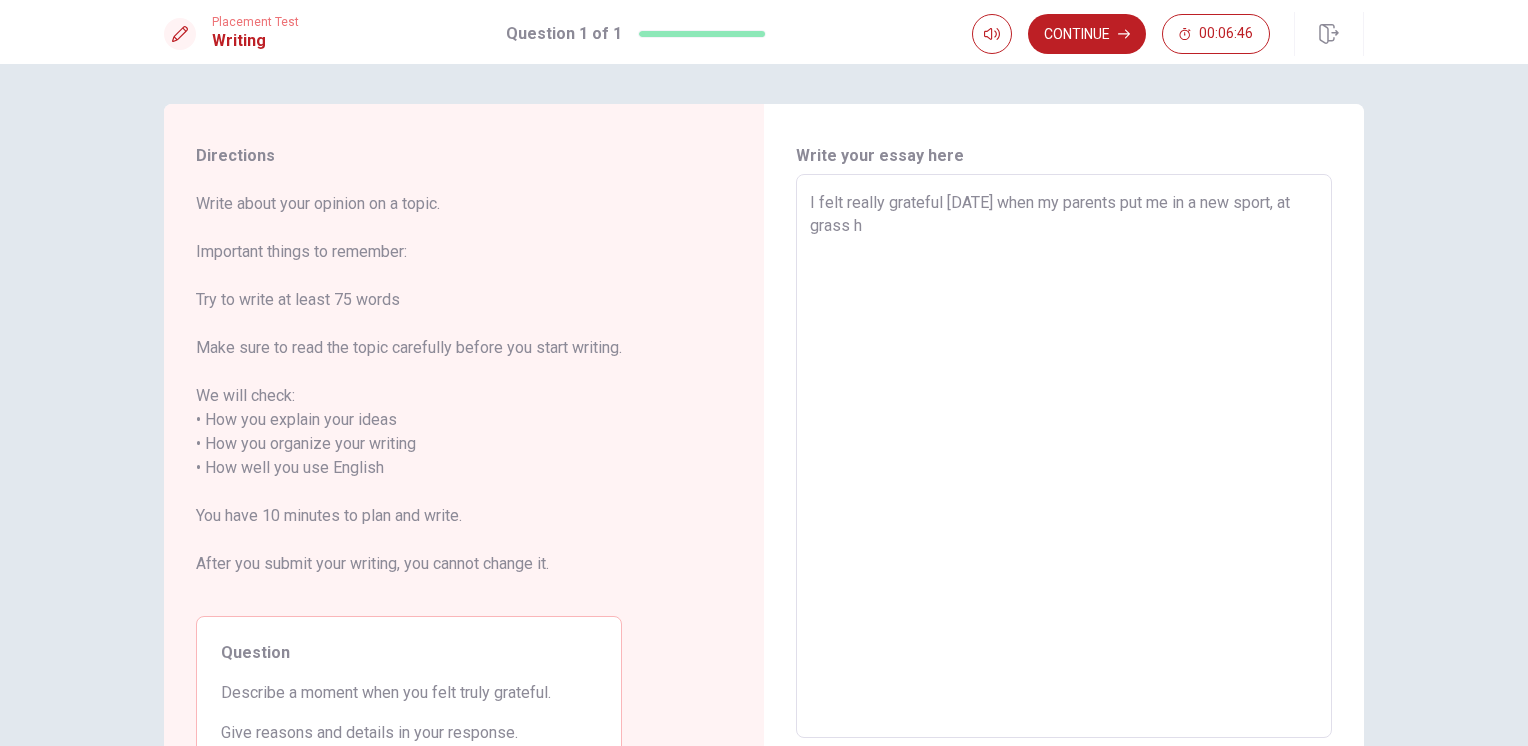 type on "x" 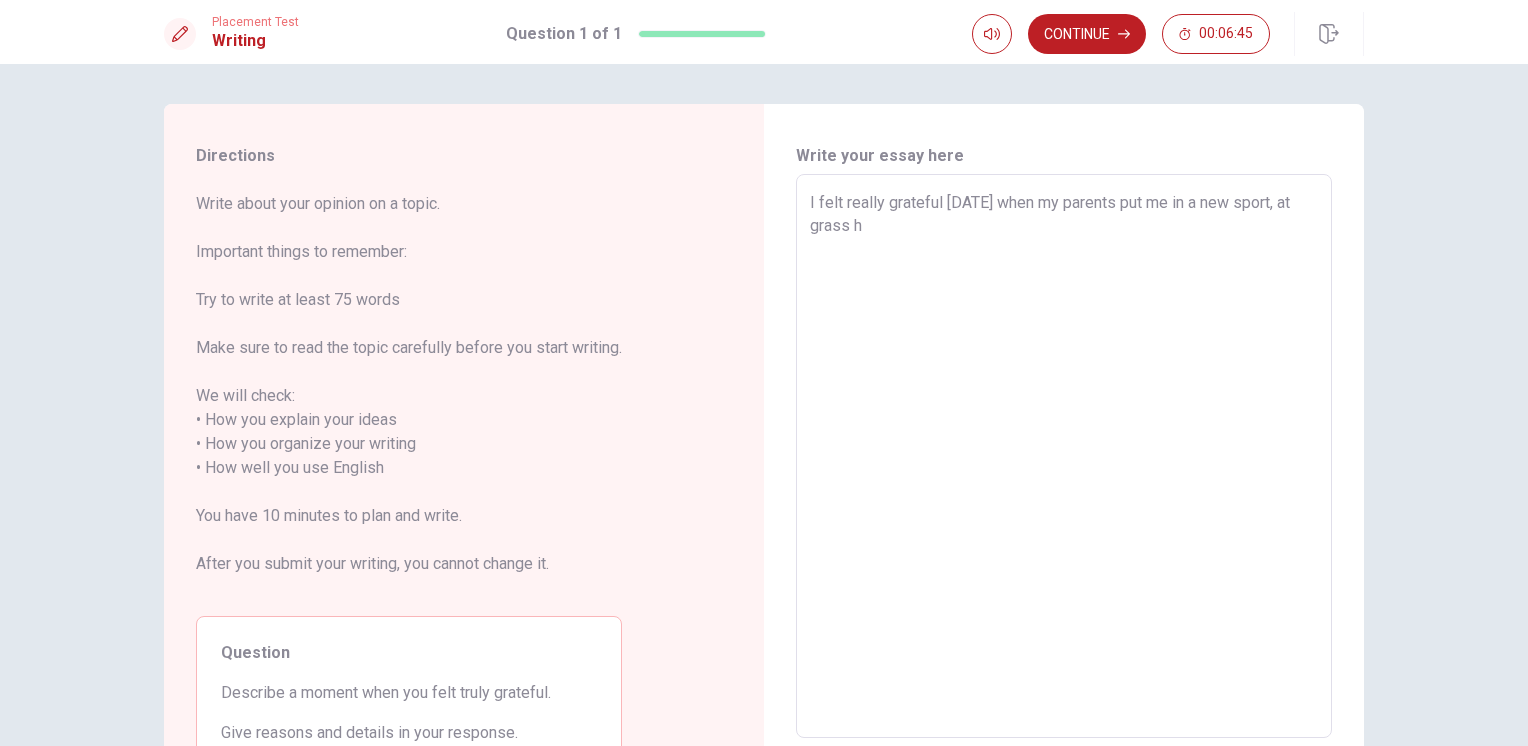 type on "I felt really grateful [DATE] when my parents put me in a new sport, at grass ho" 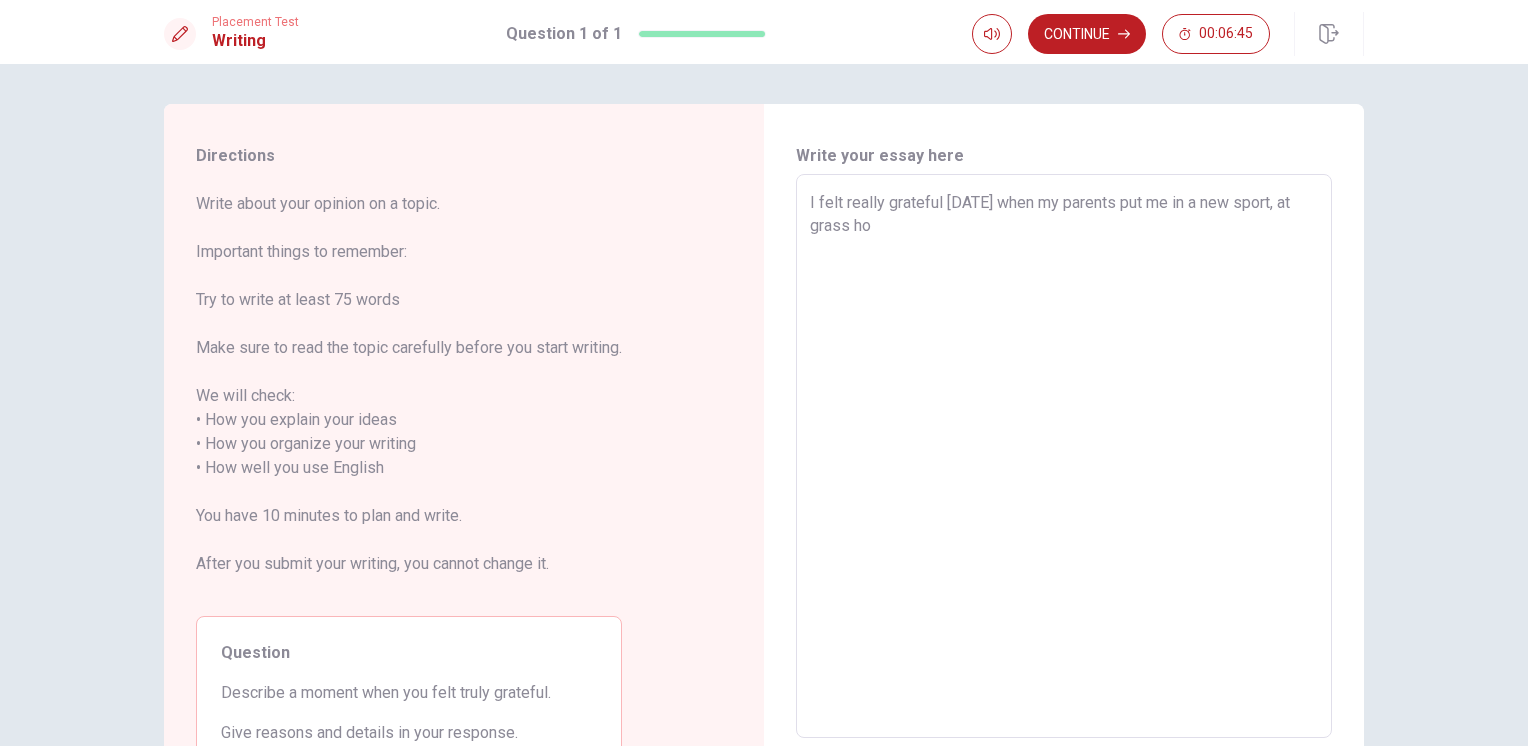 type on "x" 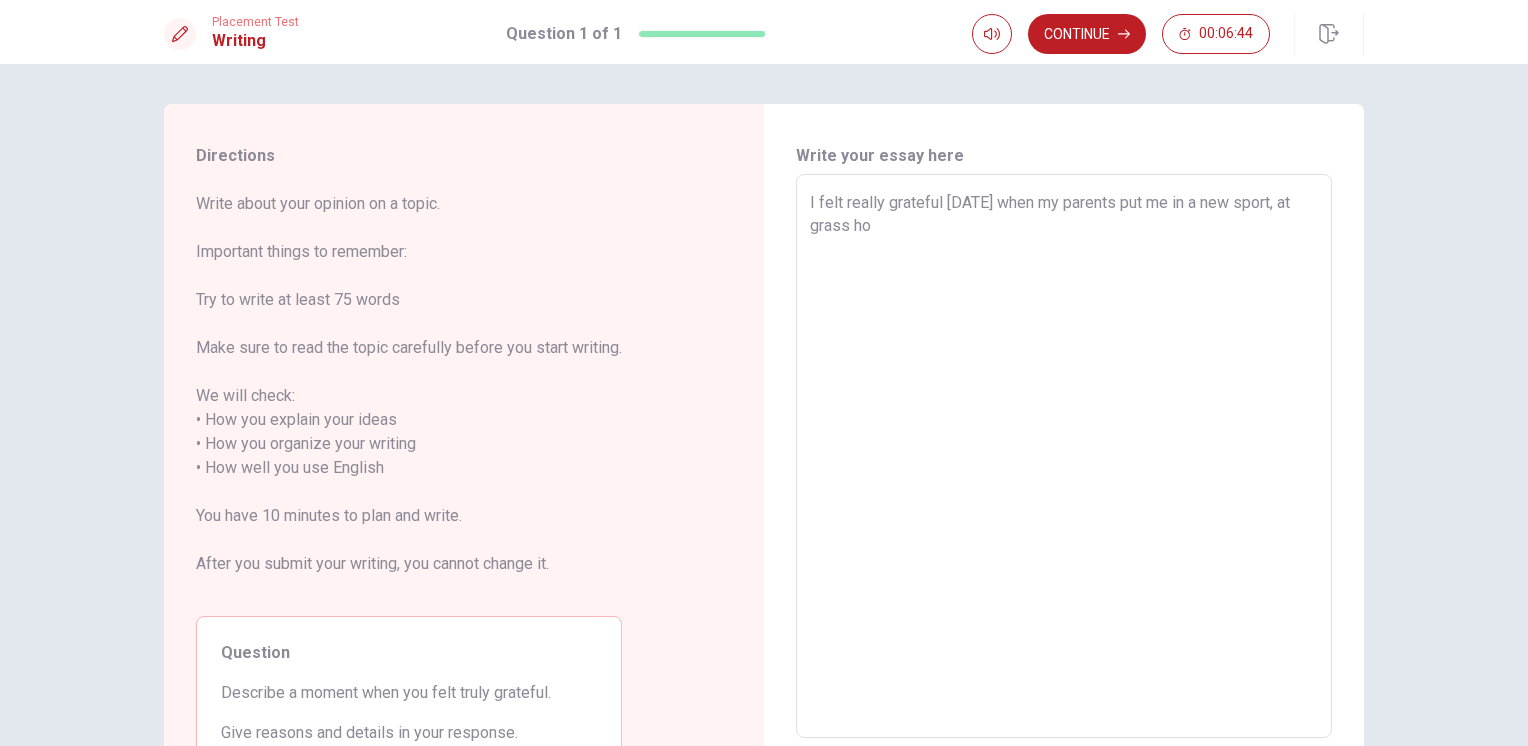 type on "I felt really grateful [DATE] when my parents put me in a new sport, at grass hoc" 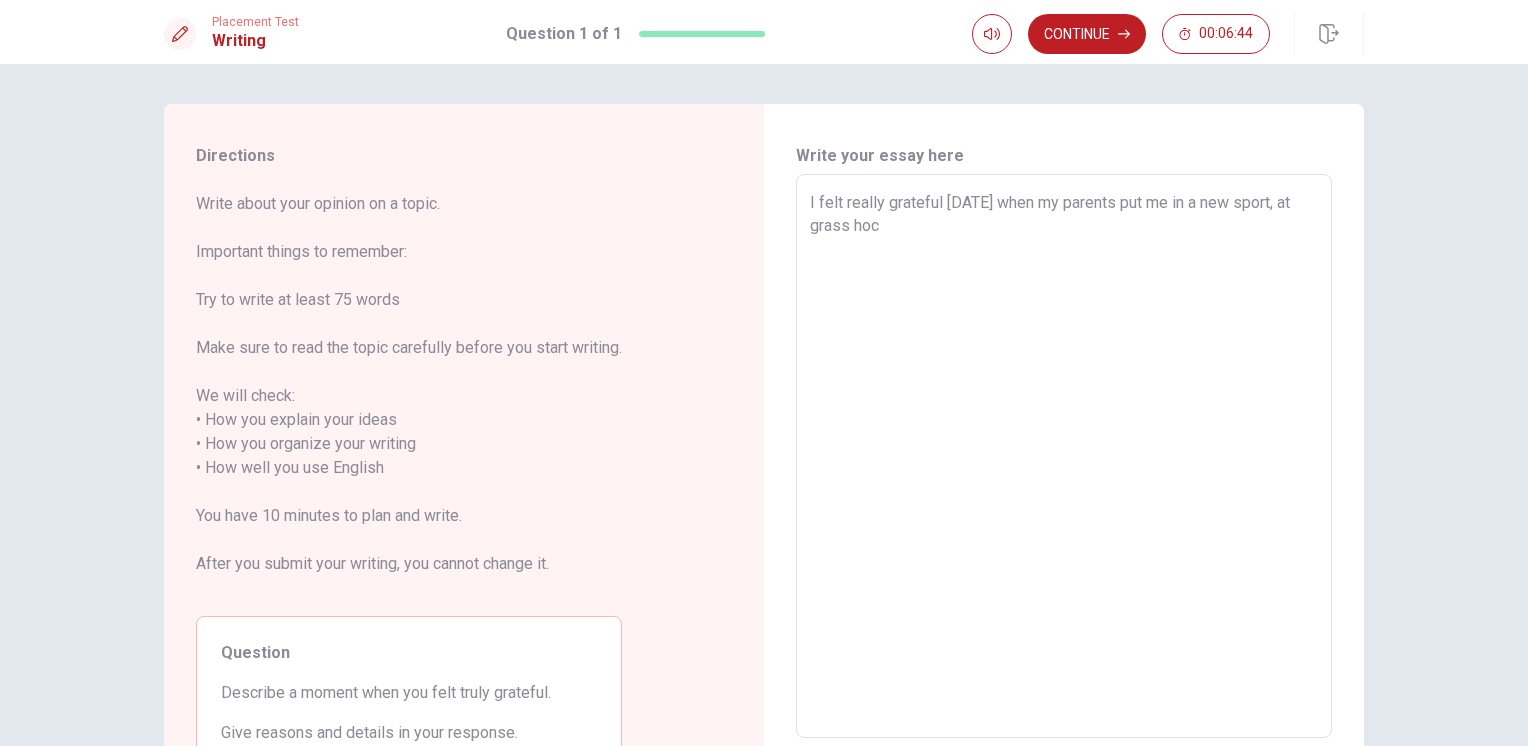 type on "x" 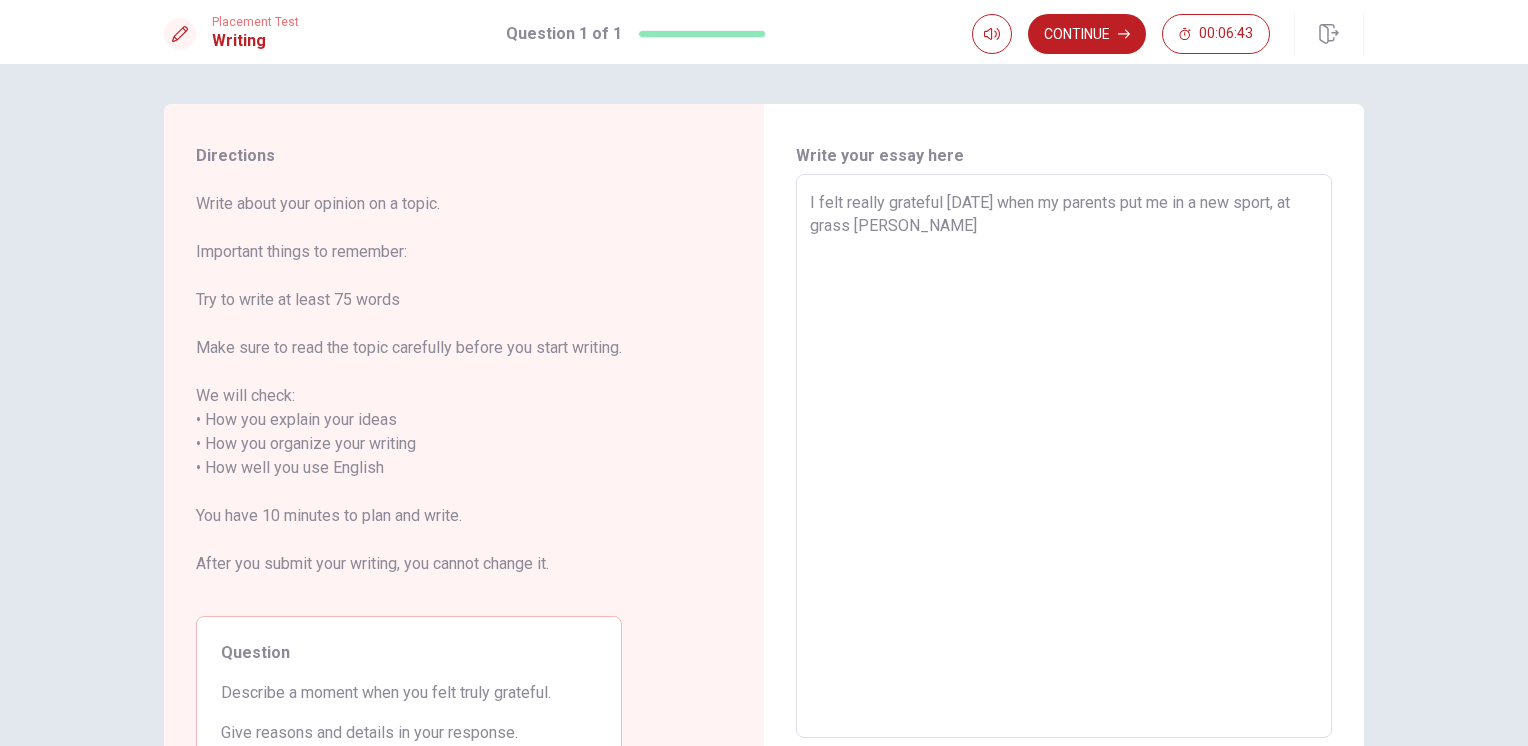 type on "x" 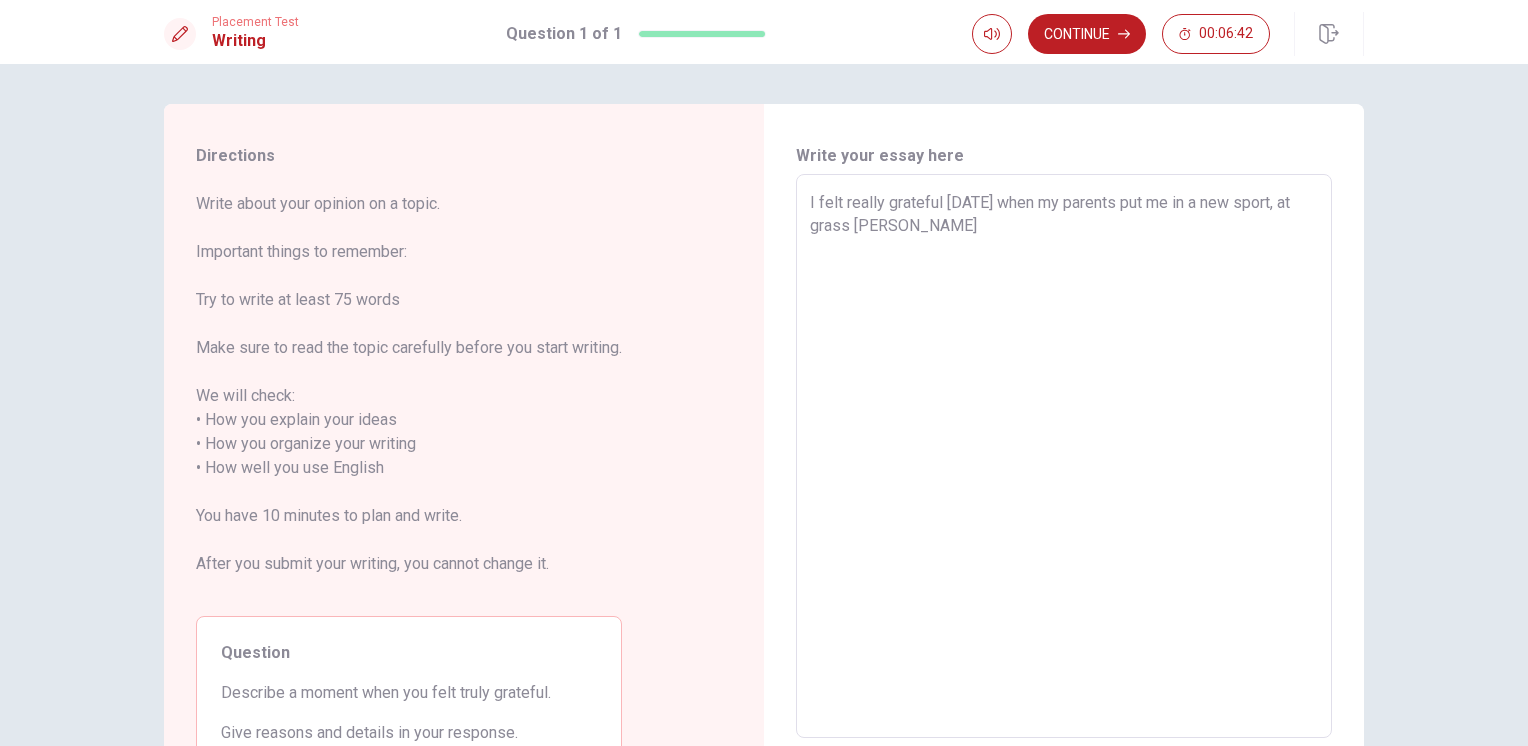 type on "I felt really grateful [DATE] when my parents put me in a new sport, at grass hocke" 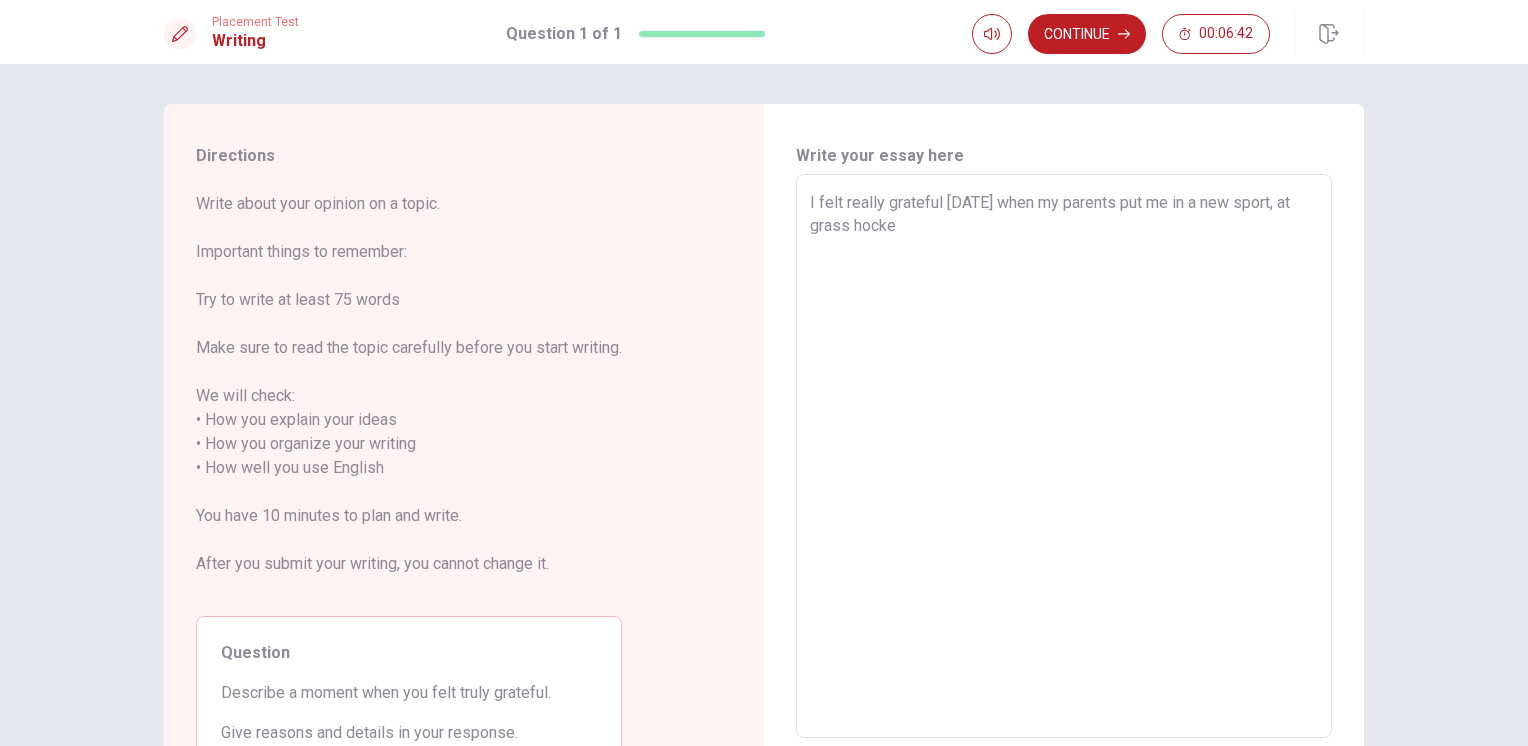 type on "x" 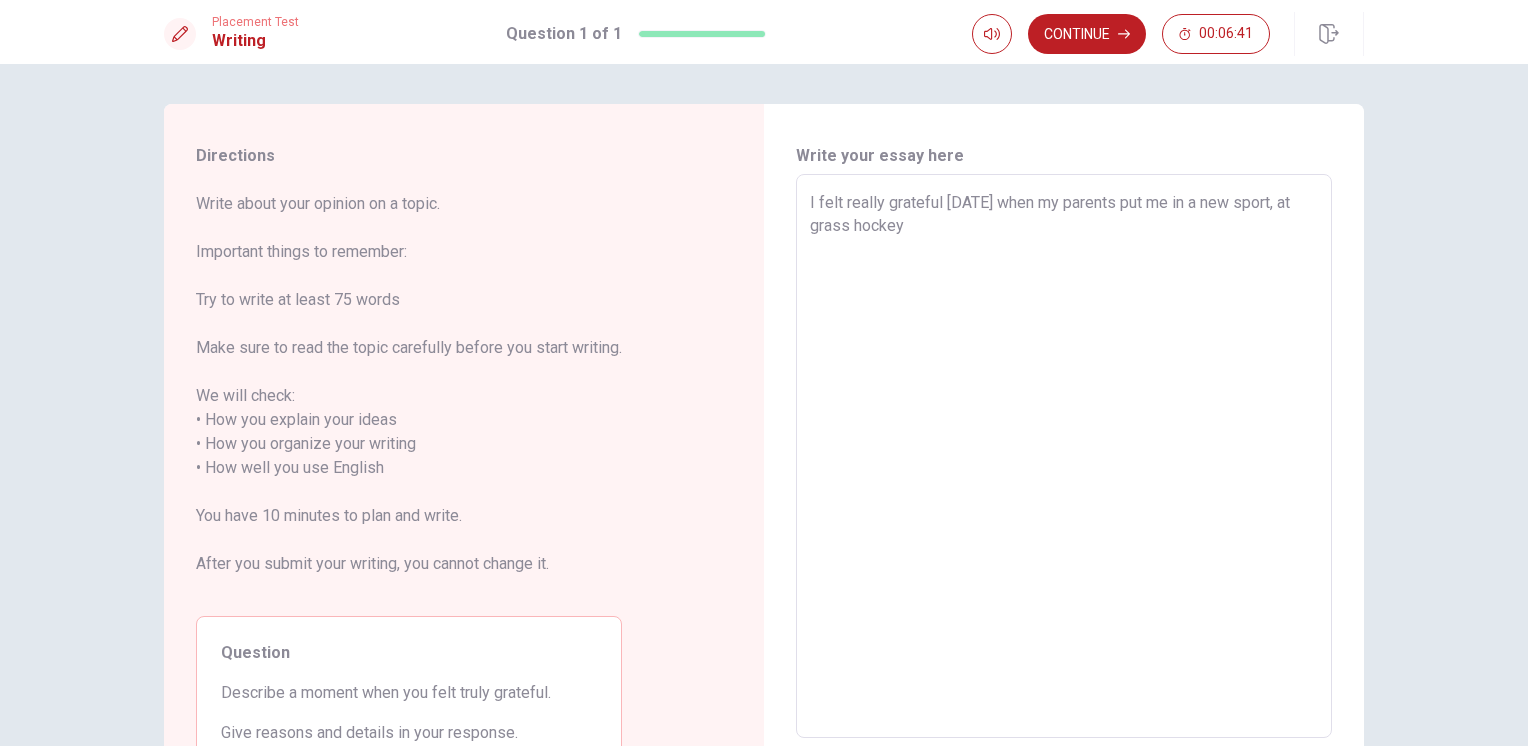 type on "x" 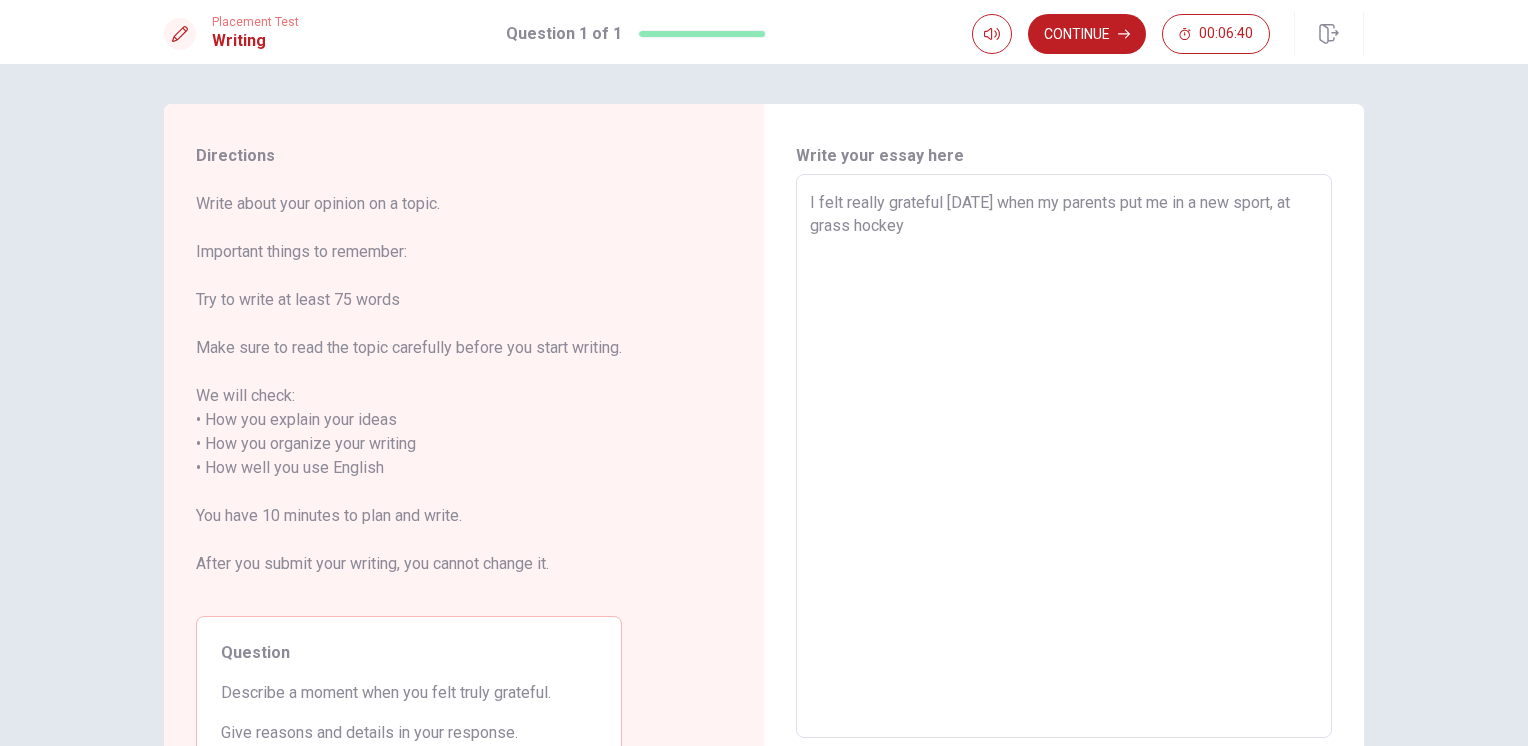 type on "I felt really grateful [DATE] when my parents put me in a new sport, at grass hockey." 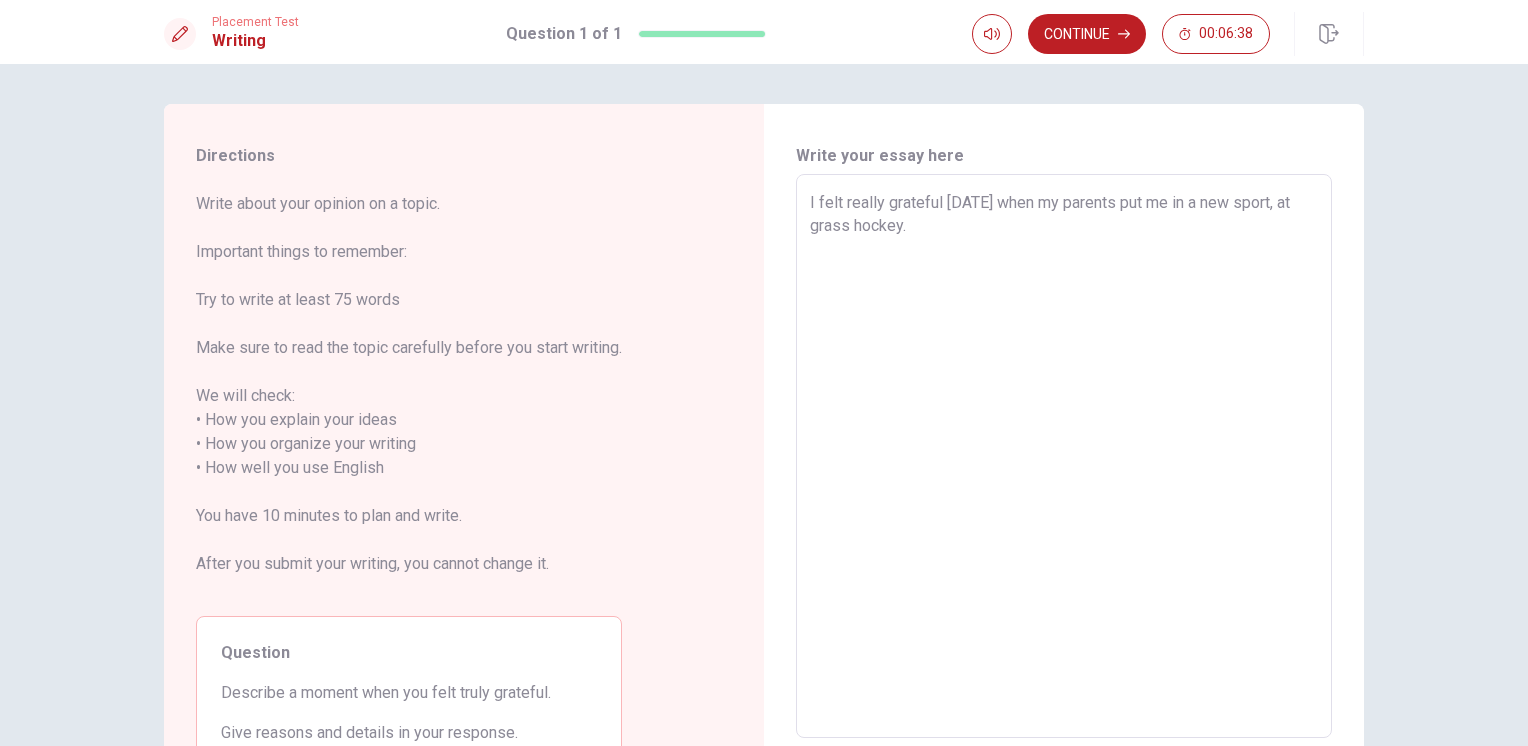 type on "x" 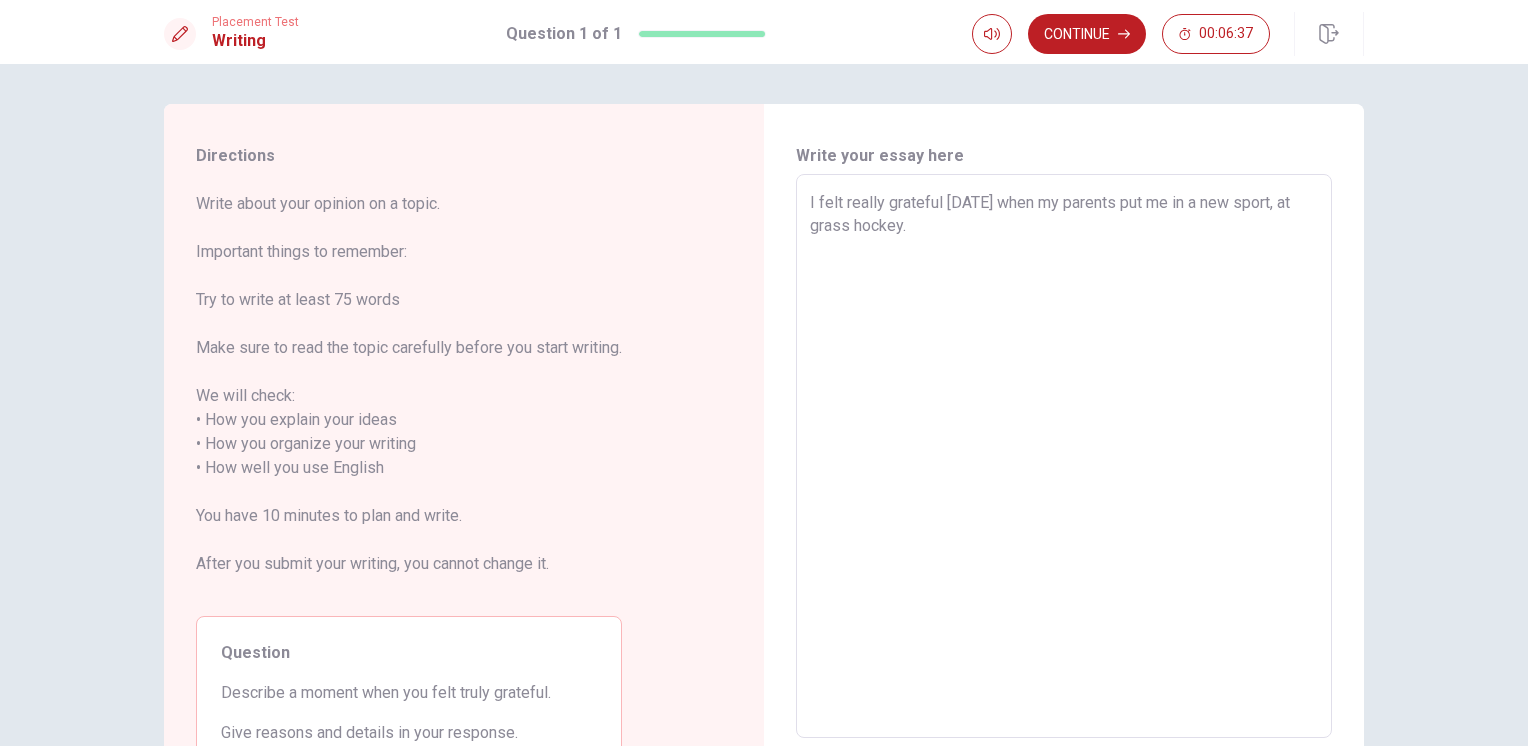 type on "I felt really grateful [DATE] when my parents put me in a new sport, at grass hockey." 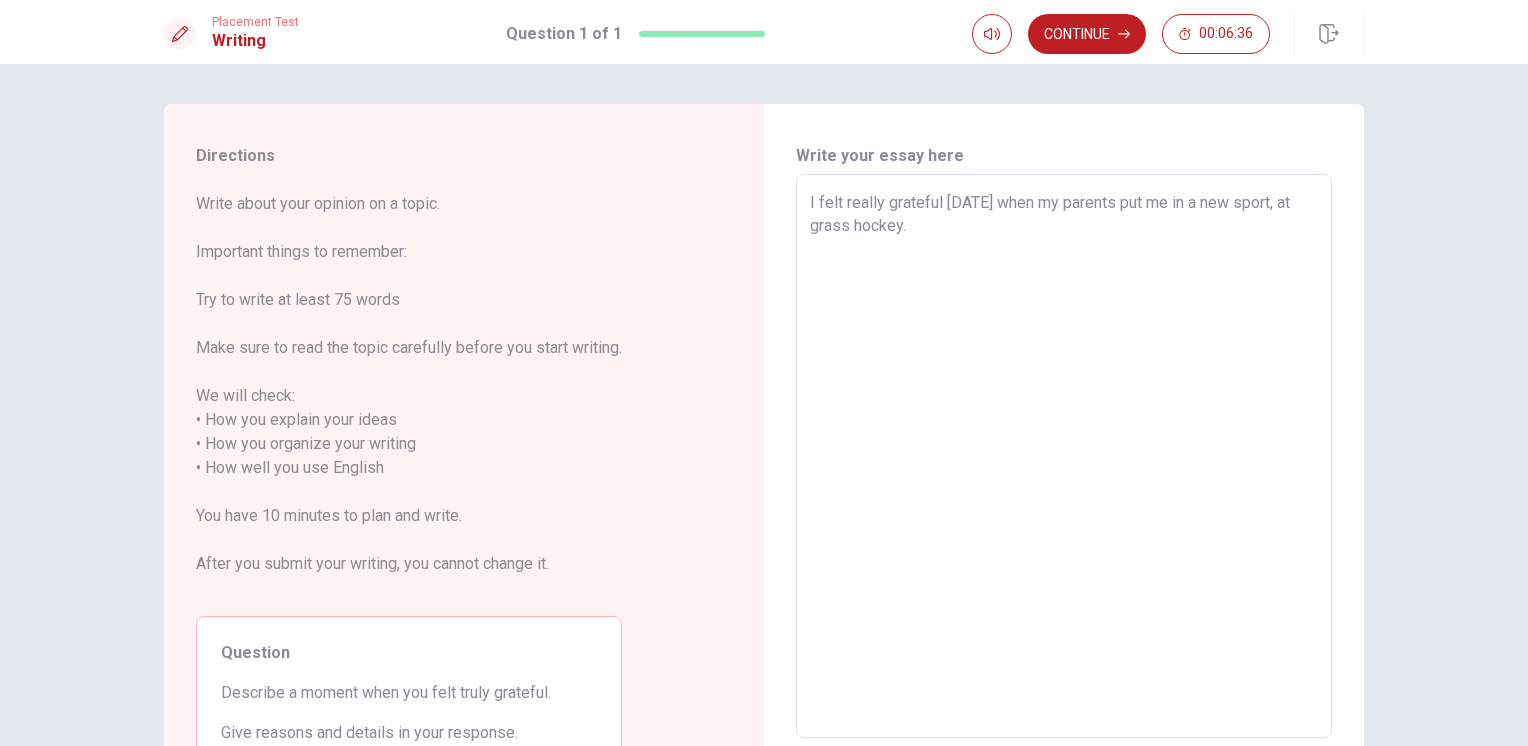 type on "I felt really grateful [DATE] when my parents put me in a new sport, at grass hockey. I" 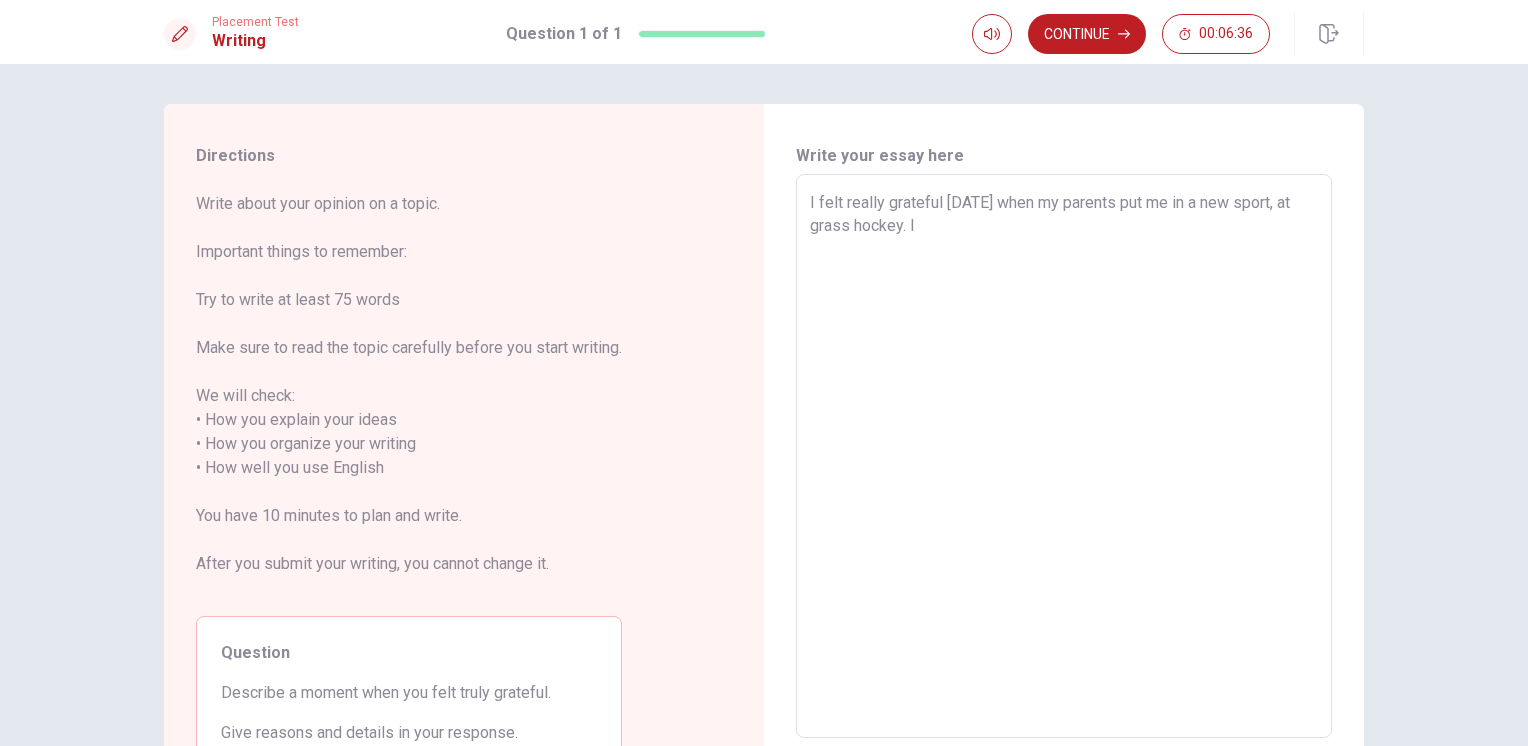 type on "x" 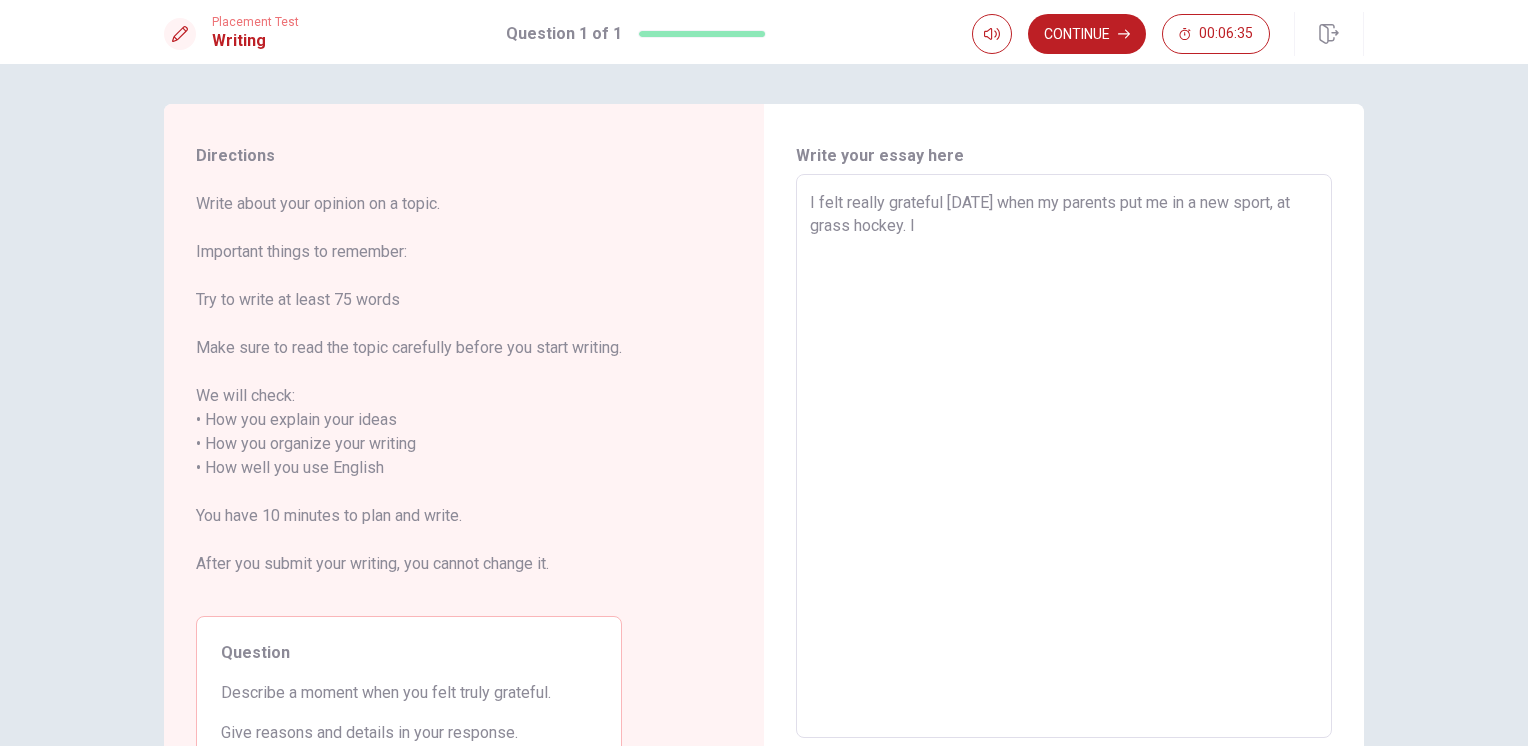 type on "I felt really grateful [DATE] when my parents put me in a new sport, at grass hockey. I" 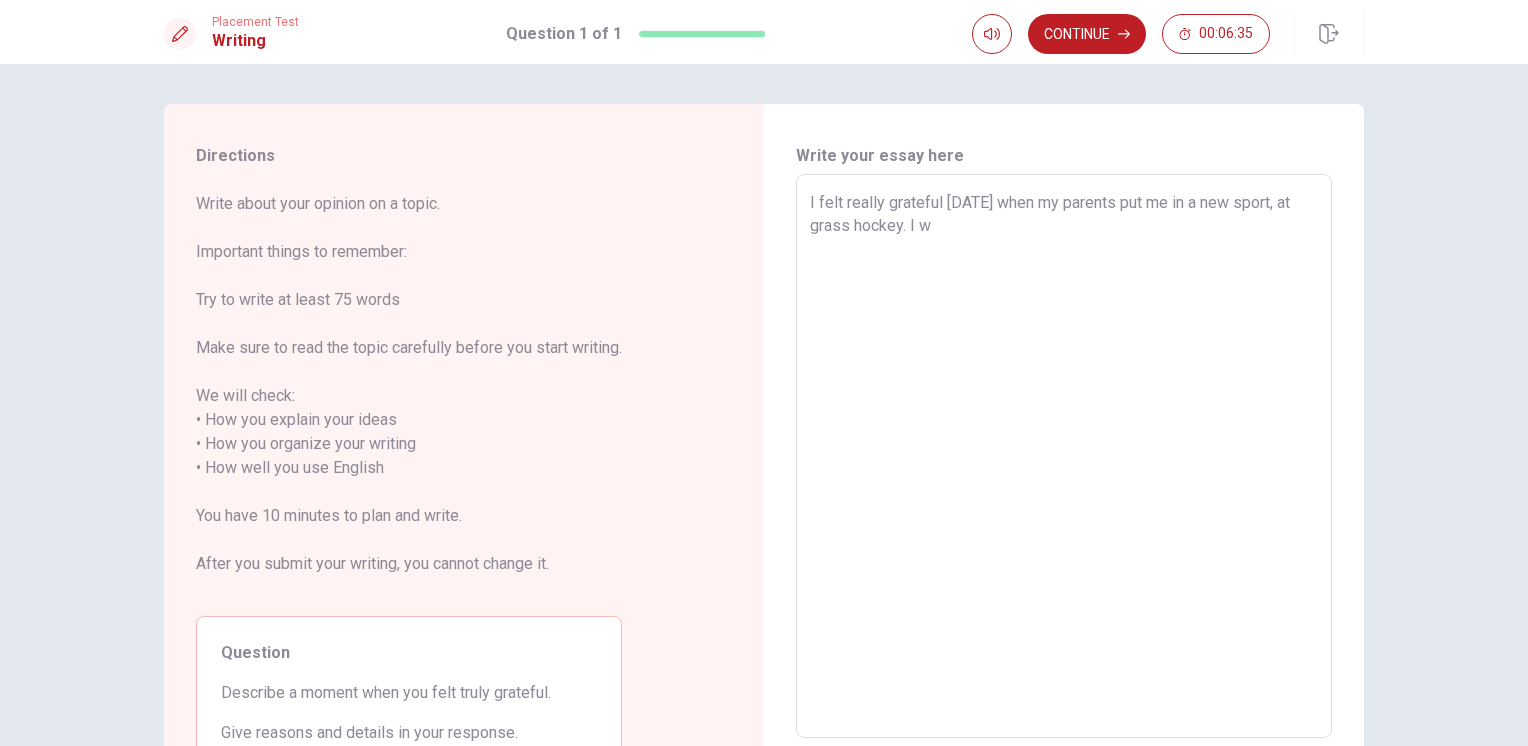 type on "x" 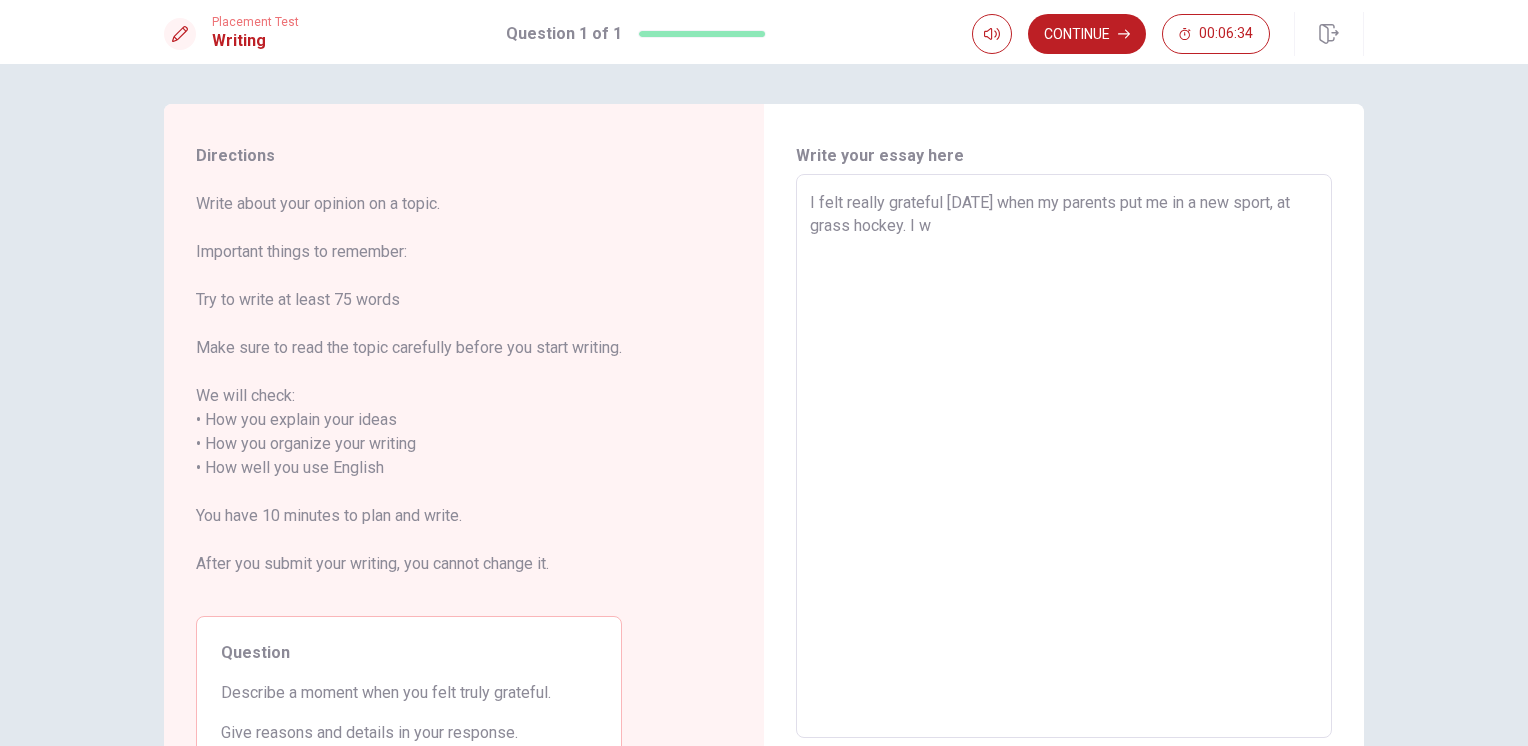 type on "I felt really grateful [DATE] when my parents put me in a new sport, at grass hockey. I wa" 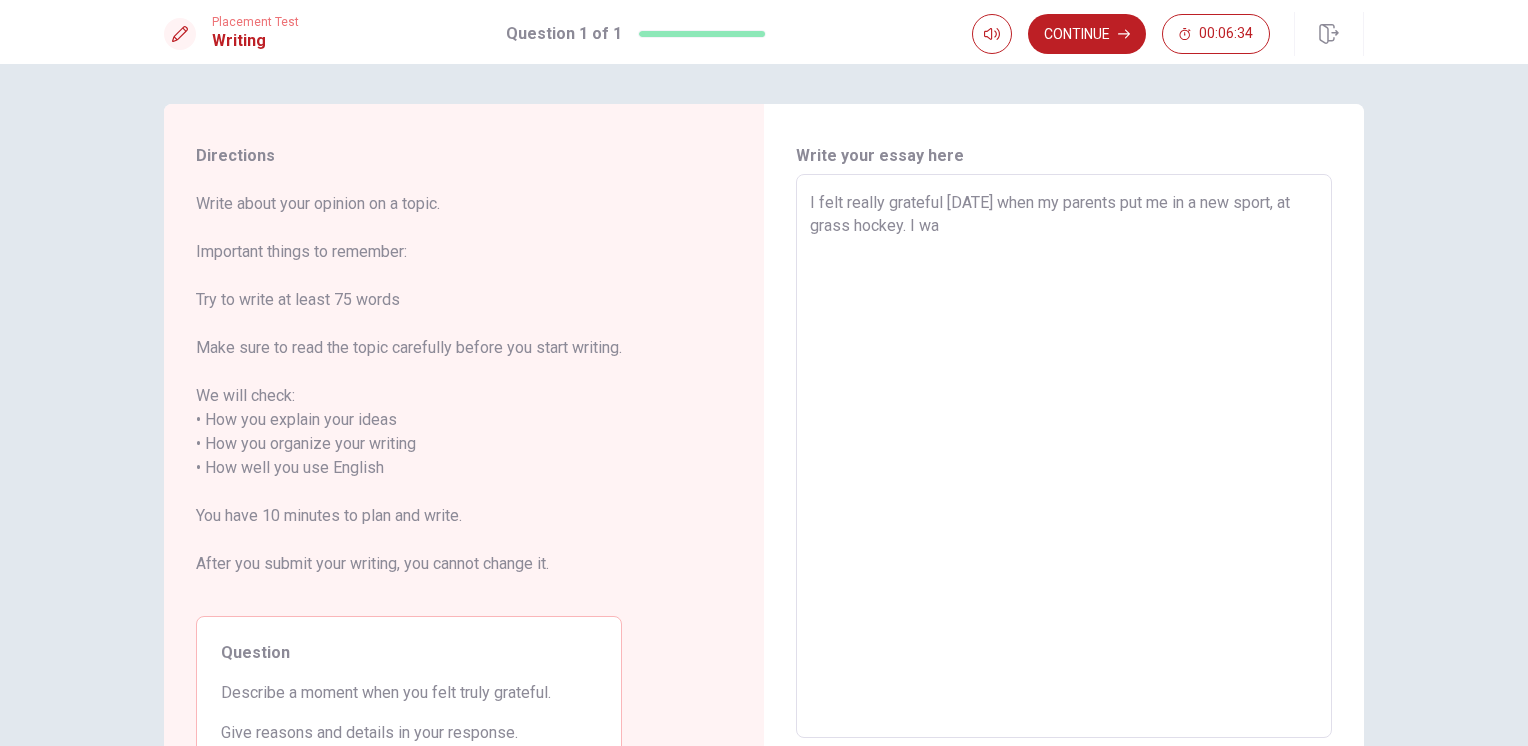 type on "x" 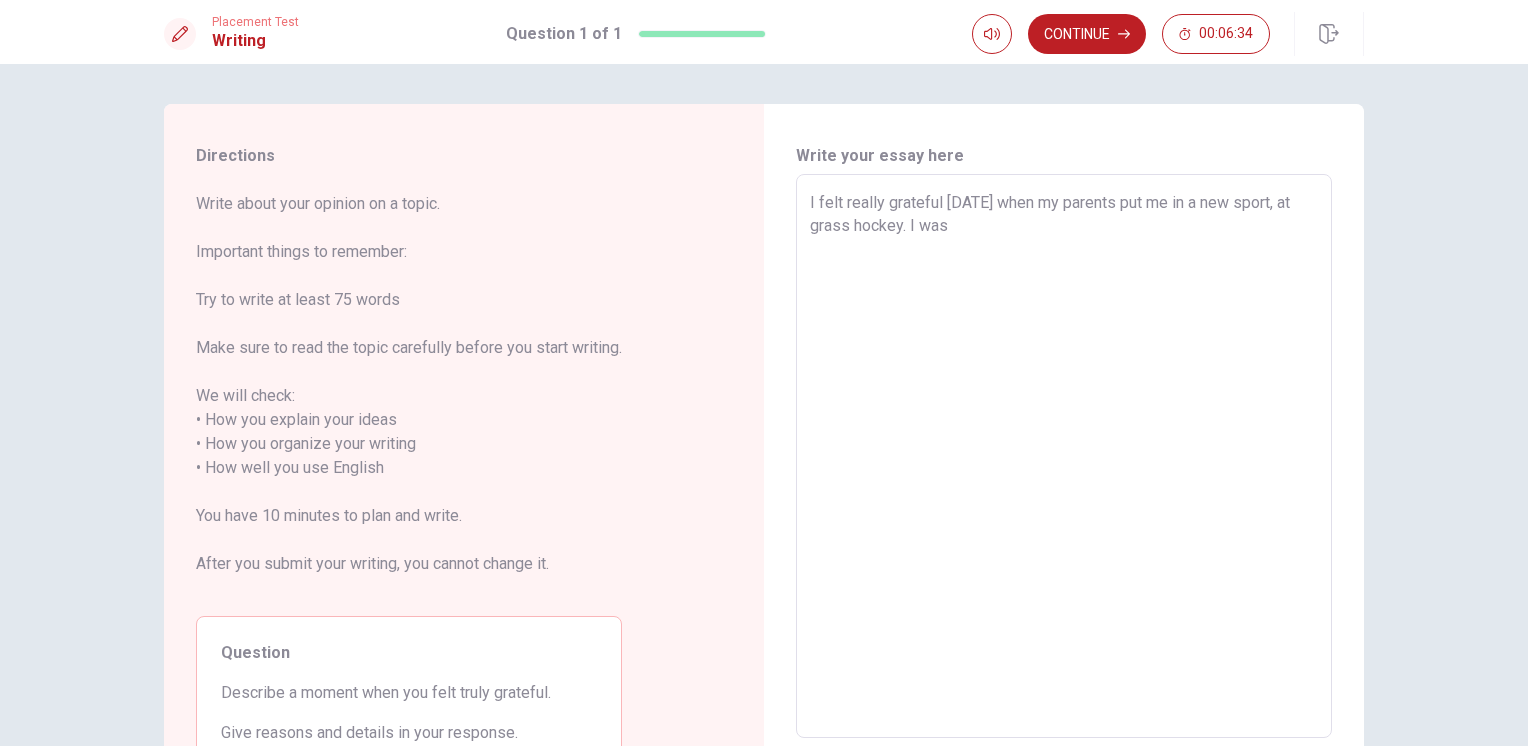 type on "x" 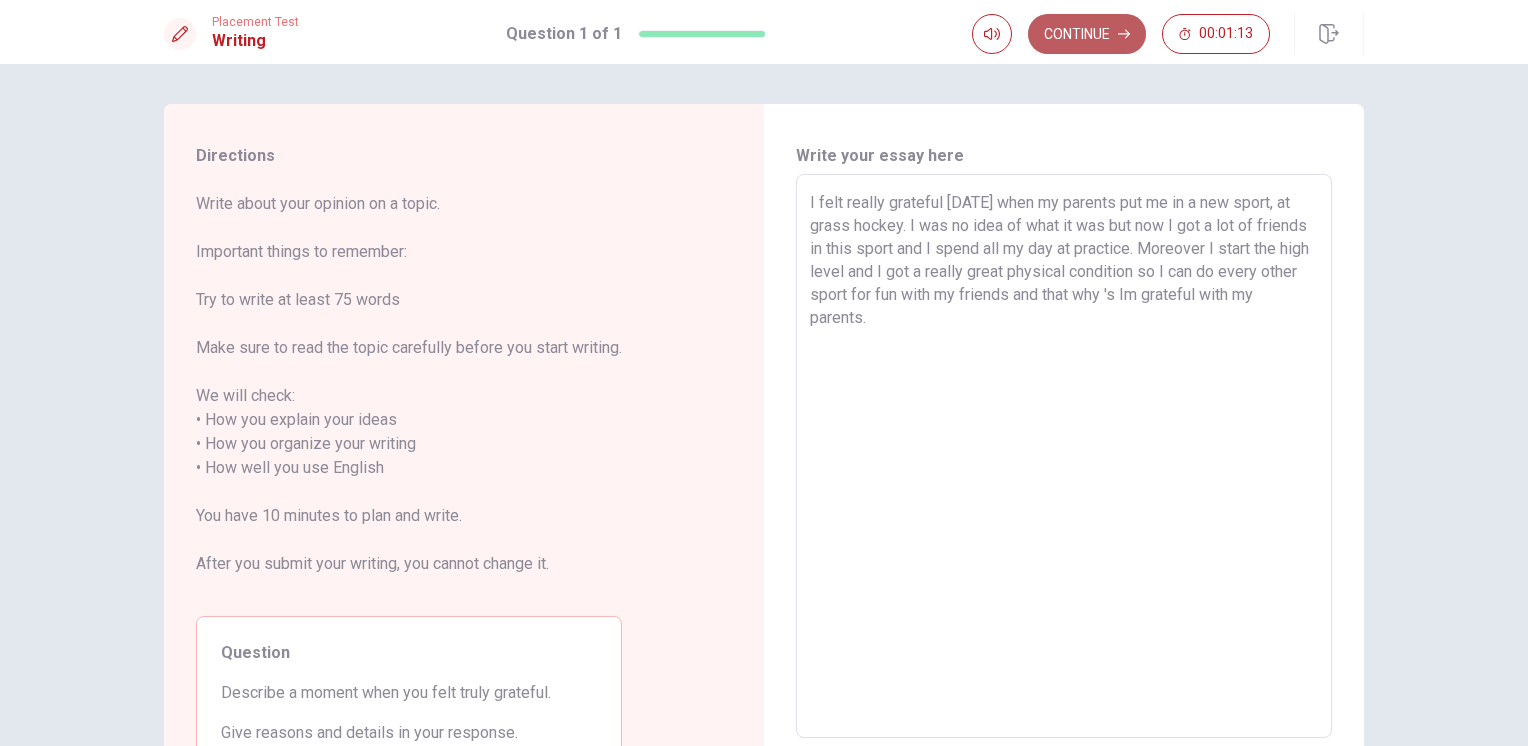click on "Continue" at bounding box center [1087, 34] 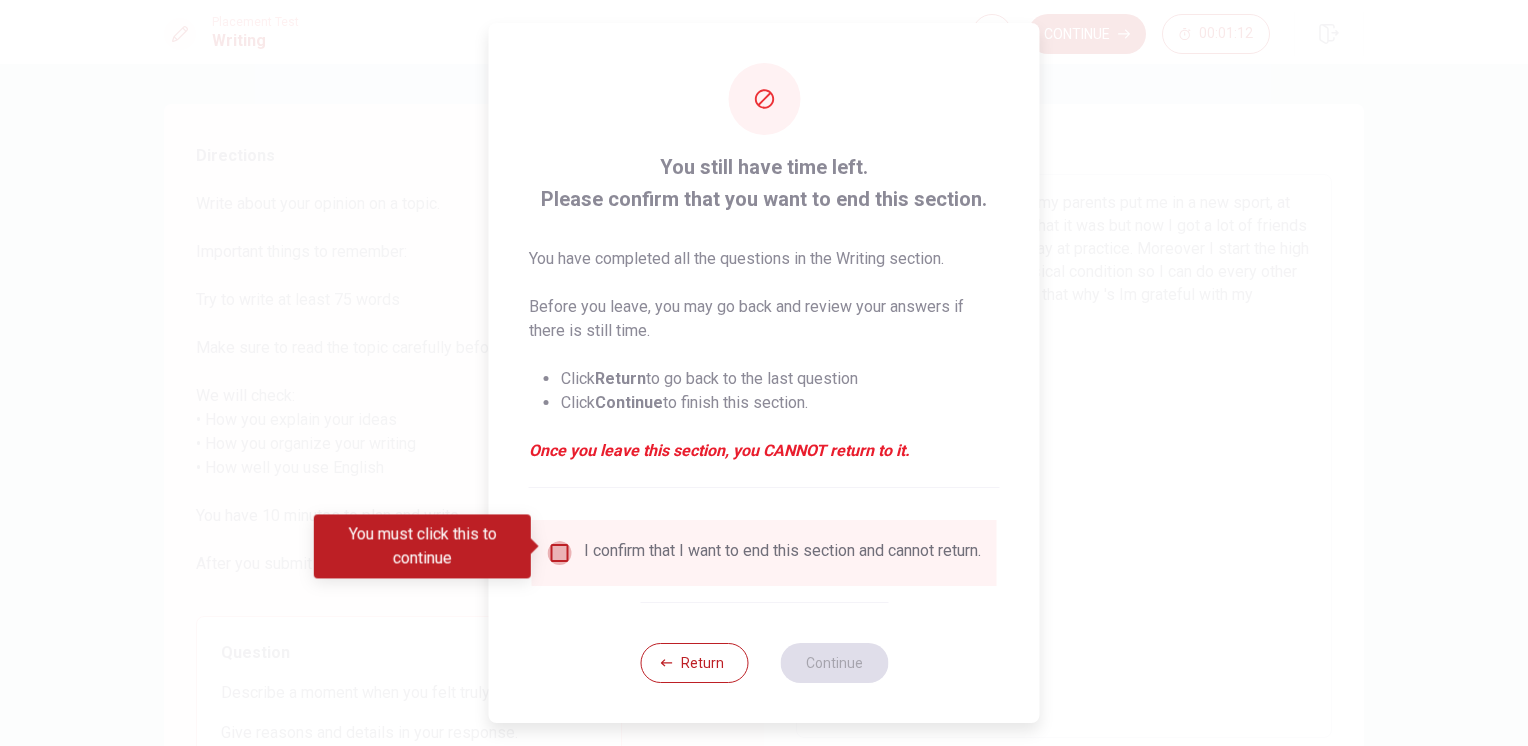 click at bounding box center [560, 553] 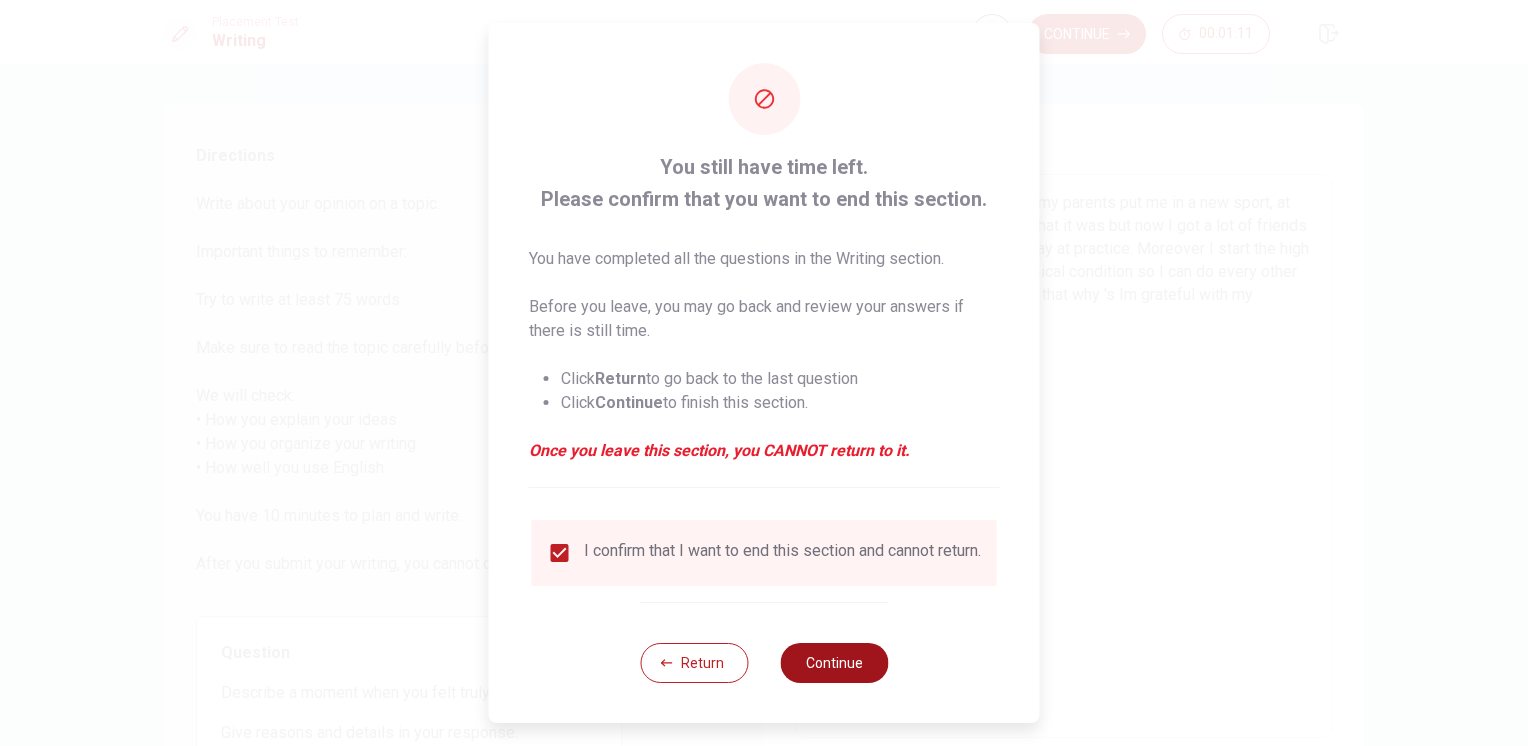 click on "Continue" at bounding box center [834, 663] 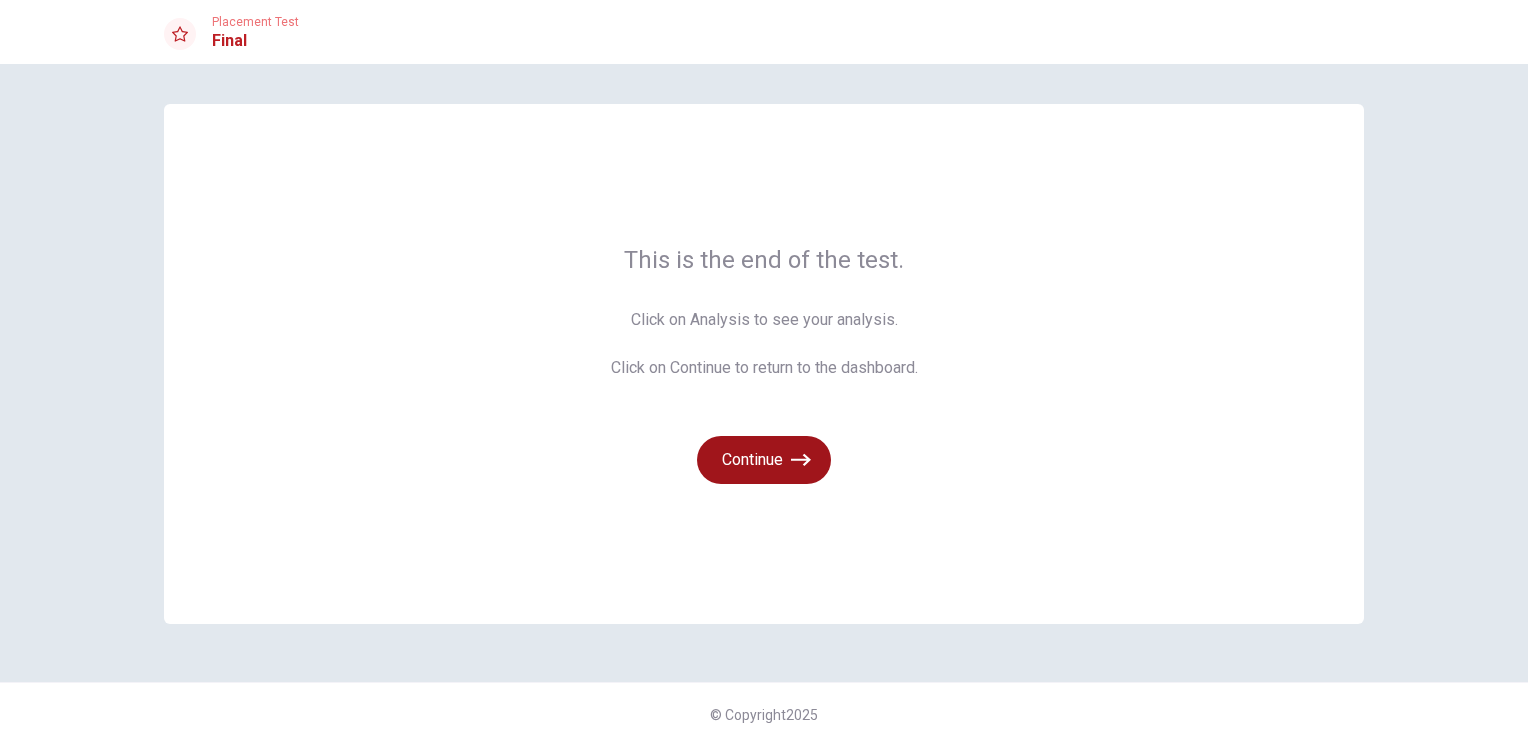 click on "Continue" at bounding box center (764, 460) 